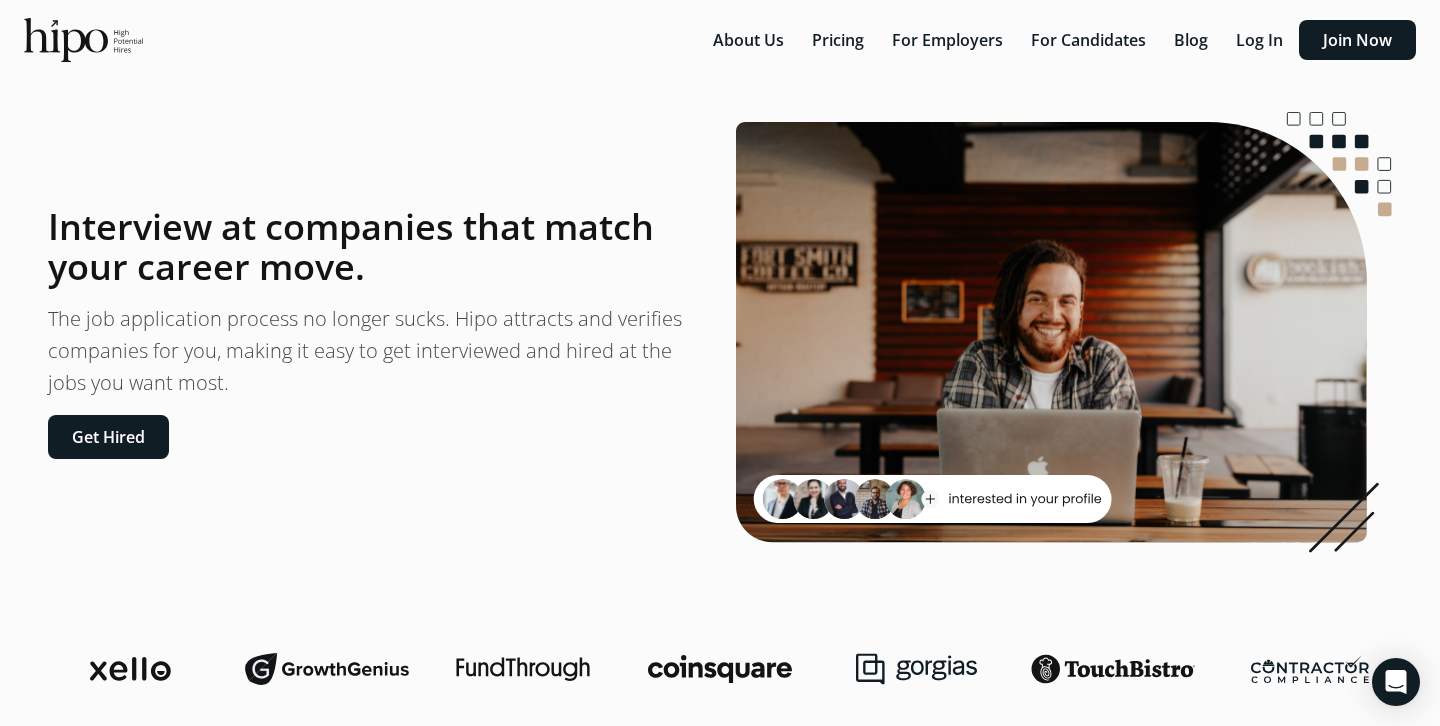 scroll, scrollTop: 0, scrollLeft: 0, axis: both 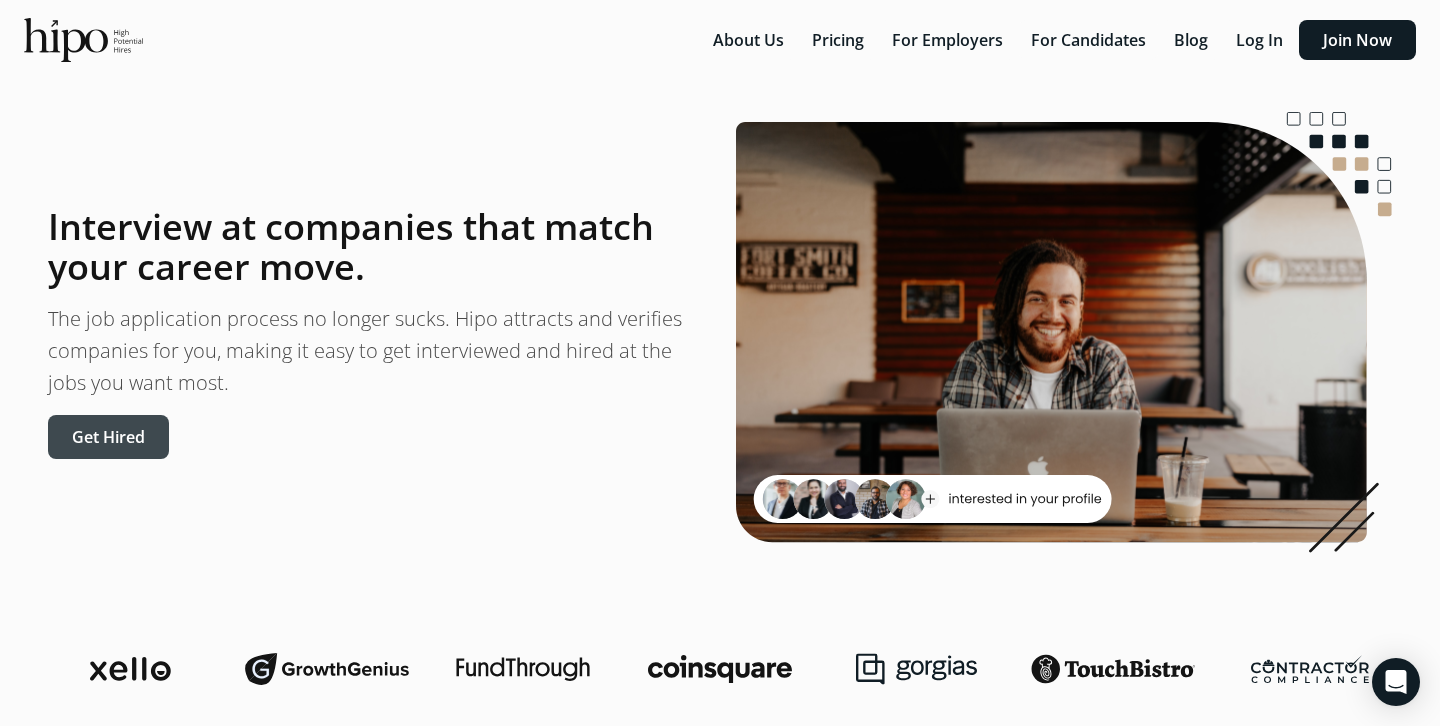 click on "Get Hired" at bounding box center [108, 437] 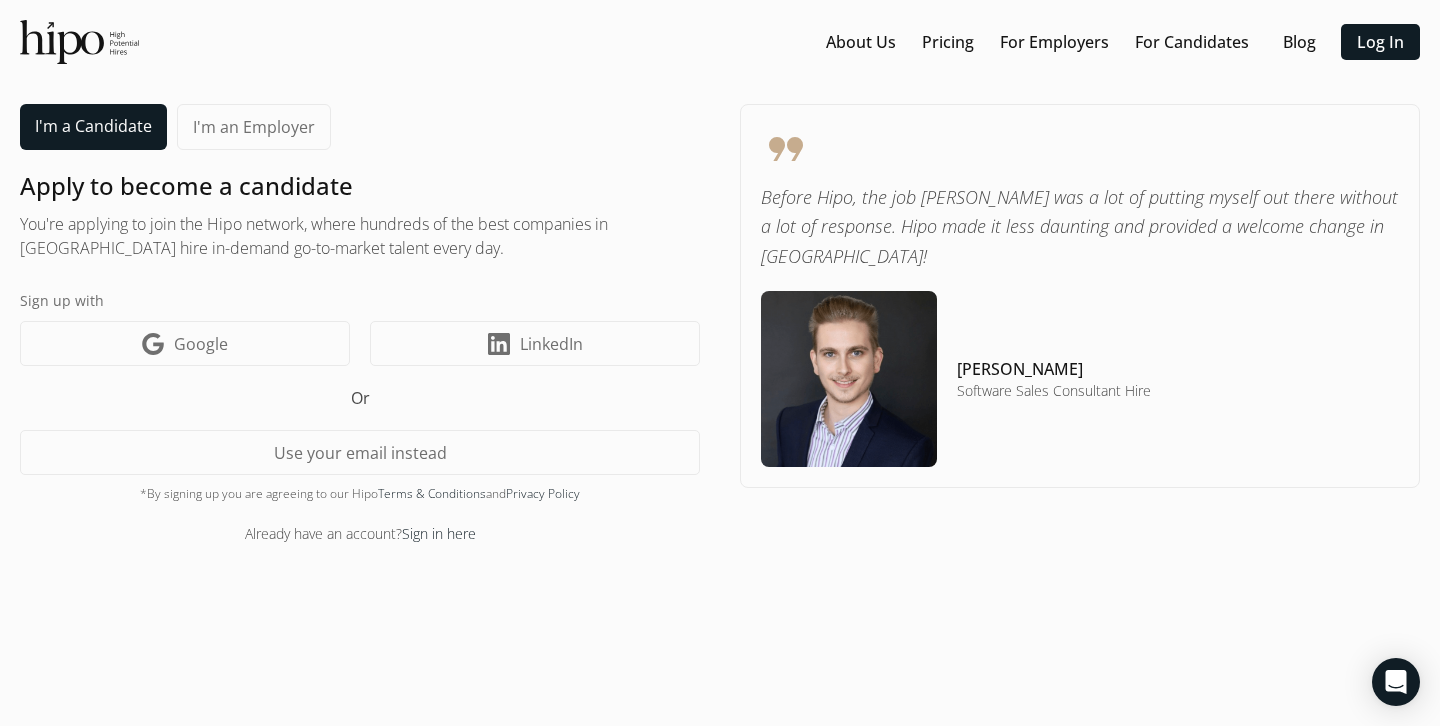 scroll, scrollTop: 0, scrollLeft: 0, axis: both 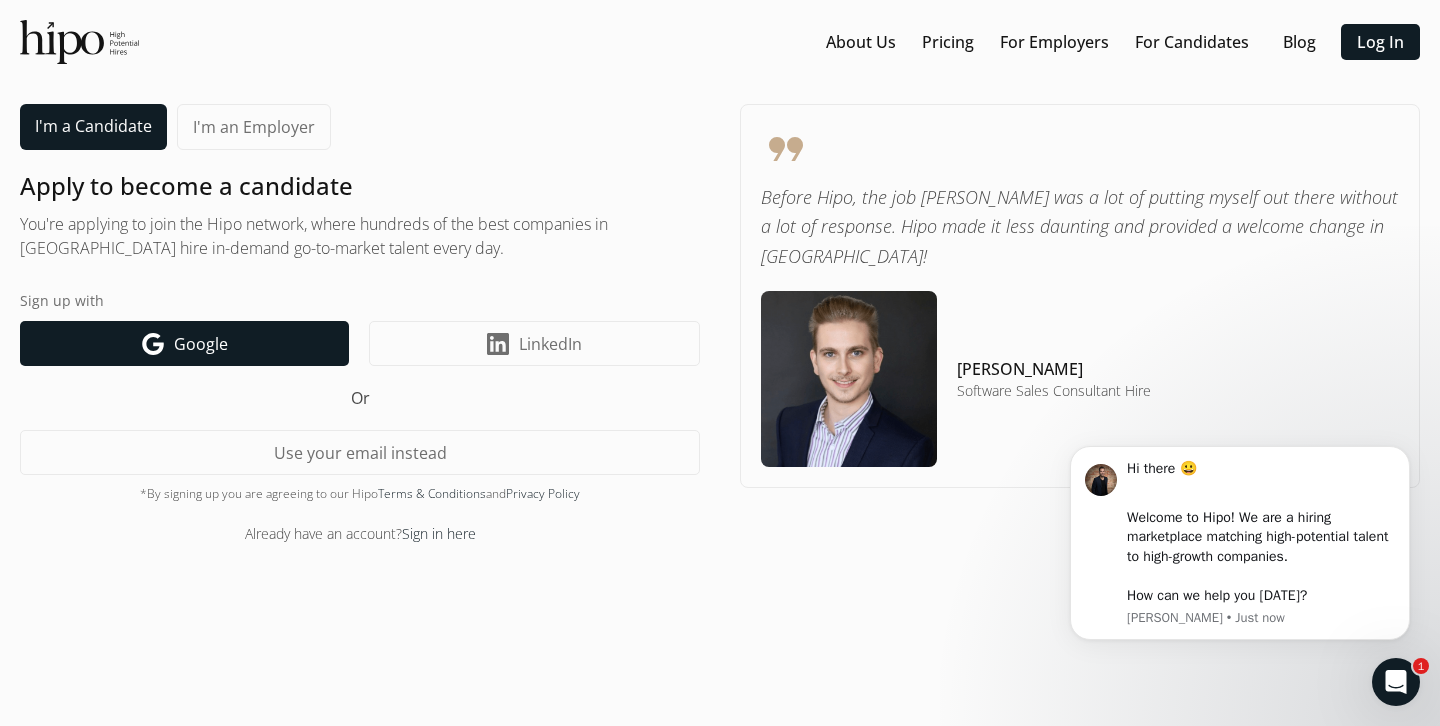 click on "Google icon Google" at bounding box center [184, 343] 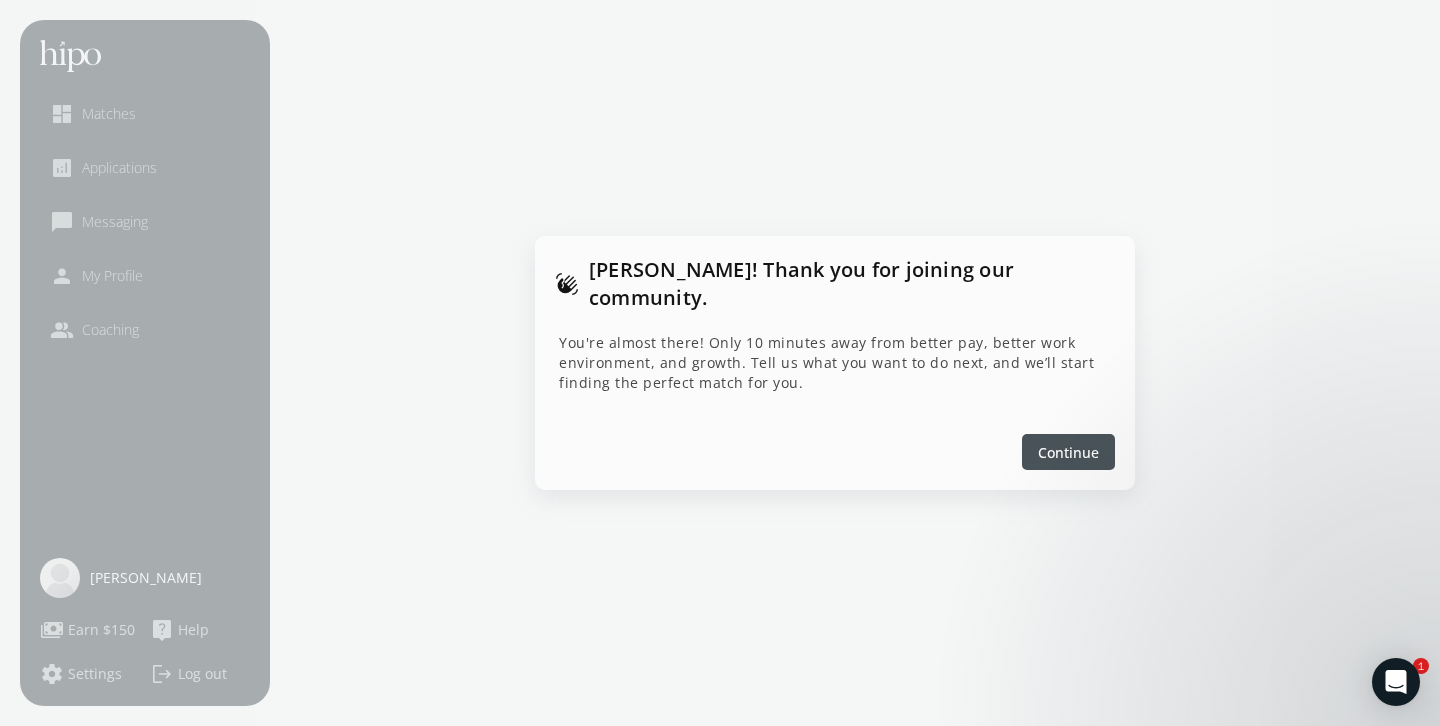 scroll, scrollTop: 0, scrollLeft: 0, axis: both 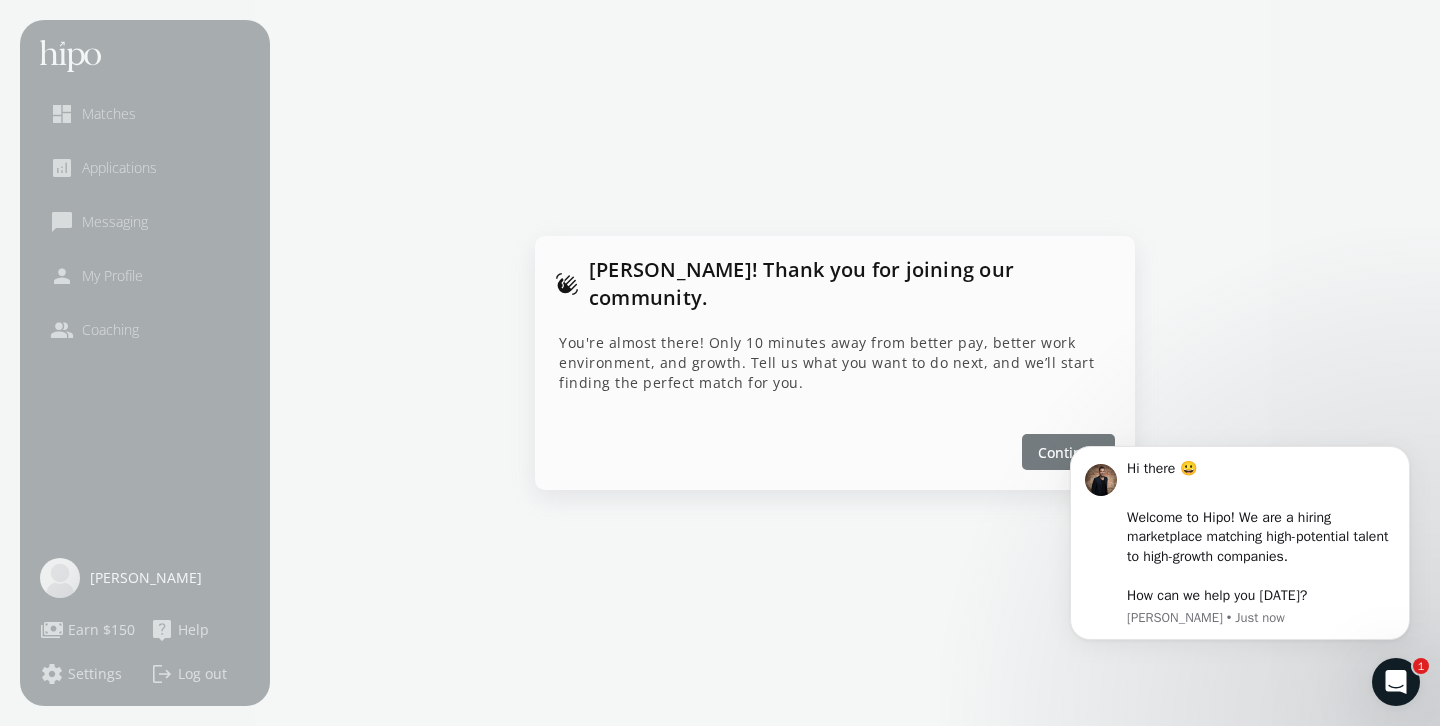 click on "Continue" at bounding box center [1068, 452] 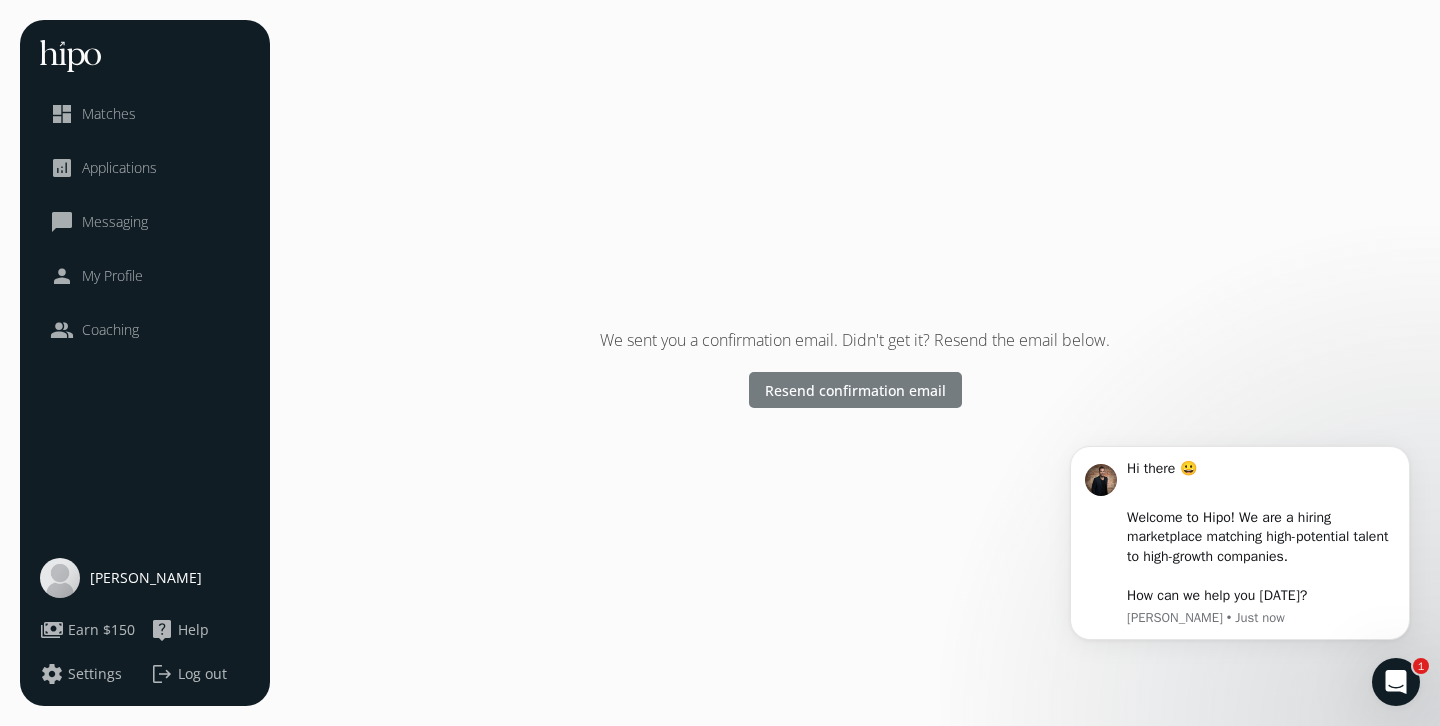 click on "Resend confirmation email" at bounding box center [855, 390] 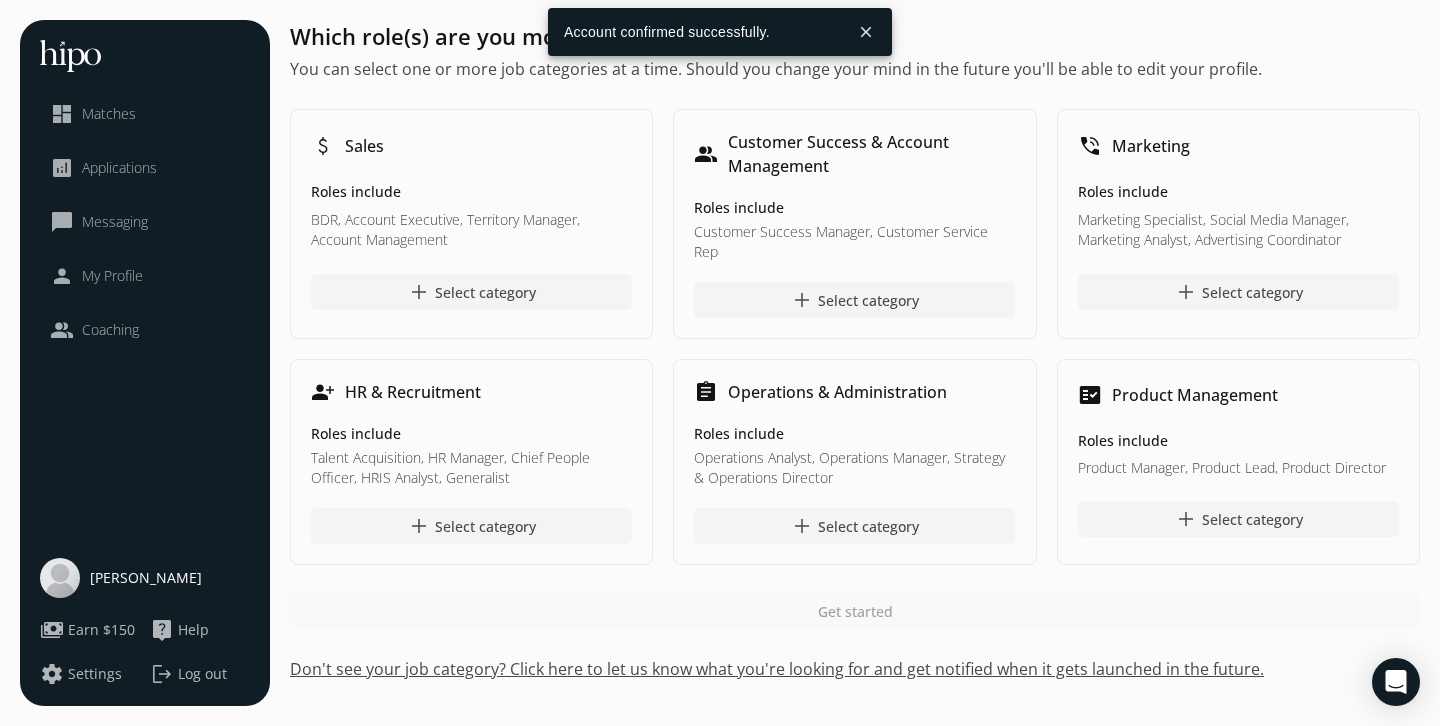 scroll, scrollTop: 0, scrollLeft: 0, axis: both 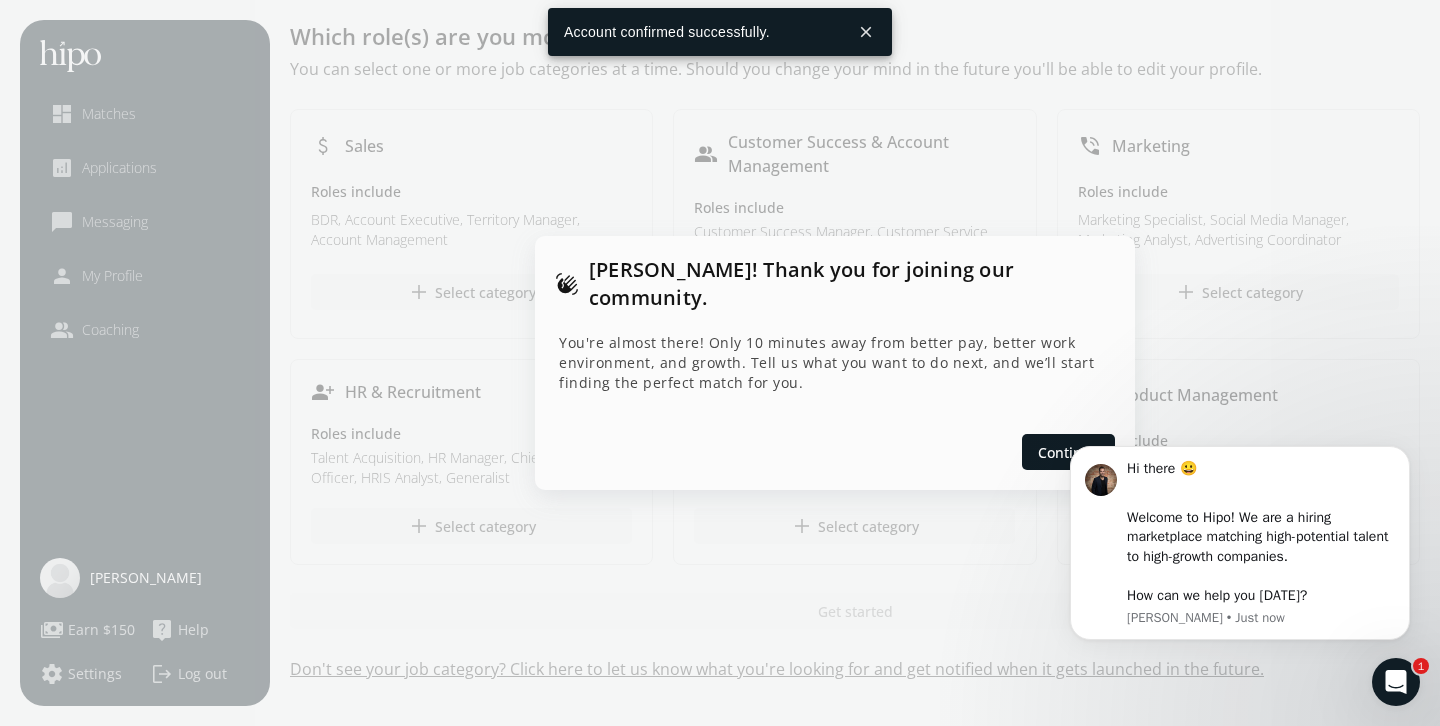 click on "Hi there 😀 ​ Welcome to Hipo! We are a hiring marketplace matching high-potential talent to high-growth companies.  ​ How can we help you today? Adam • Just now" at bounding box center [1240, 544] 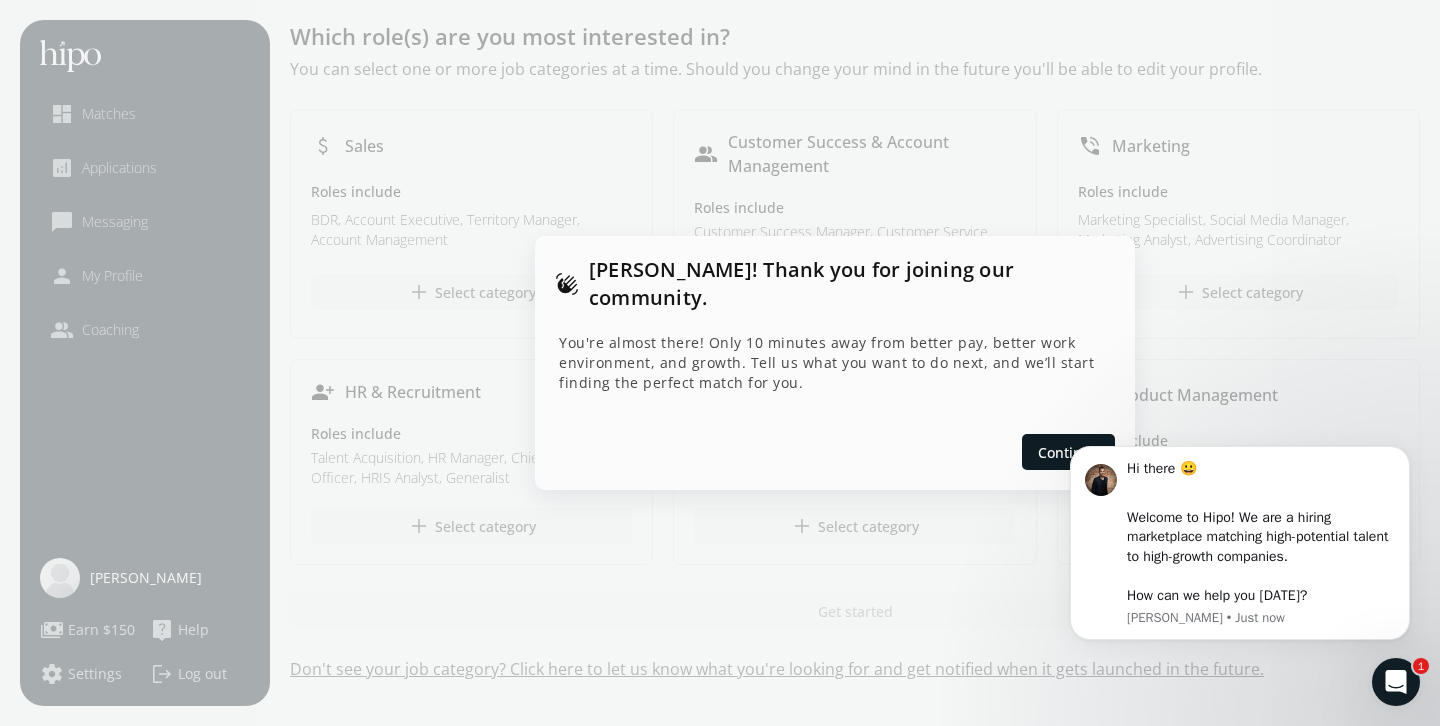 click on "Hi there 😀 ​ Welcome to Hipo! We are a hiring marketplace matching high-potential talent to high-growth companies.  ​ How can we help you today? Adam • Just now" 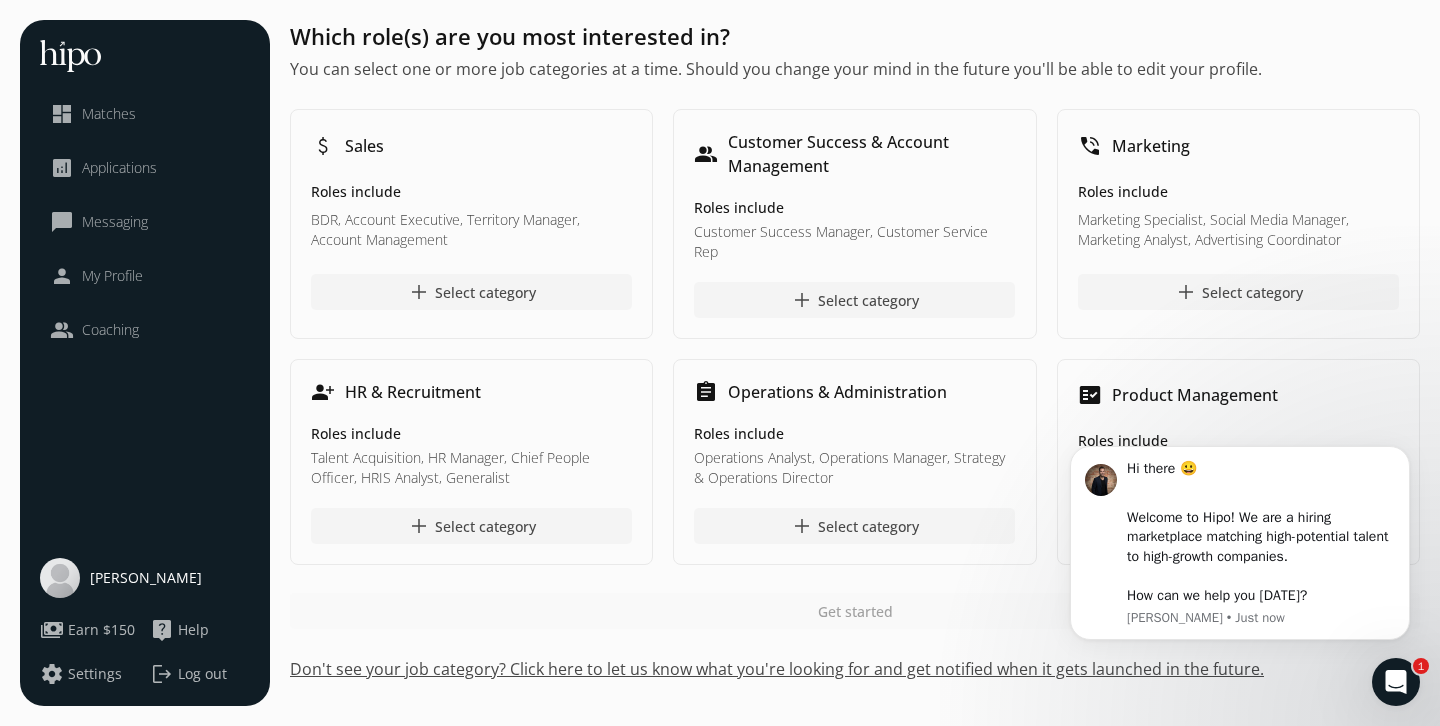 click on "Get started" at bounding box center [855, 611] 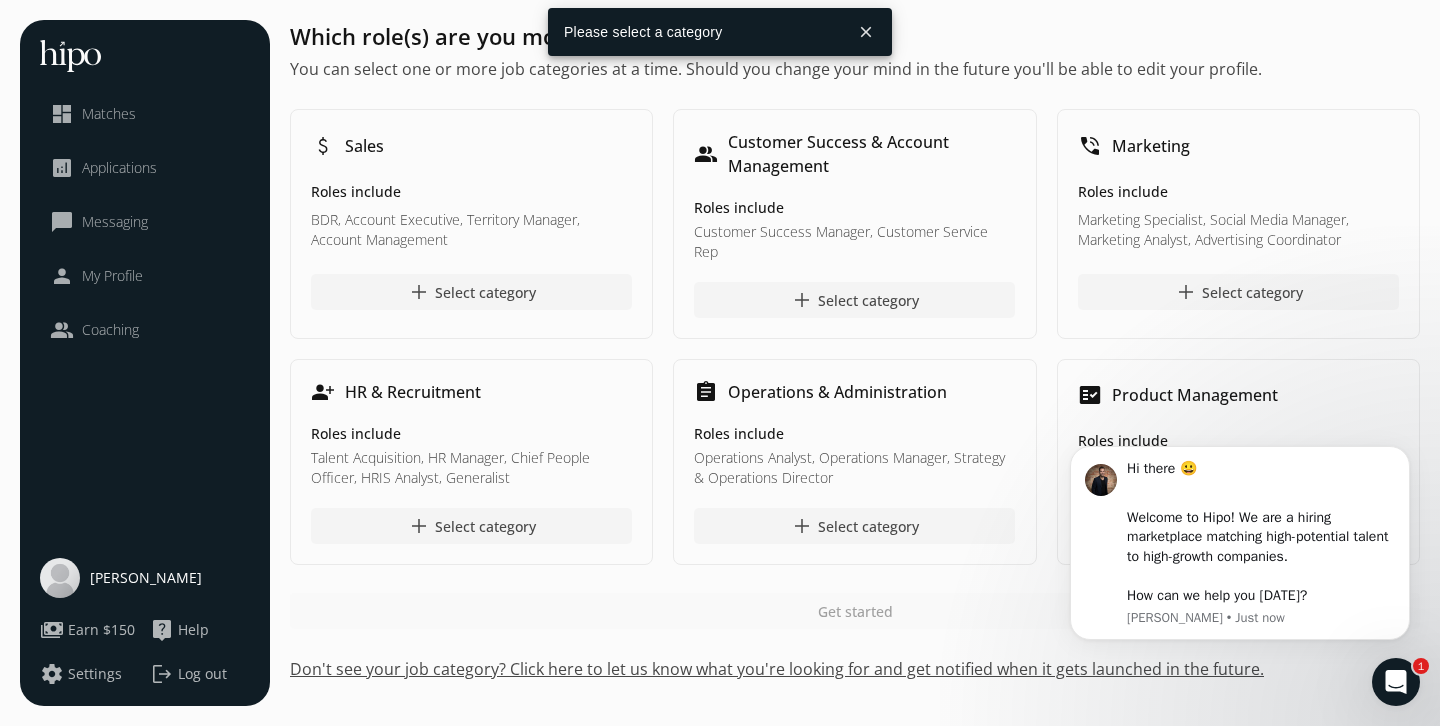 click on "Don't see your job category? Click here to let us know what you're looking for and get notified when it gets launched in the future." at bounding box center [855, 669] 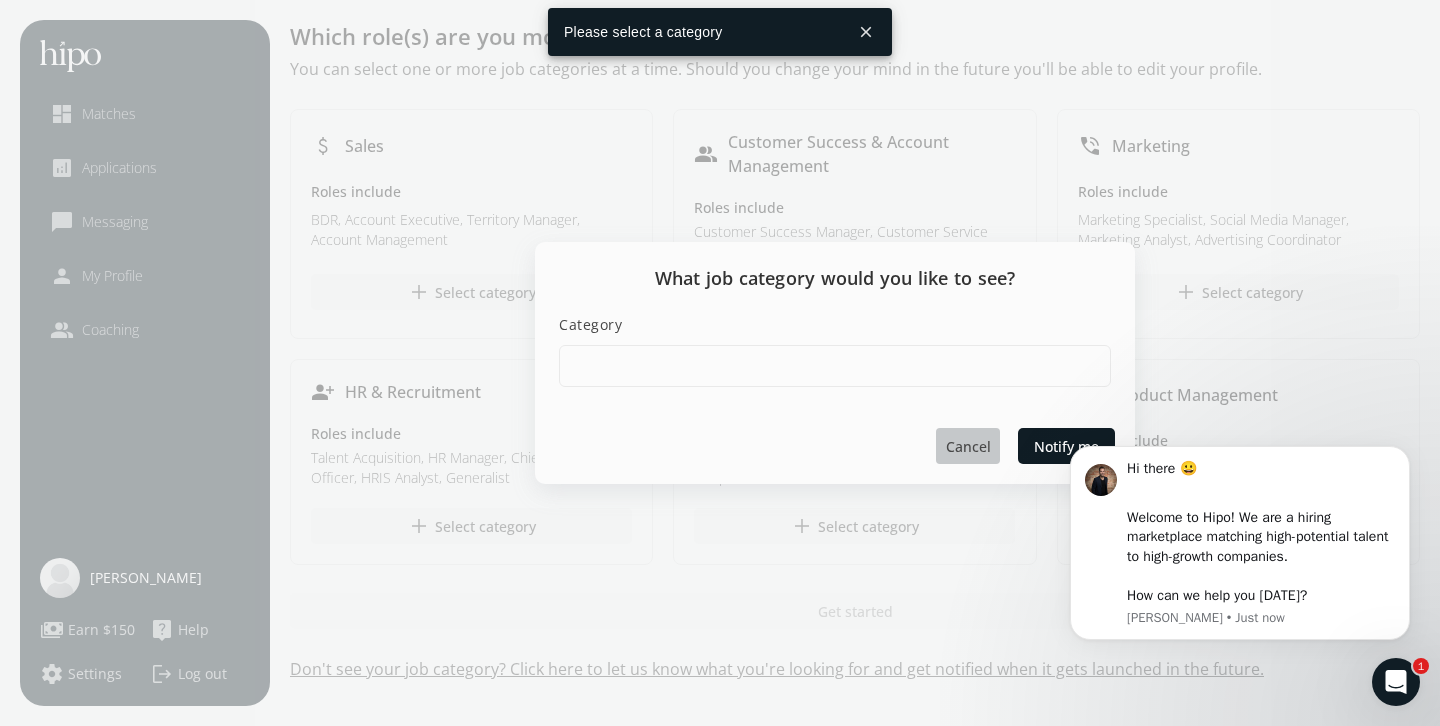 click on "Cancel" at bounding box center (968, 446) 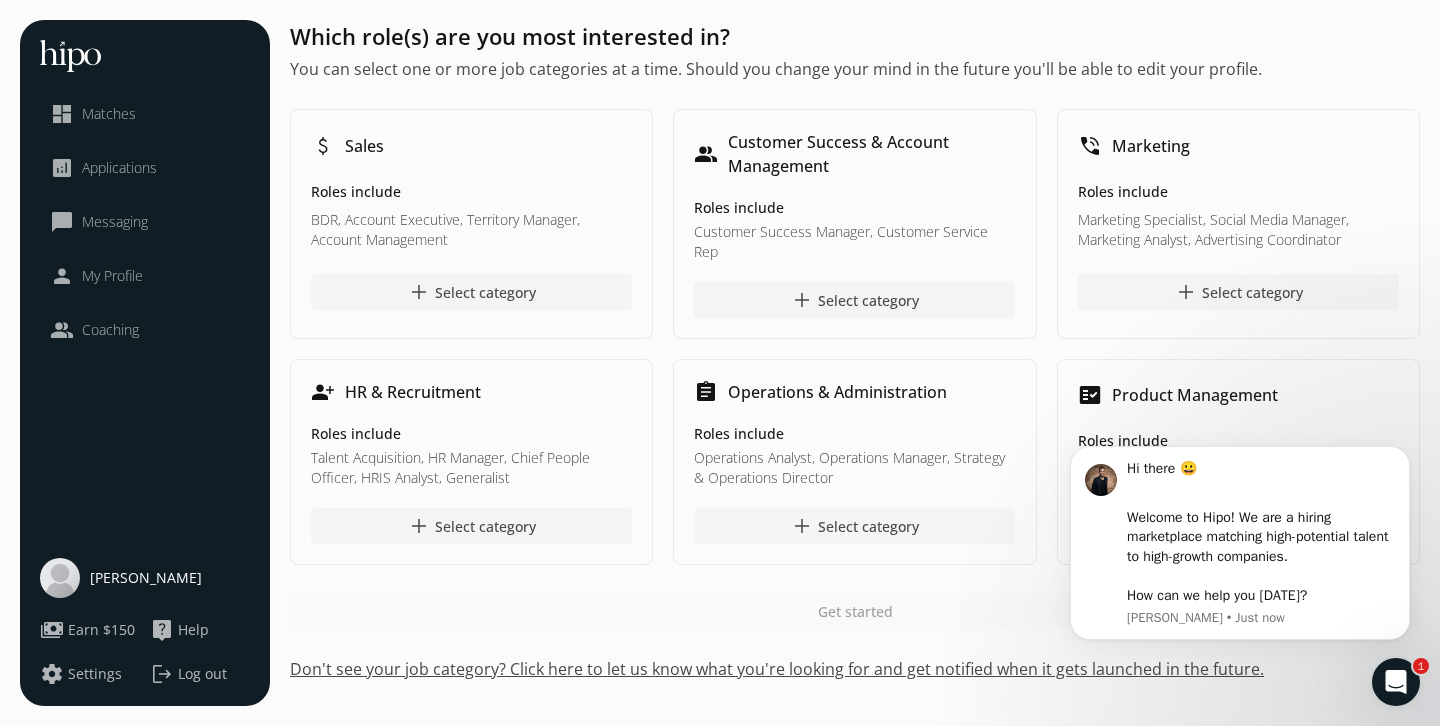 click on "add  Select category" 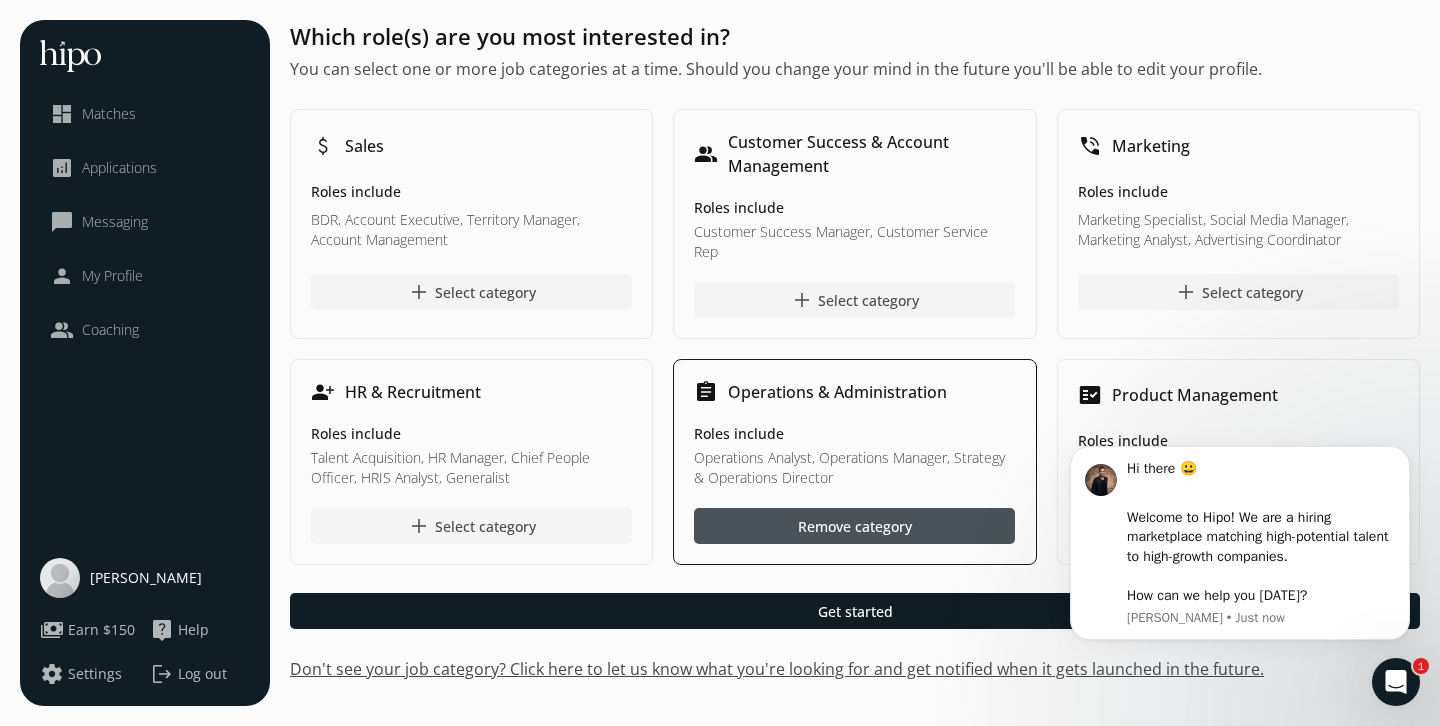 click at bounding box center [471, 526] 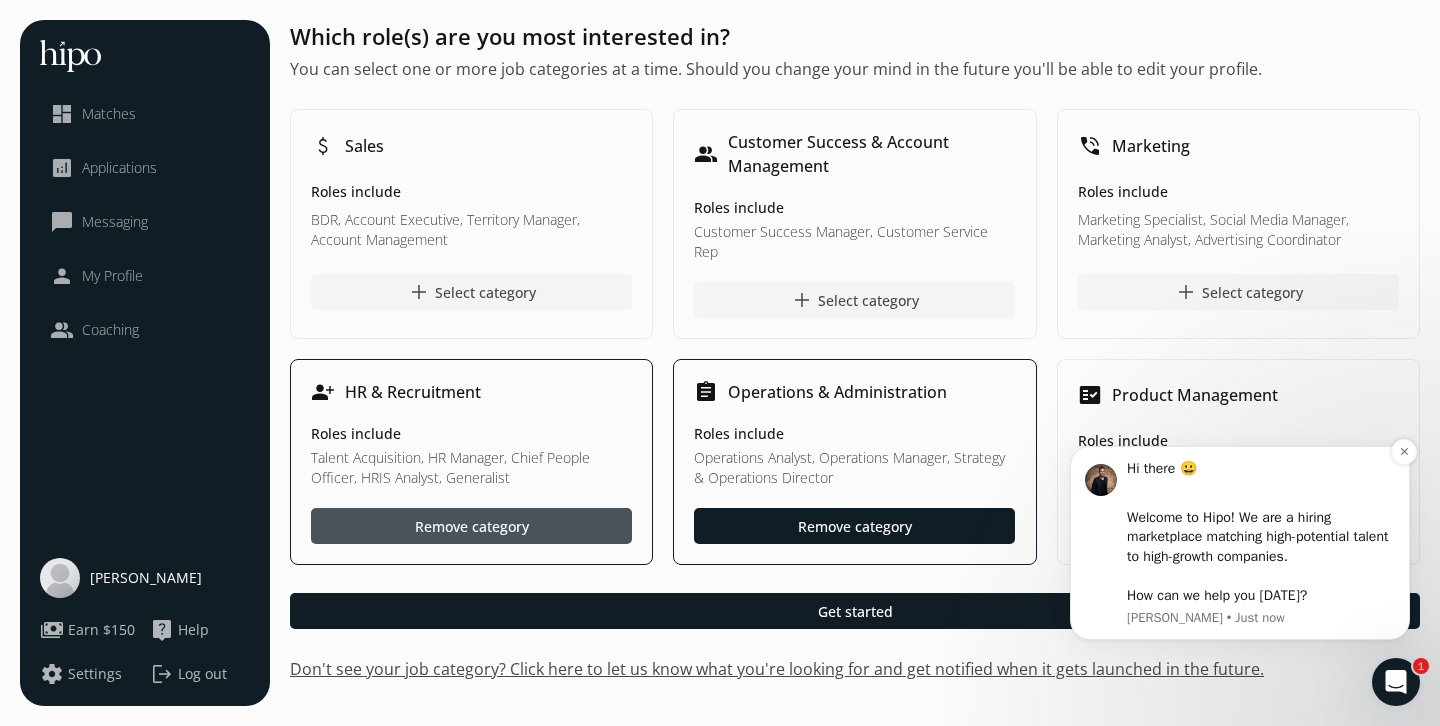 click on "Hi there 😀 ​ Welcome to Hipo! We are a hiring marketplace matching high-potential talent to high-growth companies.  ​ How can we help you today? Adam • Just now" at bounding box center [1240, 543] 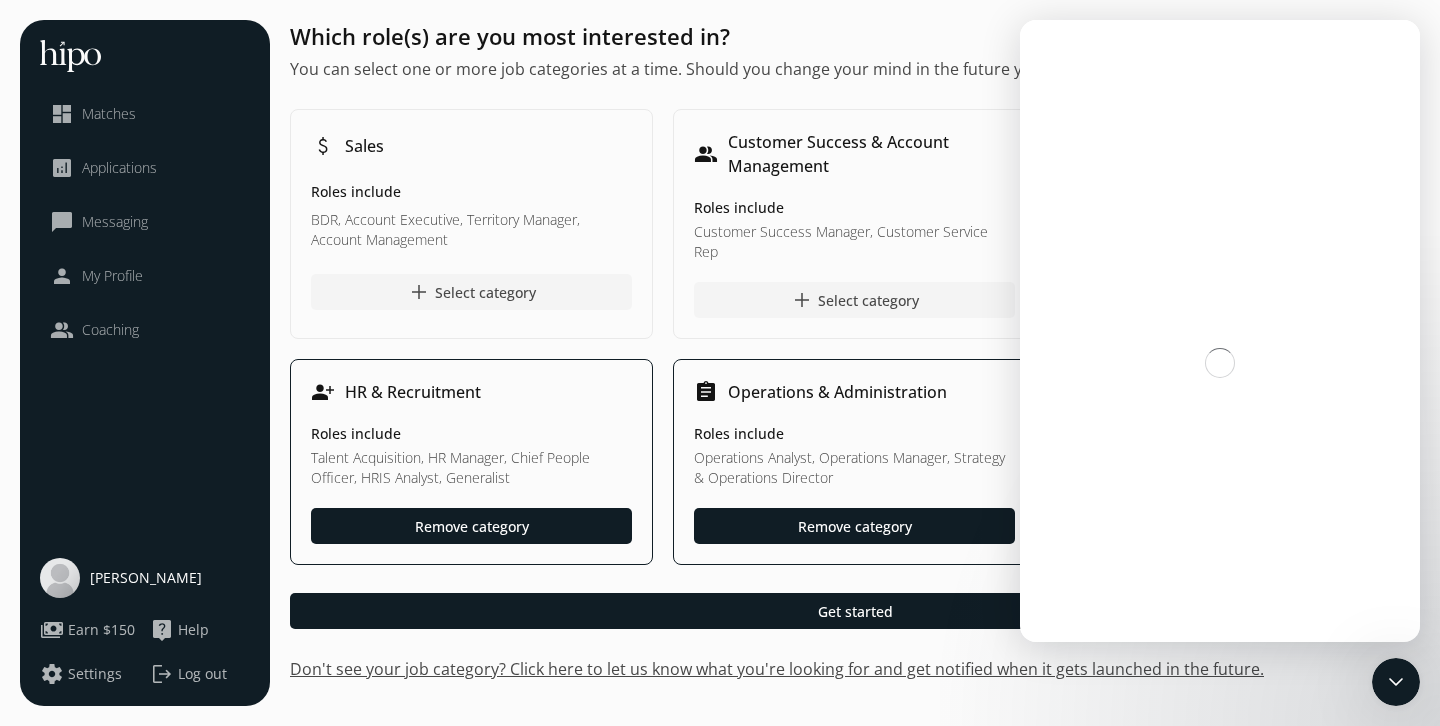 scroll, scrollTop: 0, scrollLeft: 0, axis: both 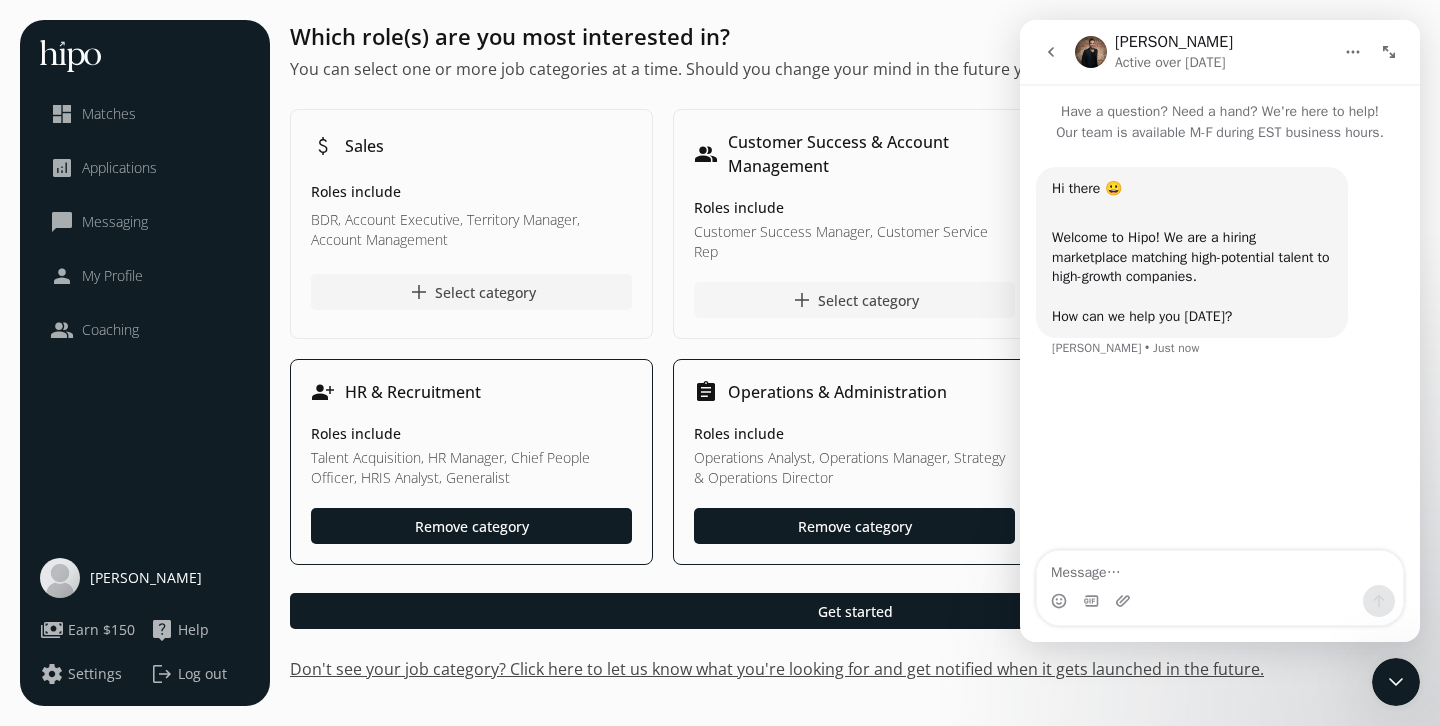 click on "add  Select category" 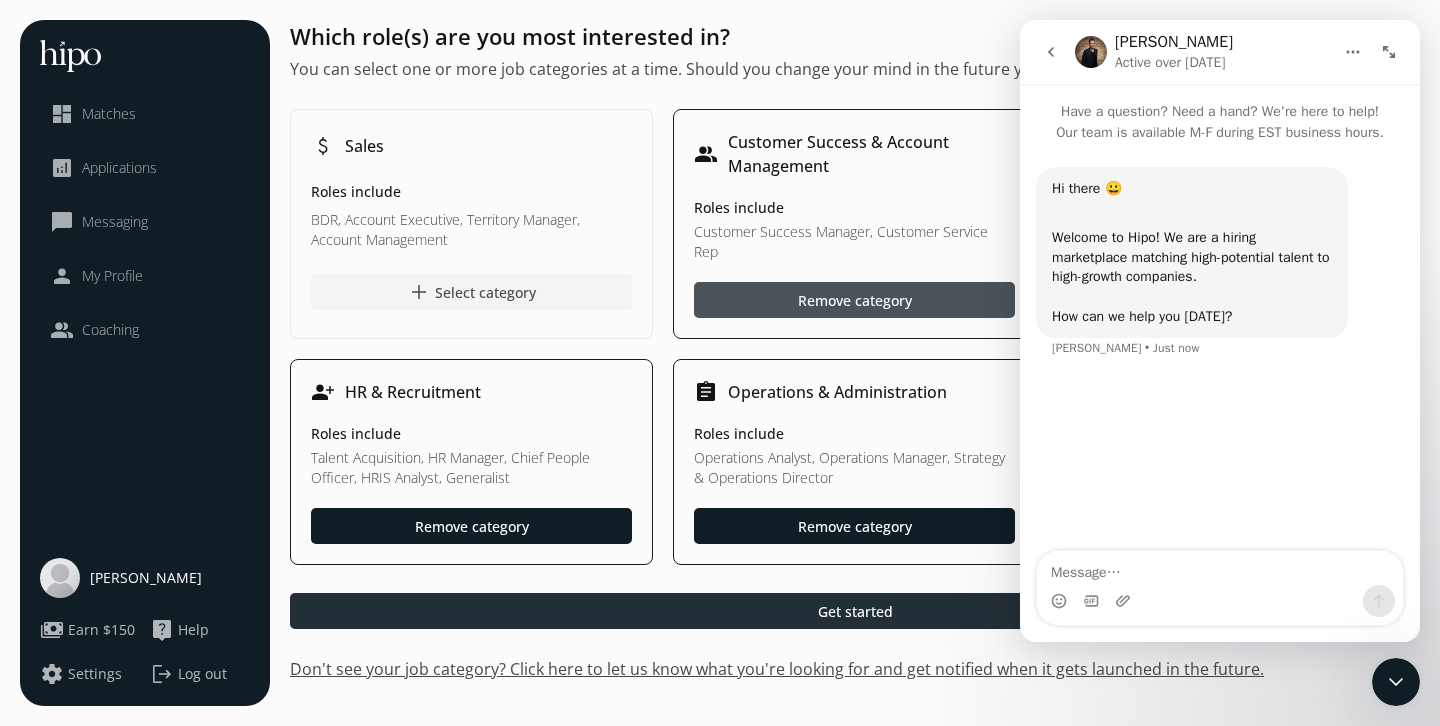 click at bounding box center [855, 611] 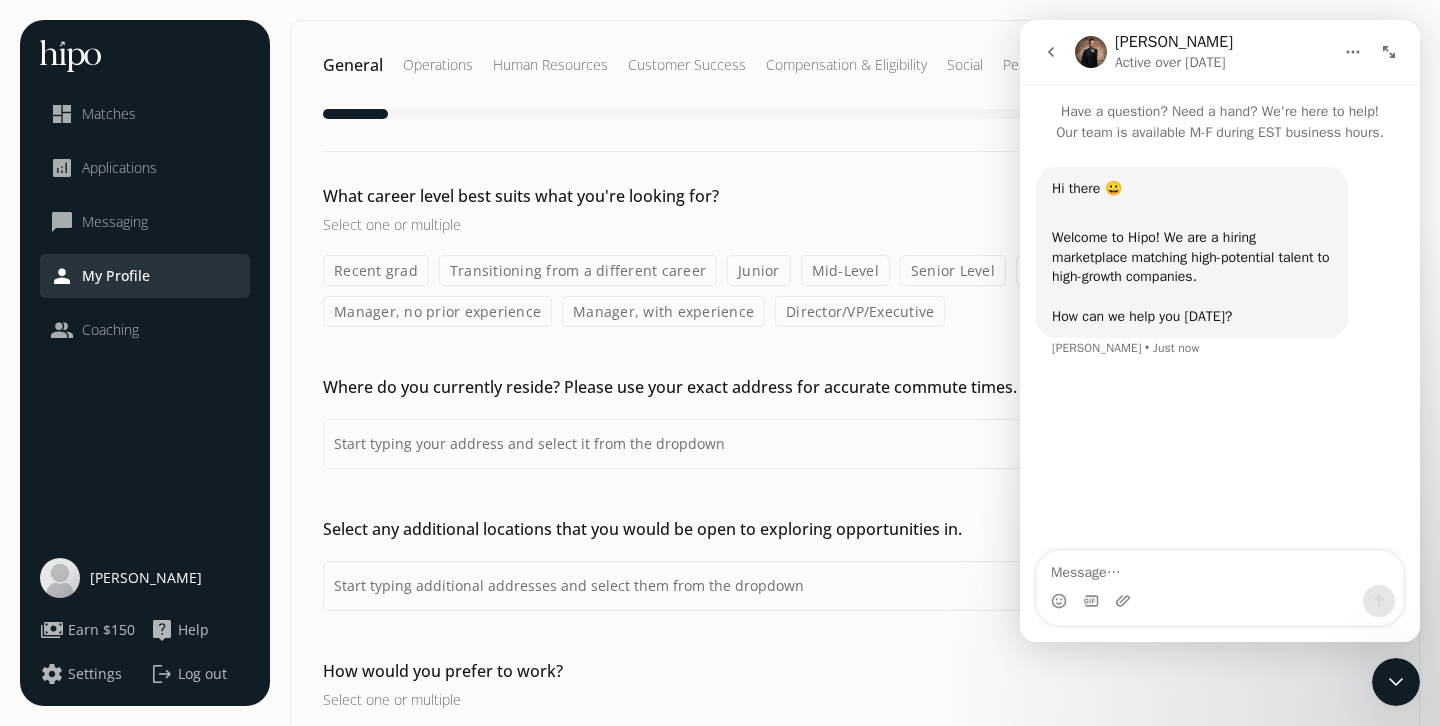 click 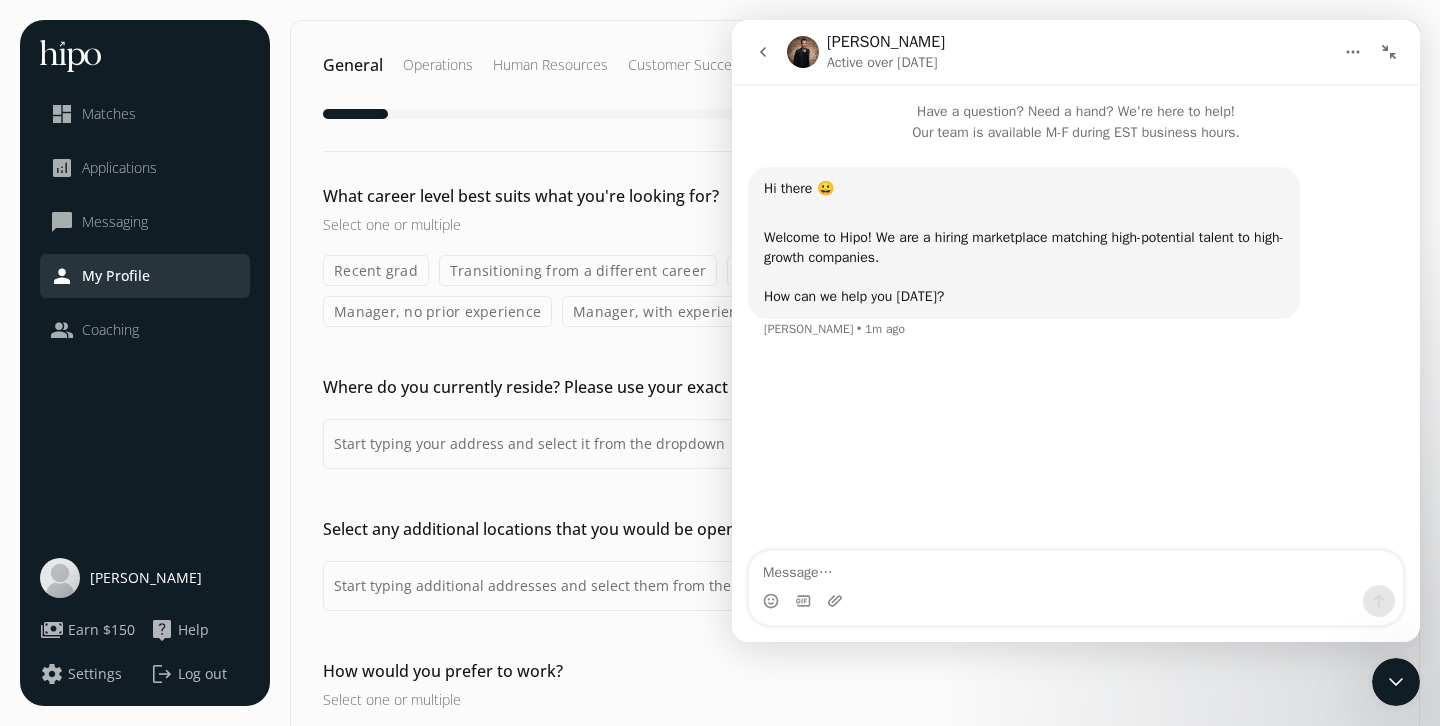 click 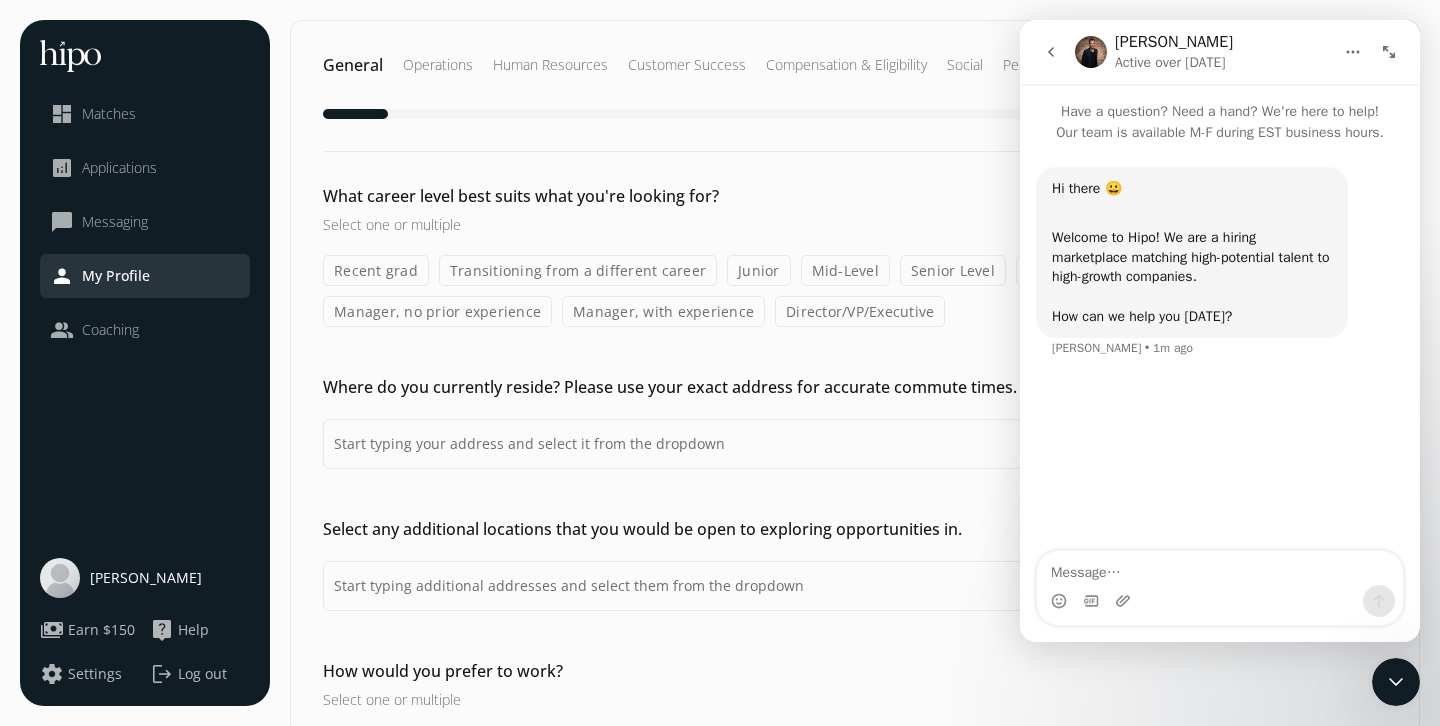 click at bounding box center [1051, 52] 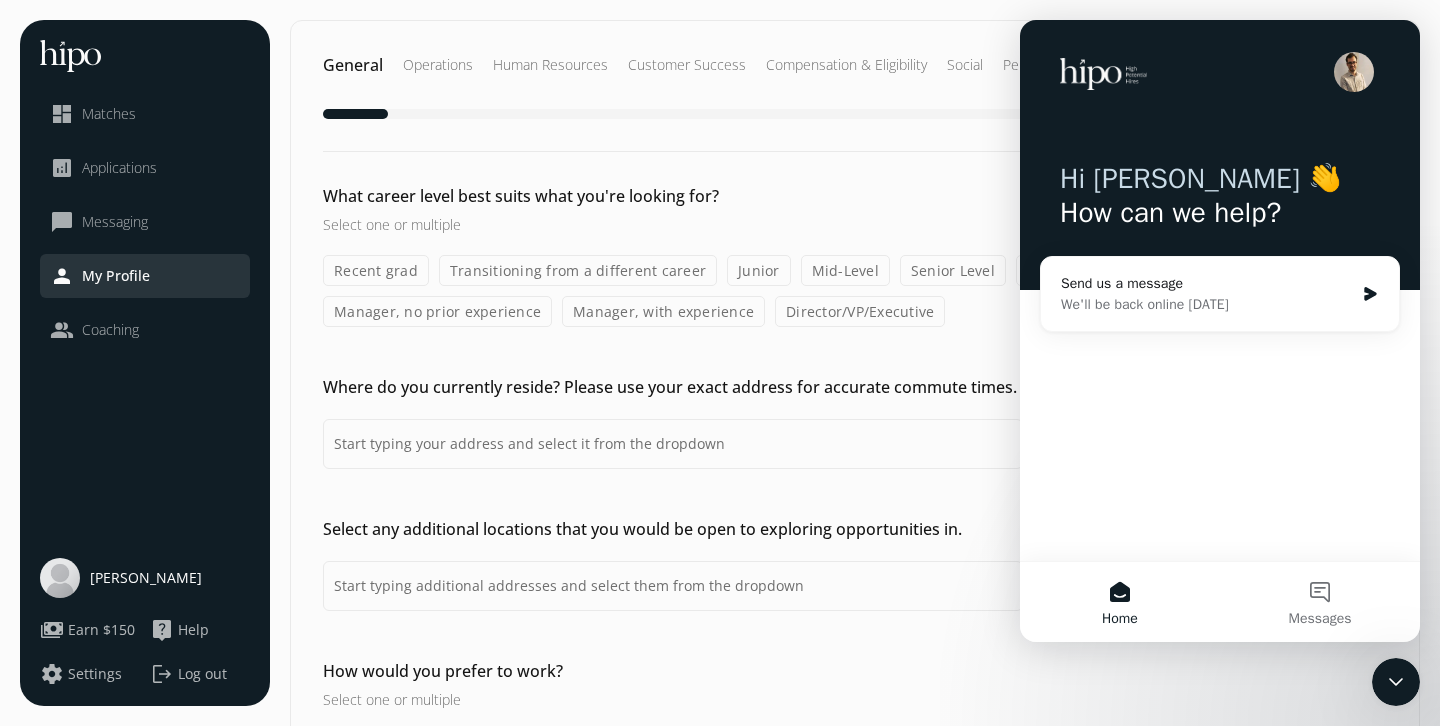 click on "General Operations Human Resources Customer Success Compensation & Eligibility Social Personal 1 / 15" 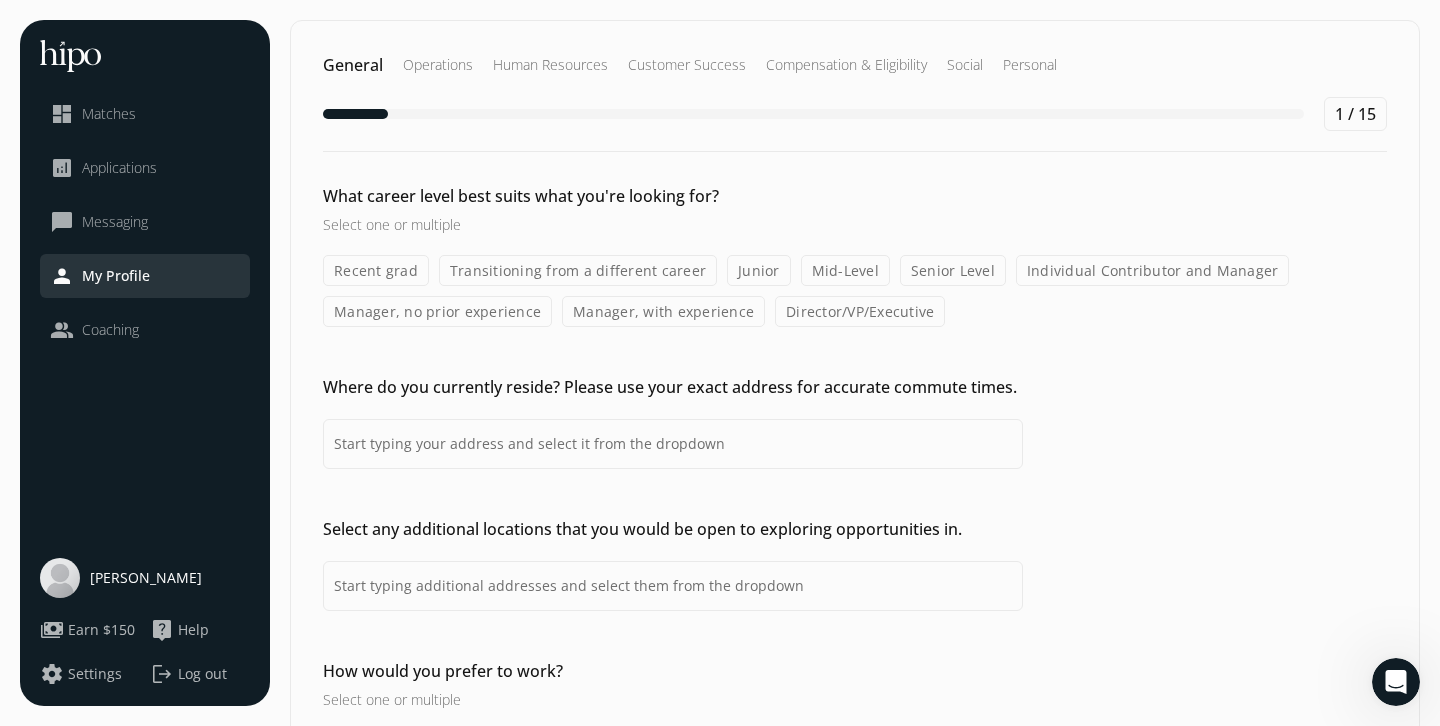 scroll, scrollTop: 0, scrollLeft: 0, axis: both 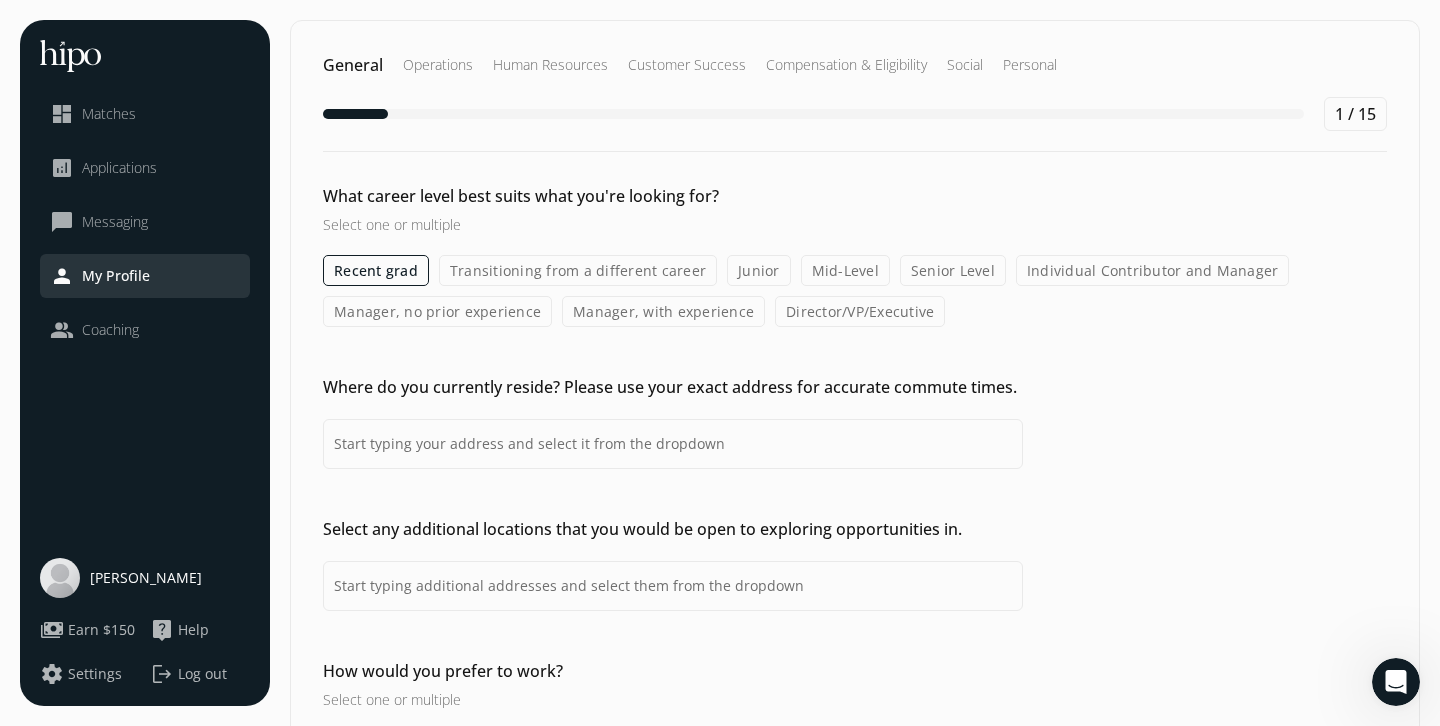 click on "Junior" 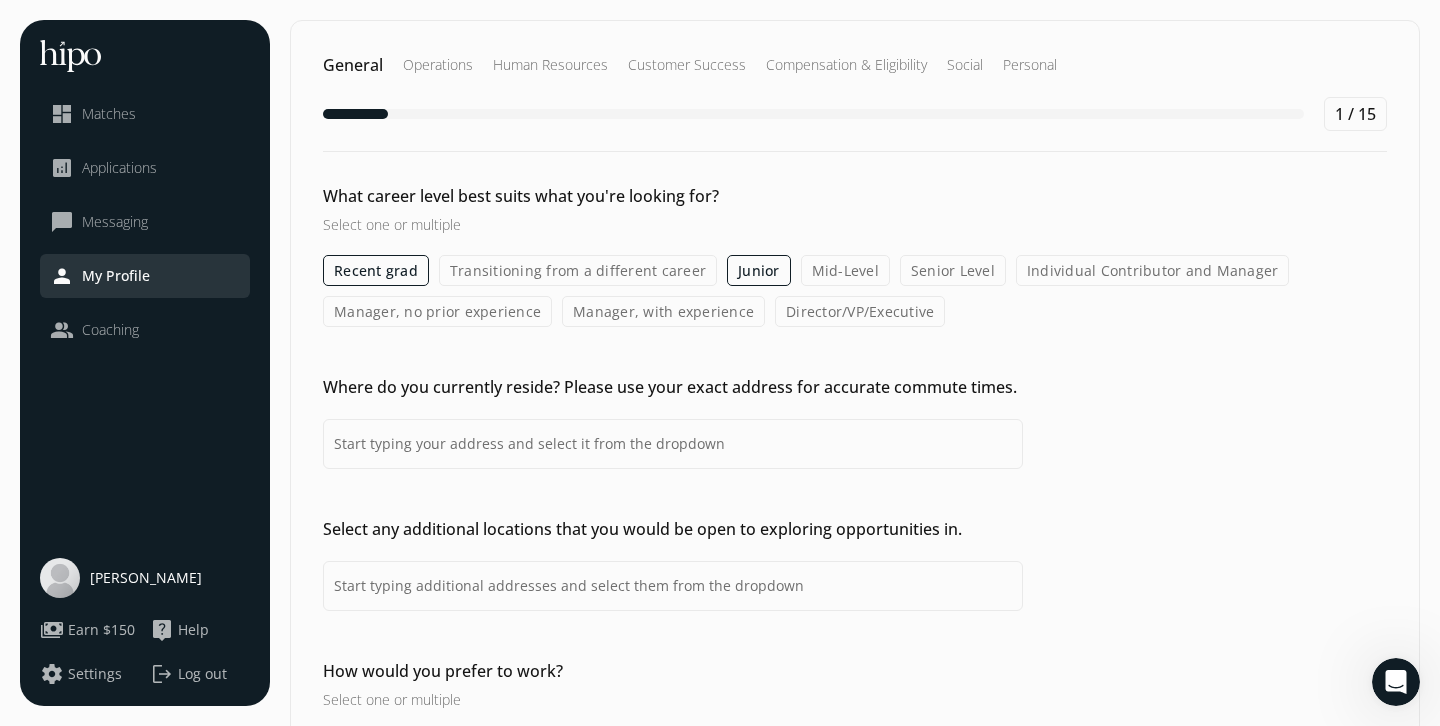 click on "Individual Contributor and Manager" 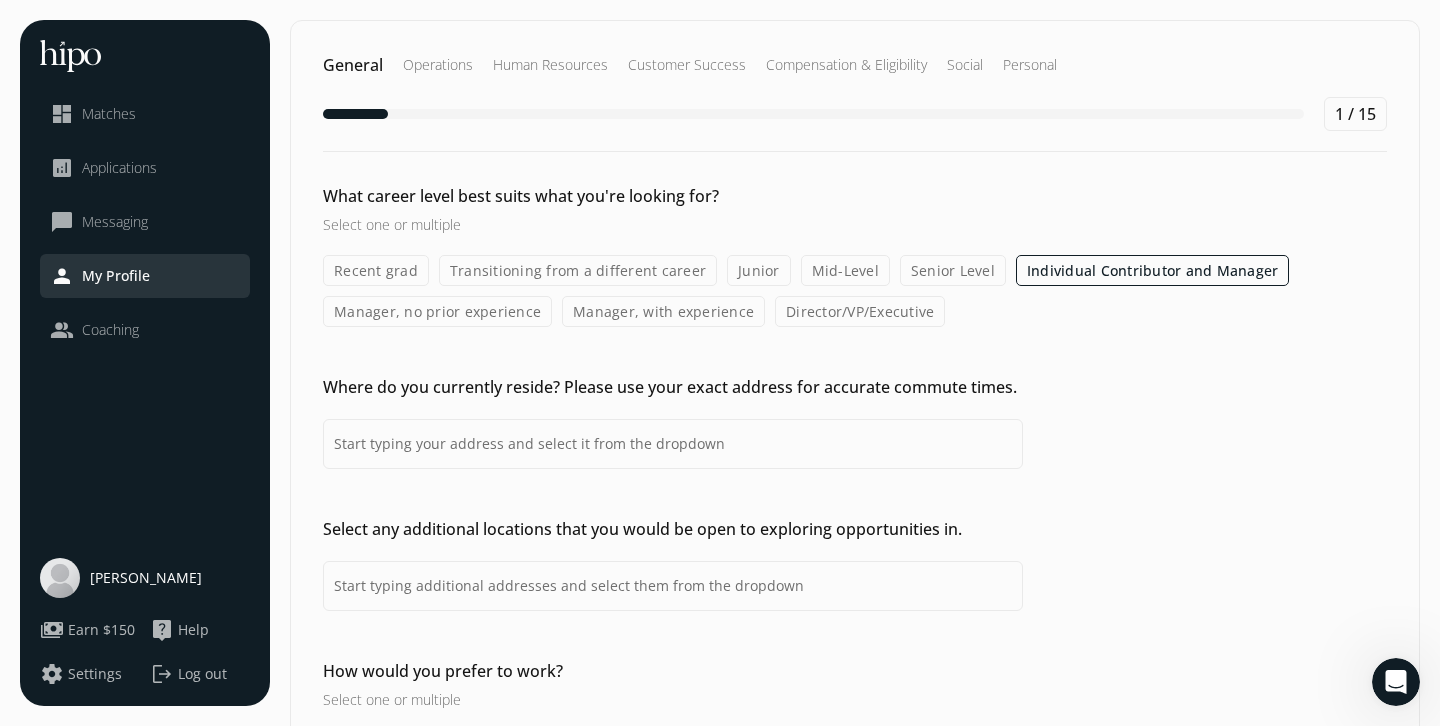 click on "Recent grad" 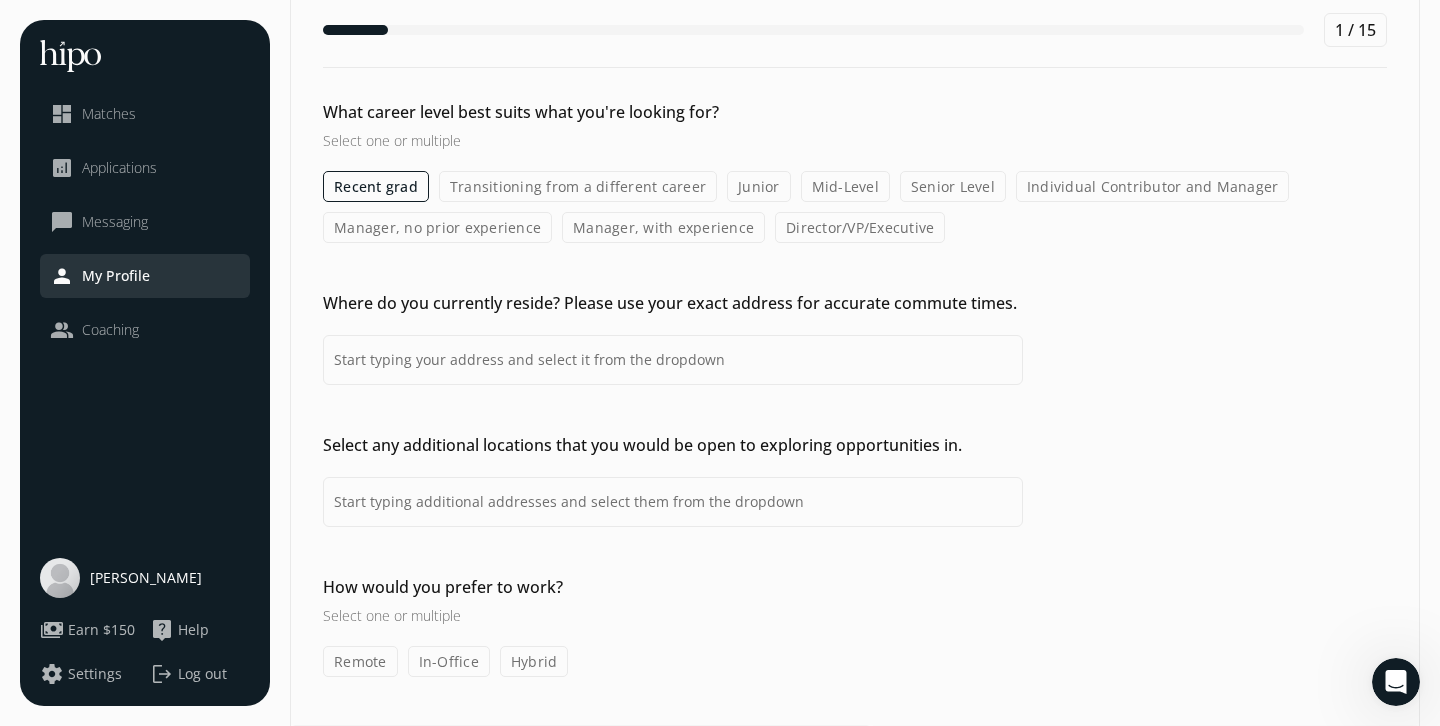 scroll, scrollTop: 123, scrollLeft: 0, axis: vertical 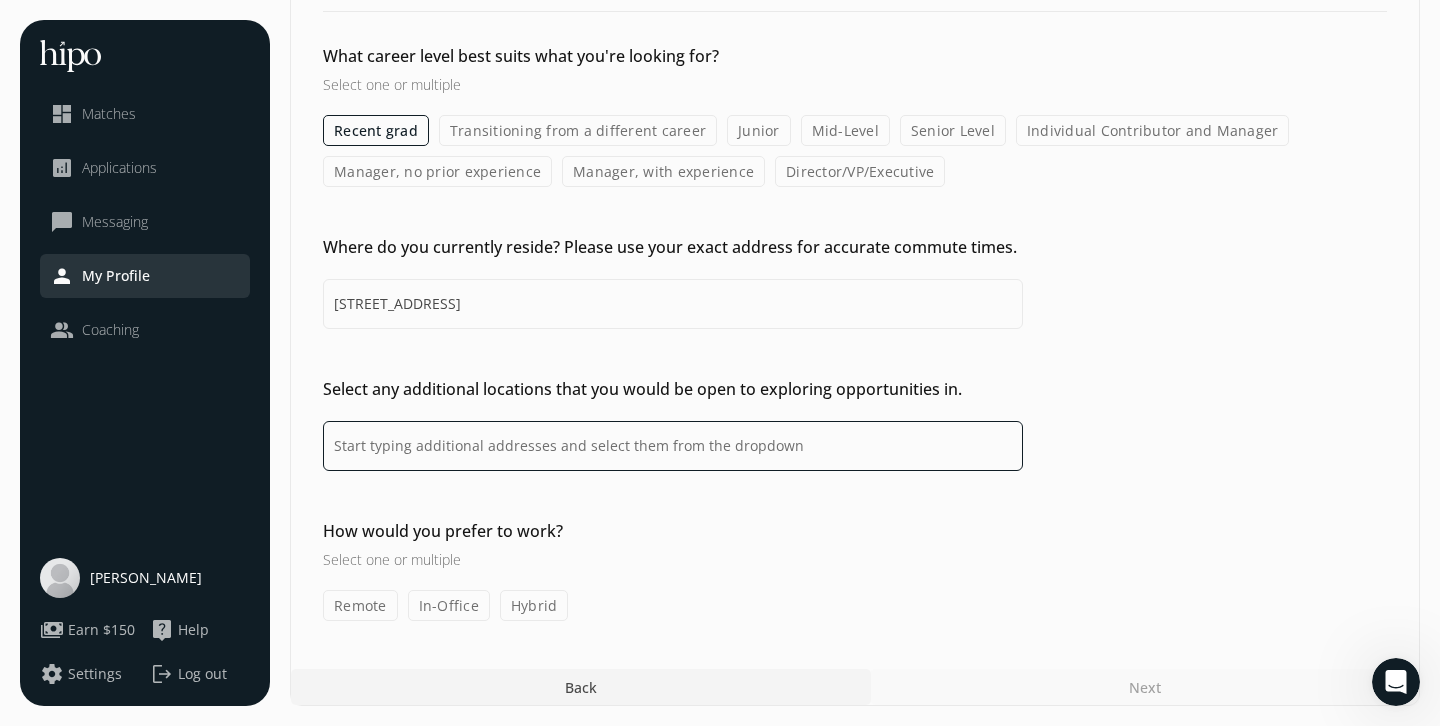 click at bounding box center (673, 446) 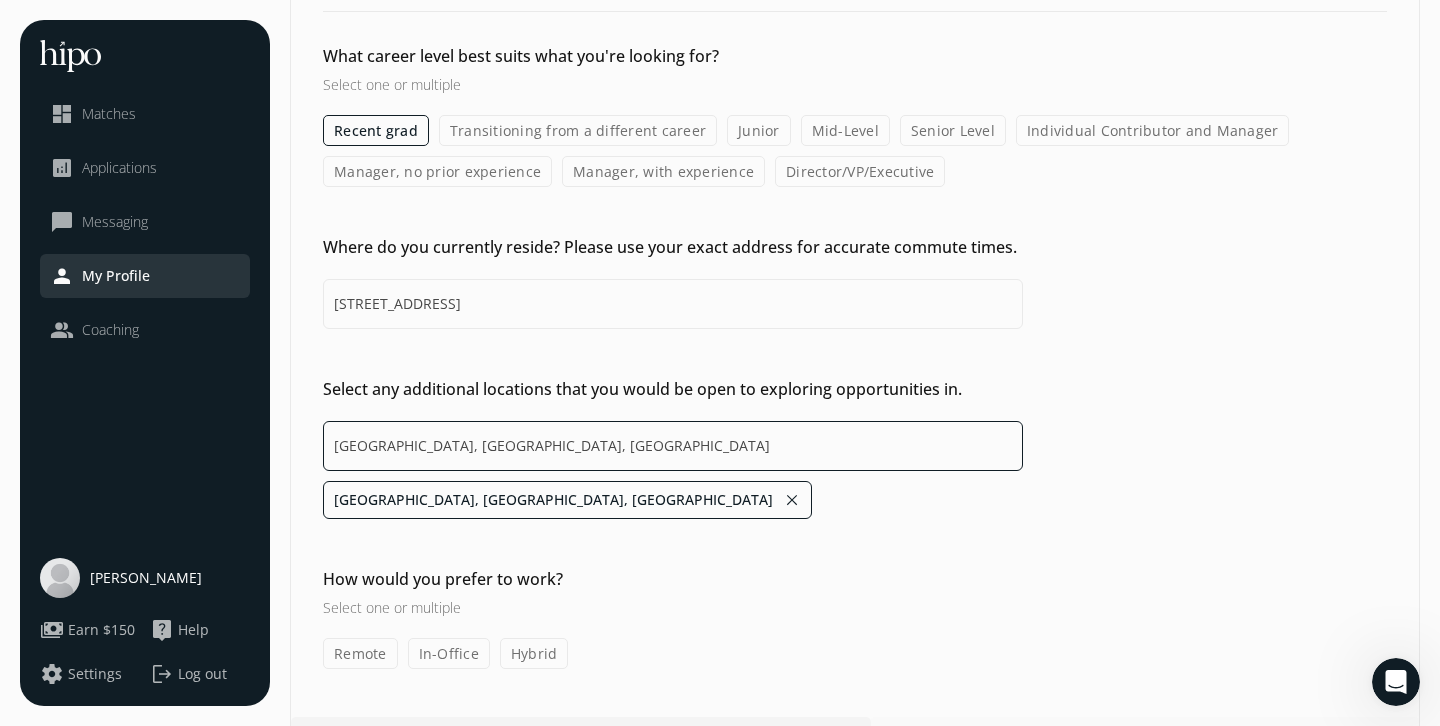 click on "Fort Worth, TX, USA" at bounding box center (673, 446) 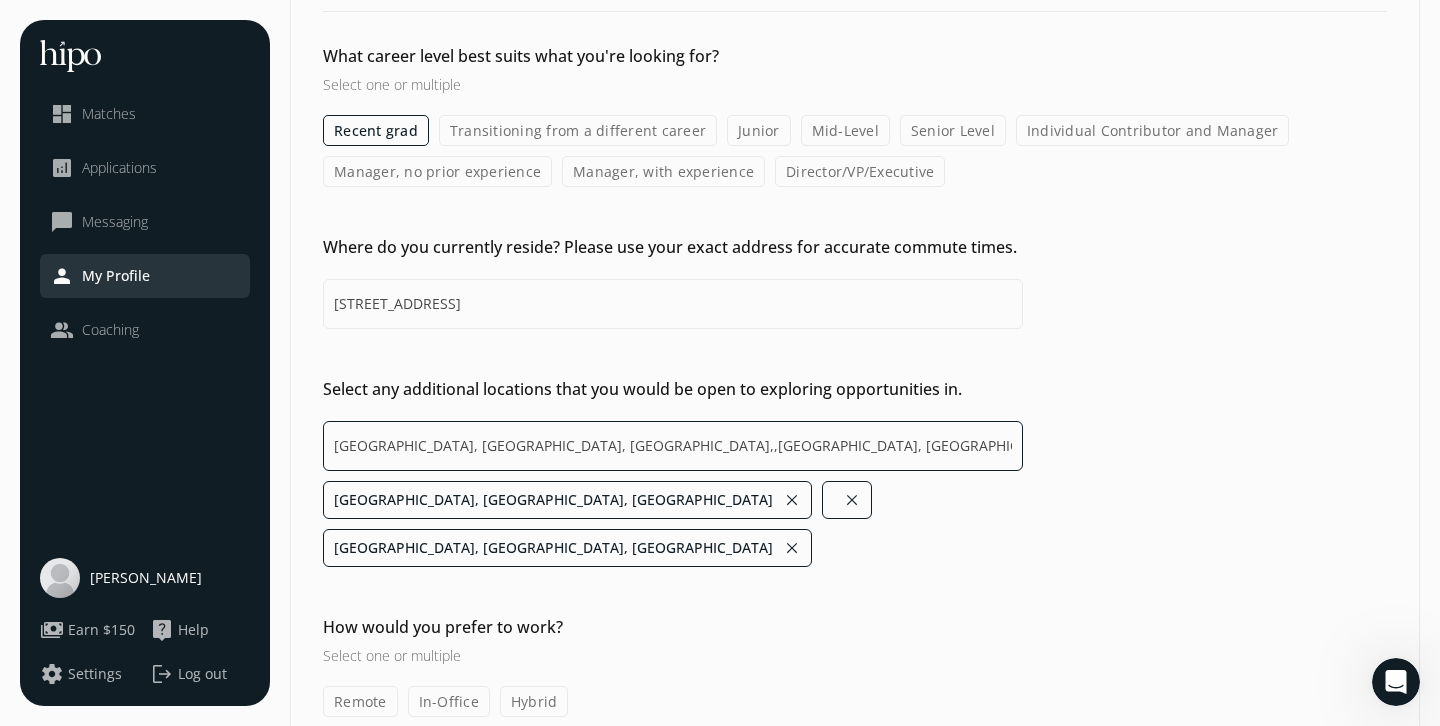 click on "Fort Worth, TX, USA,,Fort Worth, TX, USA" at bounding box center (673, 446) 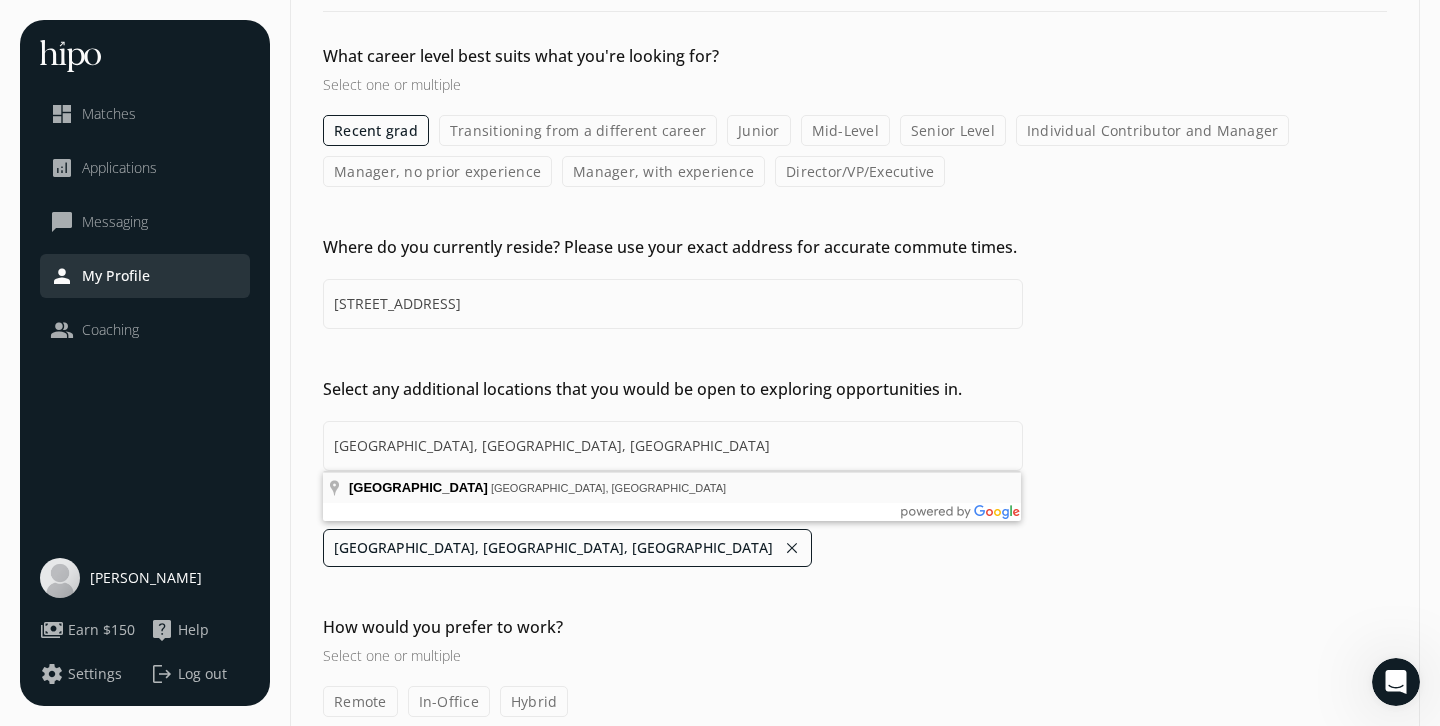 type on "Fort Worth, TX, USA,,Fort Worth, TX, USA,Dallas, TX, USA" 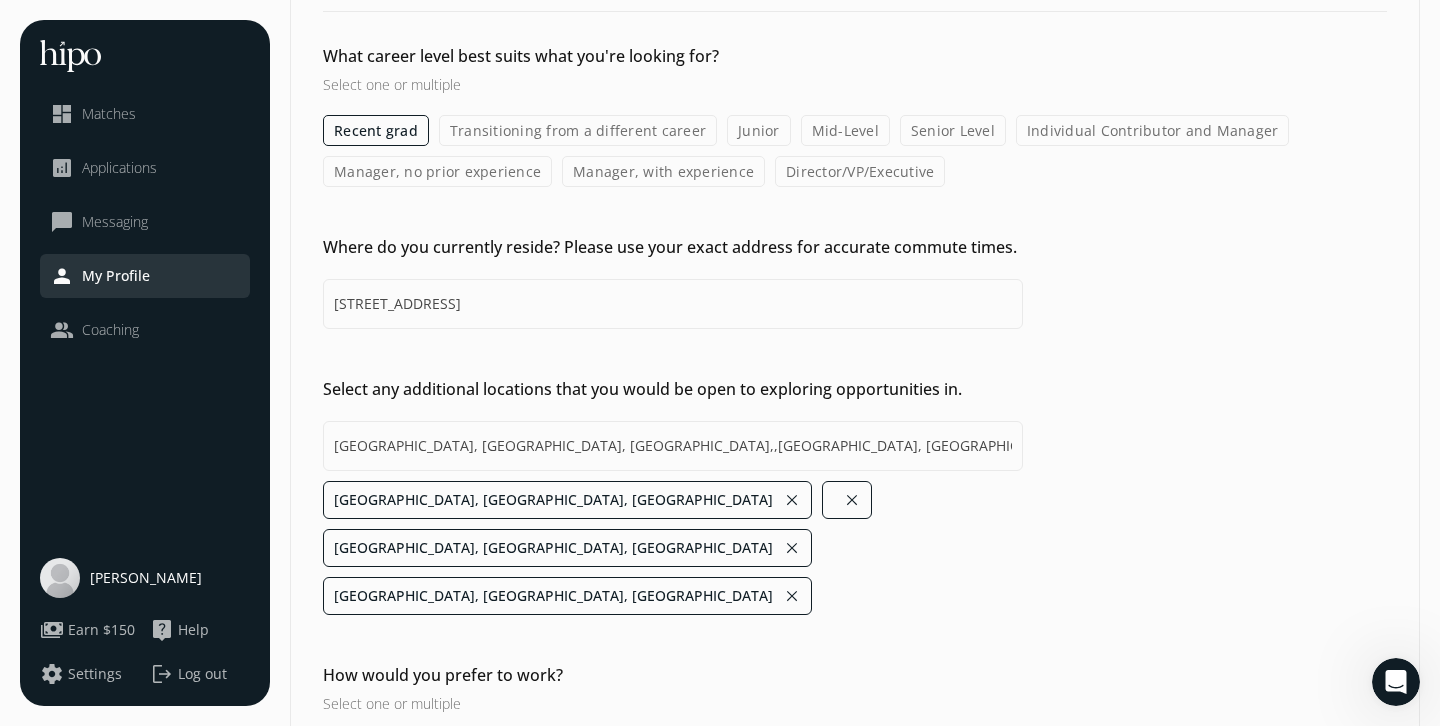 scroll, scrollTop: 188, scrollLeft: 0, axis: vertical 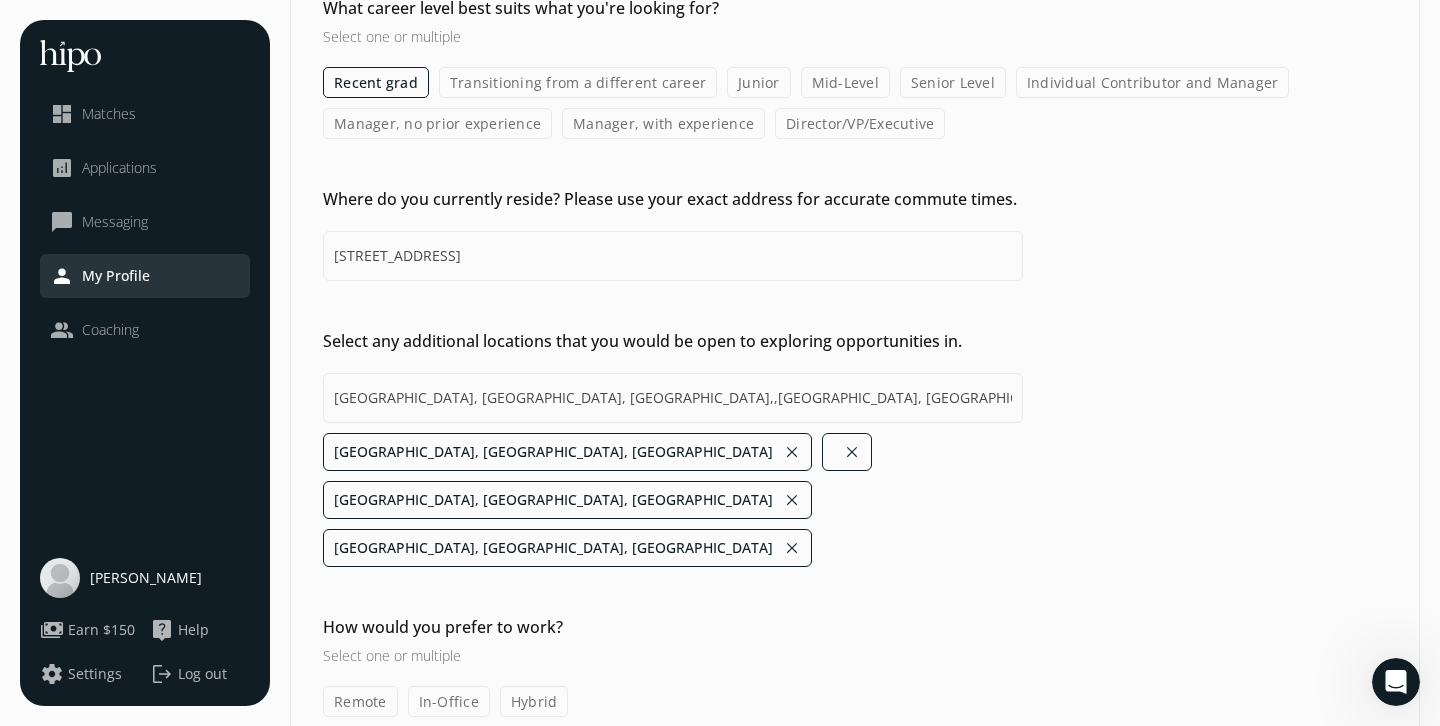 click on "Remote" 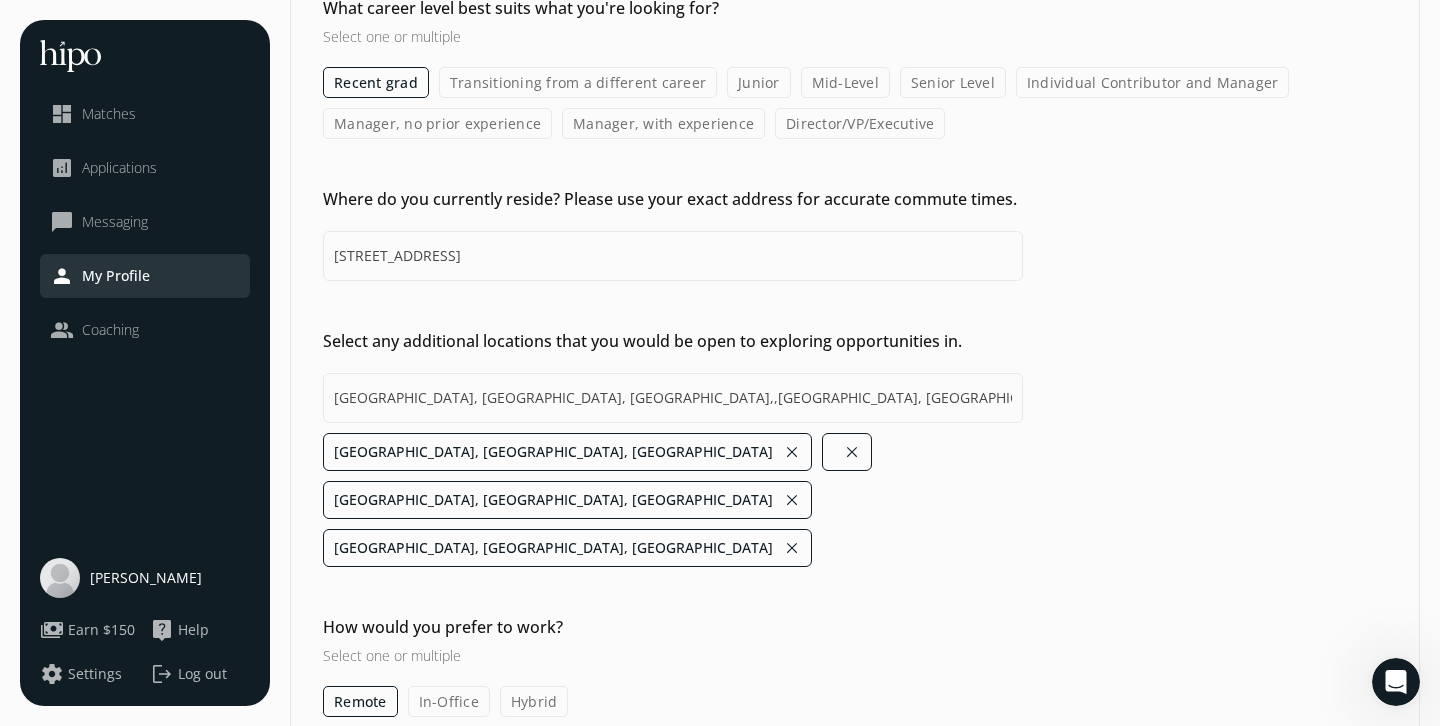 click on "In-Office" 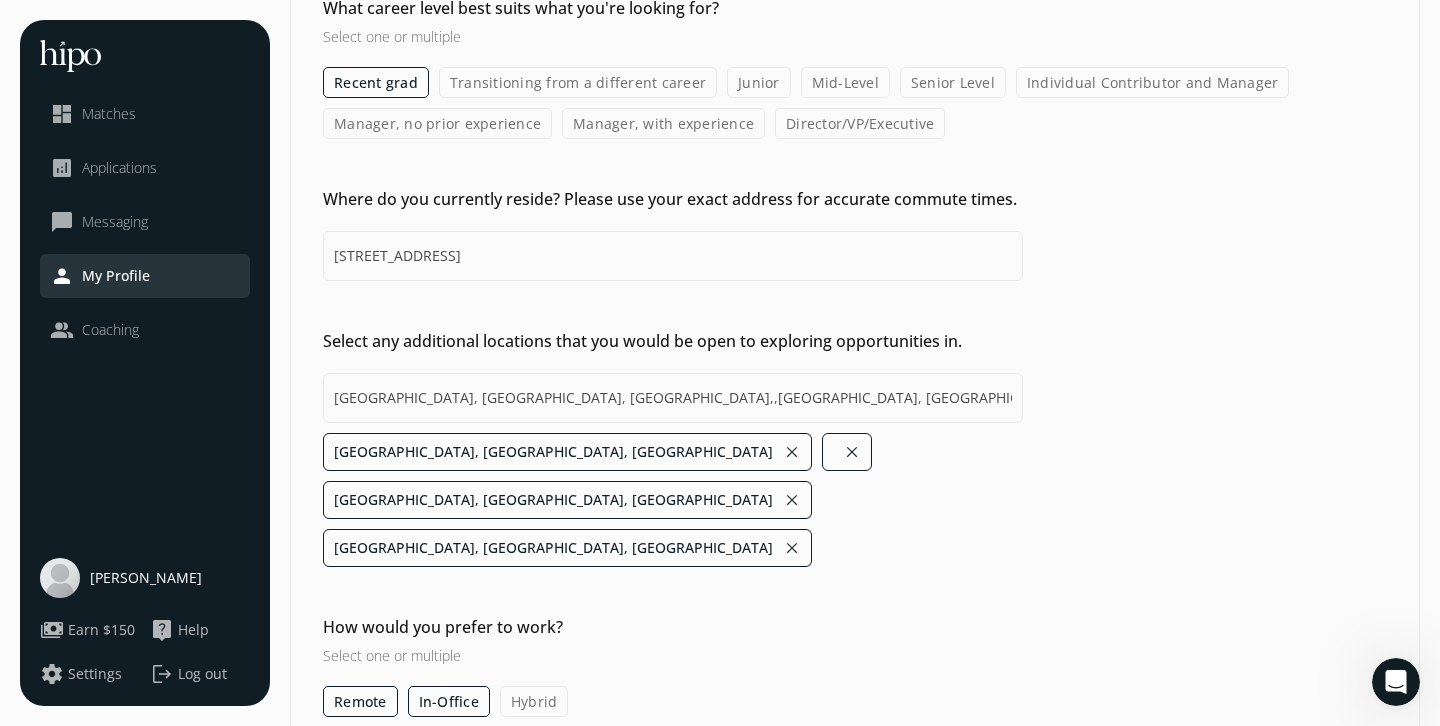 click on "Hybrid" 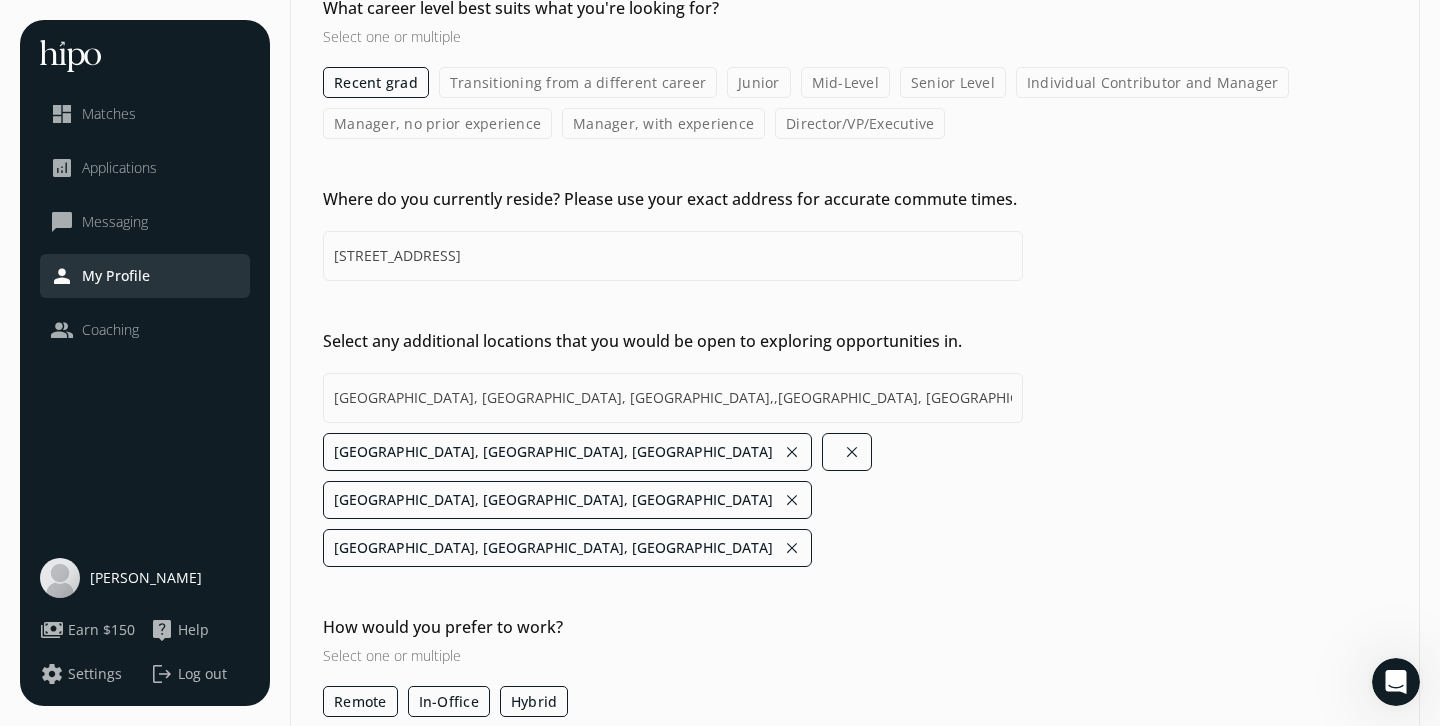 click on "Remote" 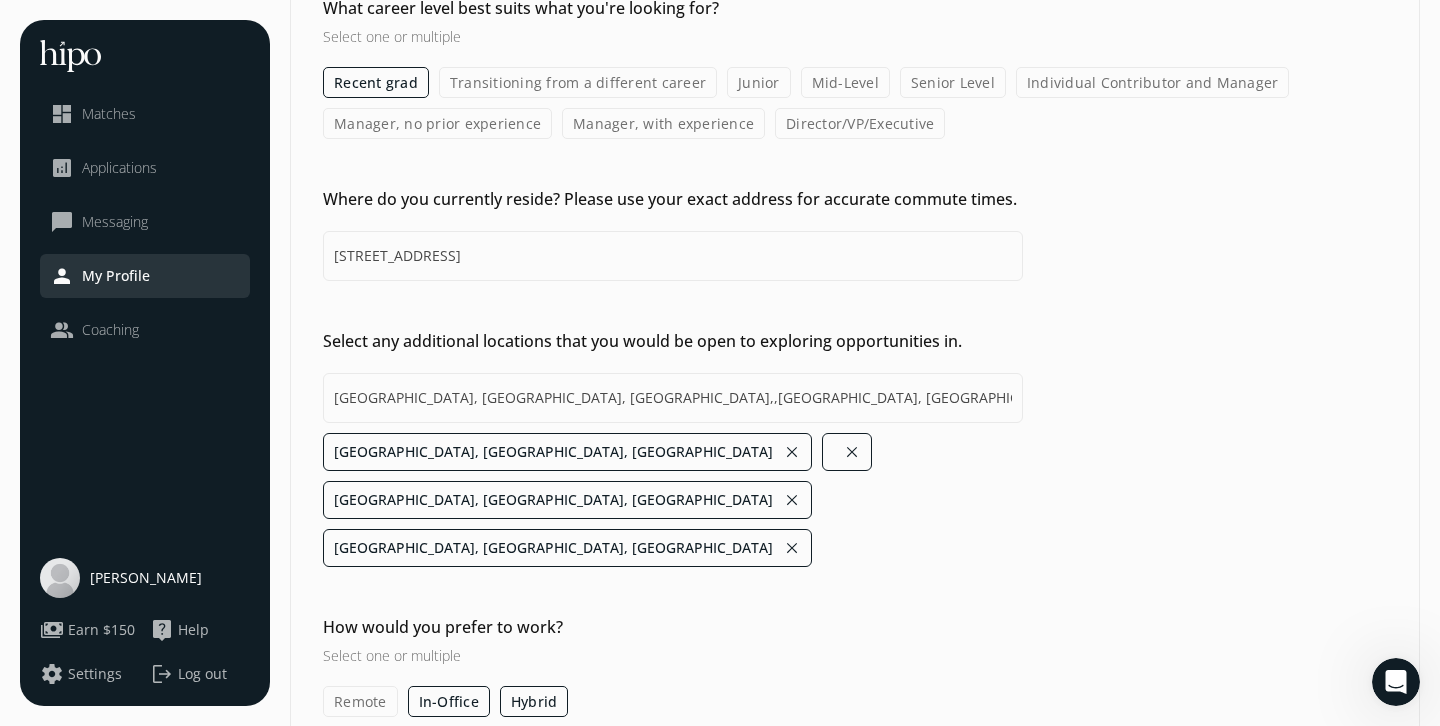 click at bounding box center (1137, 783) 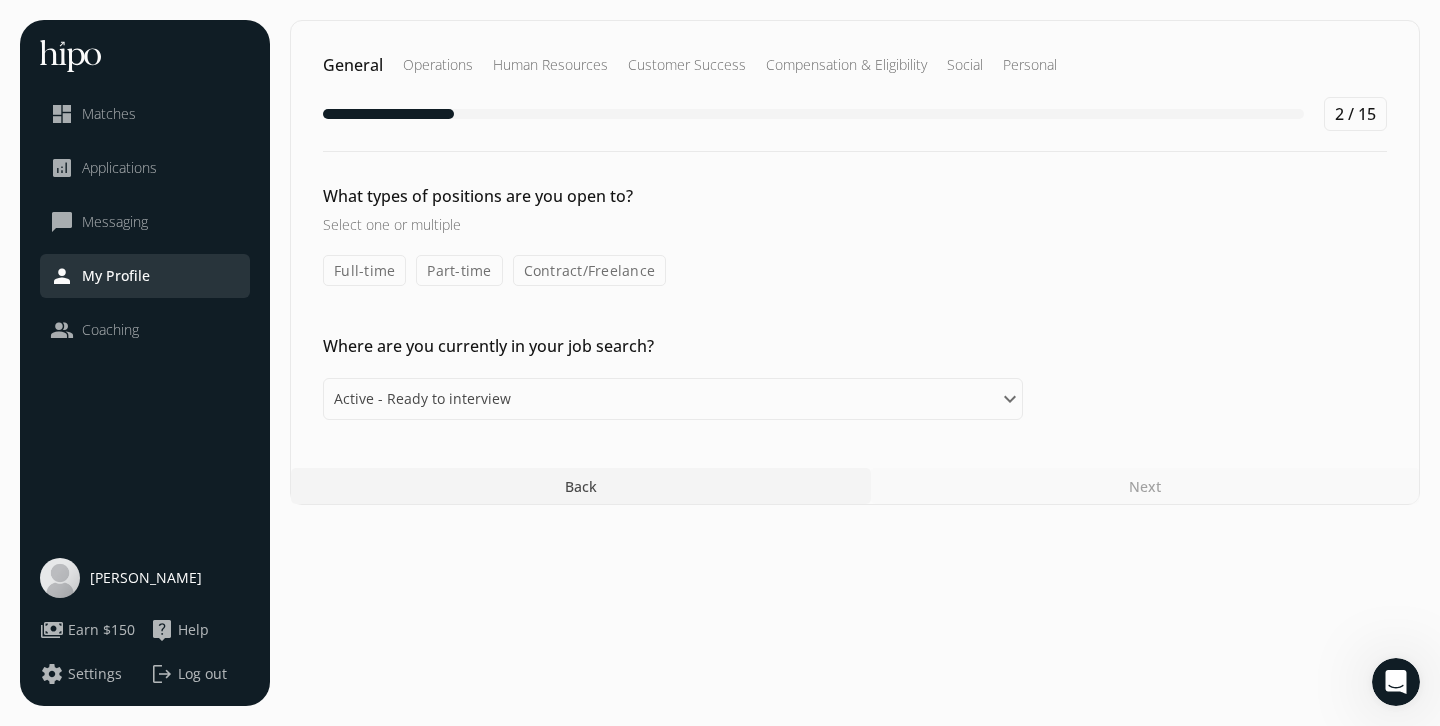 click on "Full-time" 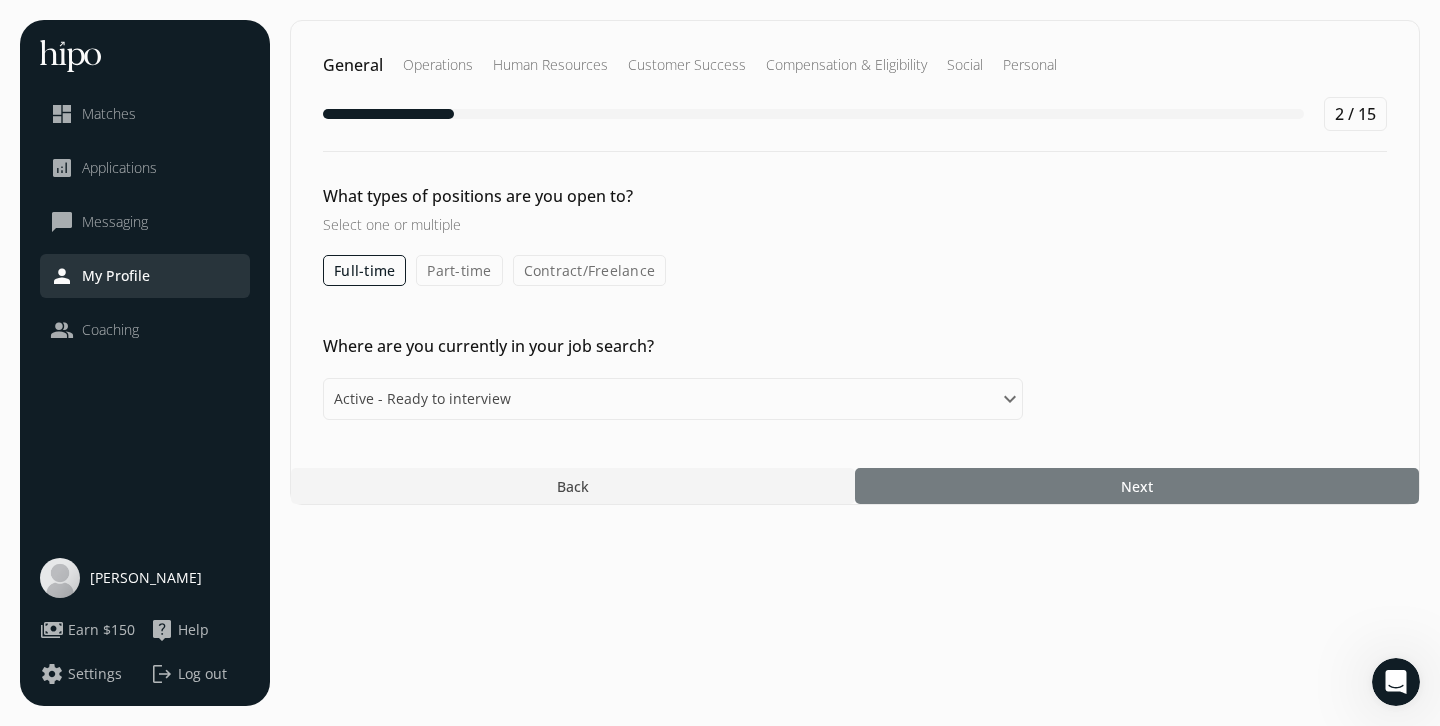 click at bounding box center [1137, 486] 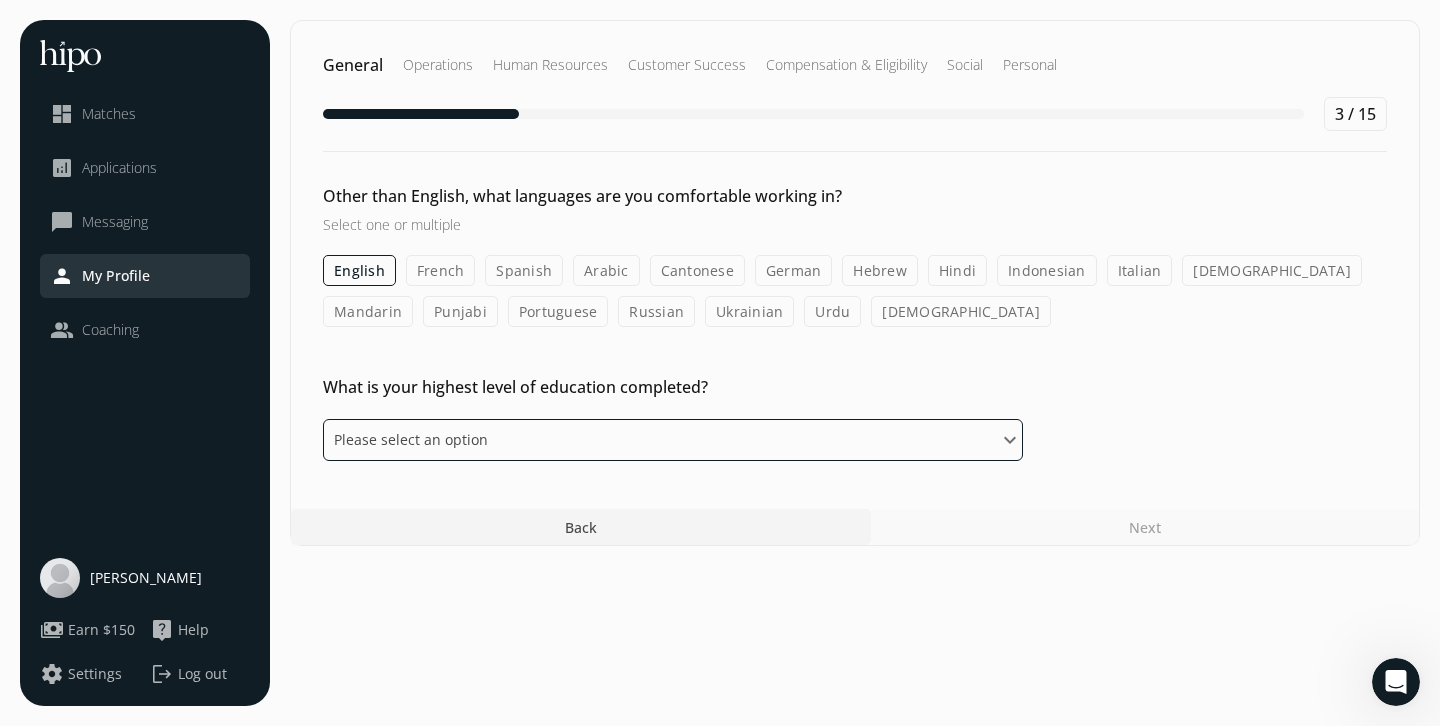 click on "Please select an option Some High School High School Diploma Some University or College Diploma Bachelors Degree Masters Ph. D." 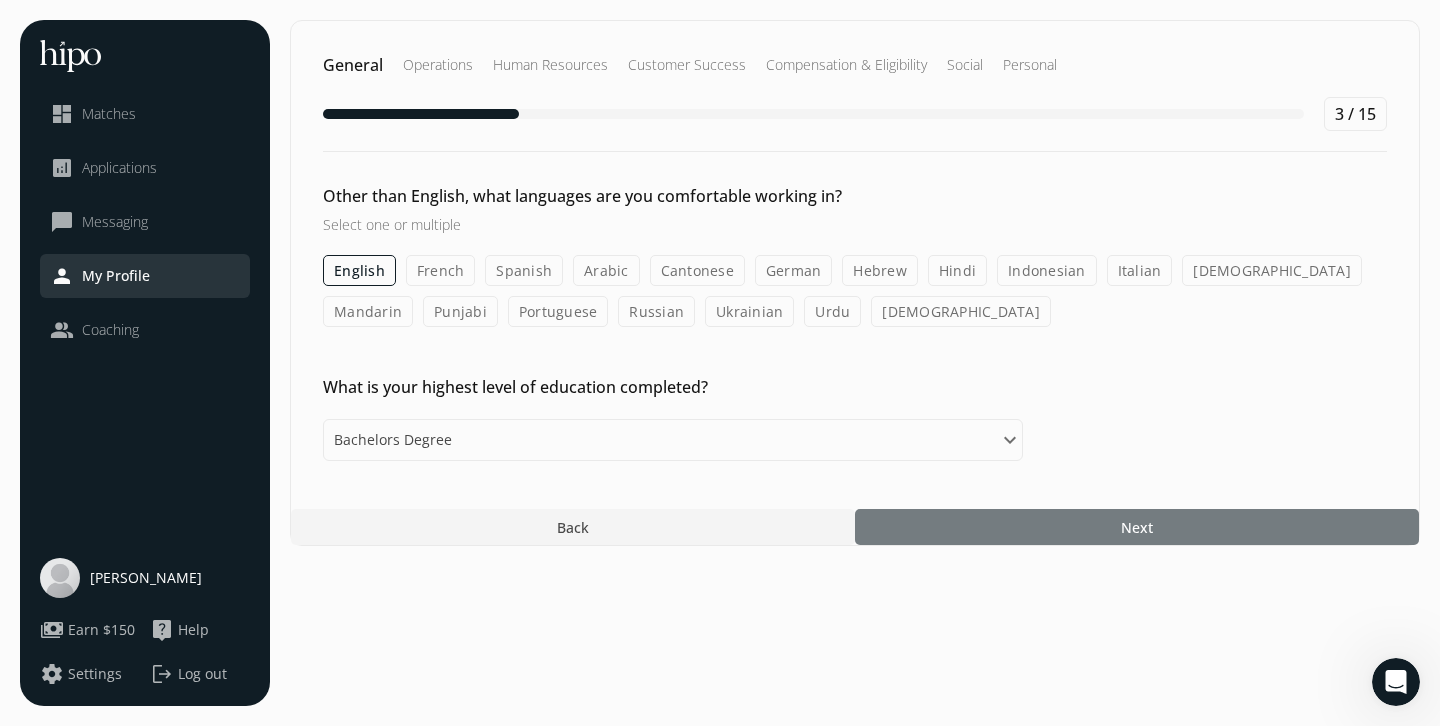 click at bounding box center [1137, 527] 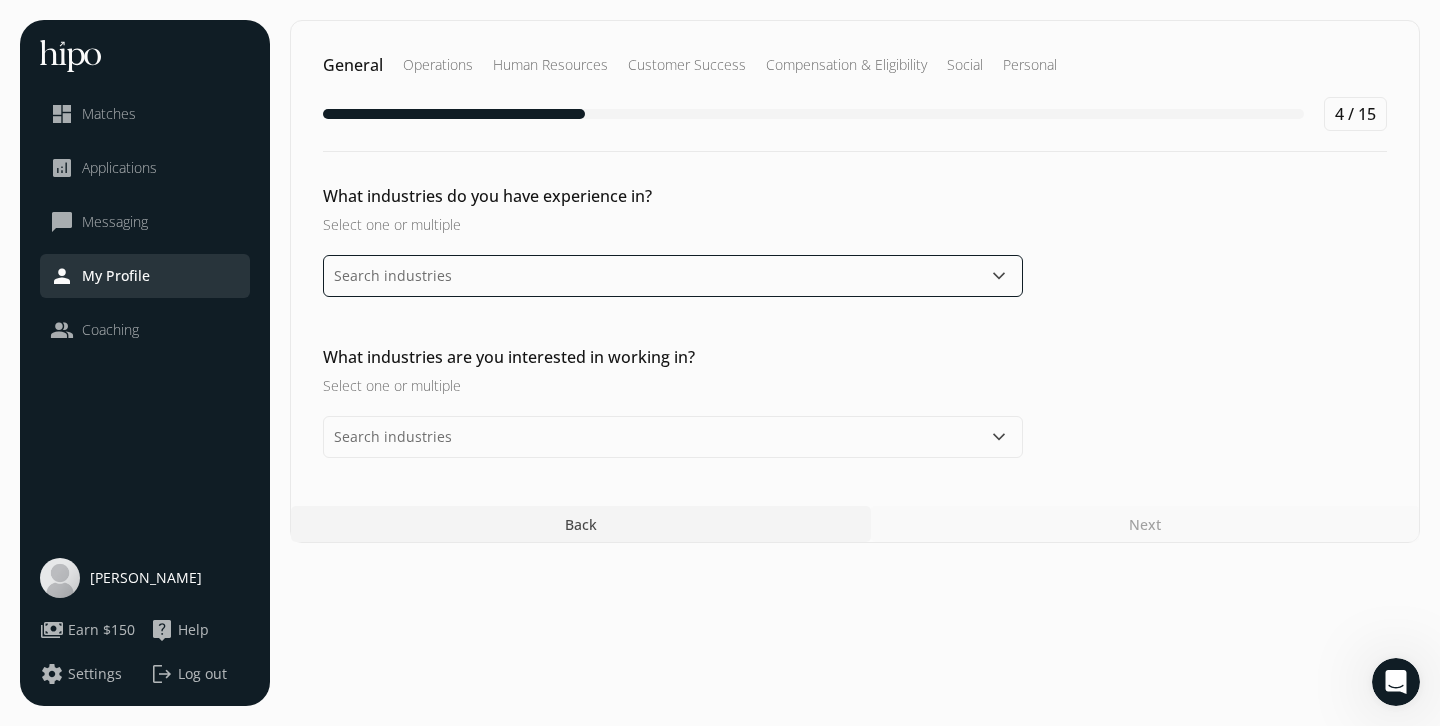 click at bounding box center (673, 276) 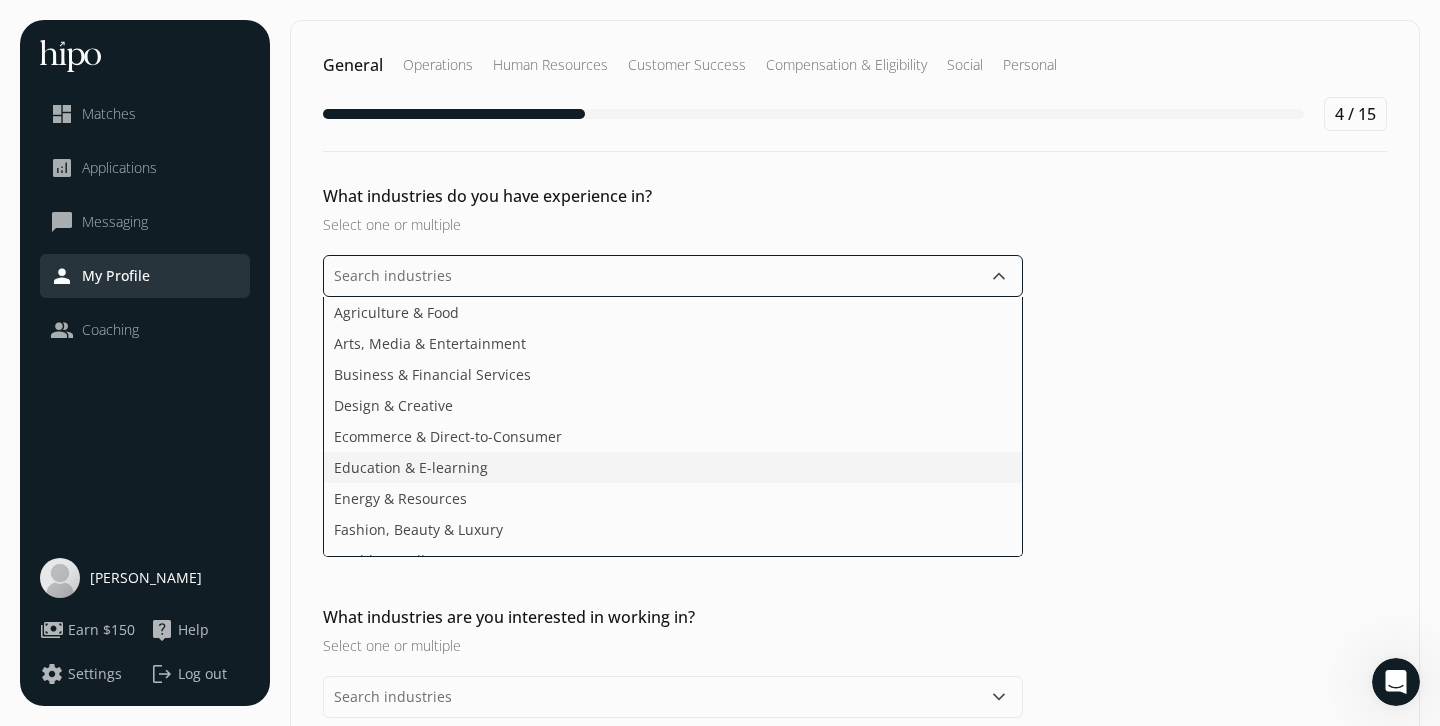 click on "Education & E-learning" 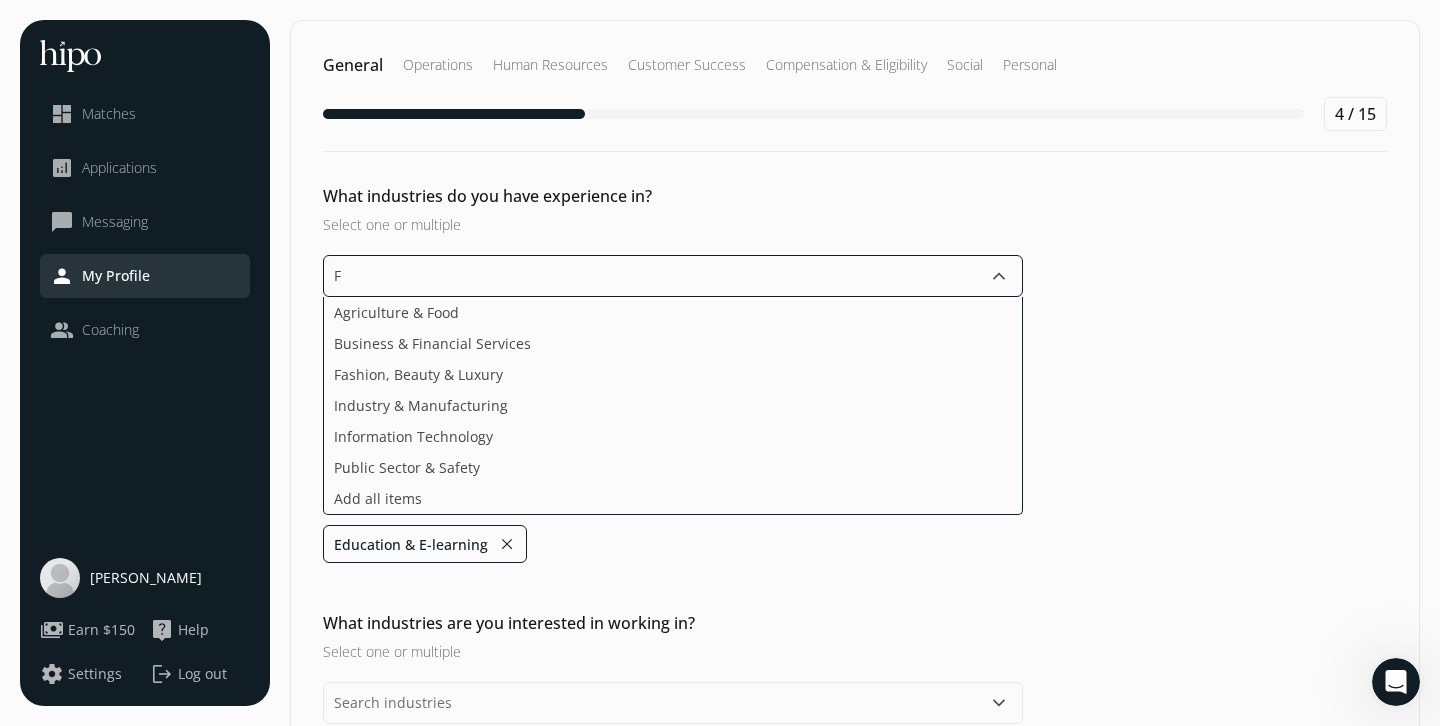 scroll, scrollTop: 0, scrollLeft: 0, axis: both 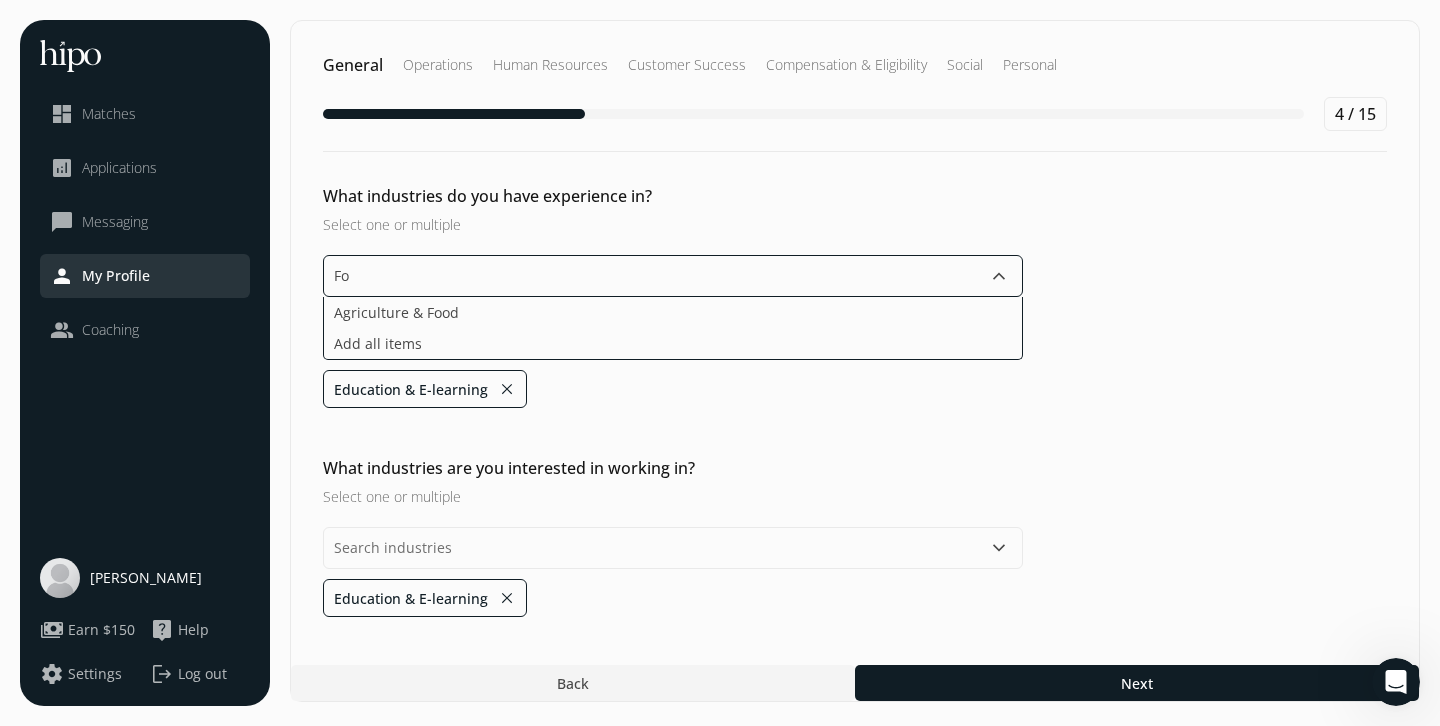 type on "F" 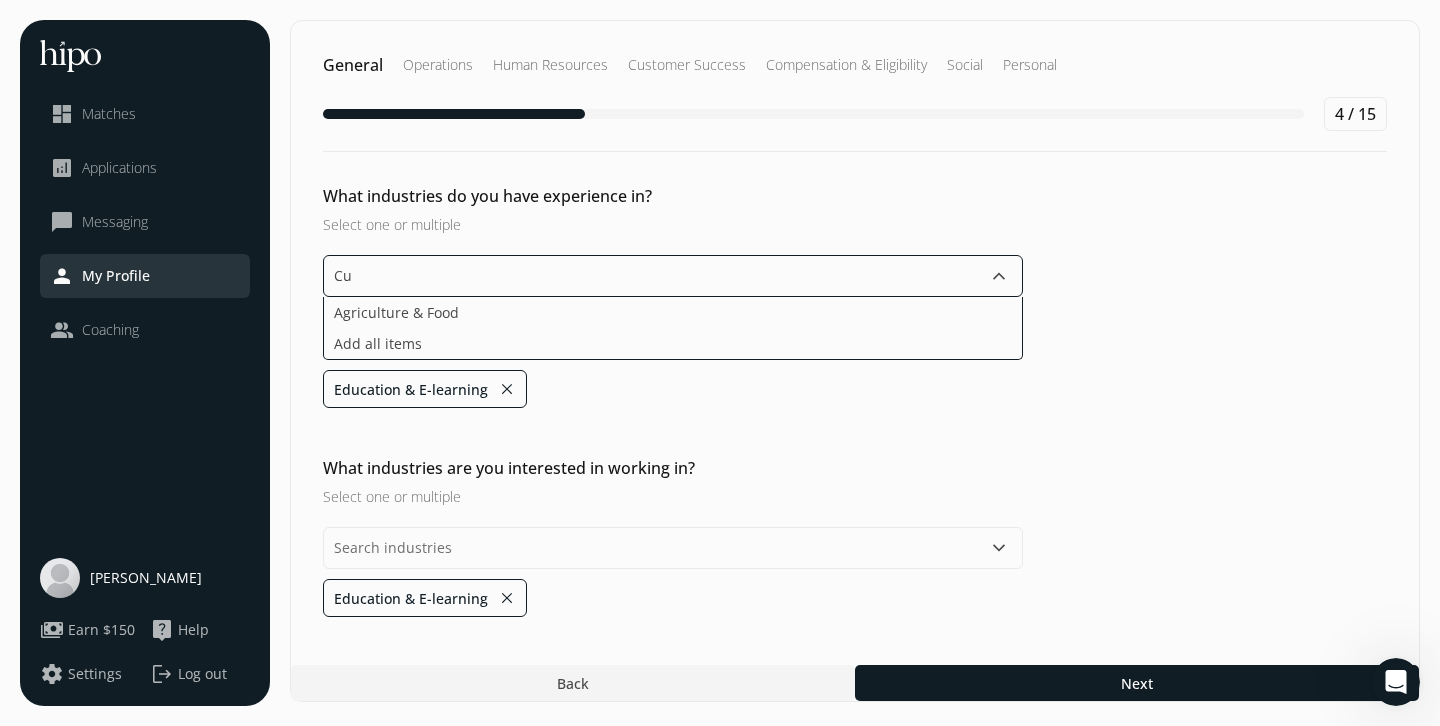 type on "C" 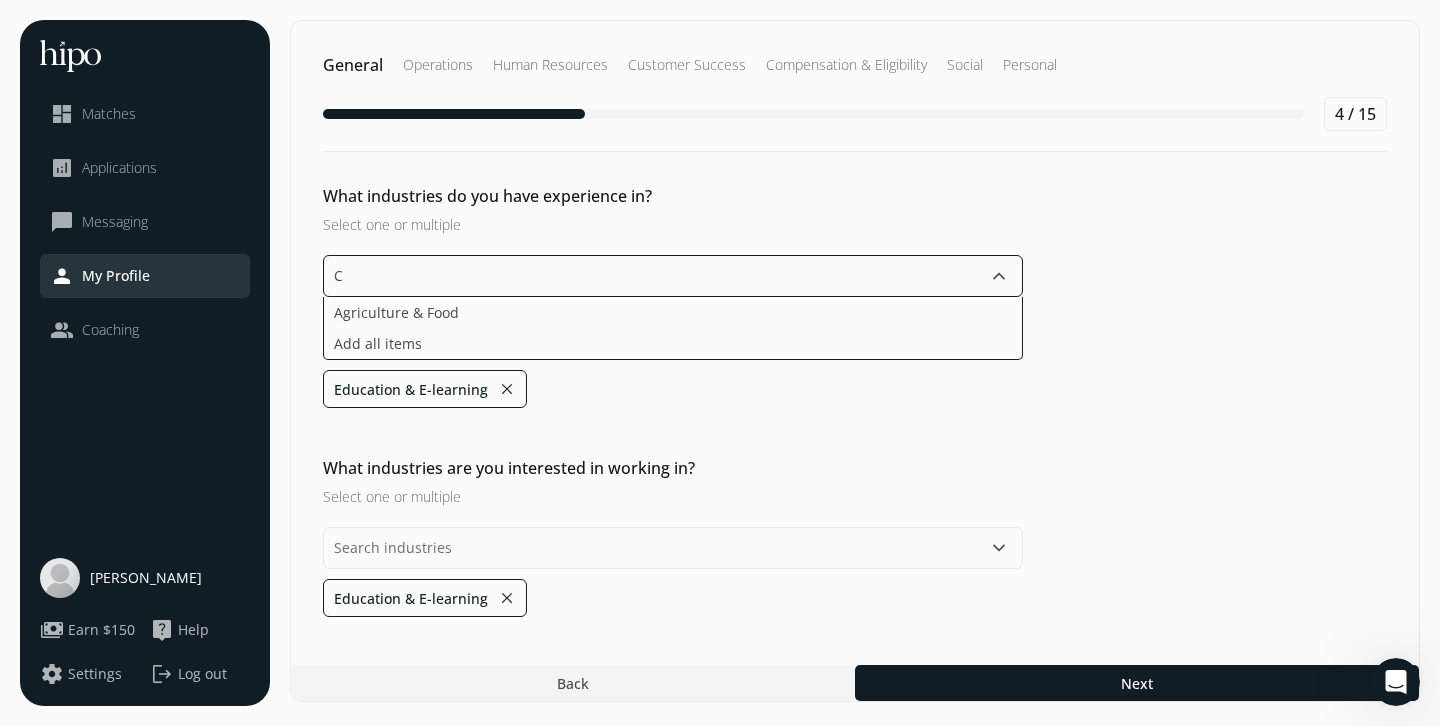 type 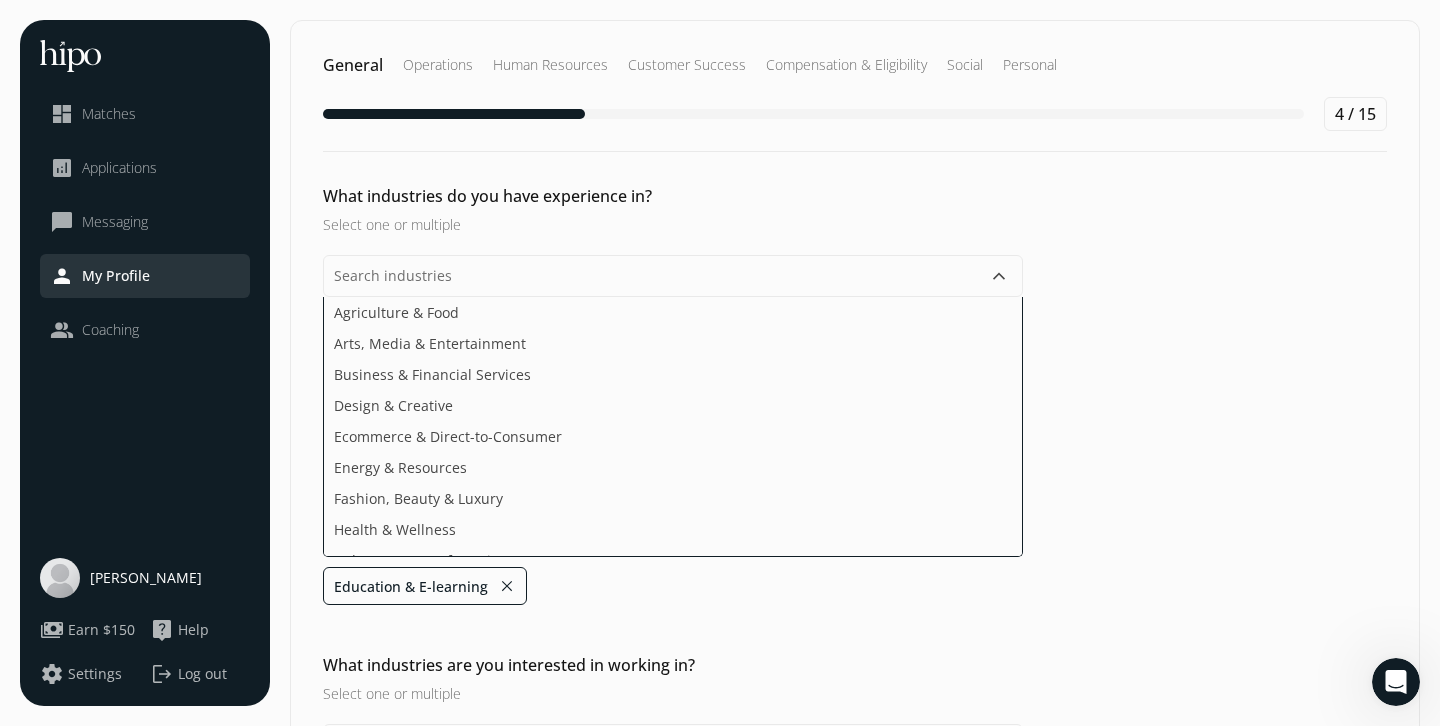 click on "What industries do you have experience in? Select one or multiple  keyboard_arrow_down Agriculture & Food Arts, Media & Entertainment Business & Financial Services Design & Creative Ecommerce & Direct-to-Consumer Energy & Resources Fashion, Beauty & Luxury Health & Wellness Industry & Manufacturing Information Technology Media & Communication No prior industry experience Others Property & Construction Public Sector & Safety Retail & Consumer Goods Services & Miscellaneous Technology & Innovation Trade & Development Add all items Education & E-learning close" 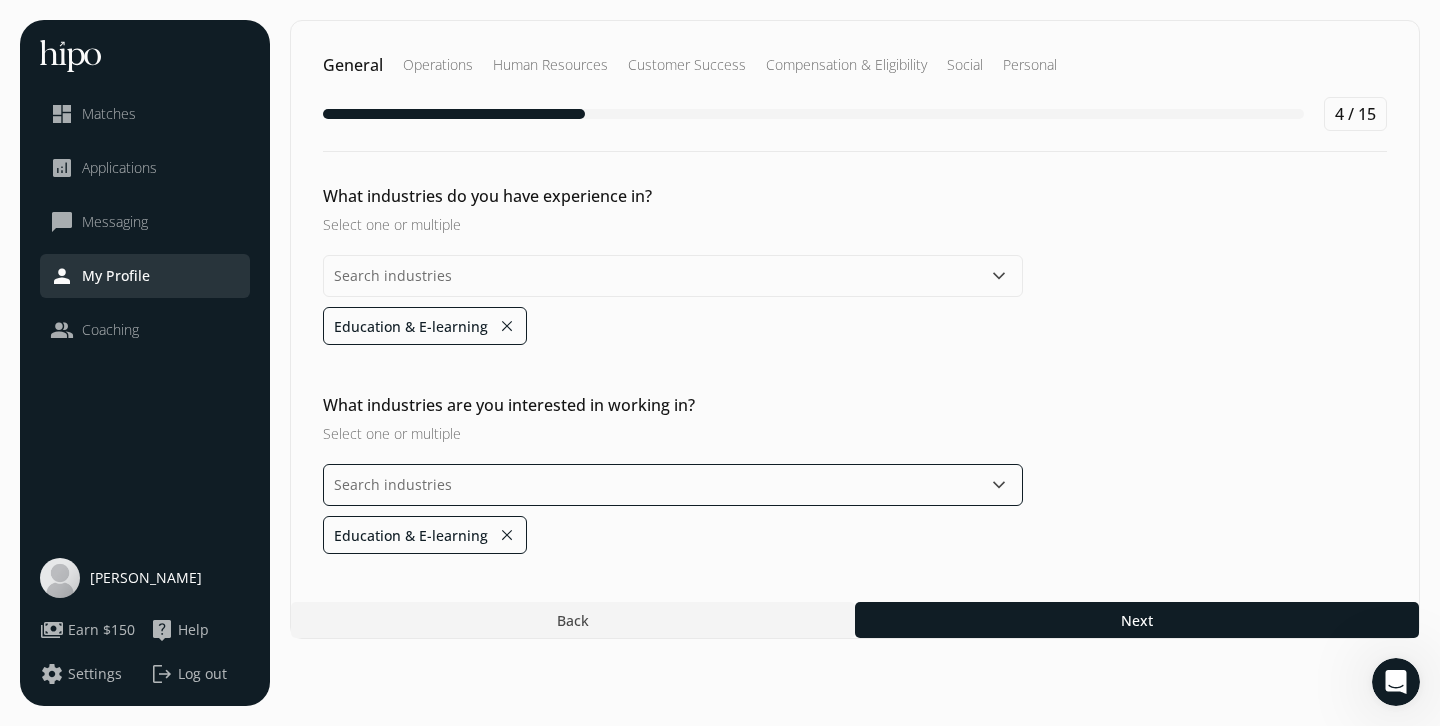 click at bounding box center [673, 485] 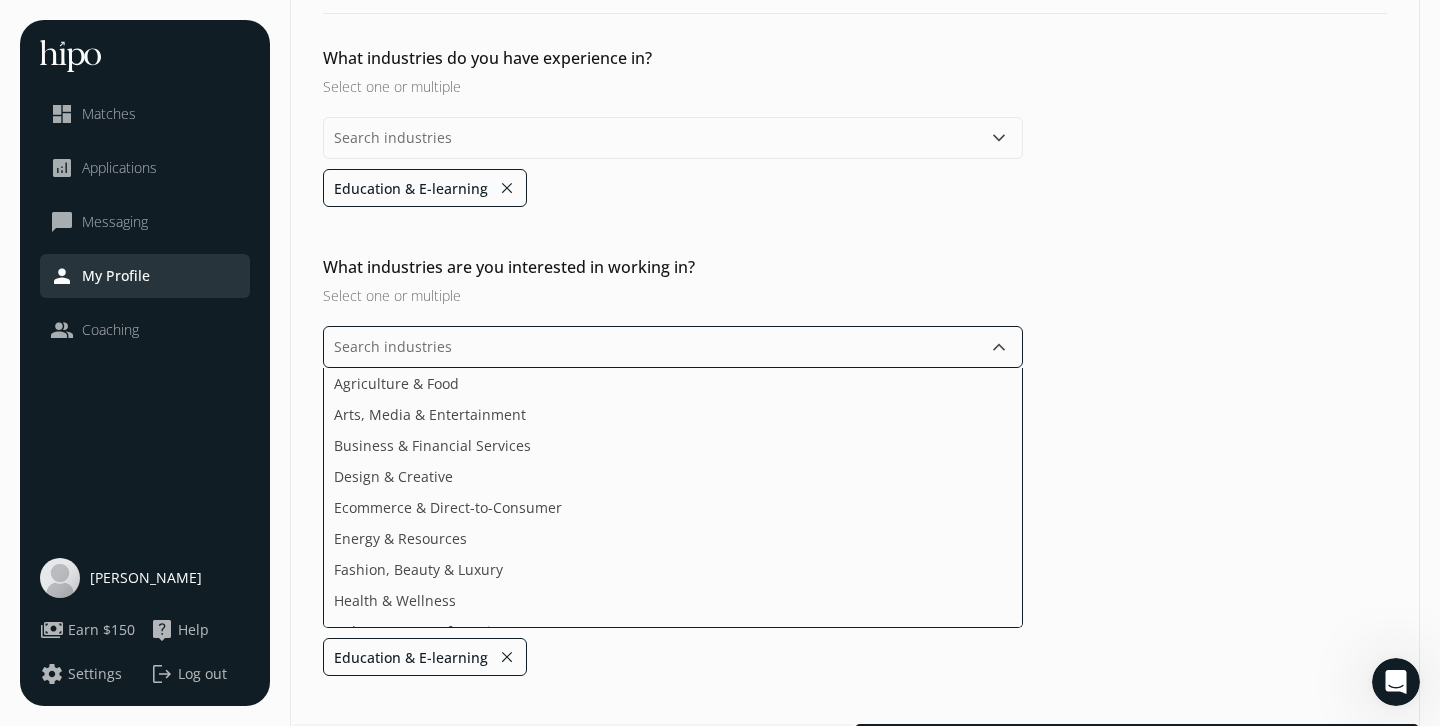 scroll, scrollTop: 153, scrollLeft: 0, axis: vertical 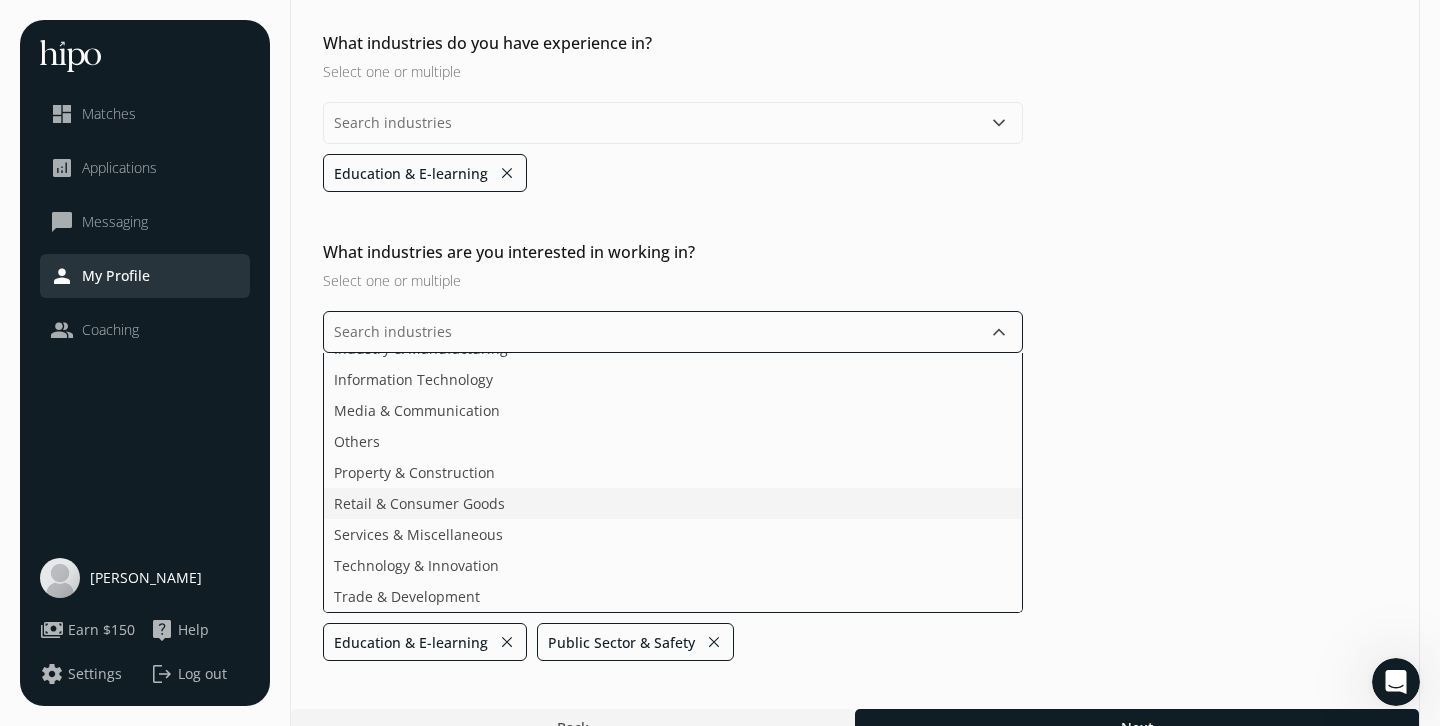 click on "Agriculture & Food Arts, Media & Entertainment Business & Financial Services Design & Creative Ecommerce & Direct-to-Consumer Energy & Resources Fashion, Beauty & Luxury Health & Wellness Industry & Manufacturing Information Technology Media & Communication Others Property & Construction Retail & Consumer Goods Services & Miscellaneous Technology & Innovation Trade & Development" at bounding box center [673, 483] 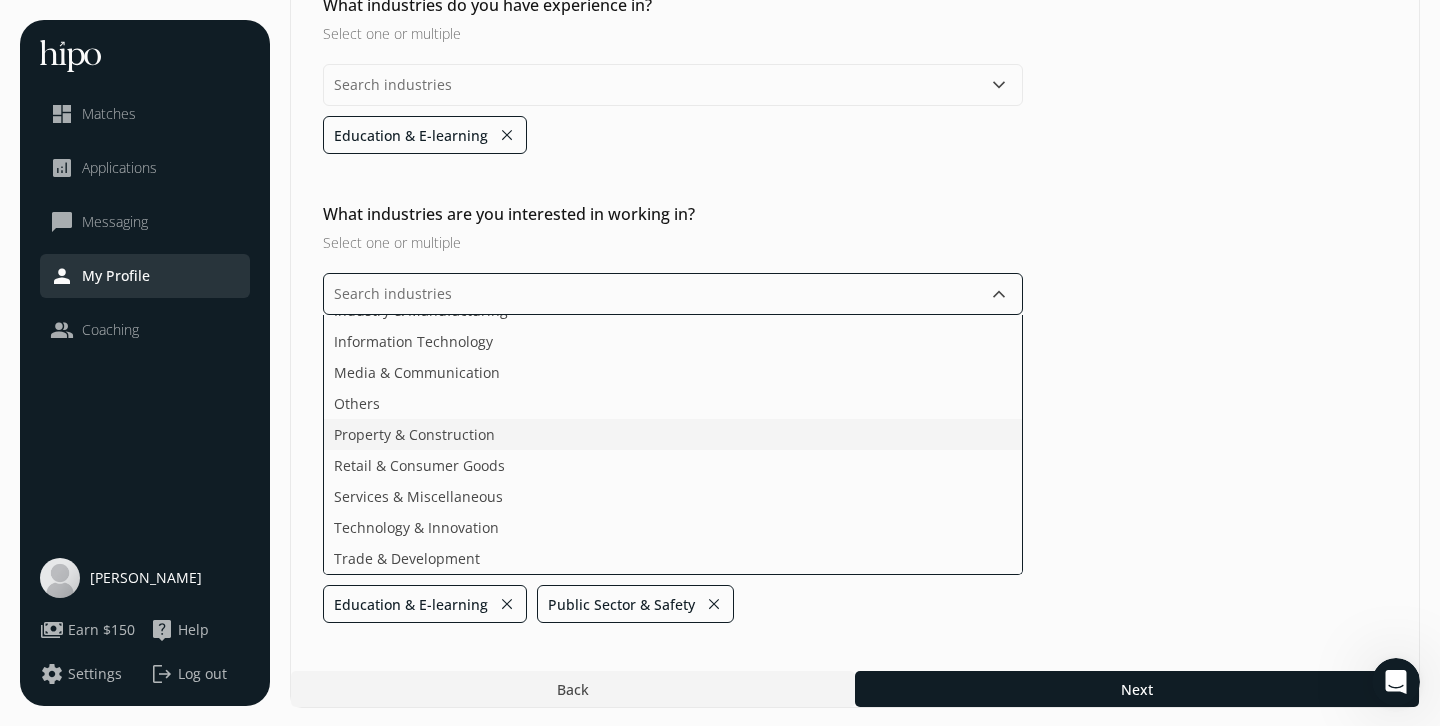 scroll, scrollTop: 193, scrollLeft: 0, axis: vertical 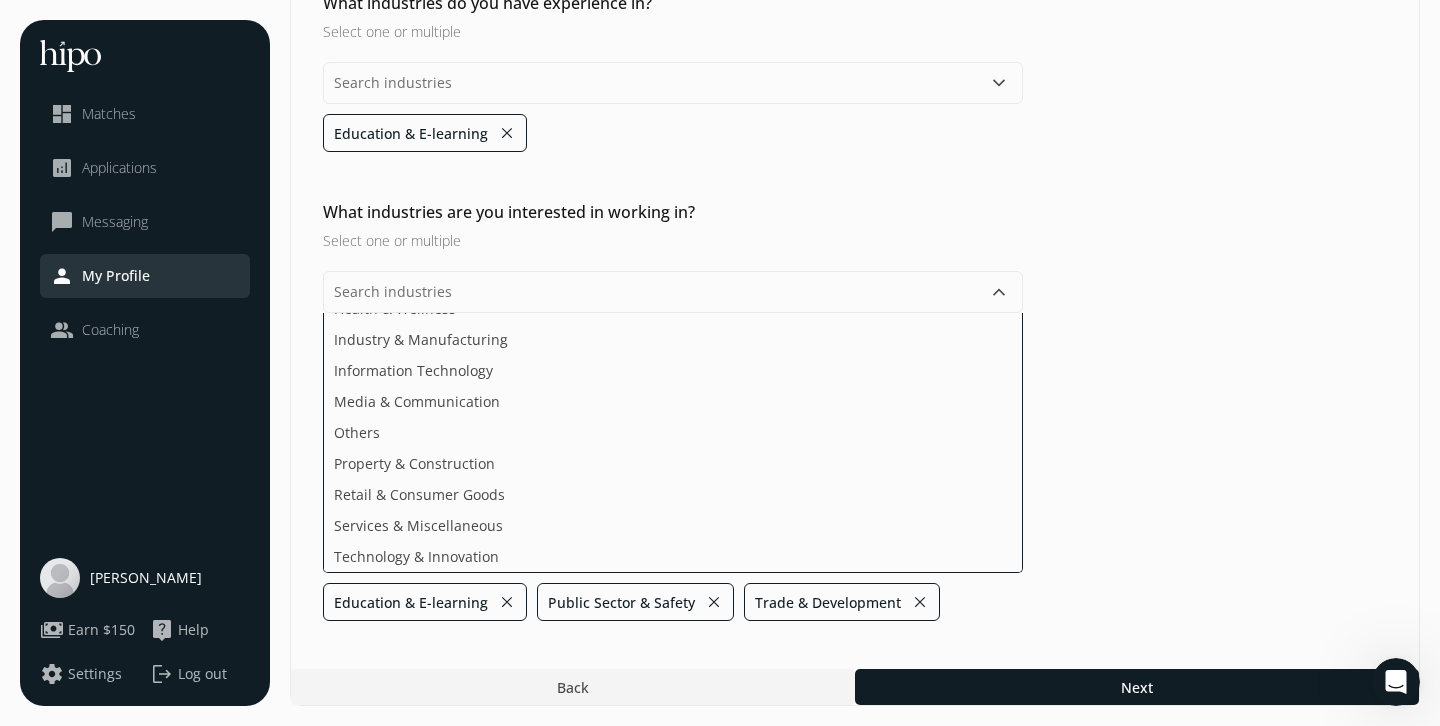click on "What industries do you have experience in? Select one or multiple  keyboard_arrow_down Education & E-learning close What industries are you interested in working in? Select one or multiple  keyboard_arrow_down Agriculture & Food Arts, Media & Entertainment Business & Financial Services Design & Creative Ecommerce & Direct-to-Consumer Energy & Resources Fashion, Beauty & Luxury Health & Wellness Industry & Manufacturing Information Technology Media & Communication Others Property & Construction Retail & Consumer Goods Services & Miscellaneous Technology & Innovation Education & E-learning close Public Sector & Safety close Trade & Development close" 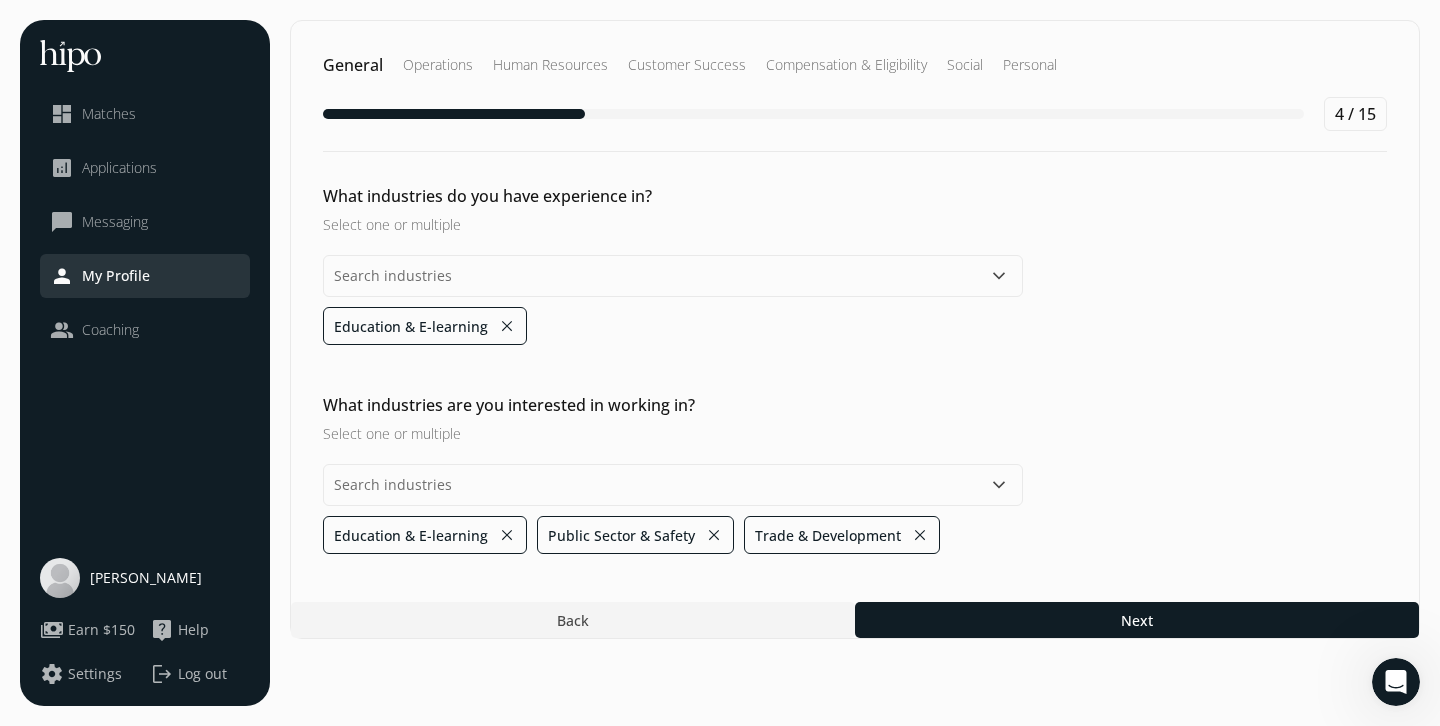 scroll, scrollTop: 0, scrollLeft: 0, axis: both 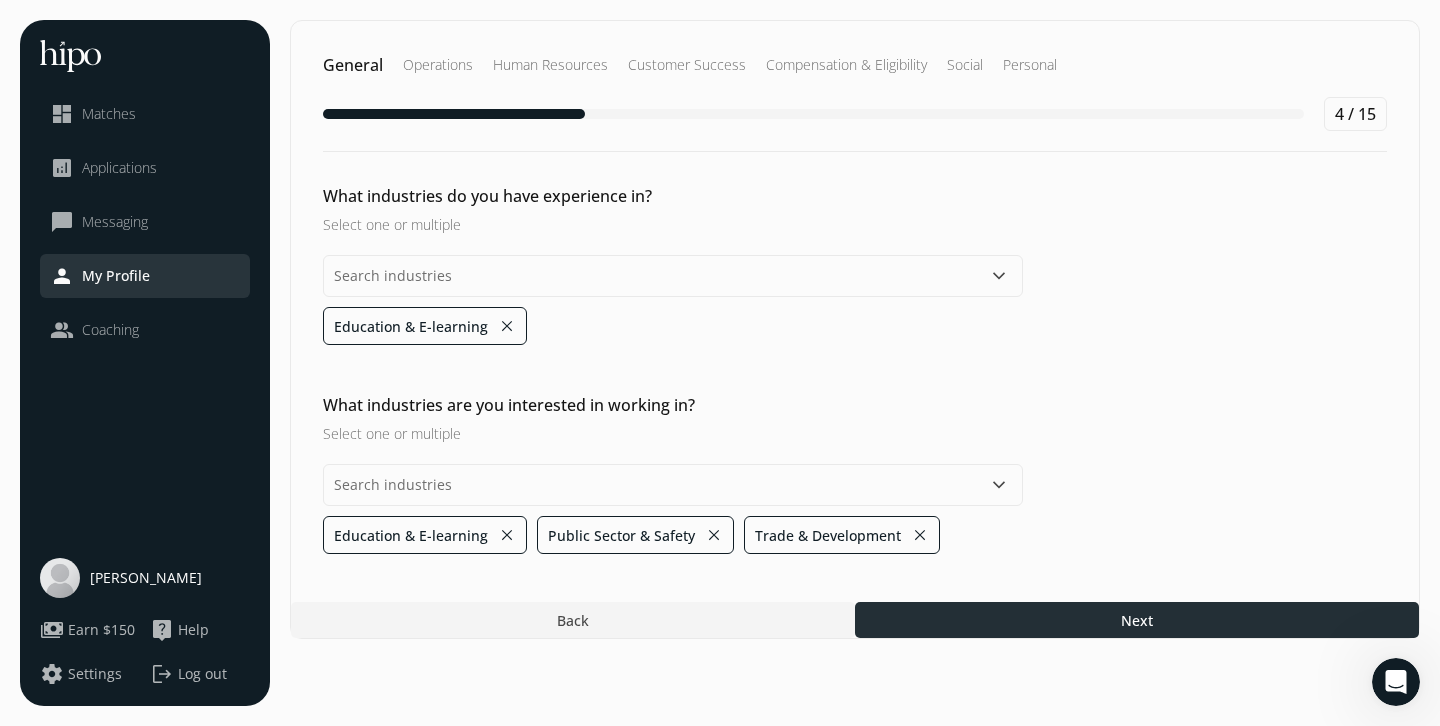 click on "Next" at bounding box center [1137, 620] 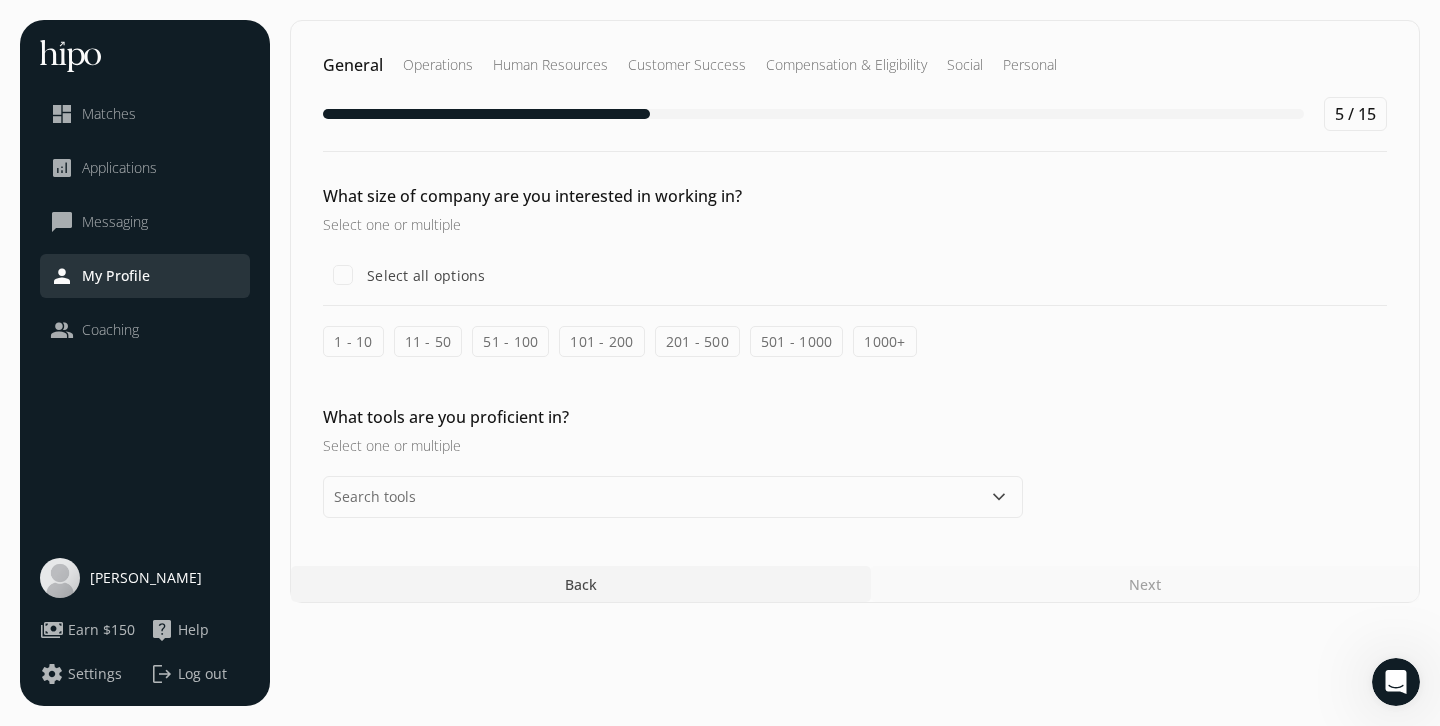 click on "Select all options" 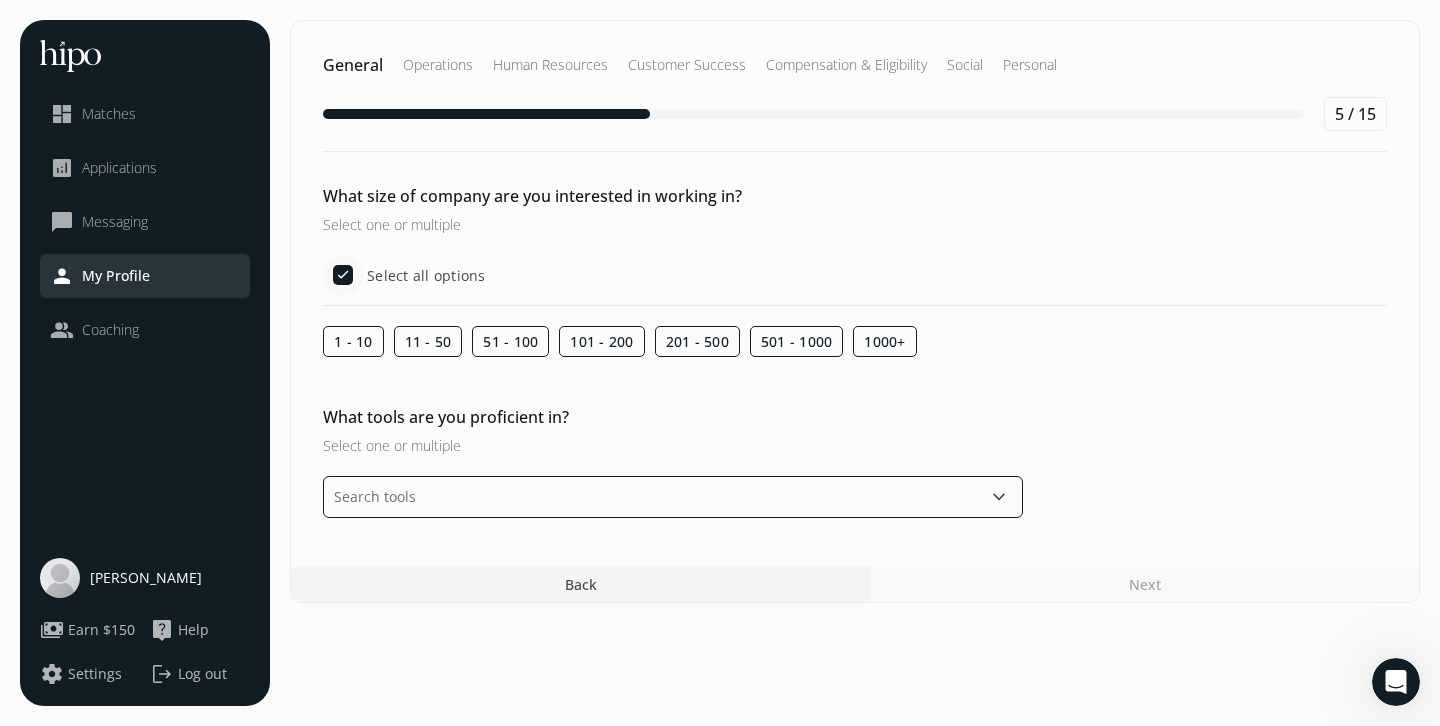 click at bounding box center [673, 497] 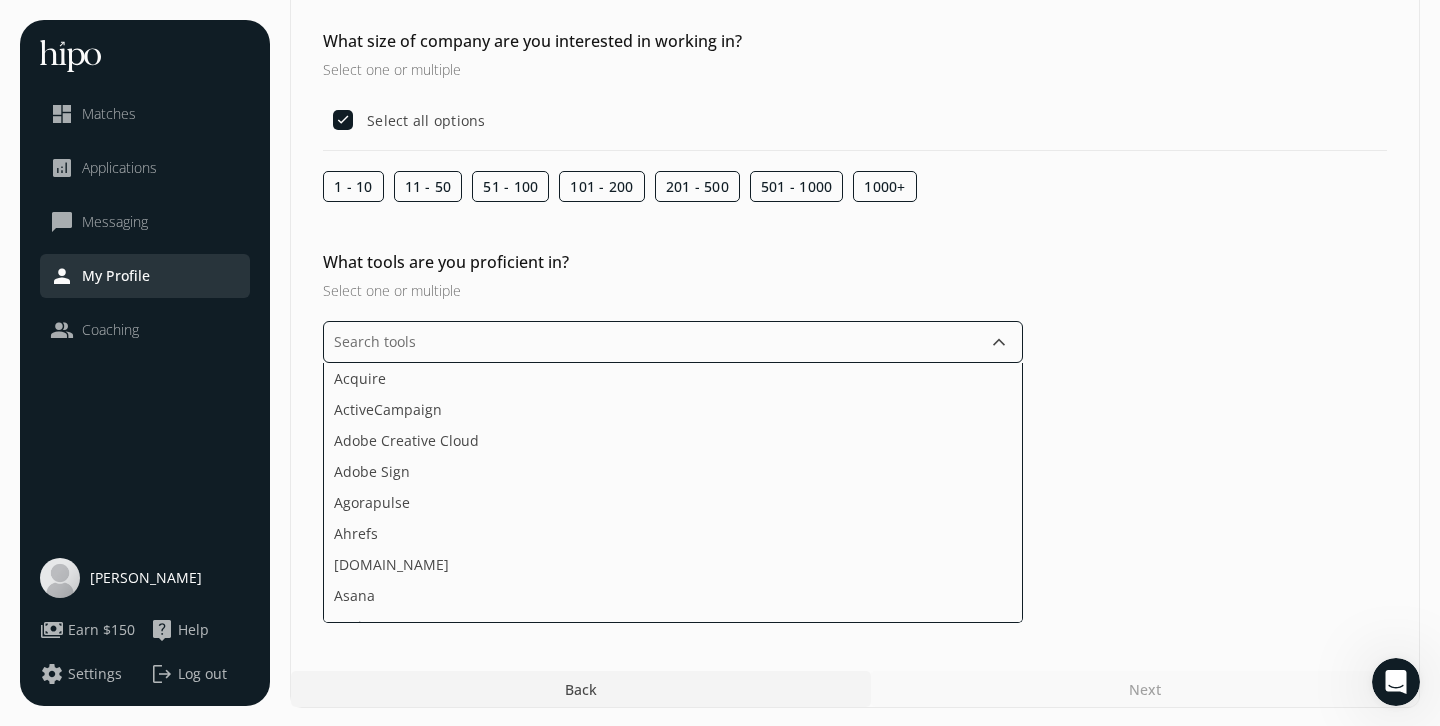 scroll, scrollTop: 153, scrollLeft: 0, axis: vertical 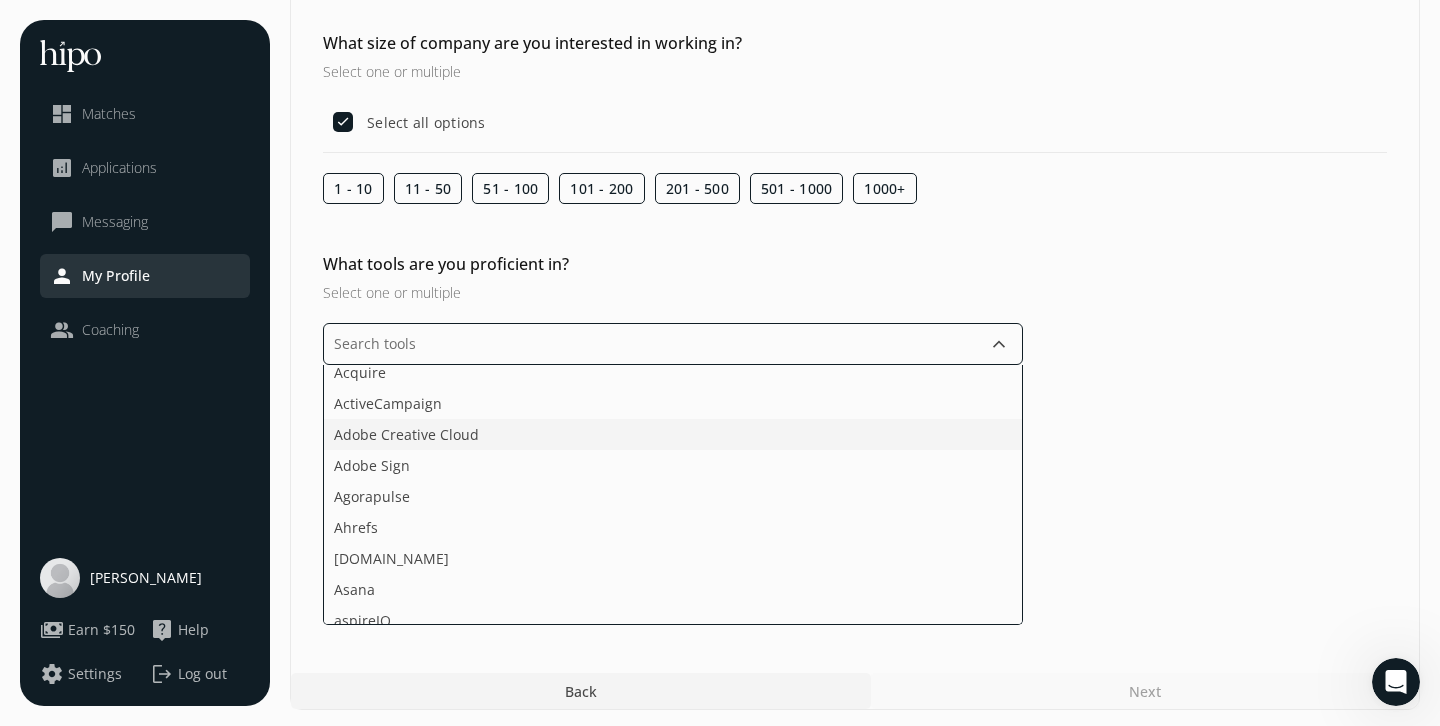 click on "Adobe Creative Cloud" 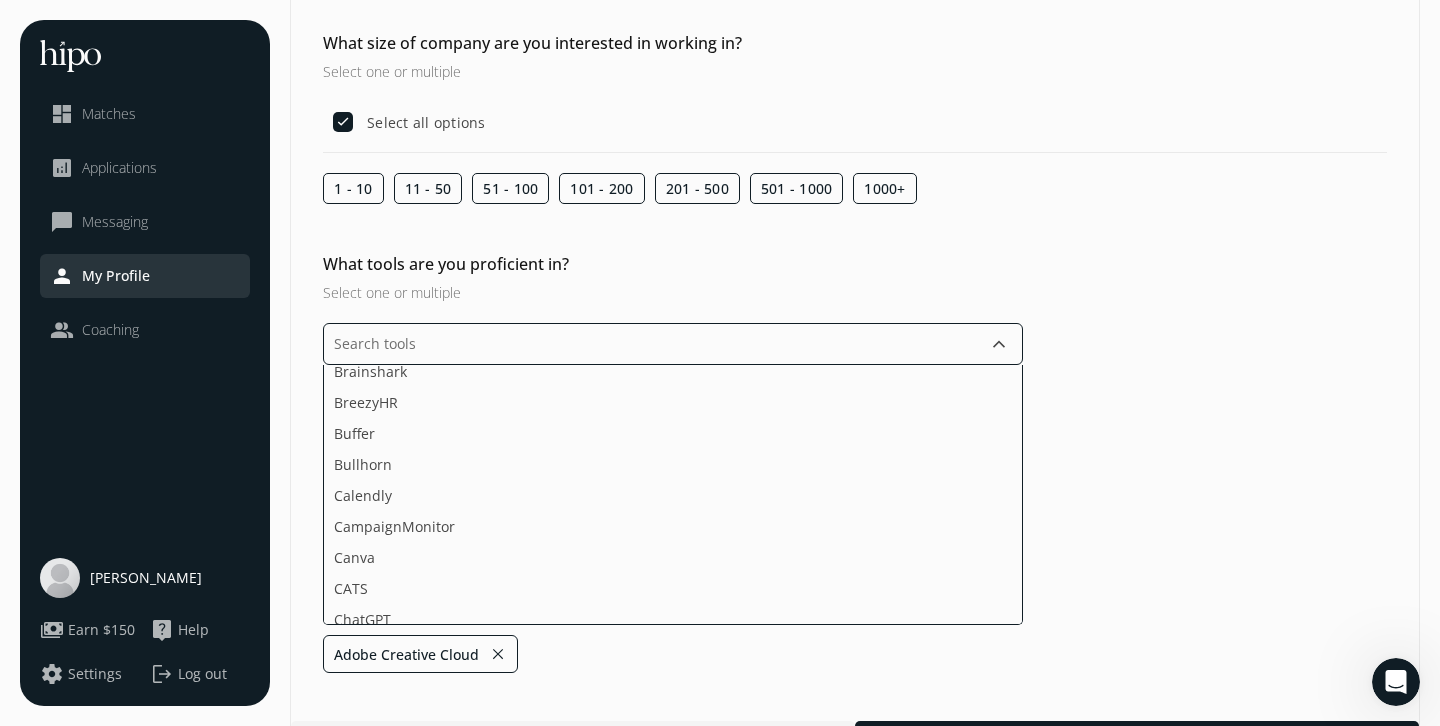 scroll, scrollTop: 392, scrollLeft: 0, axis: vertical 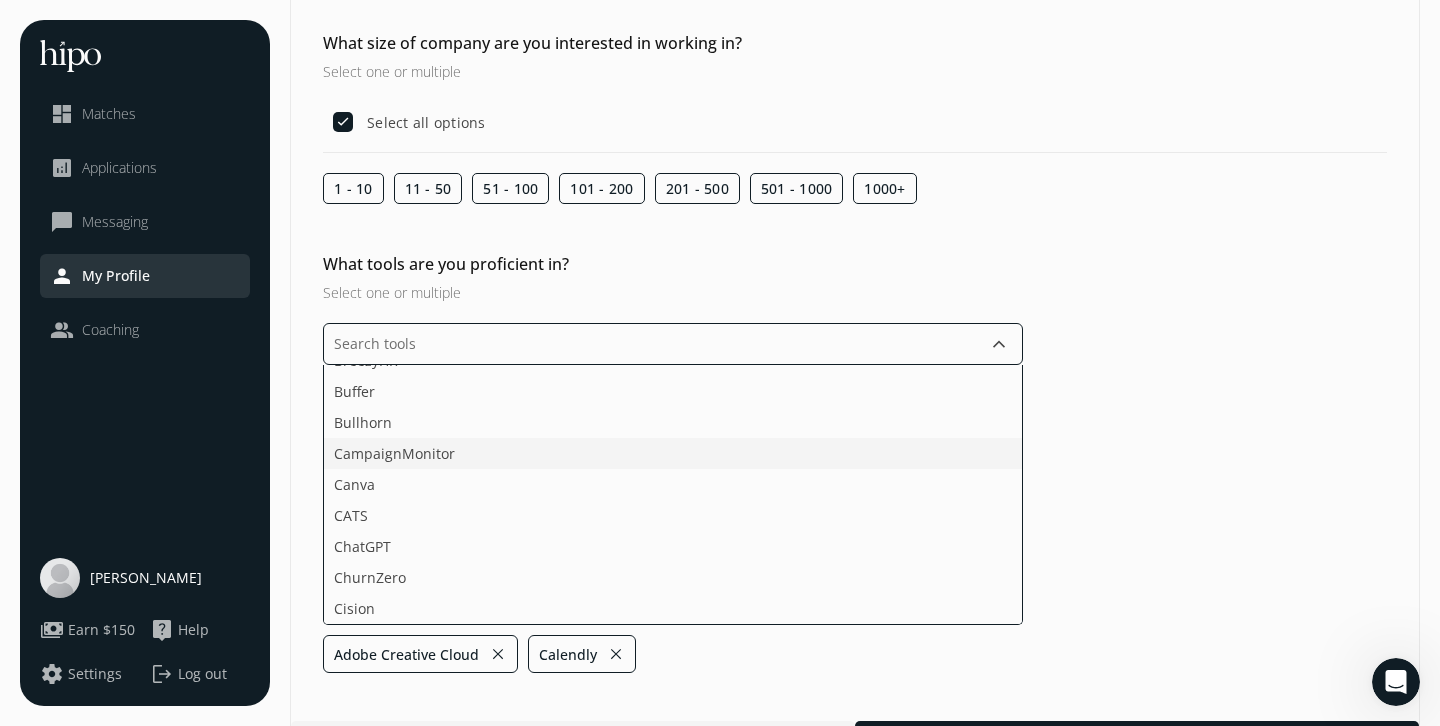 click on "CampaignMonitor" 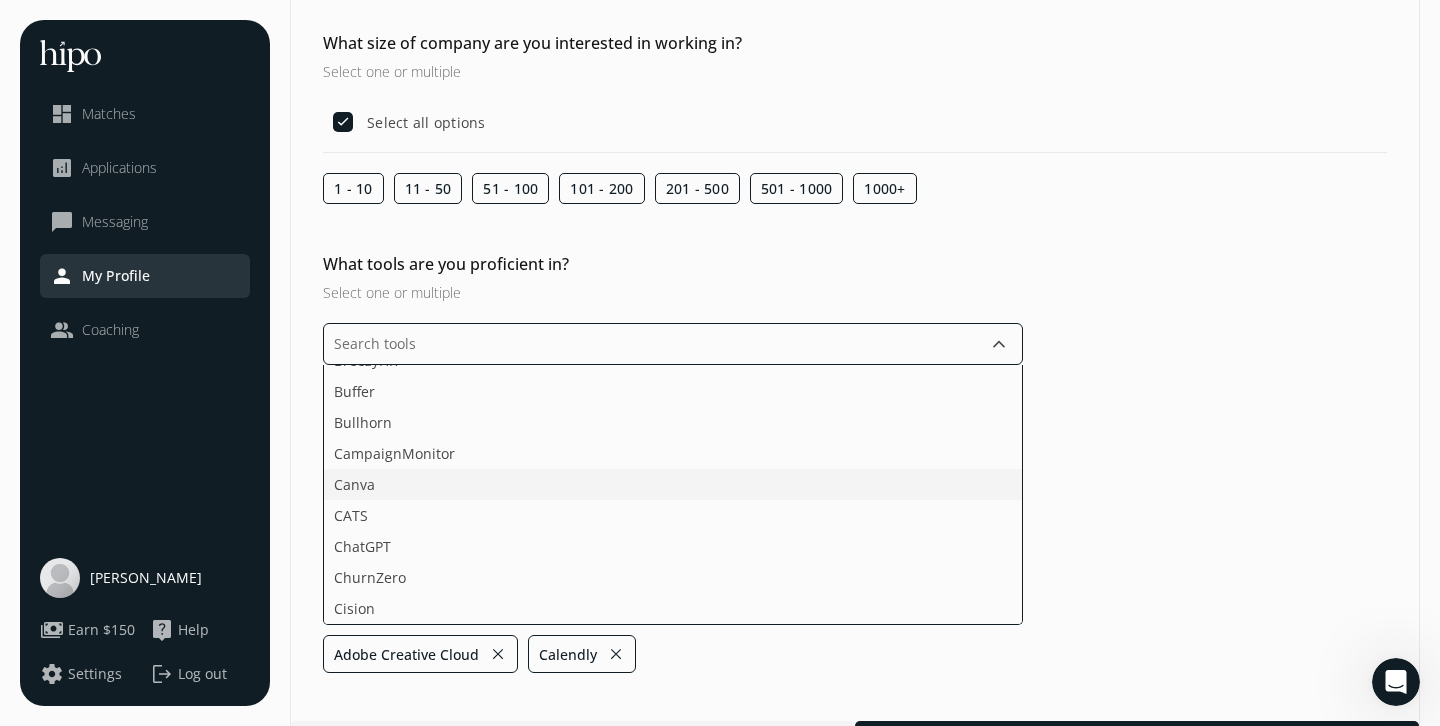 click on "Canva" 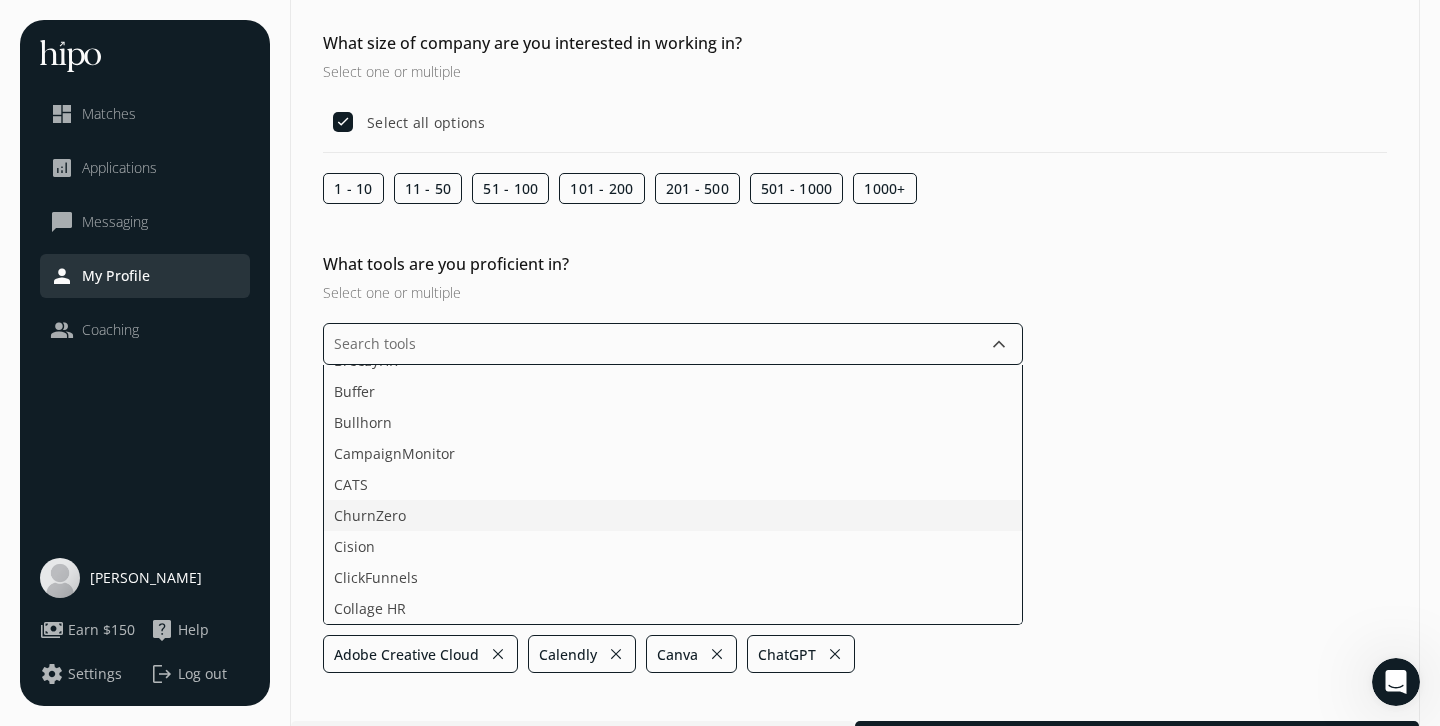 click on "ChurnZero" 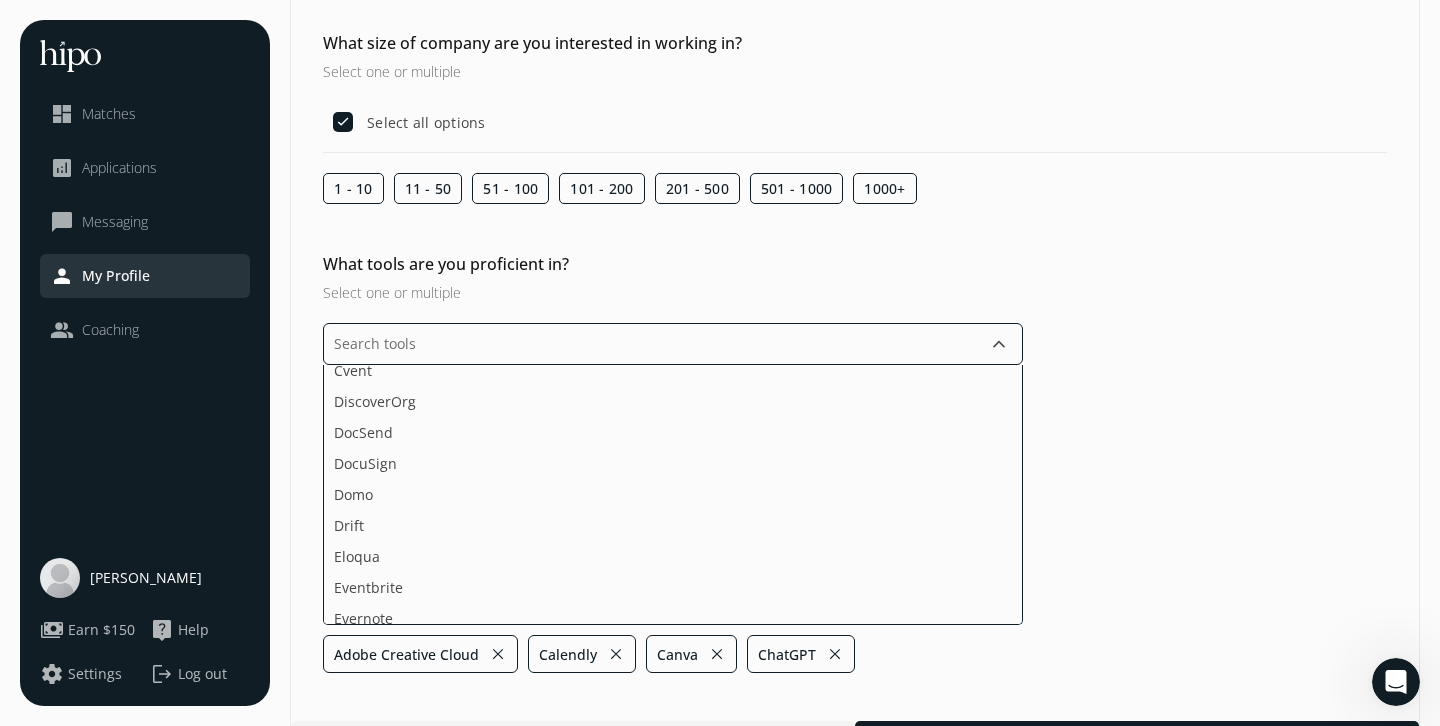 scroll, scrollTop: 755, scrollLeft: 0, axis: vertical 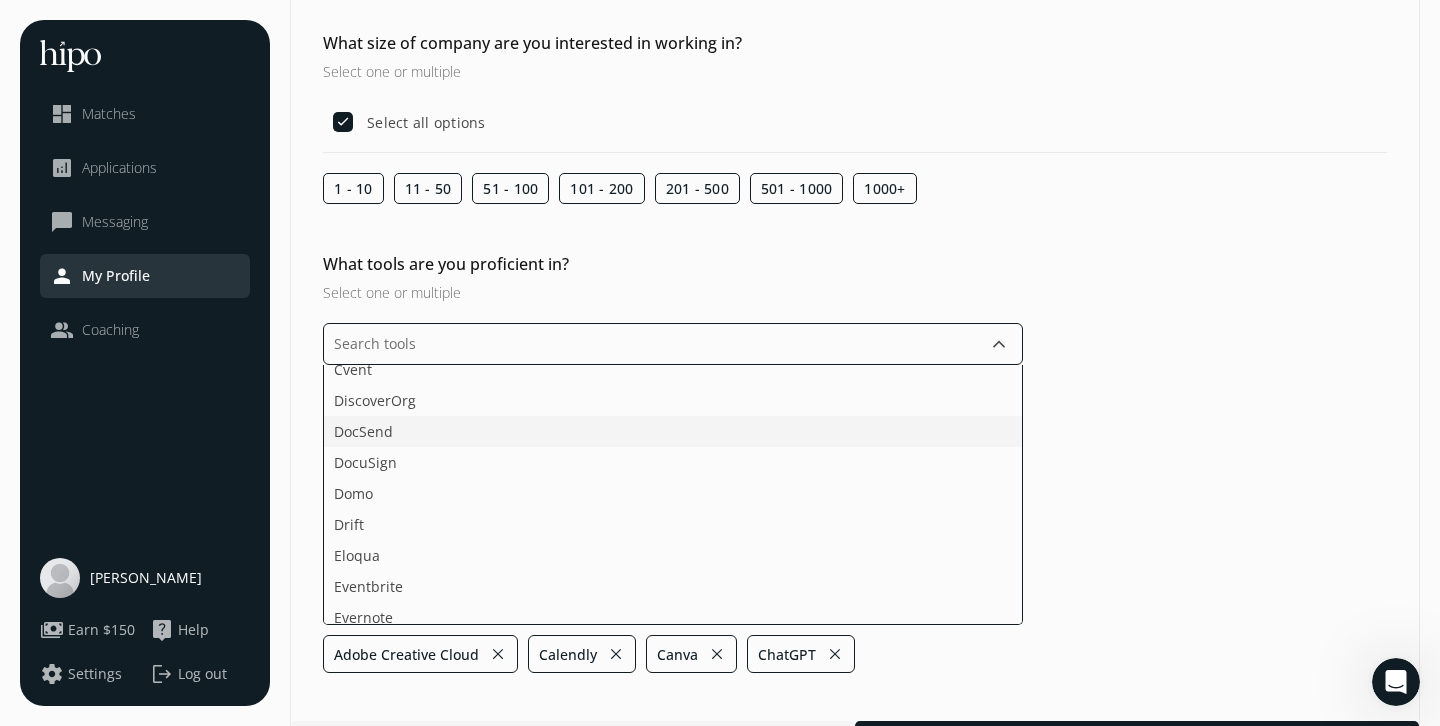 click on "DocSend" 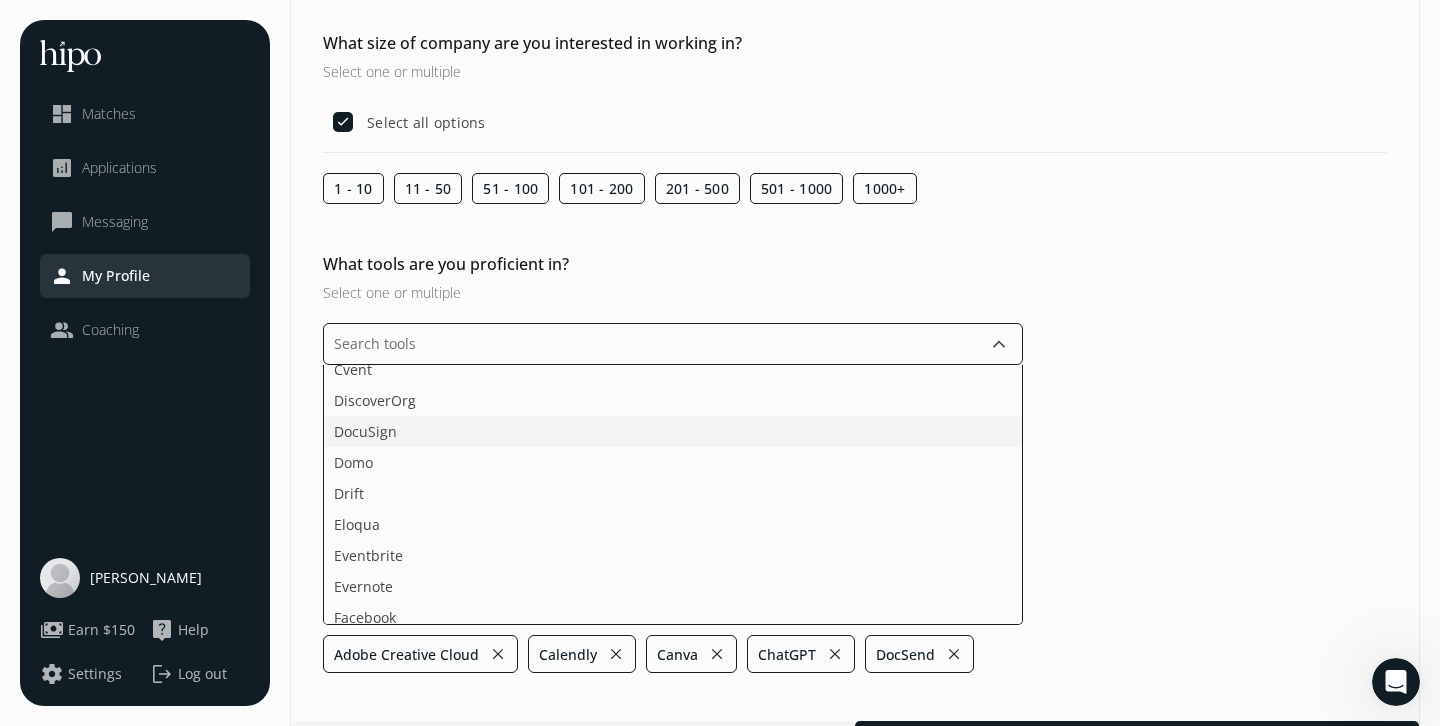 click on "DocuSign" 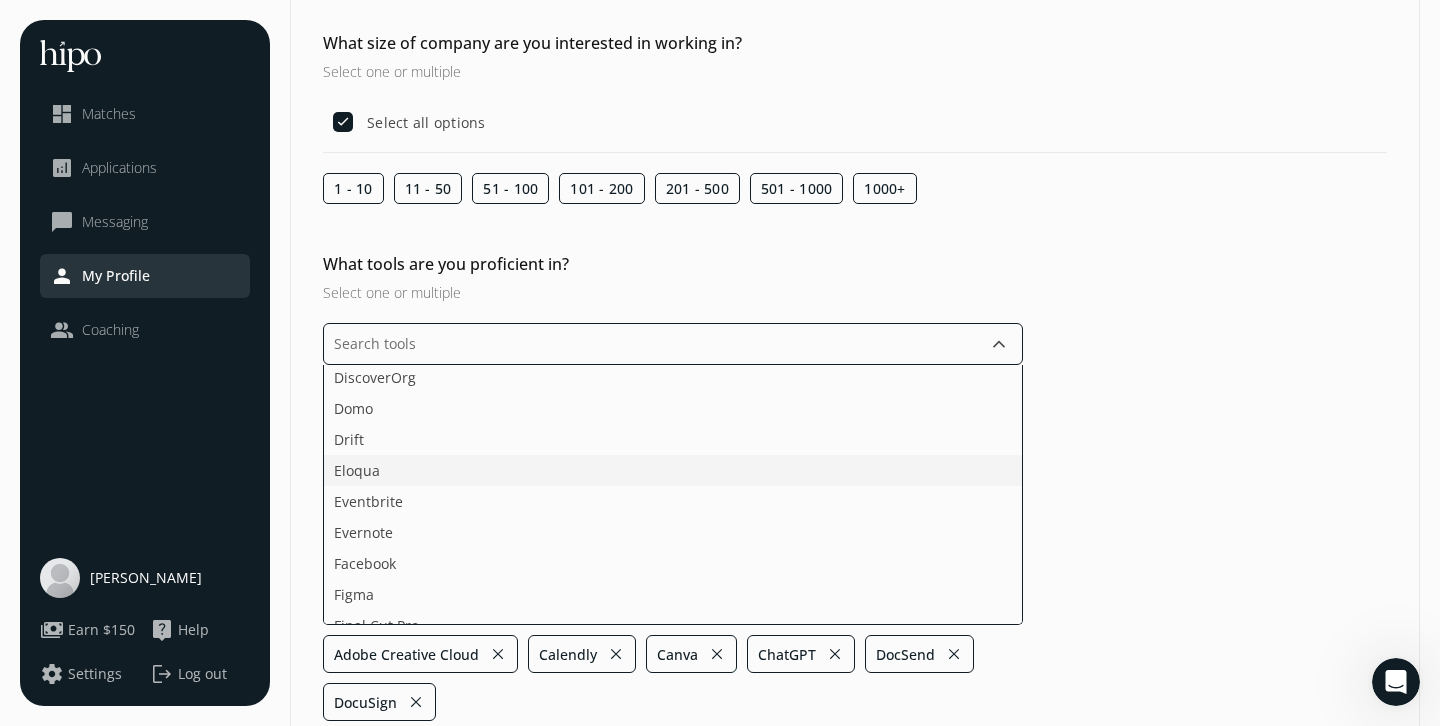 scroll, scrollTop: 783, scrollLeft: 0, axis: vertical 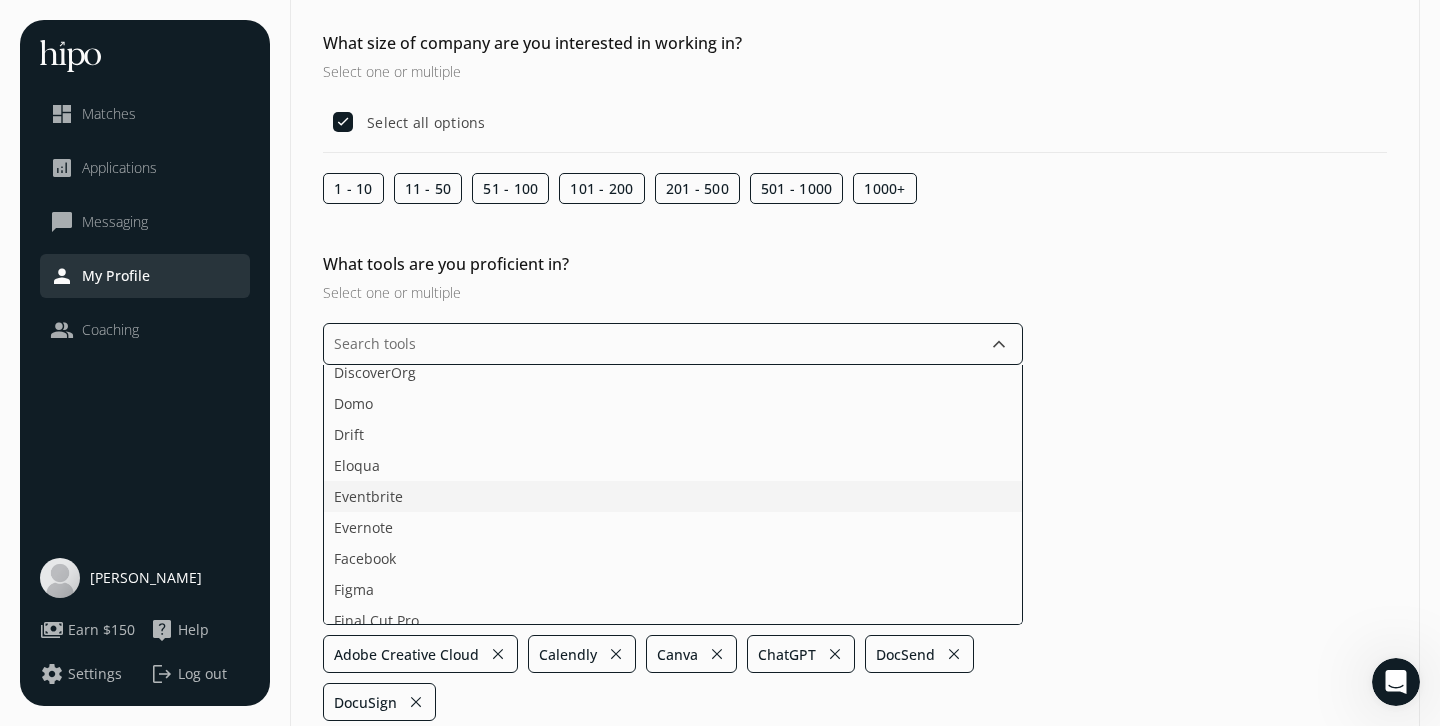 click on "Eventbrite" 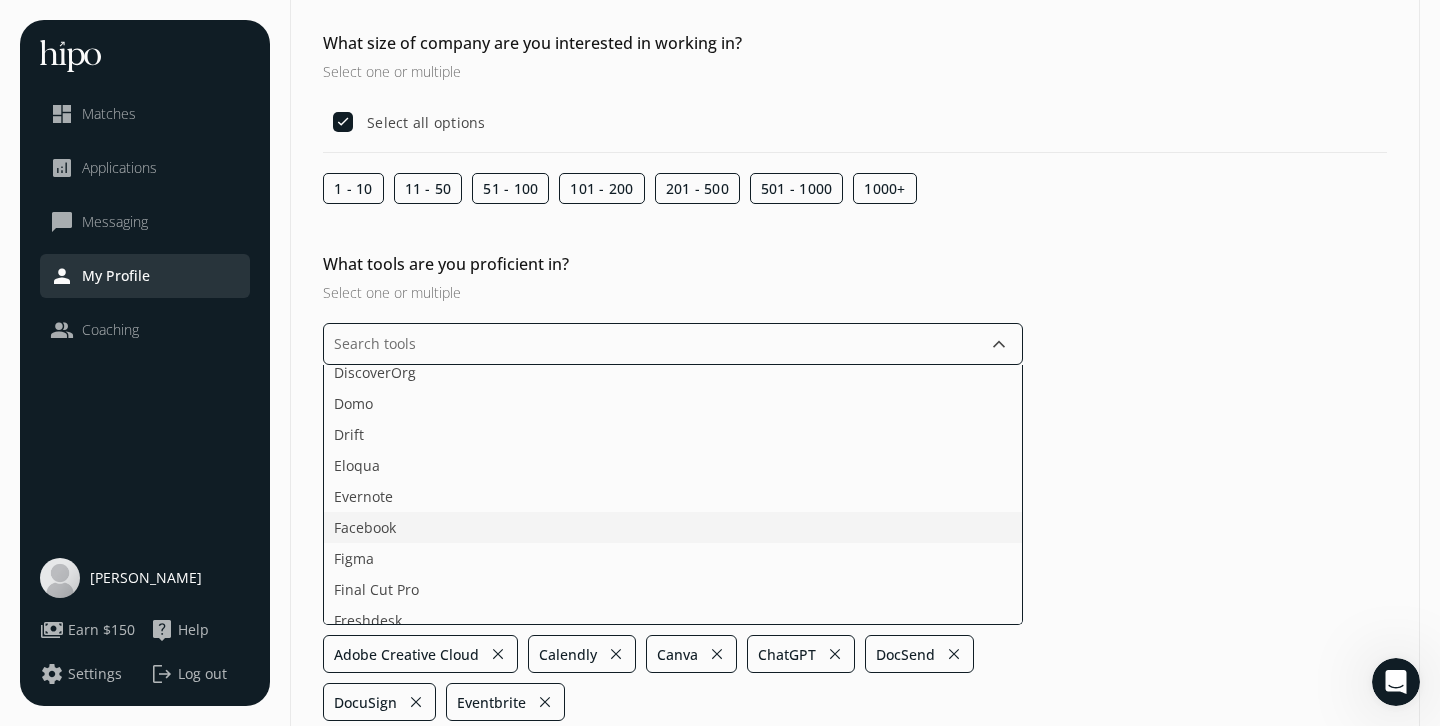 click on "Facebook" 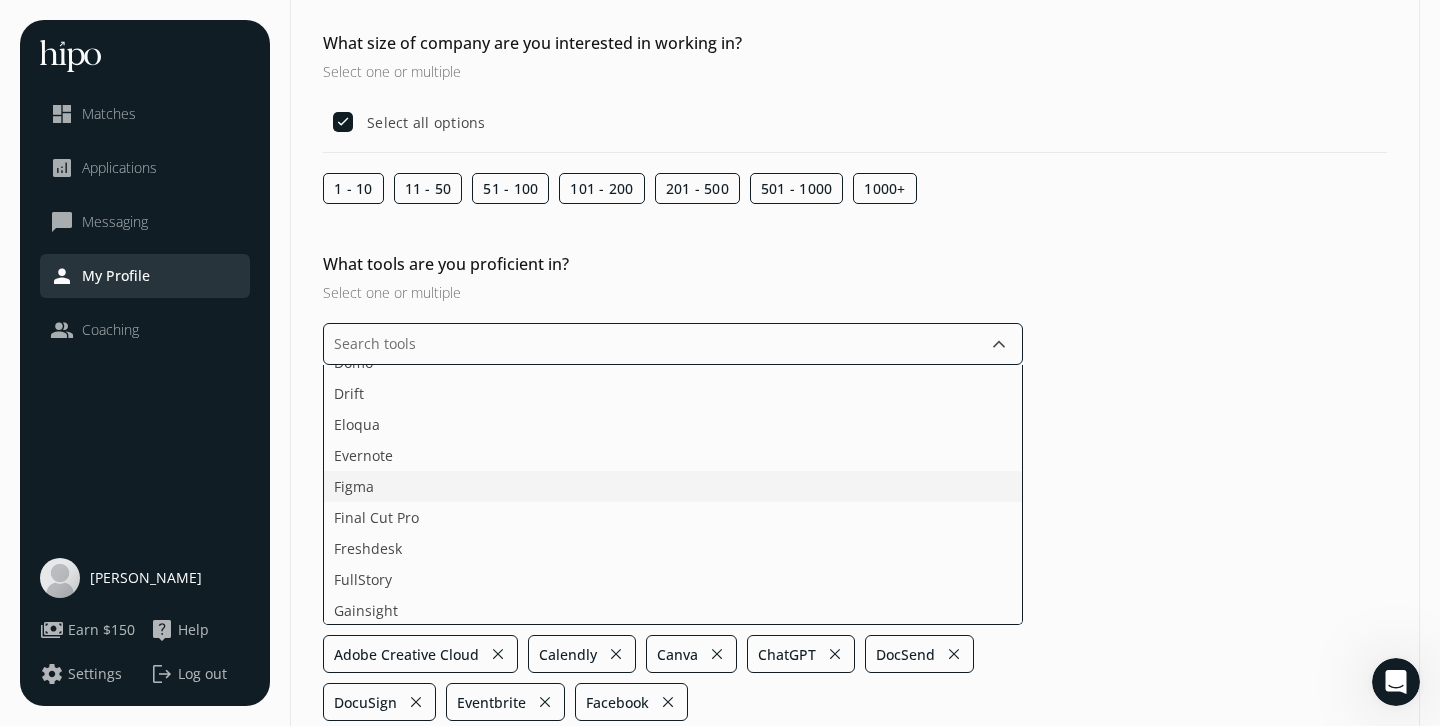 scroll, scrollTop: 827, scrollLeft: 0, axis: vertical 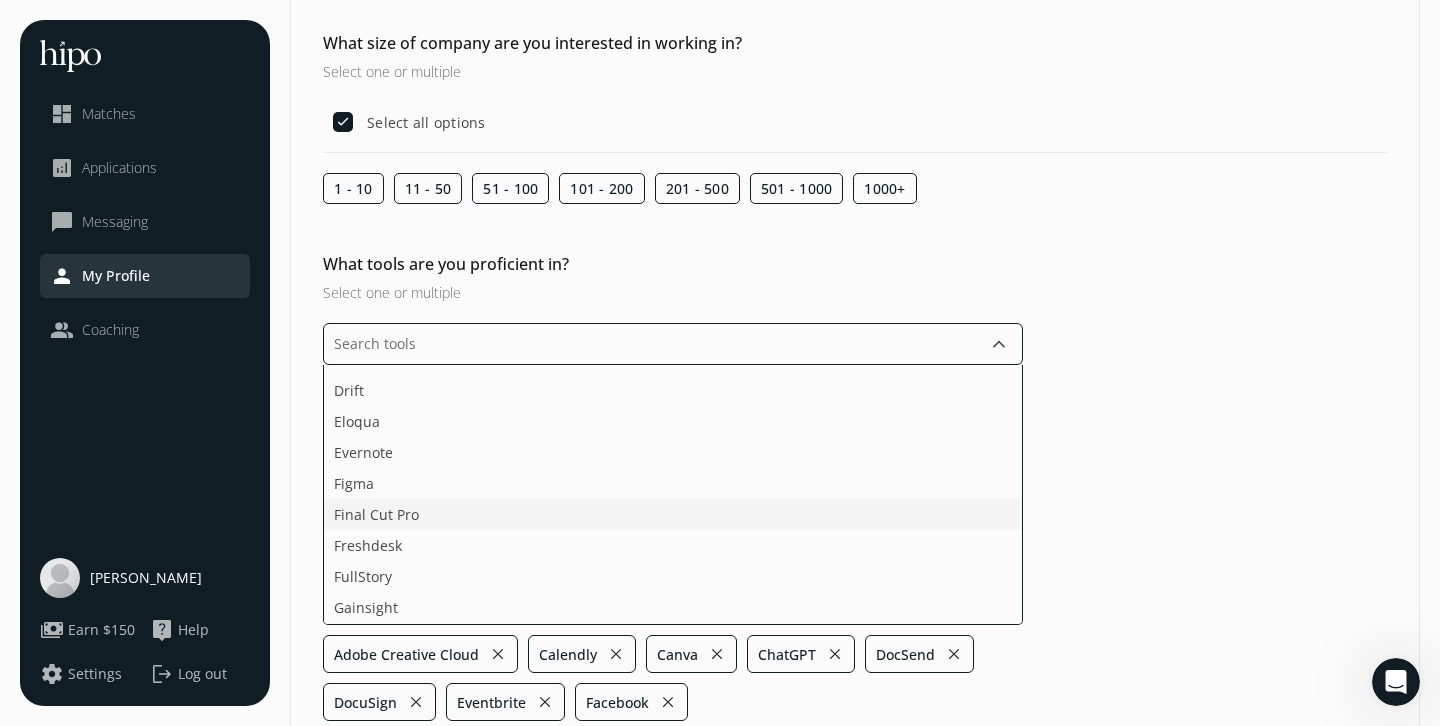 click on "Final Cut Pro" 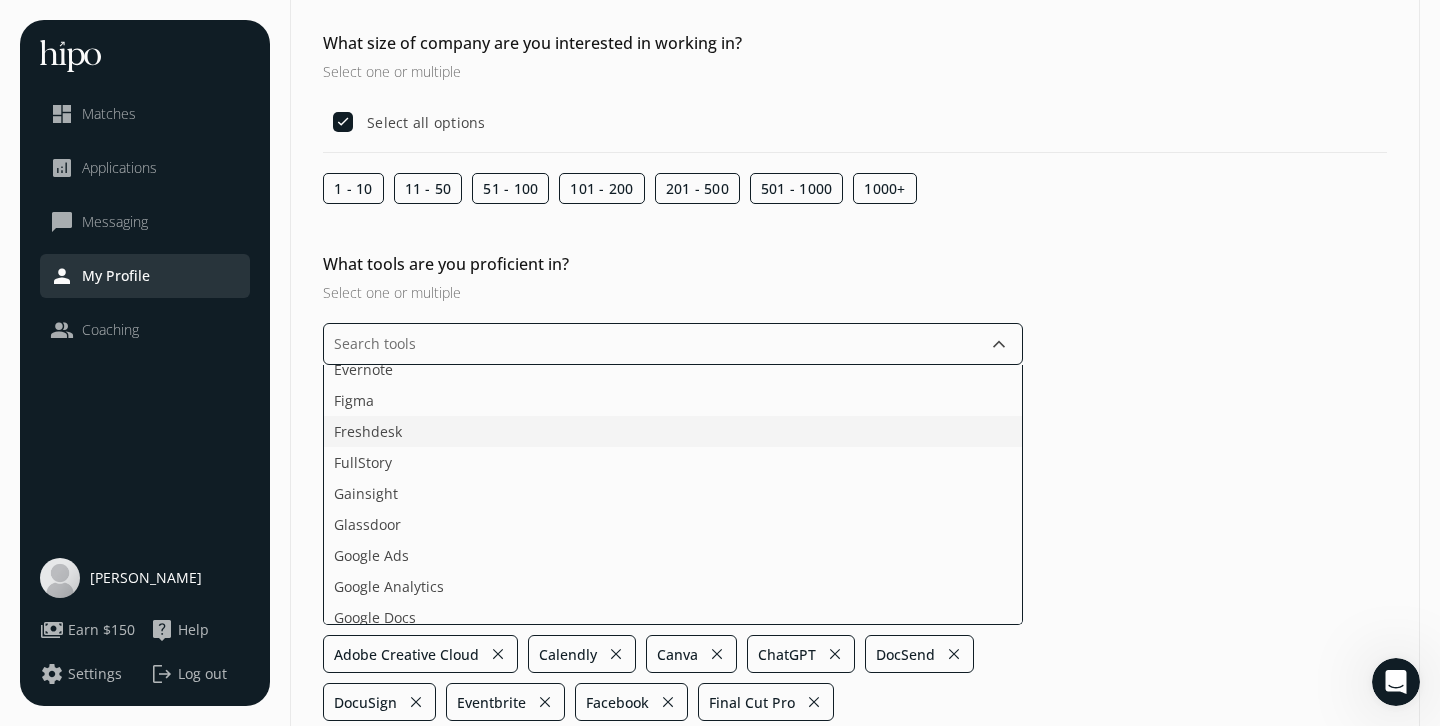 scroll, scrollTop: 929, scrollLeft: 0, axis: vertical 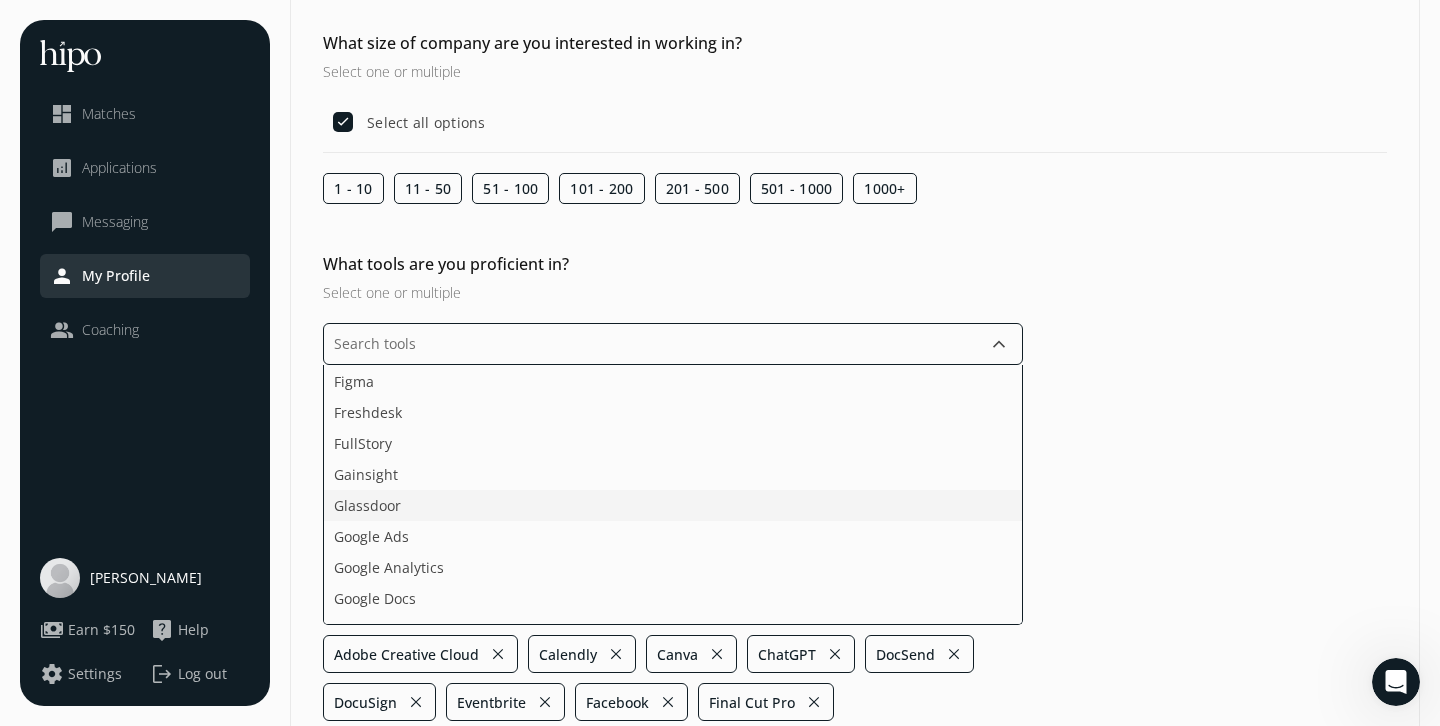 click on "Glassdoor" 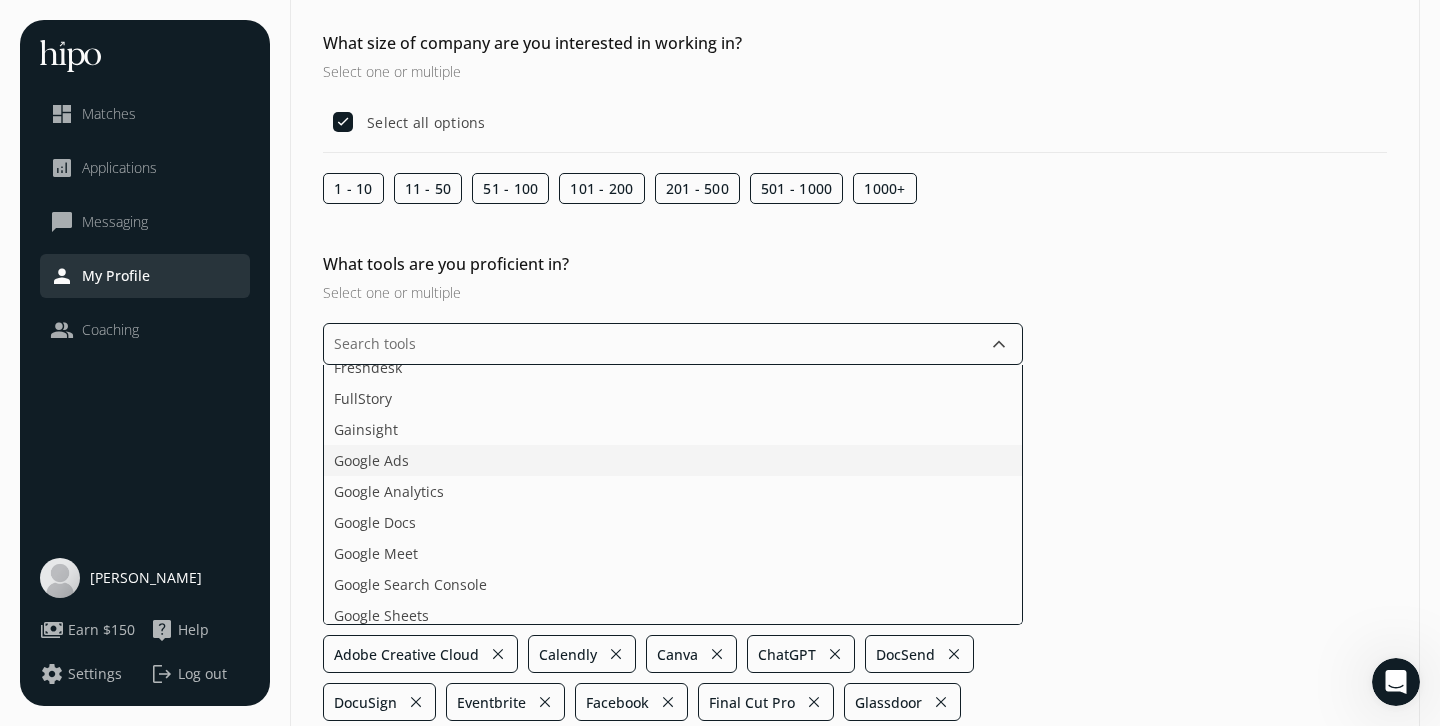 scroll, scrollTop: 975, scrollLeft: 0, axis: vertical 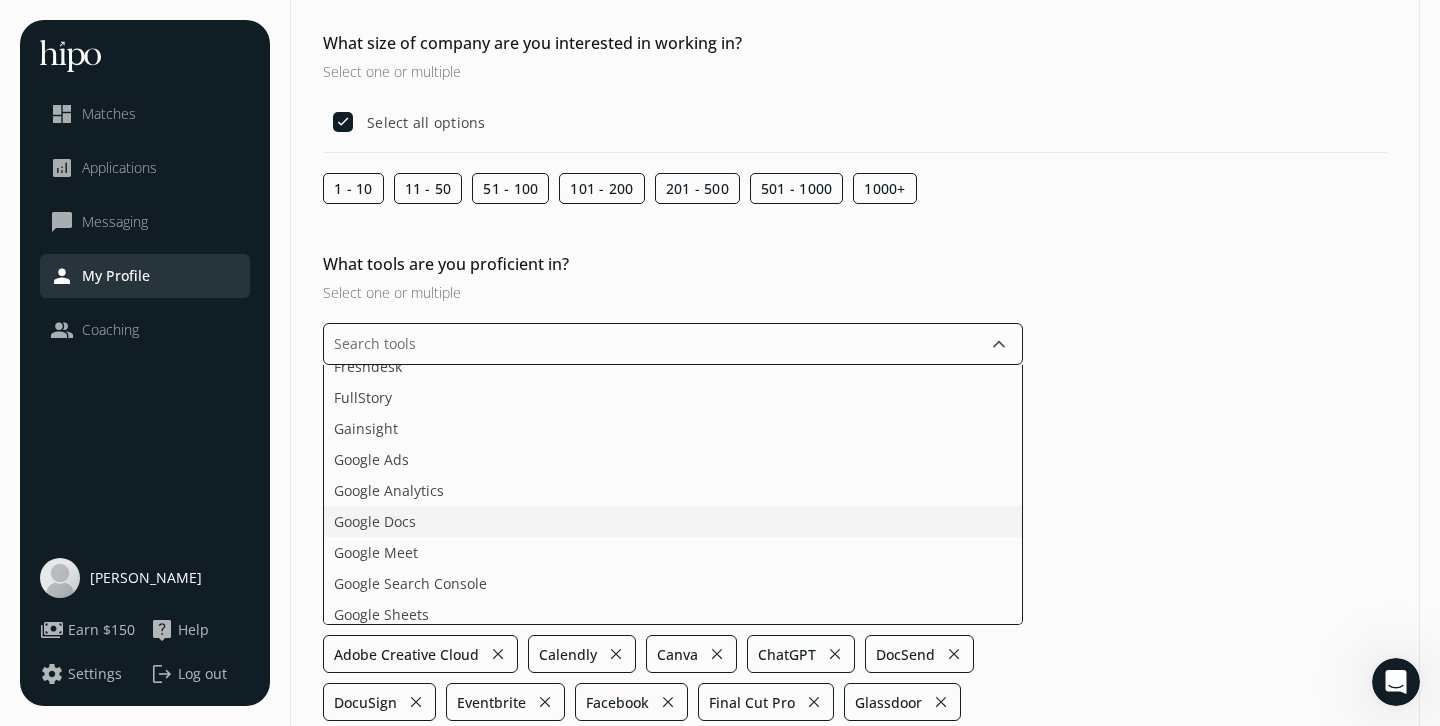 click on "Google Docs" 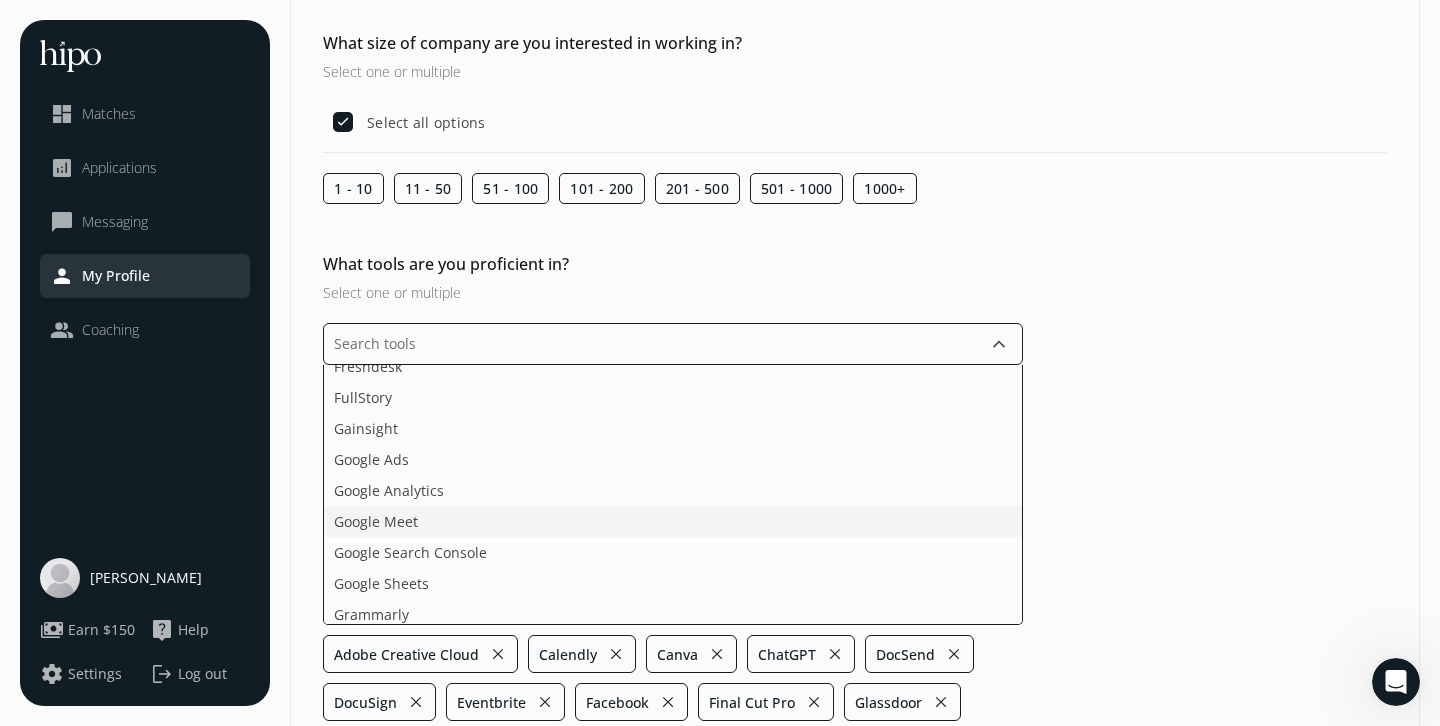 click on "Google Meet" 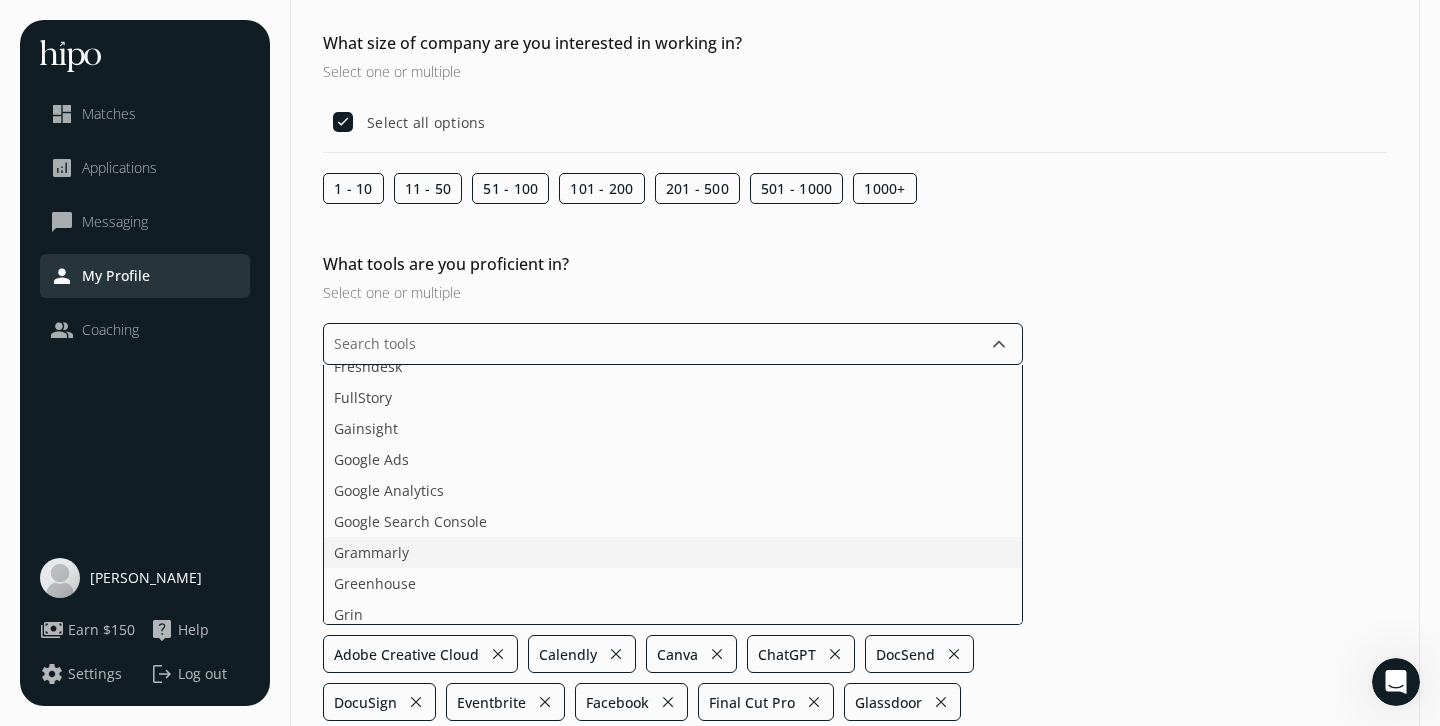 click on "Grammarly" 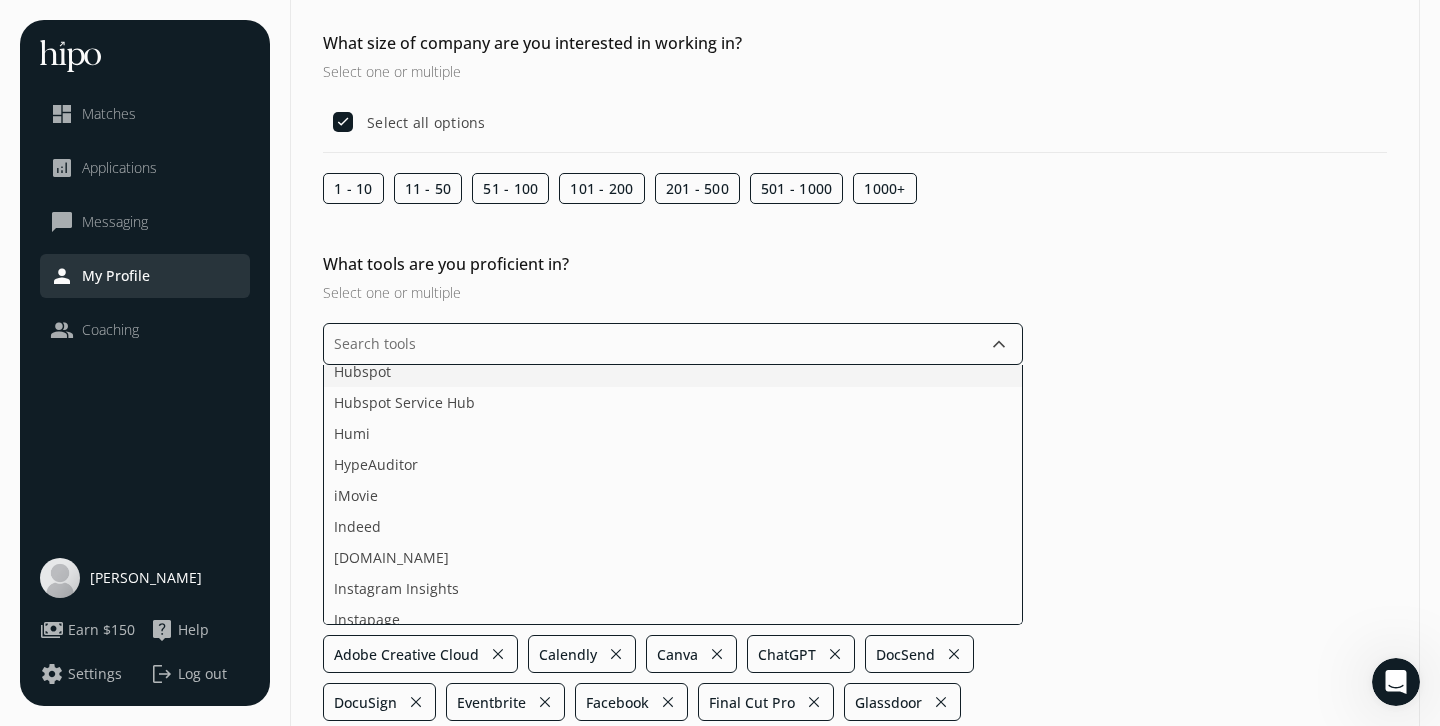 scroll, scrollTop: 1476, scrollLeft: 0, axis: vertical 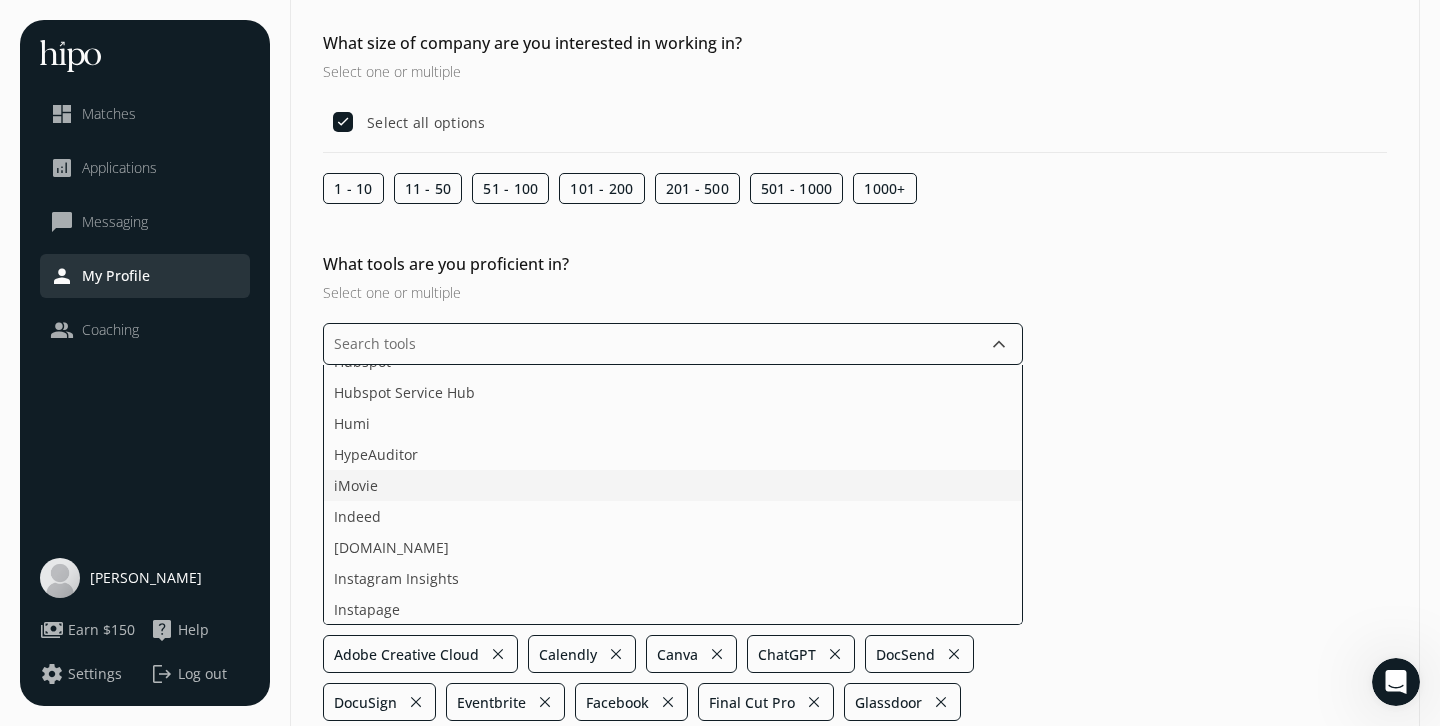 click on "iMovie" 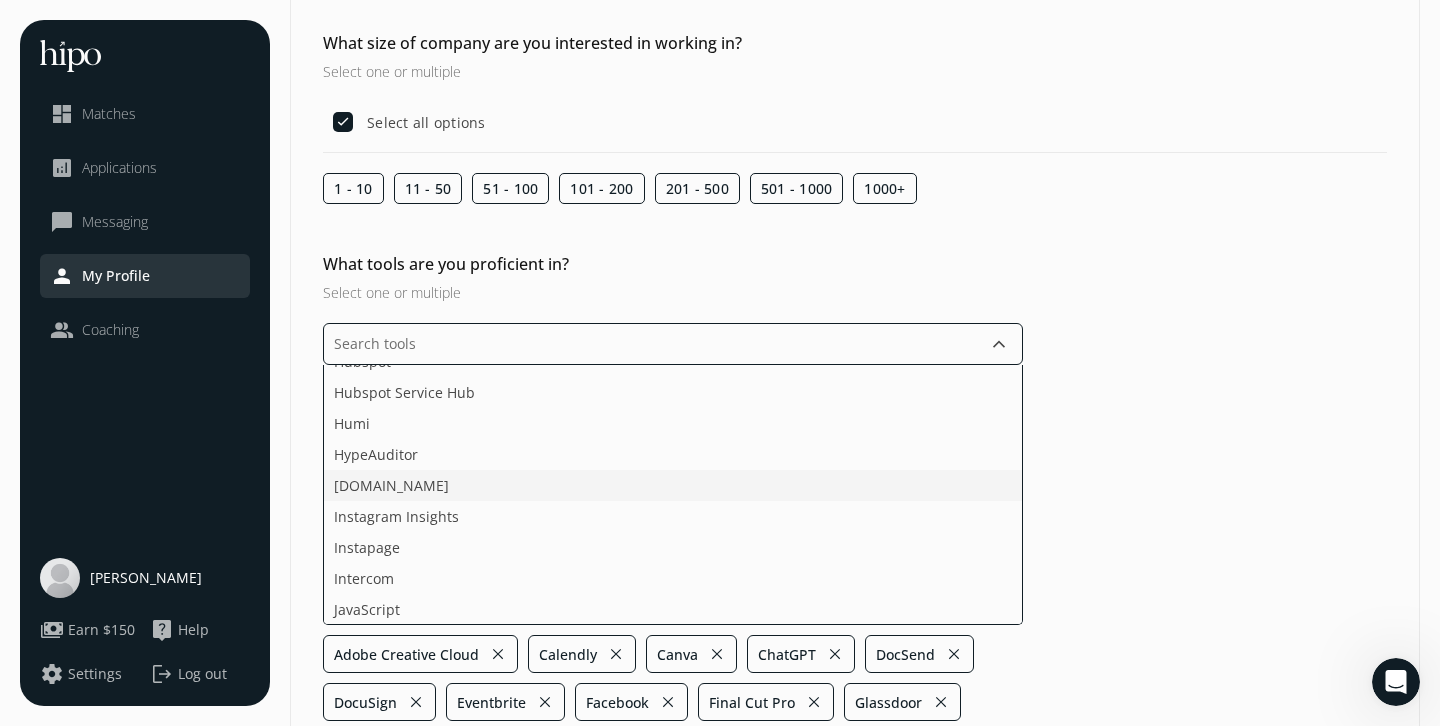 click on "Influencer.co" 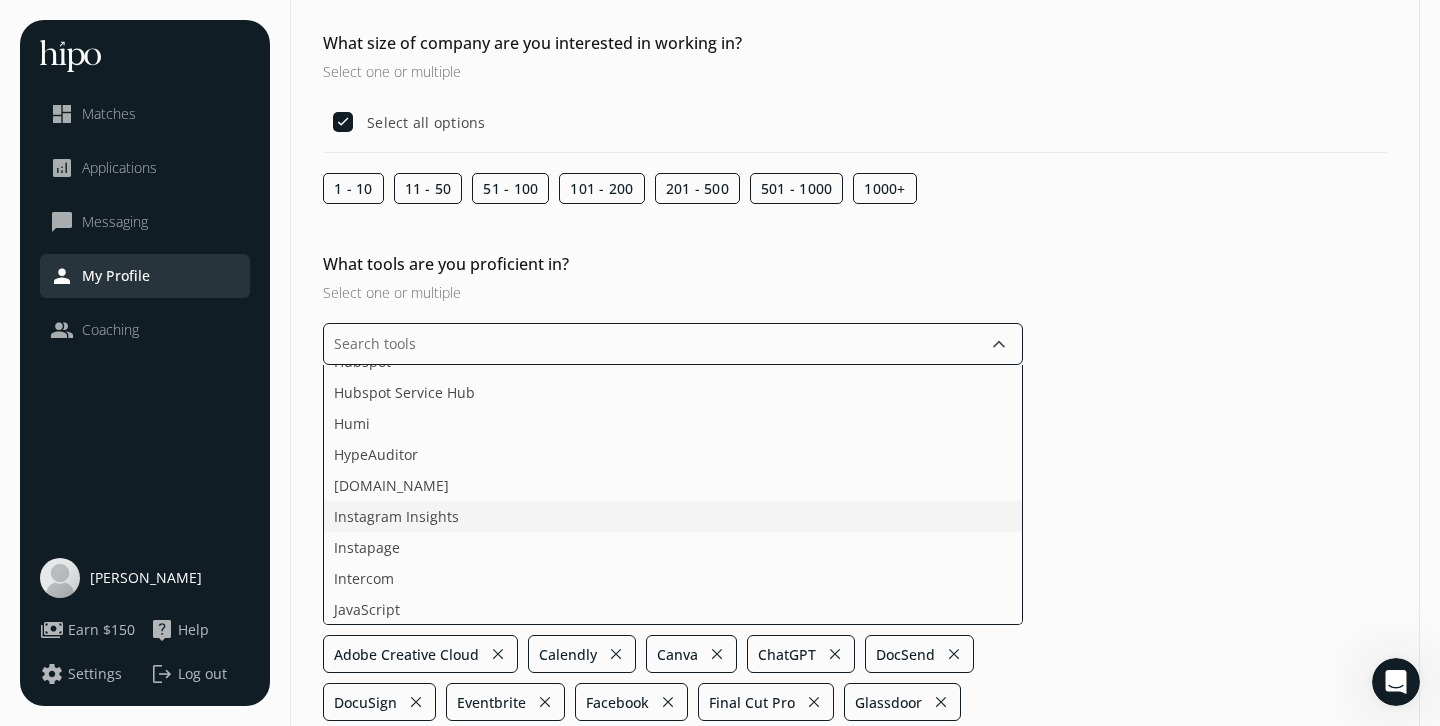 scroll, scrollTop: 1482, scrollLeft: 0, axis: vertical 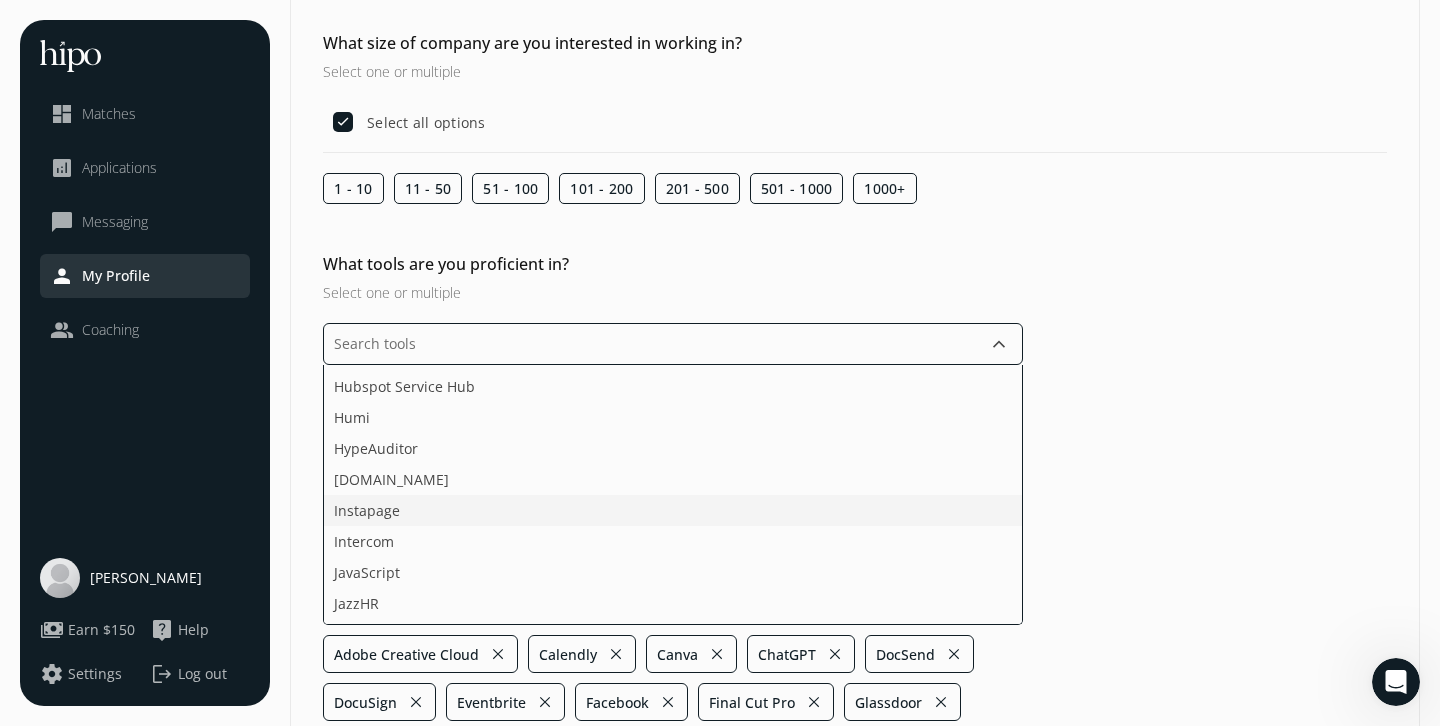 click on "Instapage" 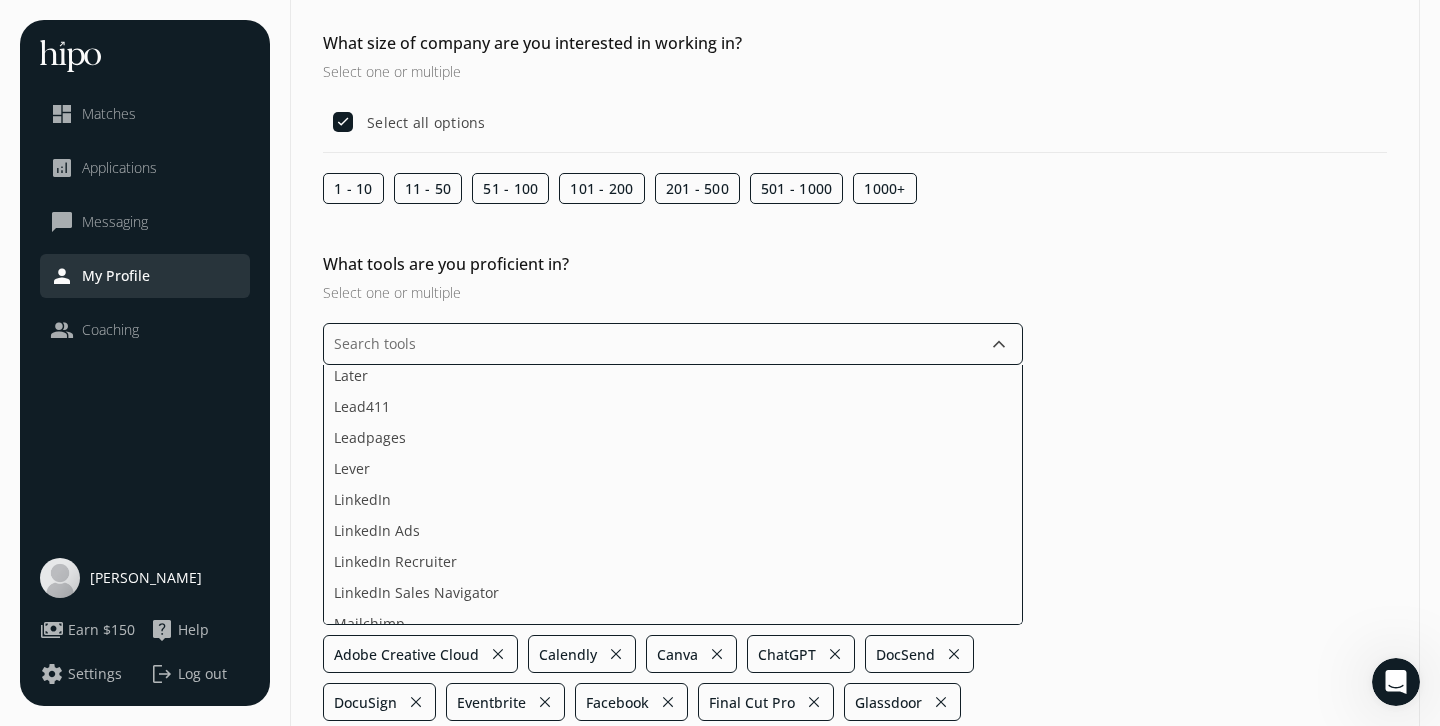 scroll, scrollTop: 1844, scrollLeft: 0, axis: vertical 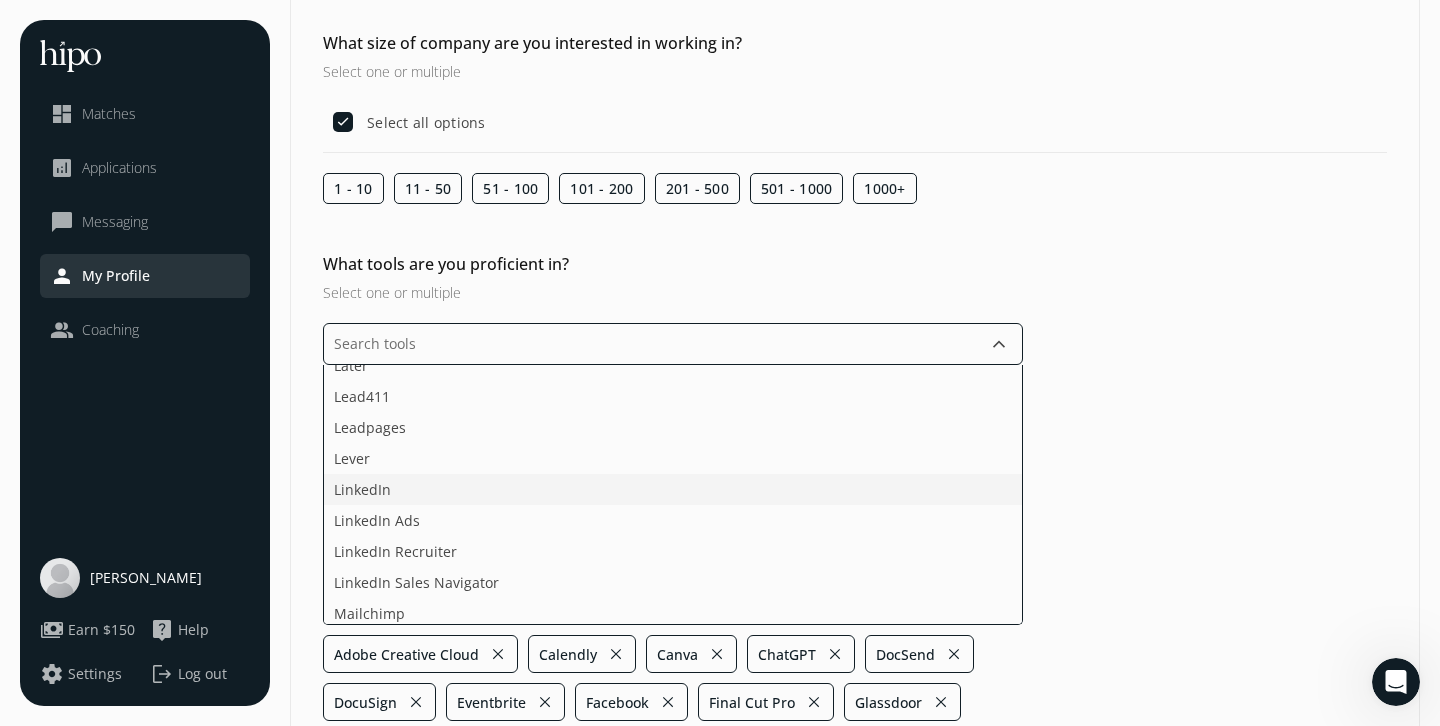 click on "LinkedIn" 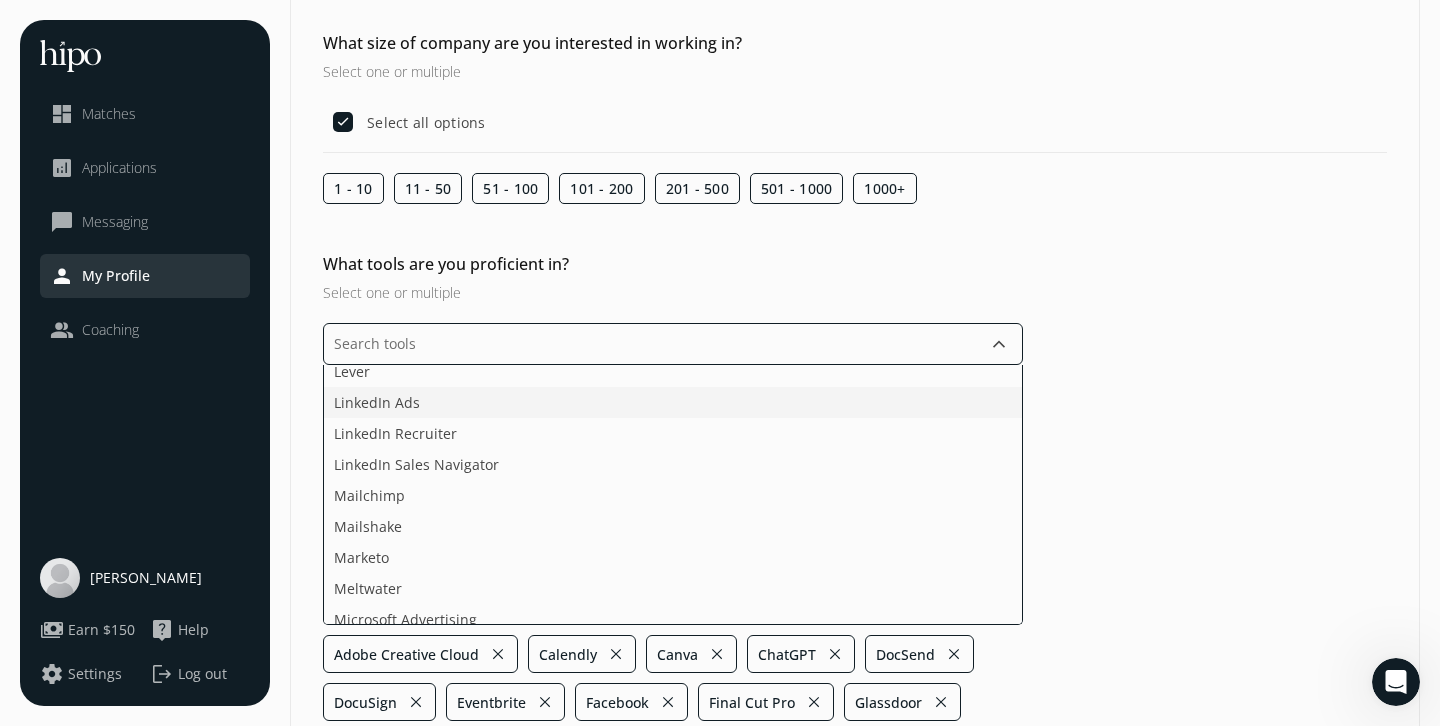 scroll, scrollTop: 1942, scrollLeft: 0, axis: vertical 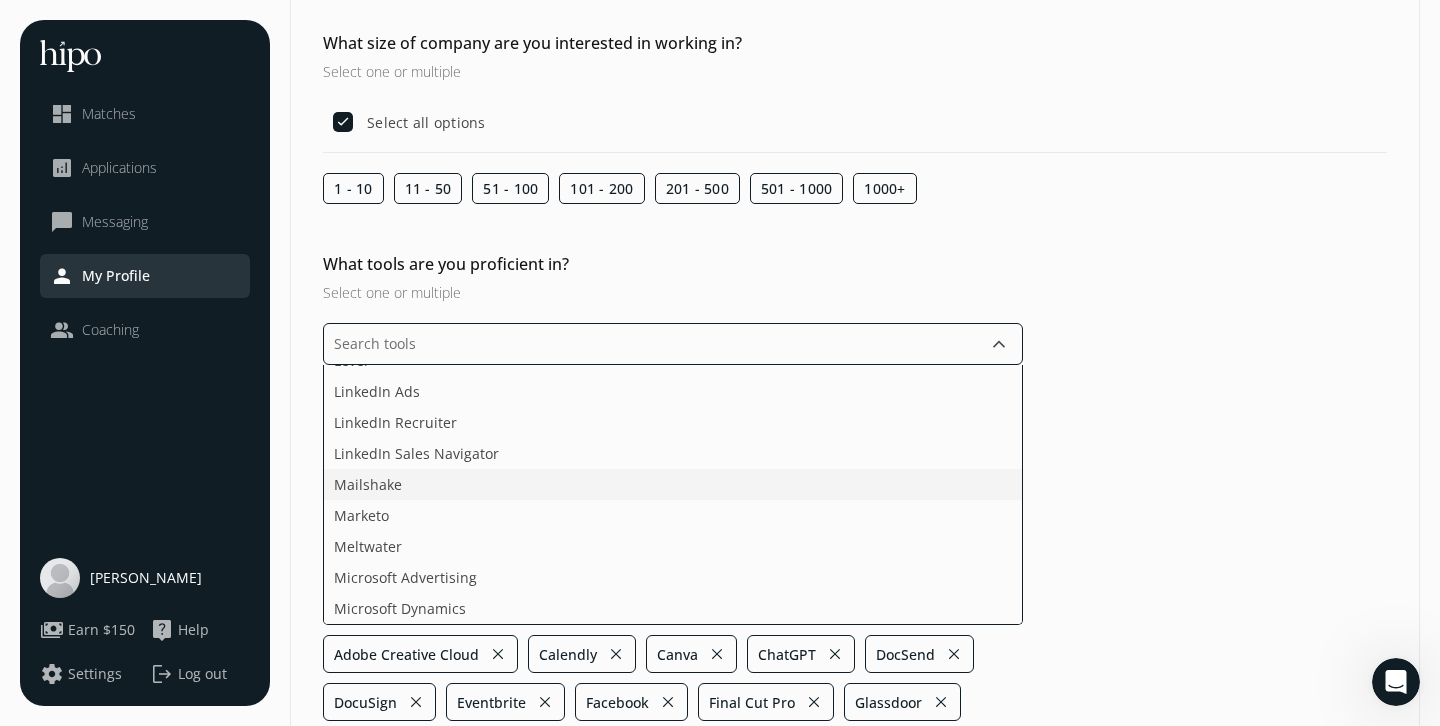 click on "Mailshake" 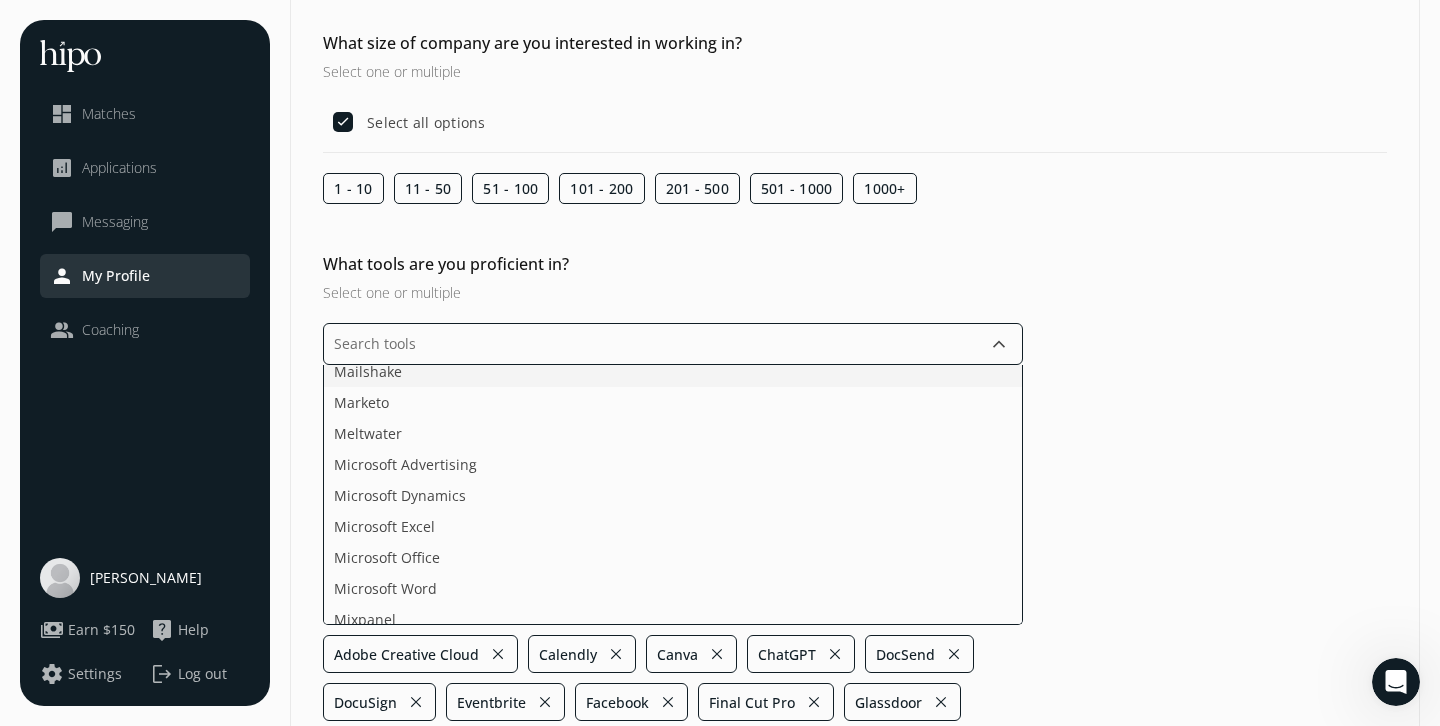 scroll, scrollTop: 2068, scrollLeft: 0, axis: vertical 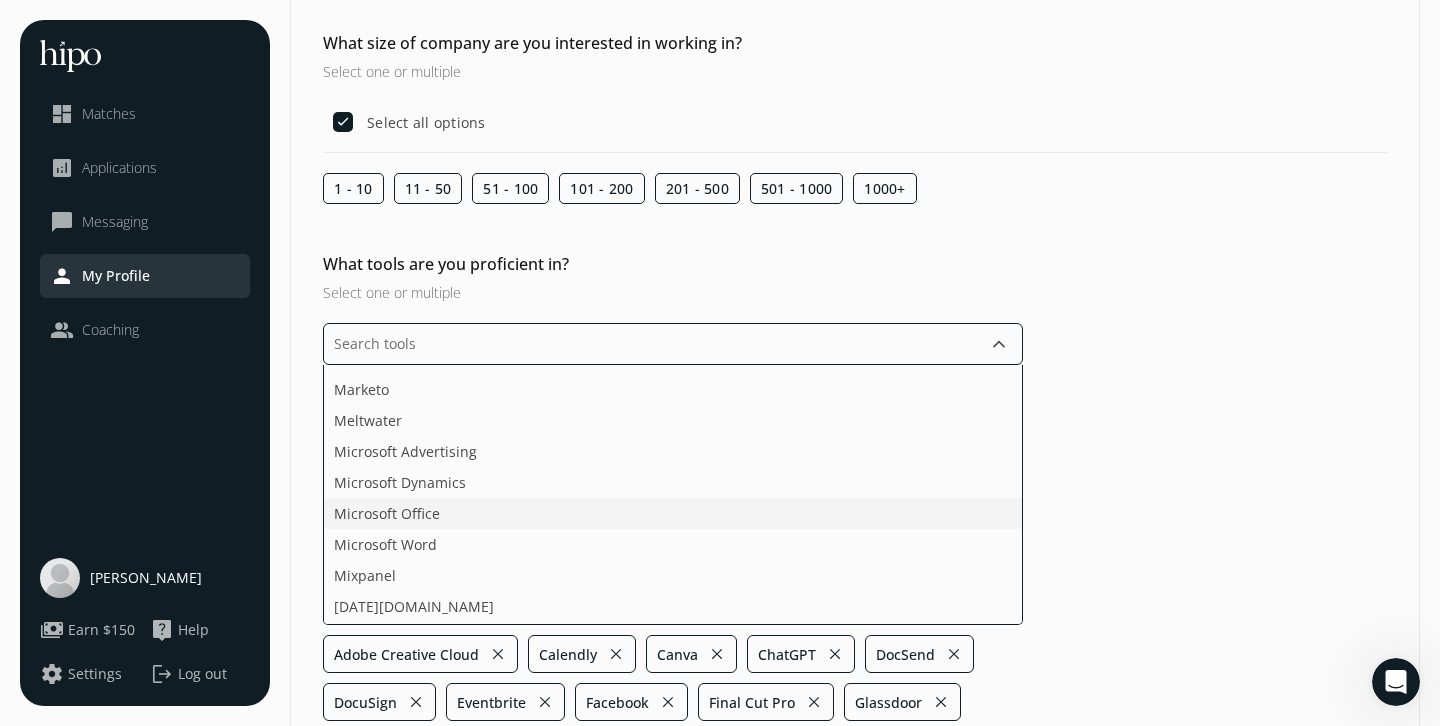 click on "Microsoft Office" 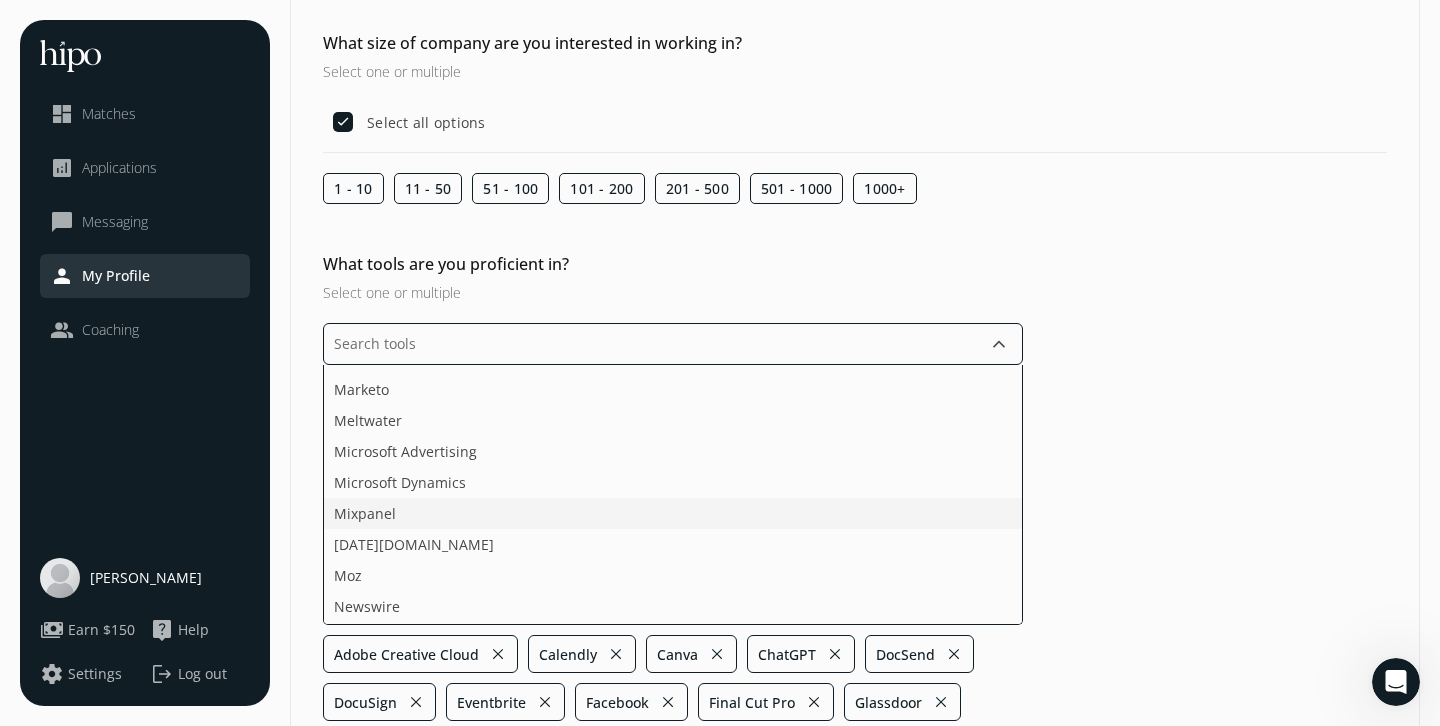click on "Mixpanel" 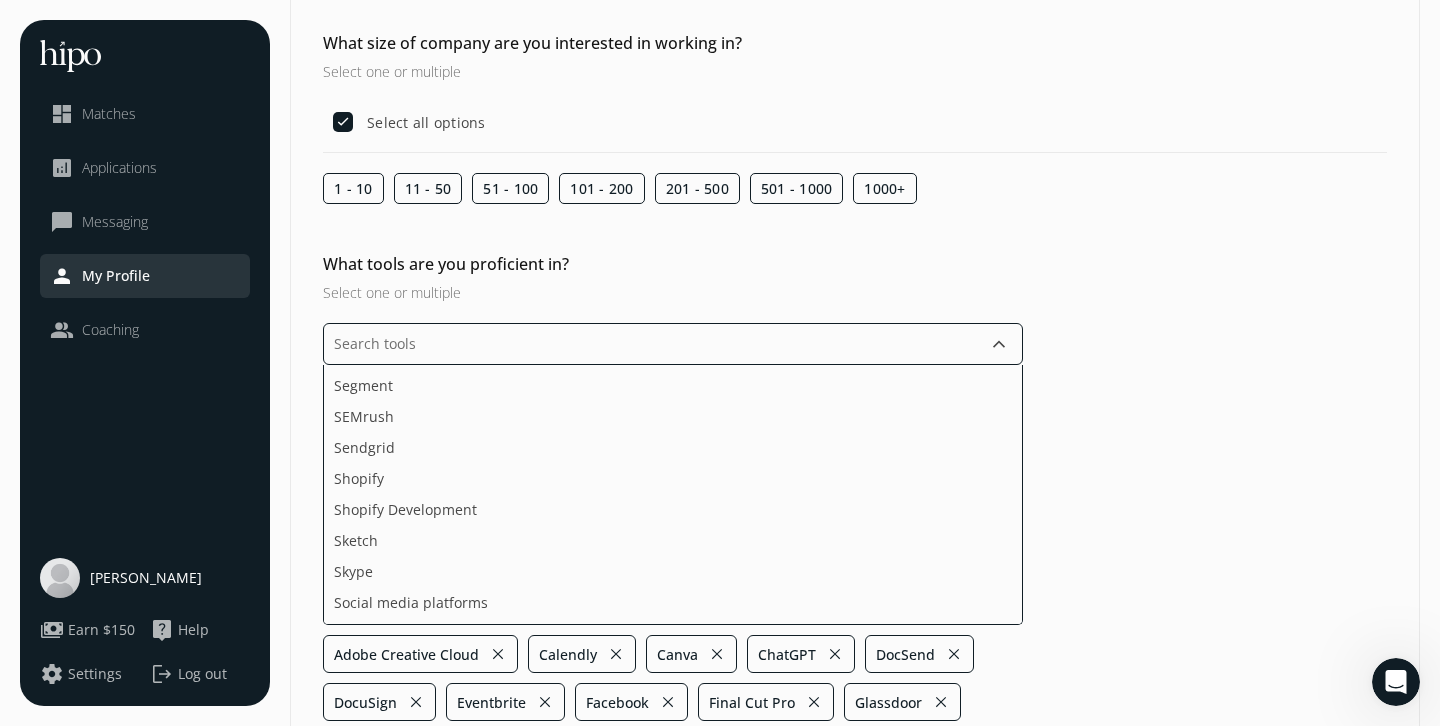 scroll, scrollTop: 2645, scrollLeft: 0, axis: vertical 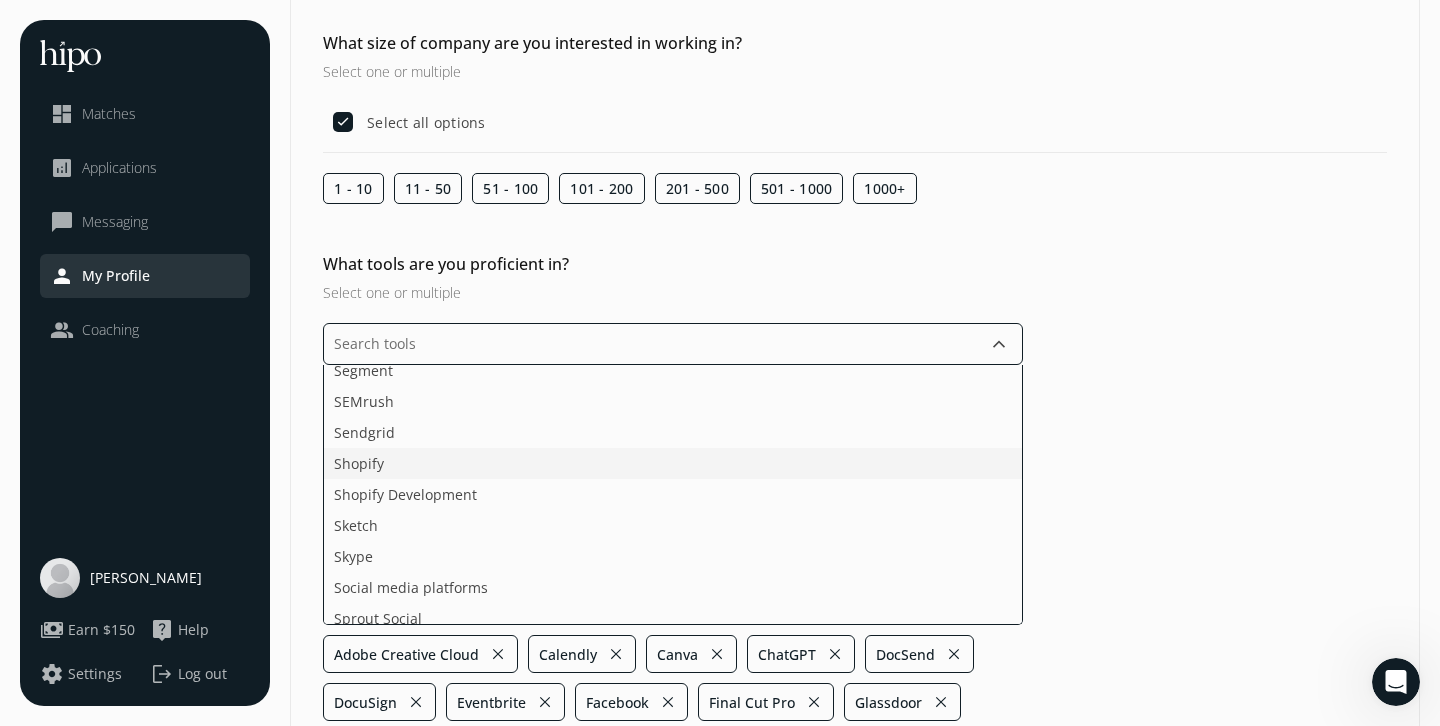 click on "Shopify" 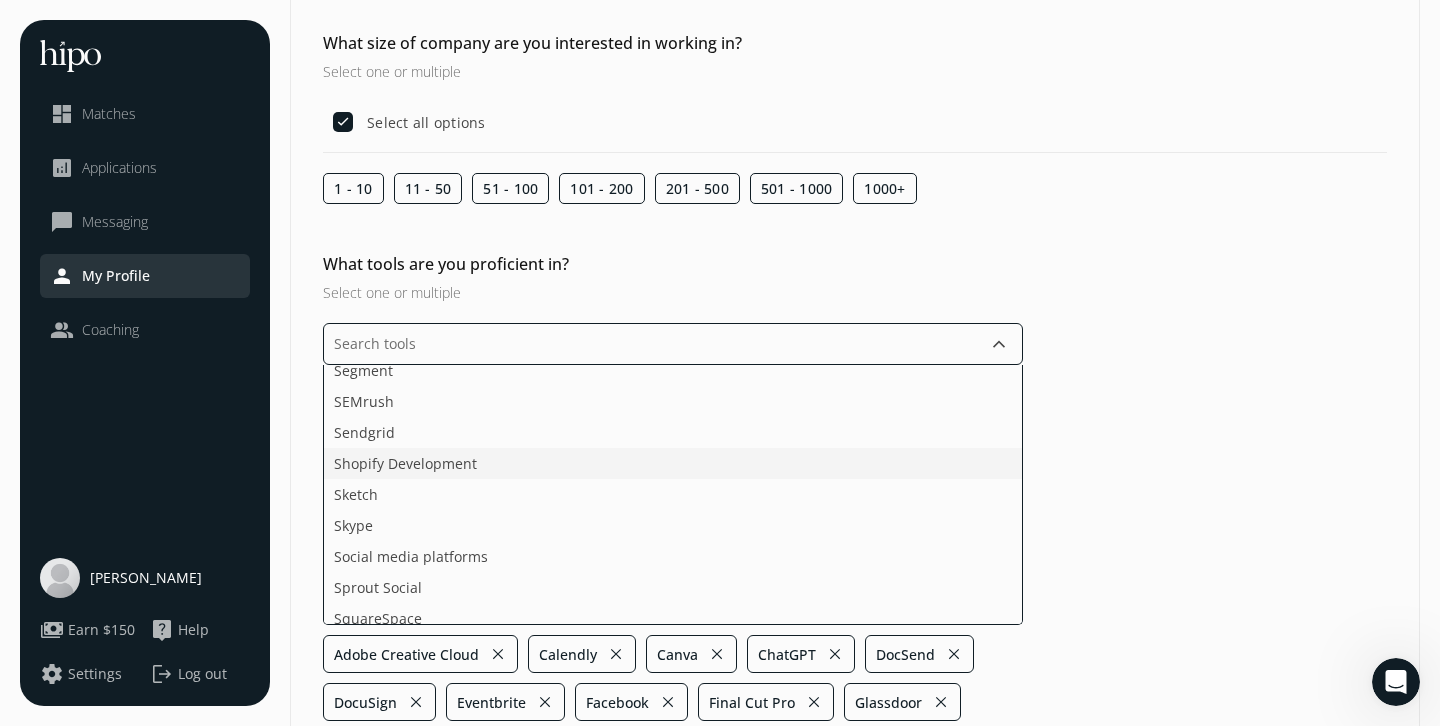 scroll, scrollTop: 2668, scrollLeft: 0, axis: vertical 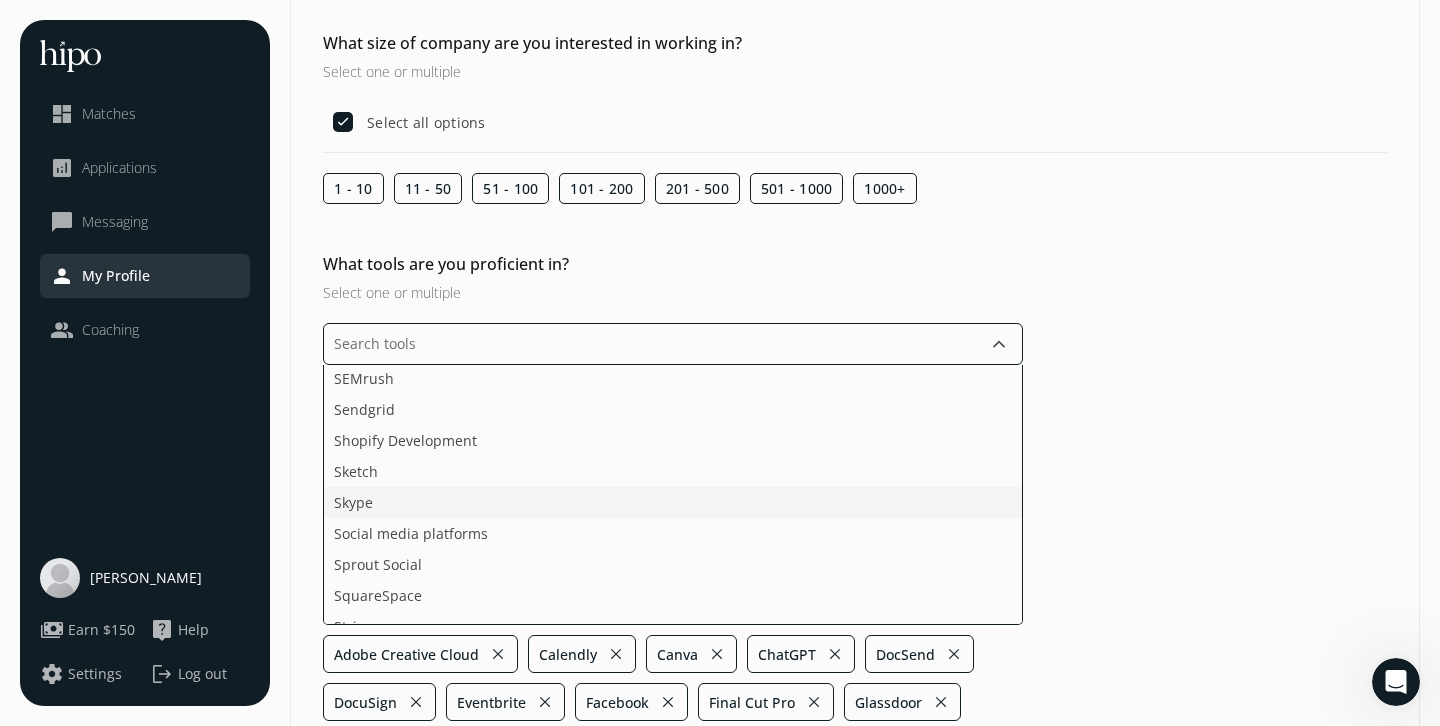 click on "Skype" 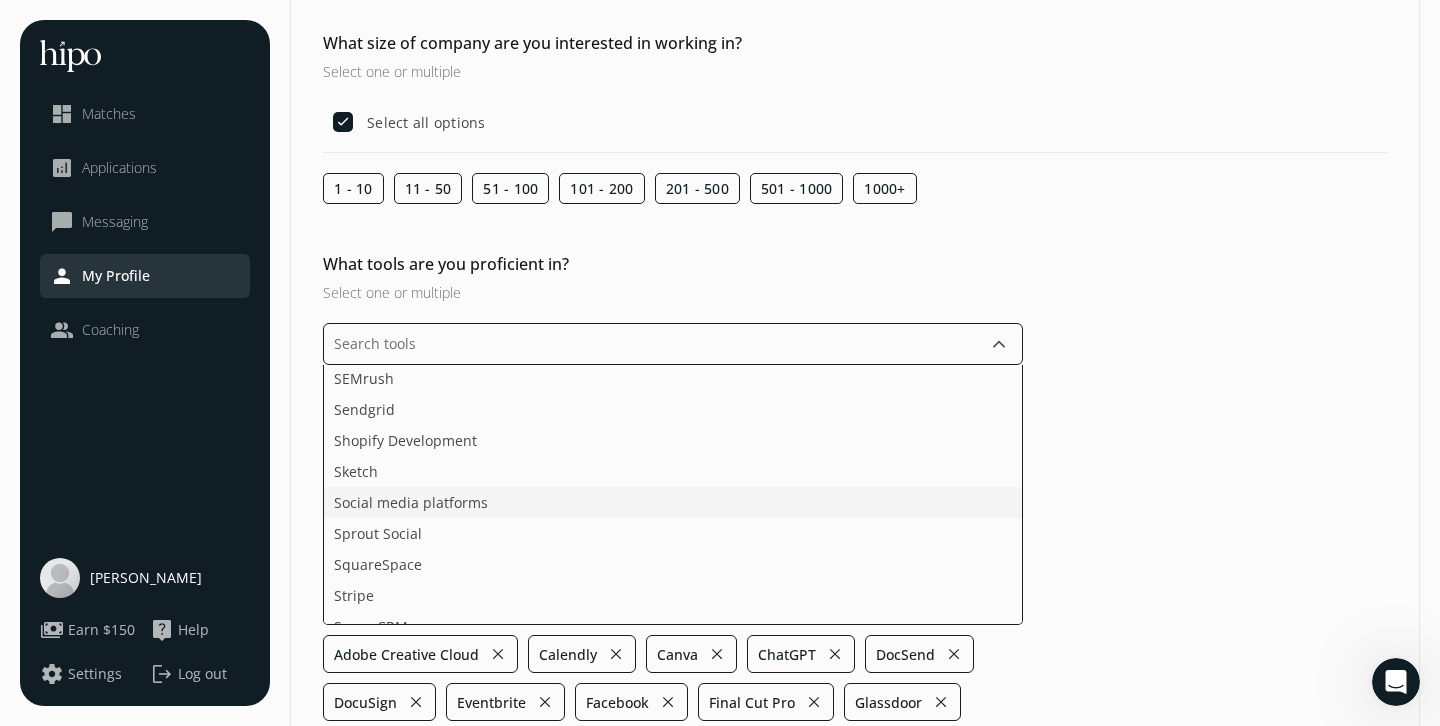 click on "Social media platforms" 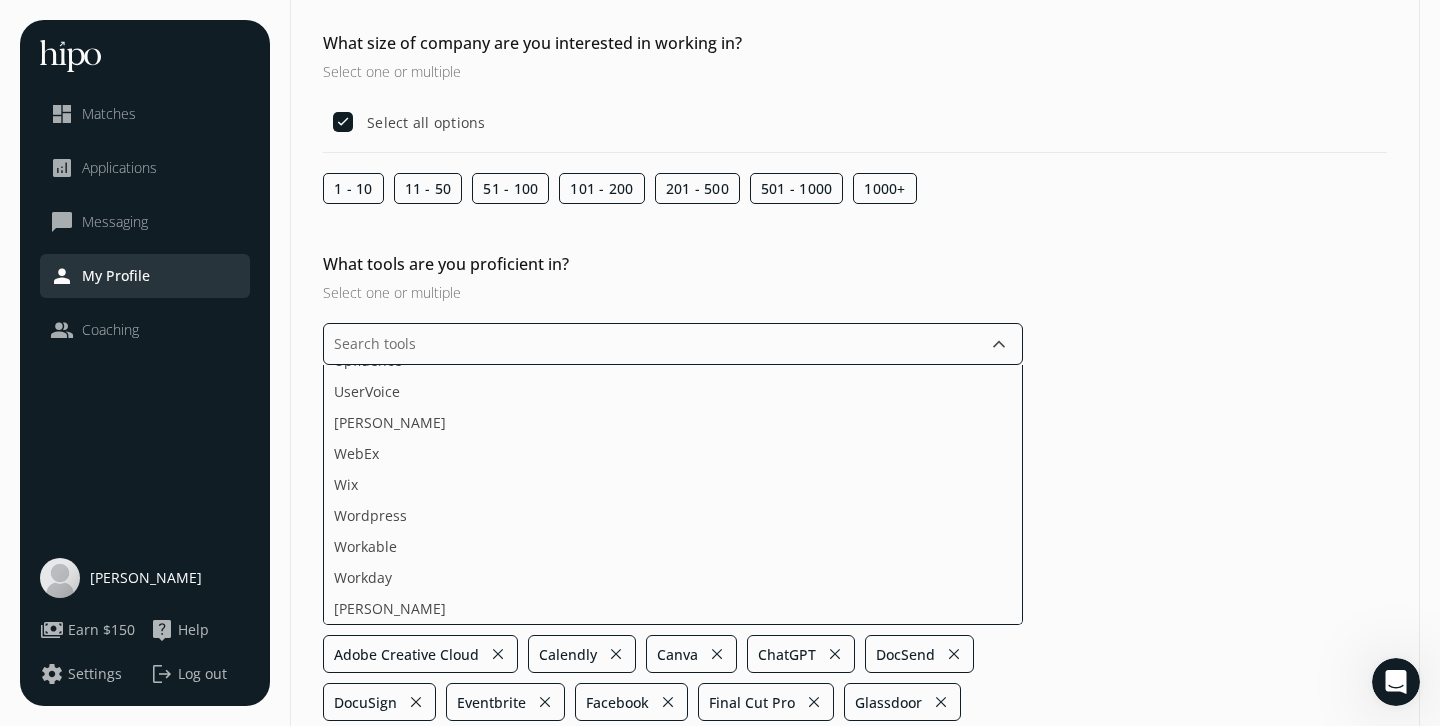 scroll, scrollTop: 3160, scrollLeft: 0, axis: vertical 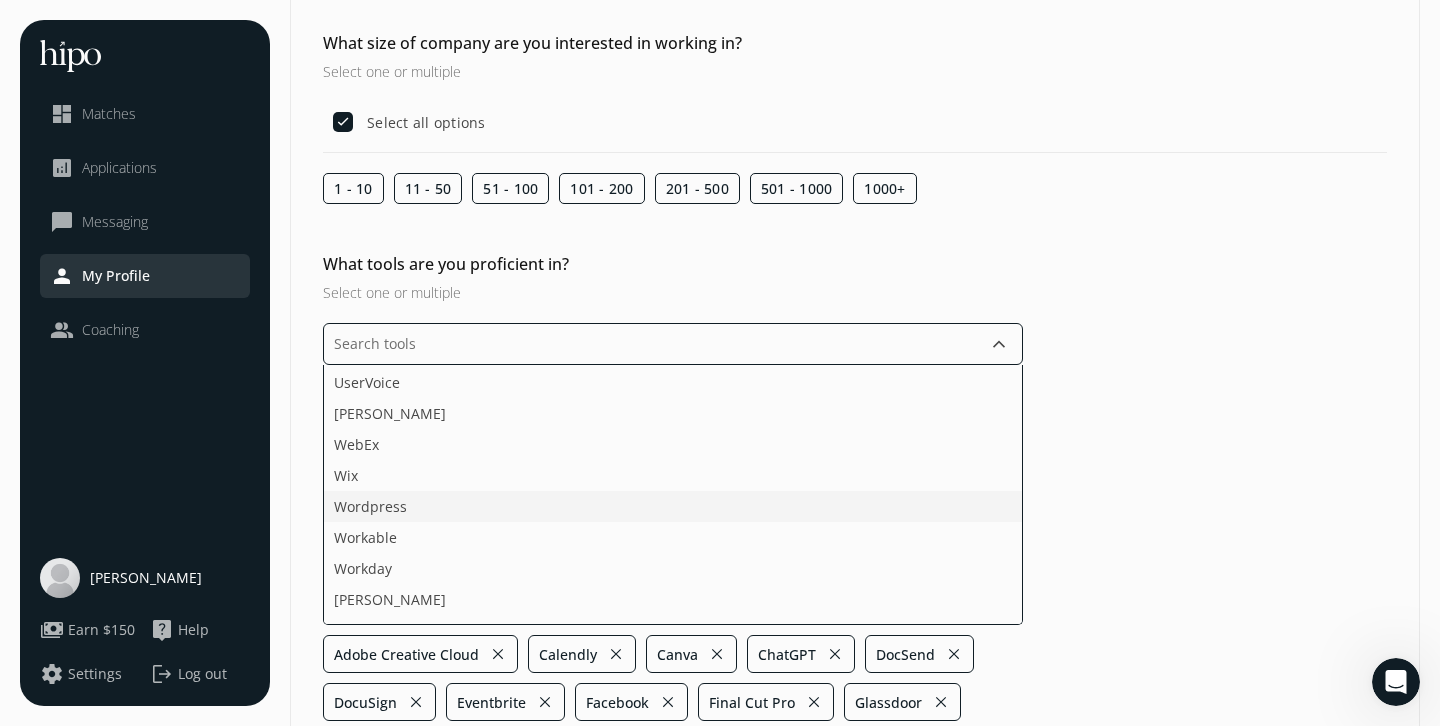 click on "Wordpress" 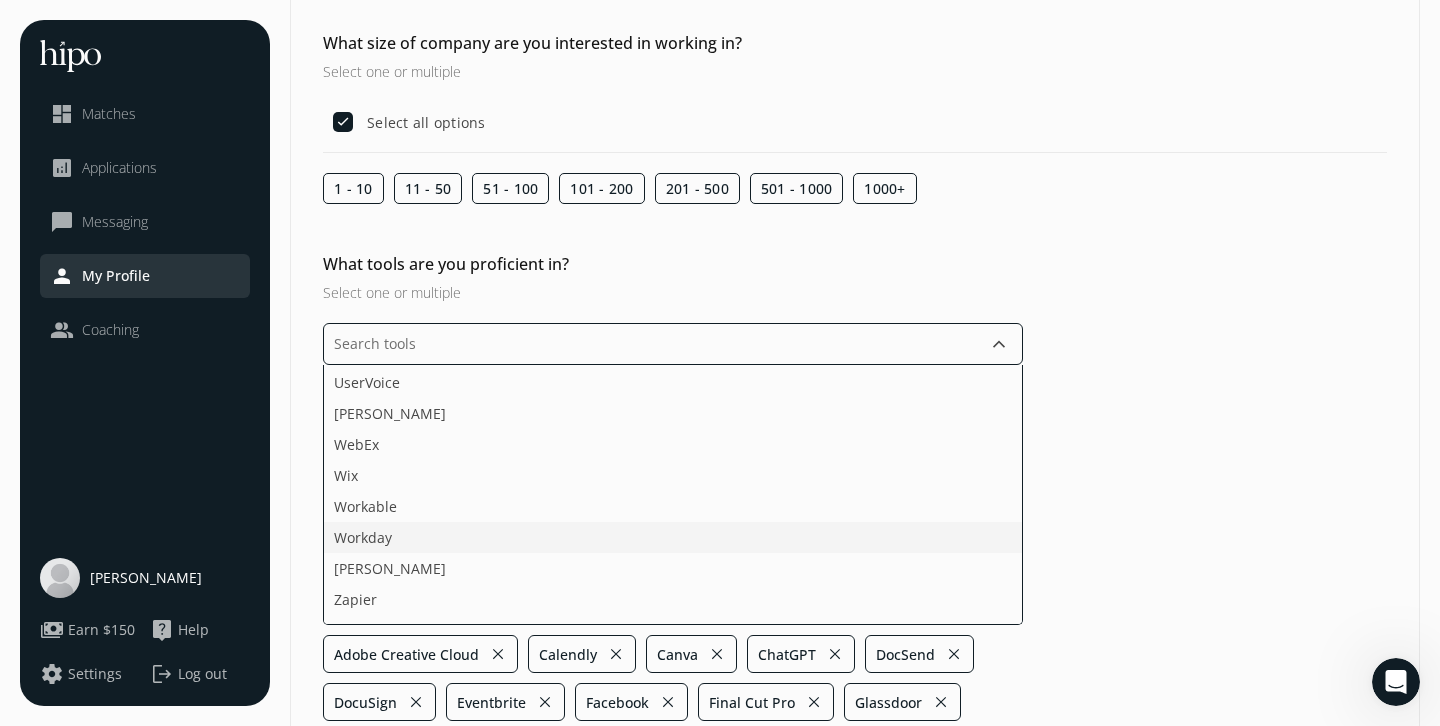 click on "Workday" 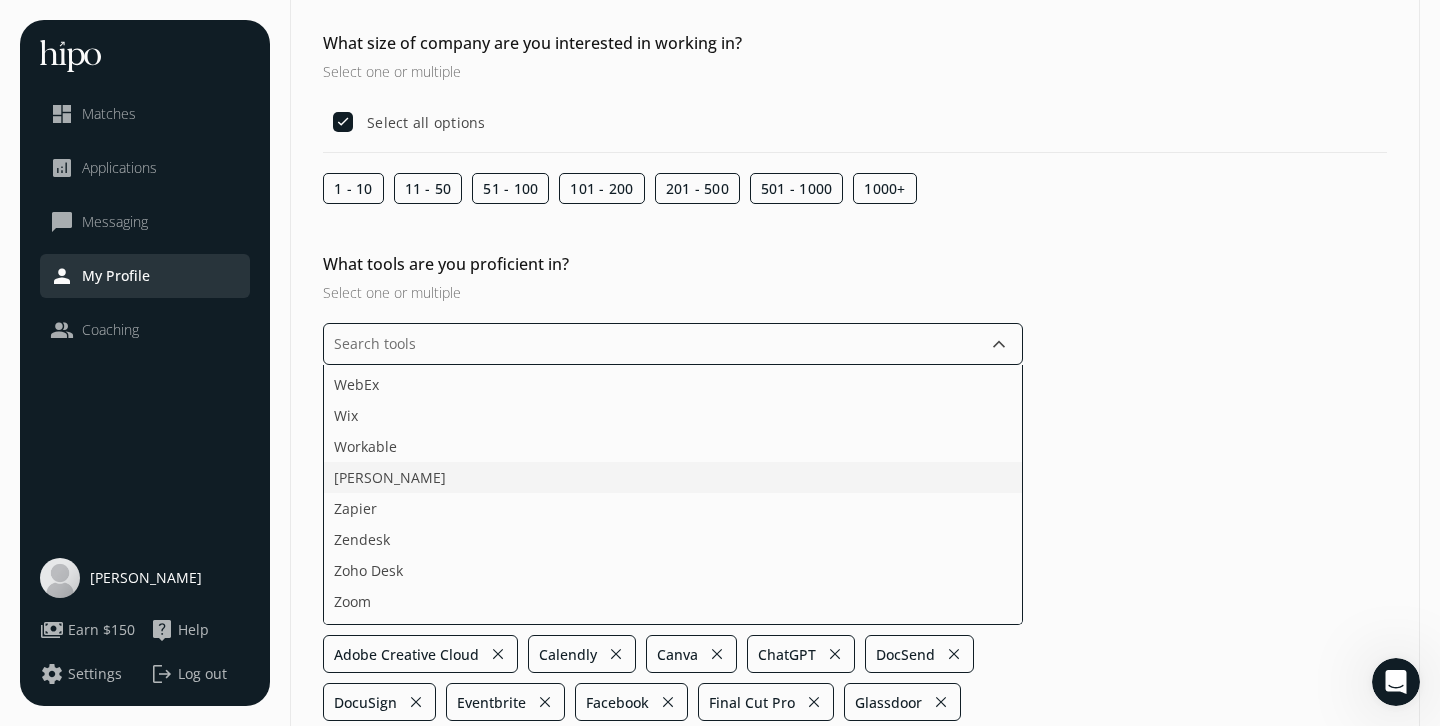 scroll, scrollTop: 3244, scrollLeft: 0, axis: vertical 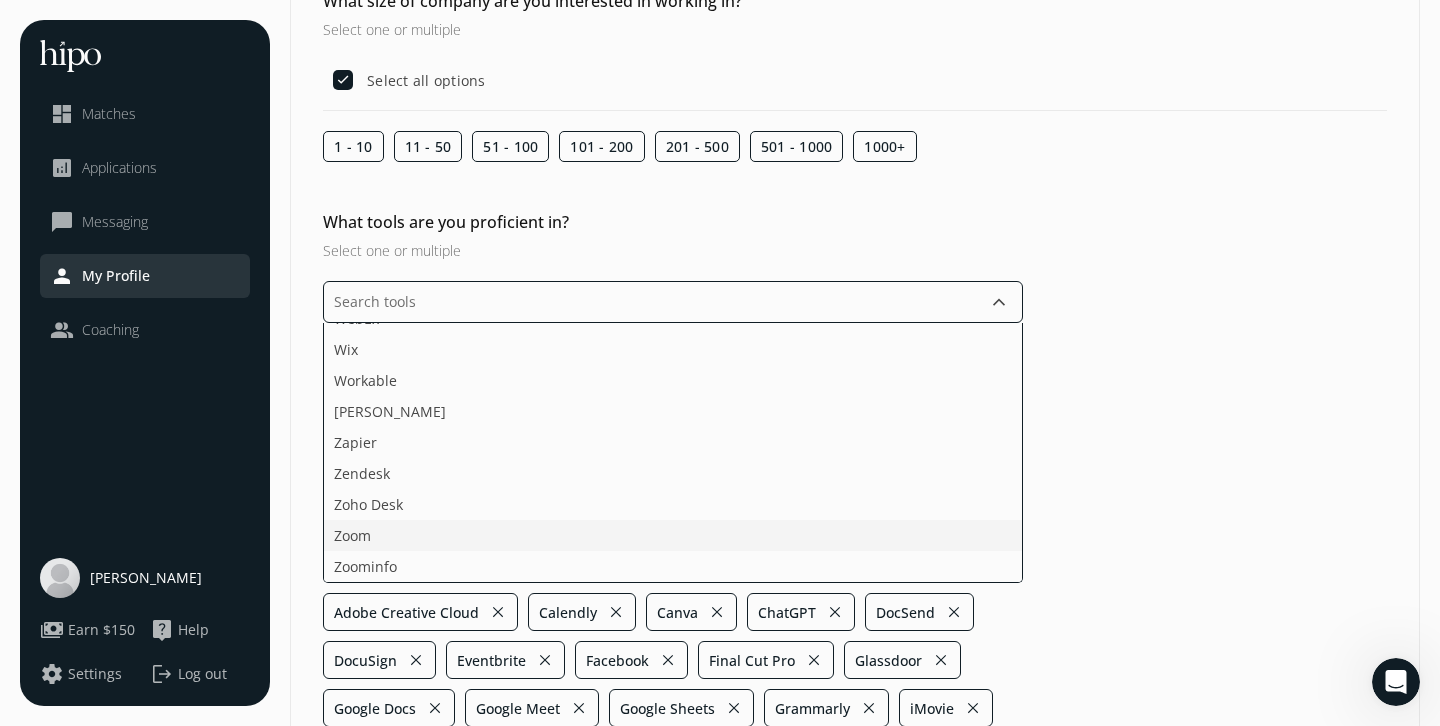 click on "Acquire ActiveCampaign Adobe Sign Agorapulse Ahrefs Apollo.io Asana aspireIQ Attendify BambooHR Bizzabo Brainshark BreezyHR Buffer Bullhorn CampaignMonitor CATS ChurnZero Cision ClickFunnels Collage HR Confluence Constant Contact Crescendo Cvent DiscoverOrg Domo Drift Eloqua Evernote Figma Freshdesk FullStory Gainsight Google Ads Google Analytics Google Search Console Greenhouse Grin Groove Digital GrooveHQ HelloSign Help Scout Hemingway Highspot Hootsuite HTML+CSS Hubspot Hubspot Service Hub Humi HypeAuditor Influencer.co Instapage Intercom JavaScript JazzHR Jira Kayako Kissmetrics Later Lead411 Leadpages Lever LinkedIn Ads LinkedIn Recruiter LinkedIn Sales Navigator Mailshake Marketo Meltwater Microsoft Advertising Microsoft Dynamics Mixpanel Monday.com Moz Newswire Notion PandaDoc Pardot Pipedrive Piwik Salesforce Salesforce Service Cloud SalesHood SalesIntel SalesLoft Segment SEMrush Sendgrid Shopify Development Sketch Sprout Social SquareSpace Stripe Sugar CRM Tableau Together TopFunnel Trello Unbounce" at bounding box center [673, 453] 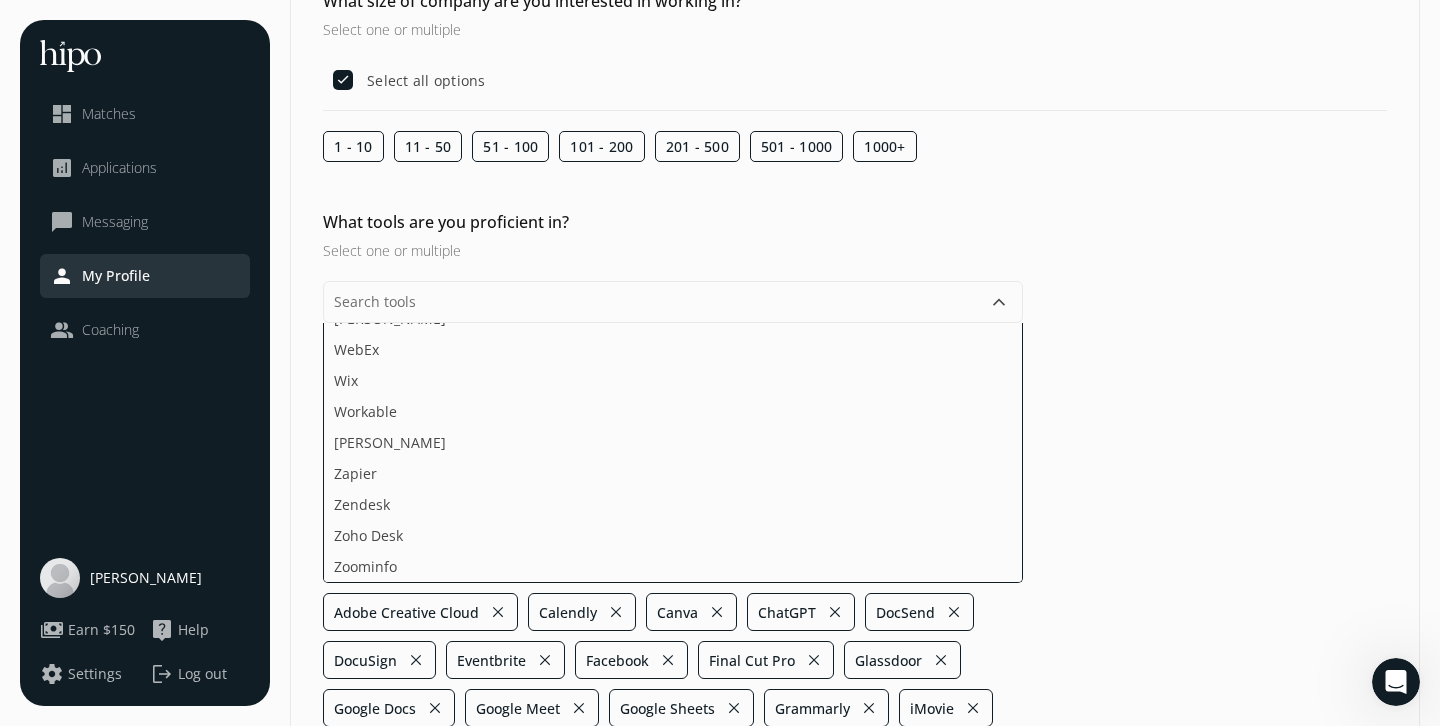 scroll, scrollTop: 185, scrollLeft: 0, axis: vertical 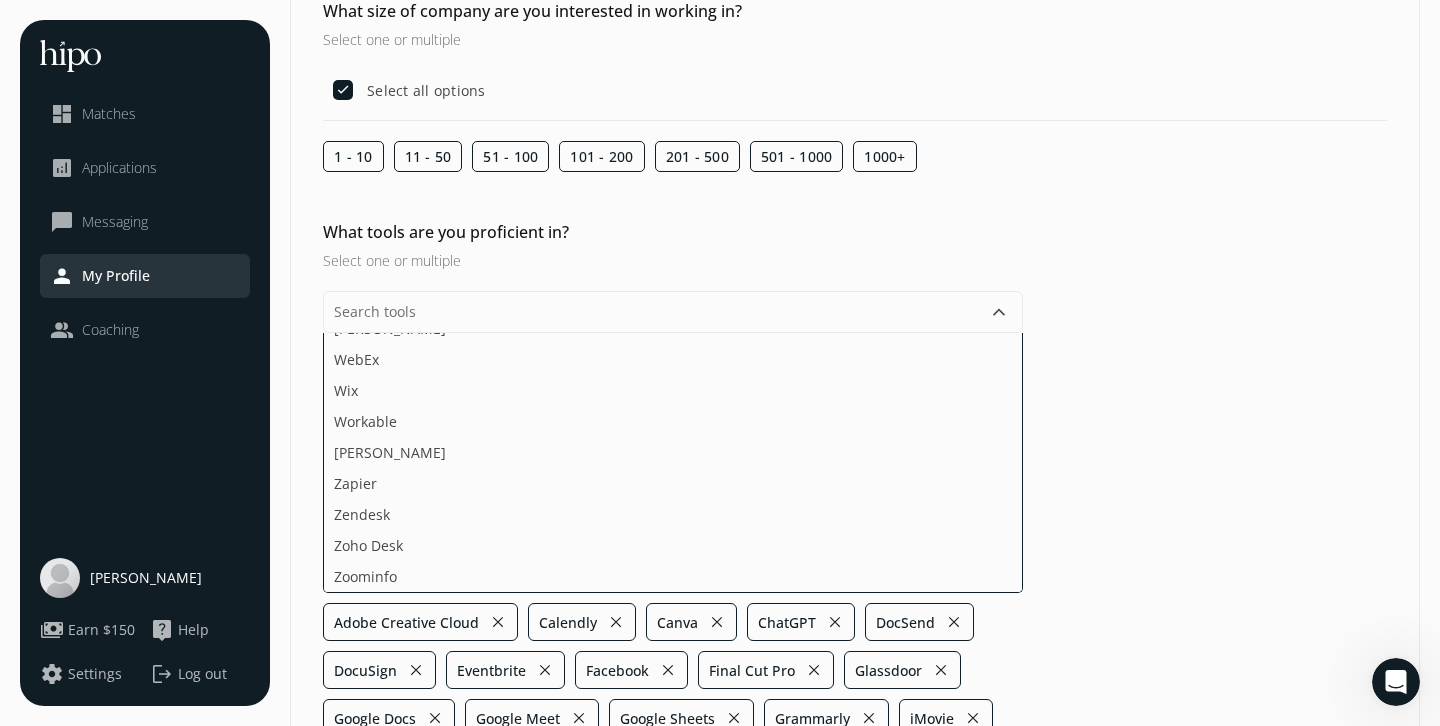 click on "What tools are you proficient in? Select one or multiple  keyboard_arrow_down Acquire ActiveCampaign Adobe Sign Agorapulse Ahrefs Apollo.io Asana aspireIQ Attendify BambooHR Bizzabo Brainshark BreezyHR Buffer Bullhorn CampaignMonitor CATS ChurnZero Cision ClickFunnels Collage HR Confluence Constant Contact Crescendo Cvent DiscoverOrg Domo Drift Eloqua Evernote Figma Freshdesk FullStory Gainsight Google Ads Google Analytics Google Search Console Greenhouse Grin Groove Digital GrooveHQ HelloSign Help Scout Hemingway Highspot Hootsuite HTML+CSS Hubspot Hubspot Service Hub Humi HypeAuditor Influencer.co Instapage Intercom JavaScript JazzHR Jira Kayako Kissmetrics Later Lead411 Leadpages Lever LinkedIn Ads LinkedIn Recruiter LinkedIn Sales Navigator Mailshake Marketo Meltwater Microsoft Advertising Microsoft Dynamics Mixpanel Monday.com Moz Newswire Notion PandaDoc Pardot Pipedrive Piwik Salesforce Salesforce Service Cloud SalesHood SalesIntel SalesLoft Segment SEMrush Sendgrid Shopify Development Sketch Stripe" 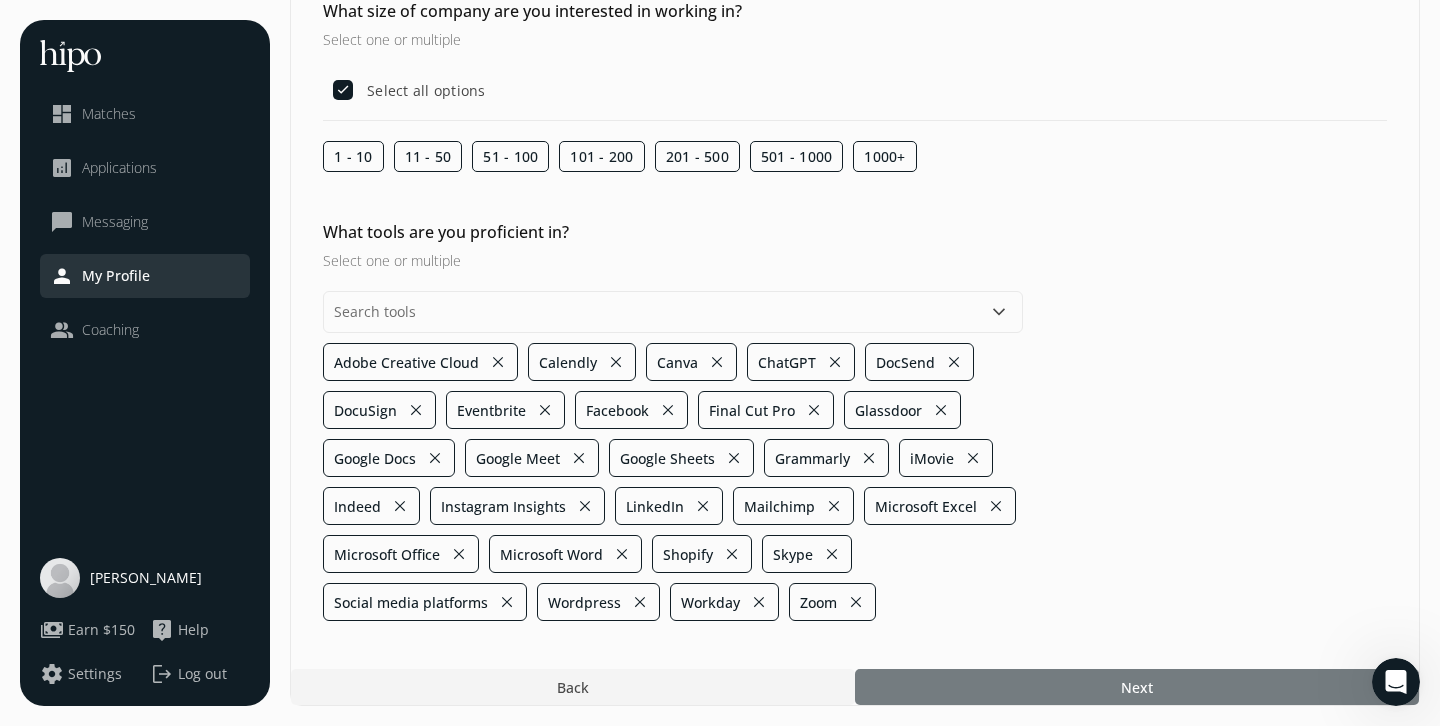 click at bounding box center [1137, 687] 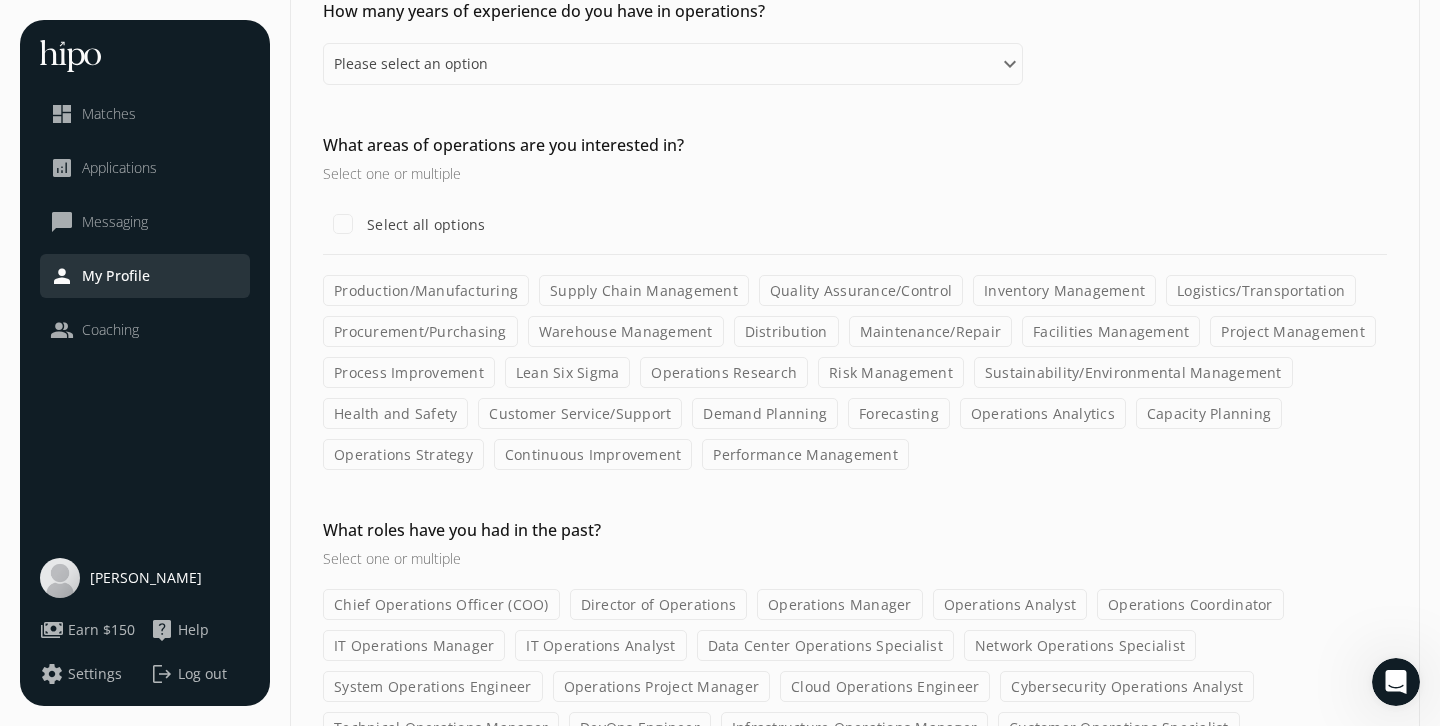 scroll, scrollTop: 0, scrollLeft: 0, axis: both 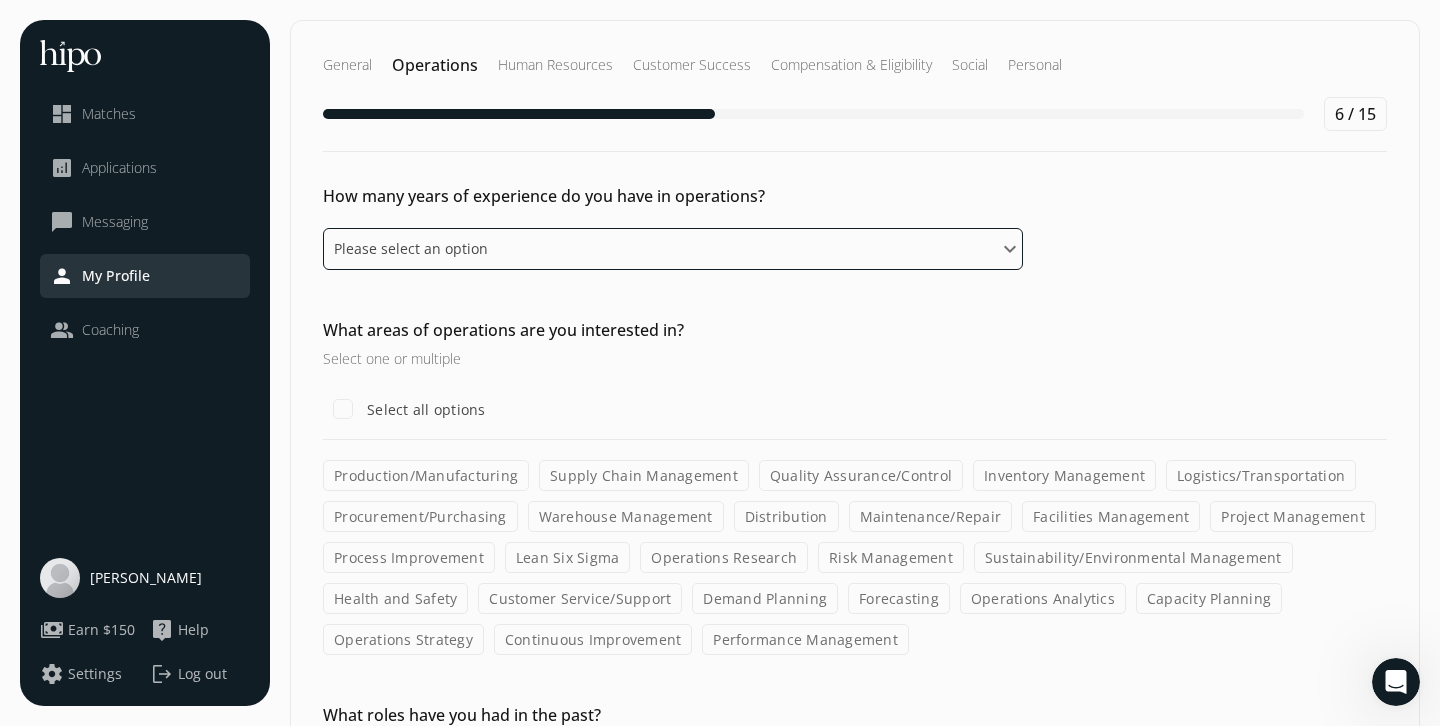 click on "Please select an option 0 - 1 years 2 - 3 years 4 - 5 years 6 - 8 years 9+ years" 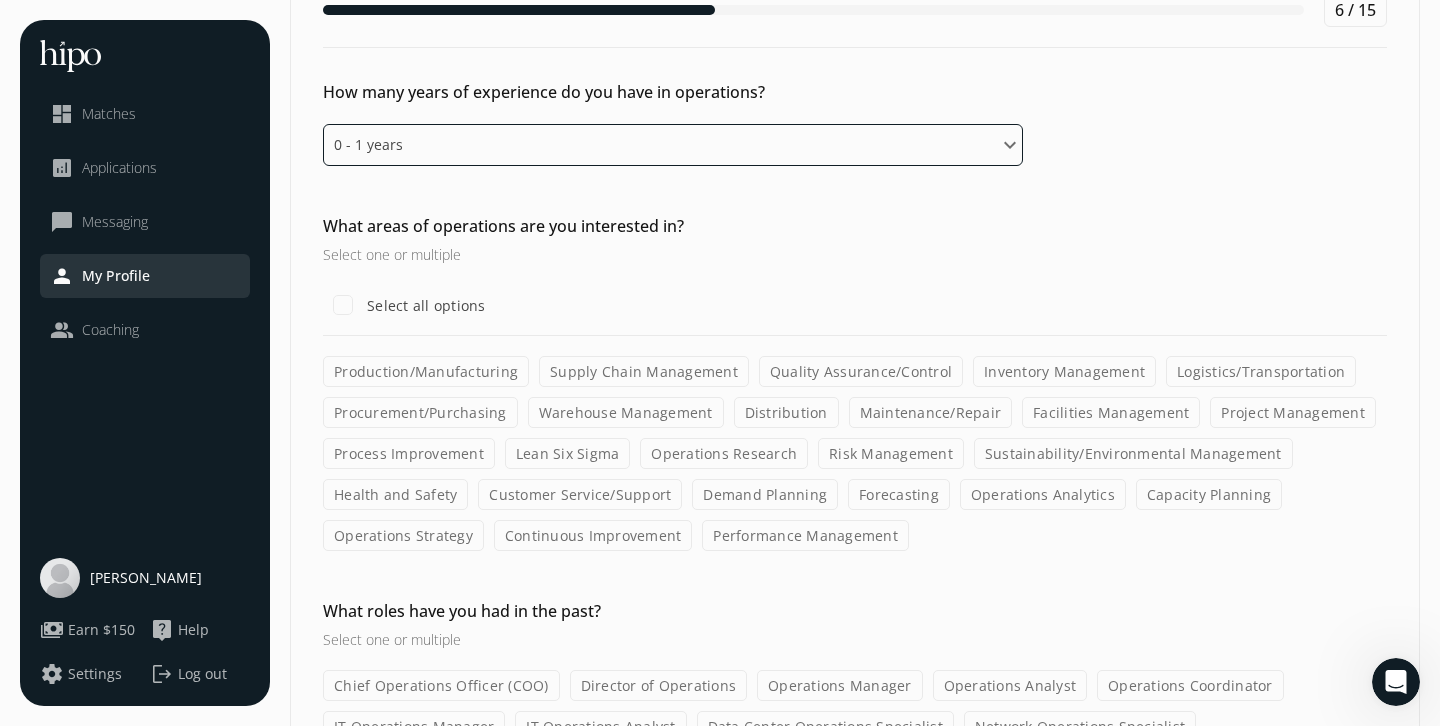 scroll, scrollTop: 109, scrollLeft: 0, axis: vertical 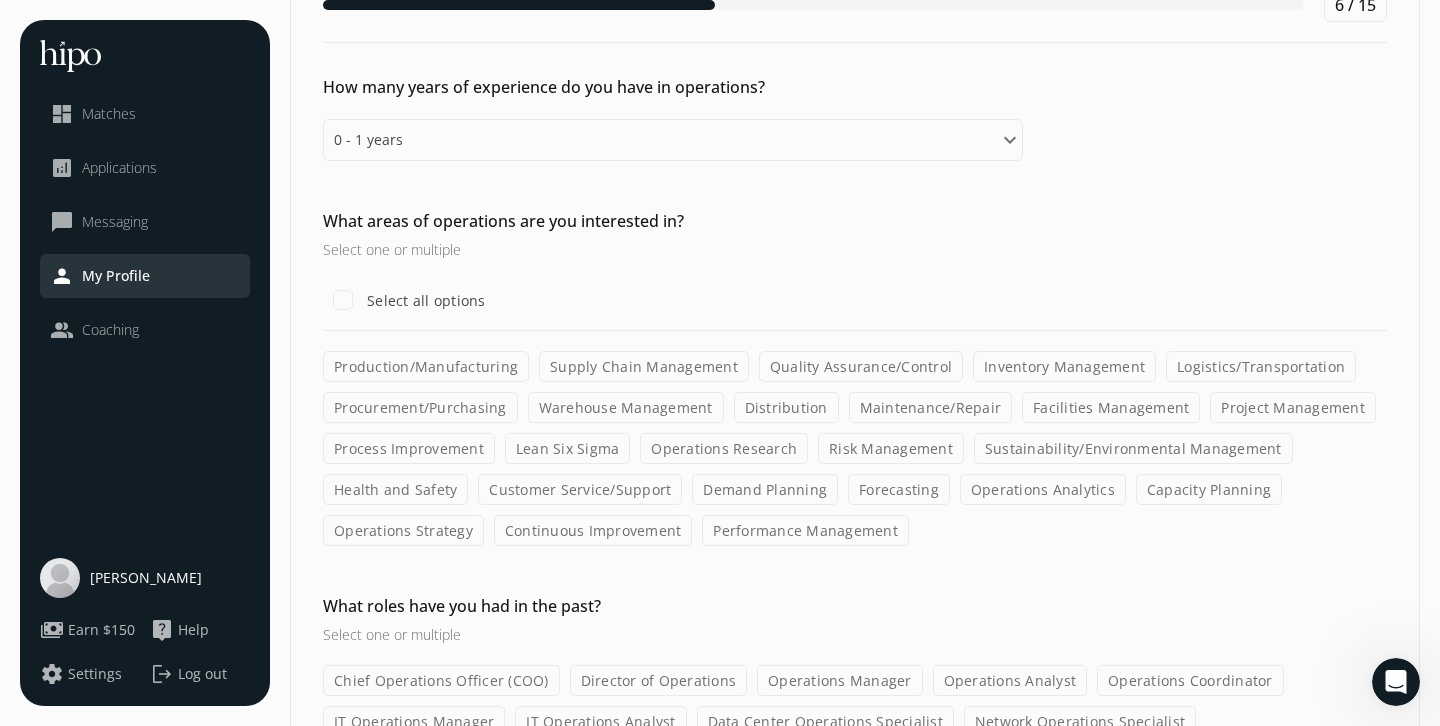 click on "Project Management" 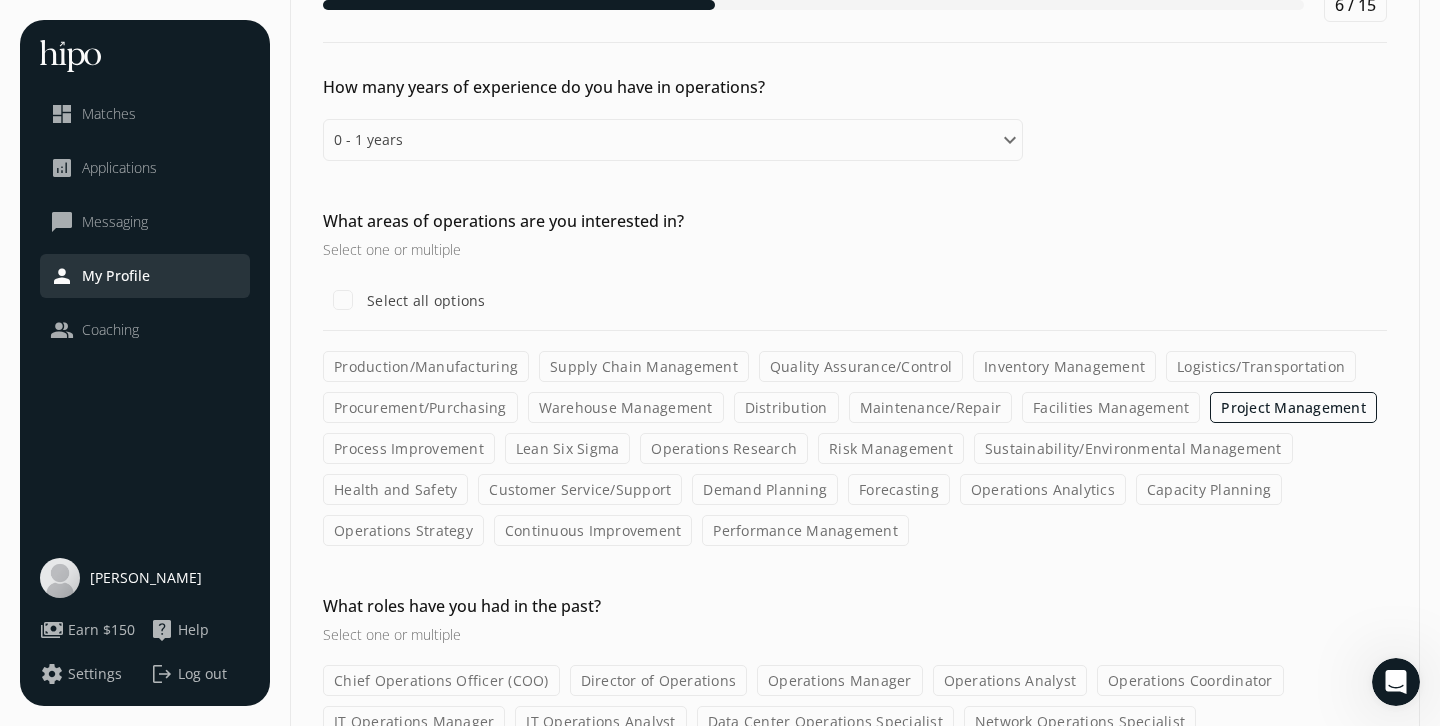 click on "Process Improvement" 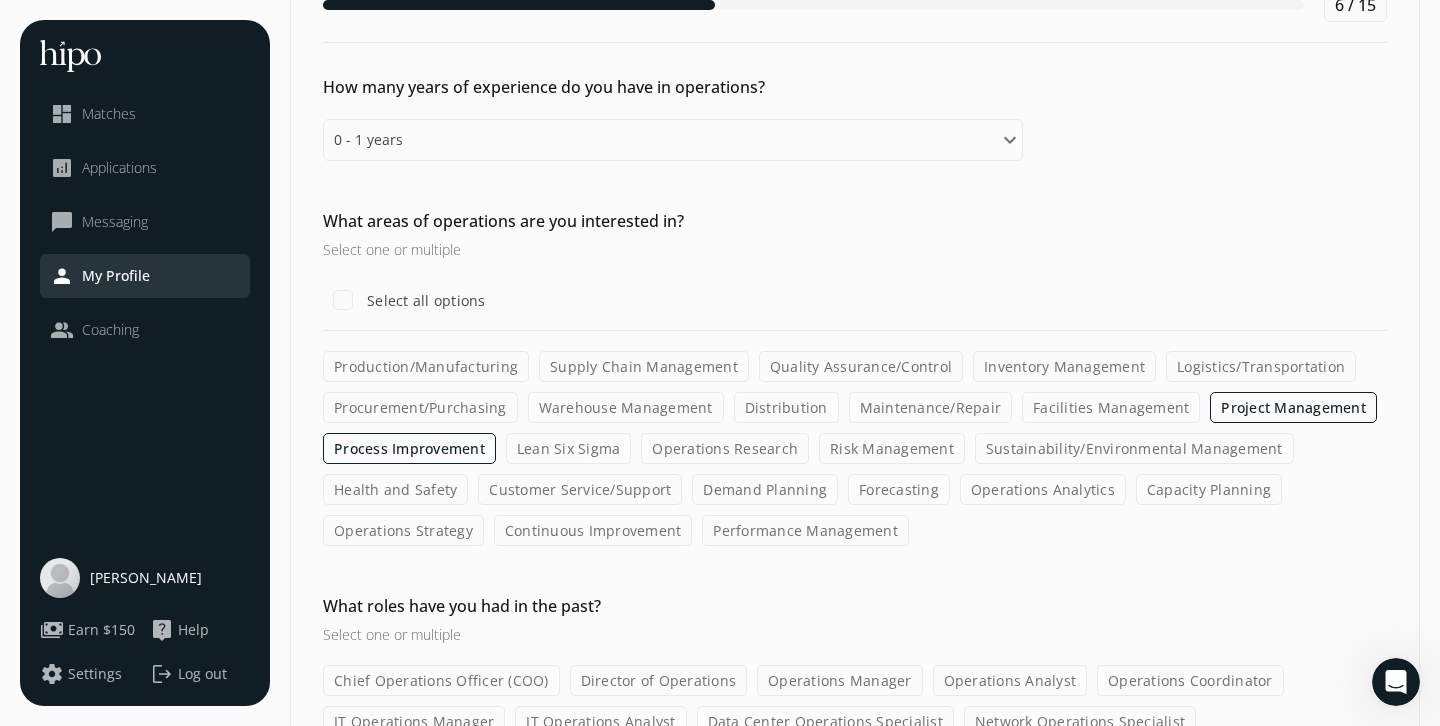 click on "Operations Research" 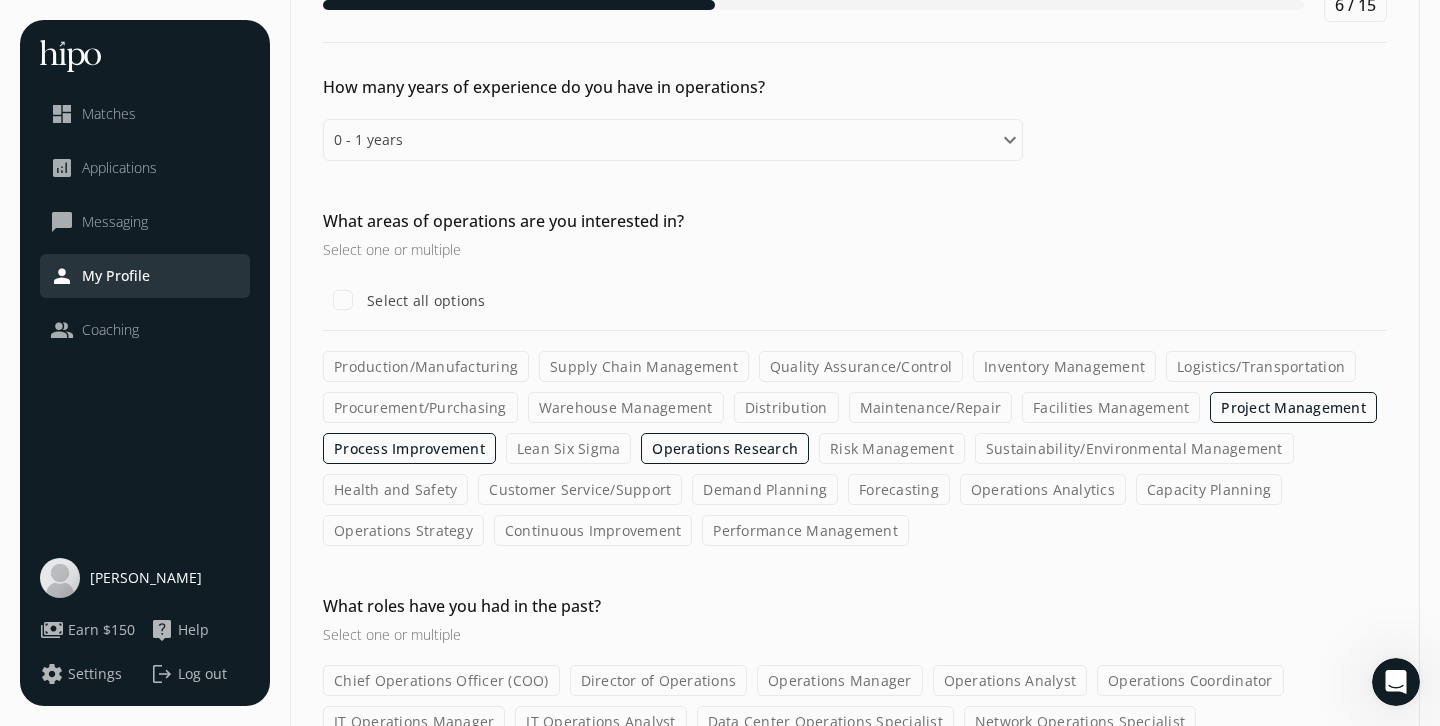 click on "Risk Management" 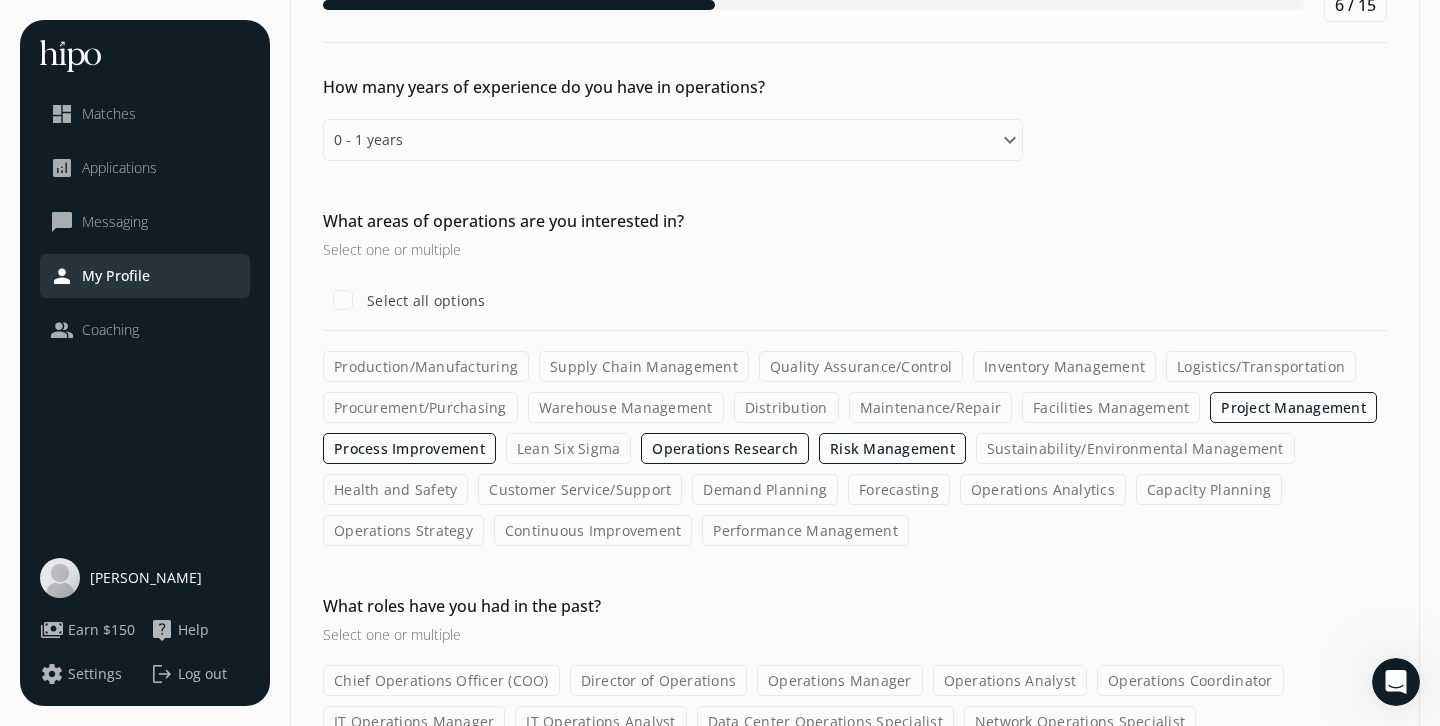 click on "Customer Service/Support" 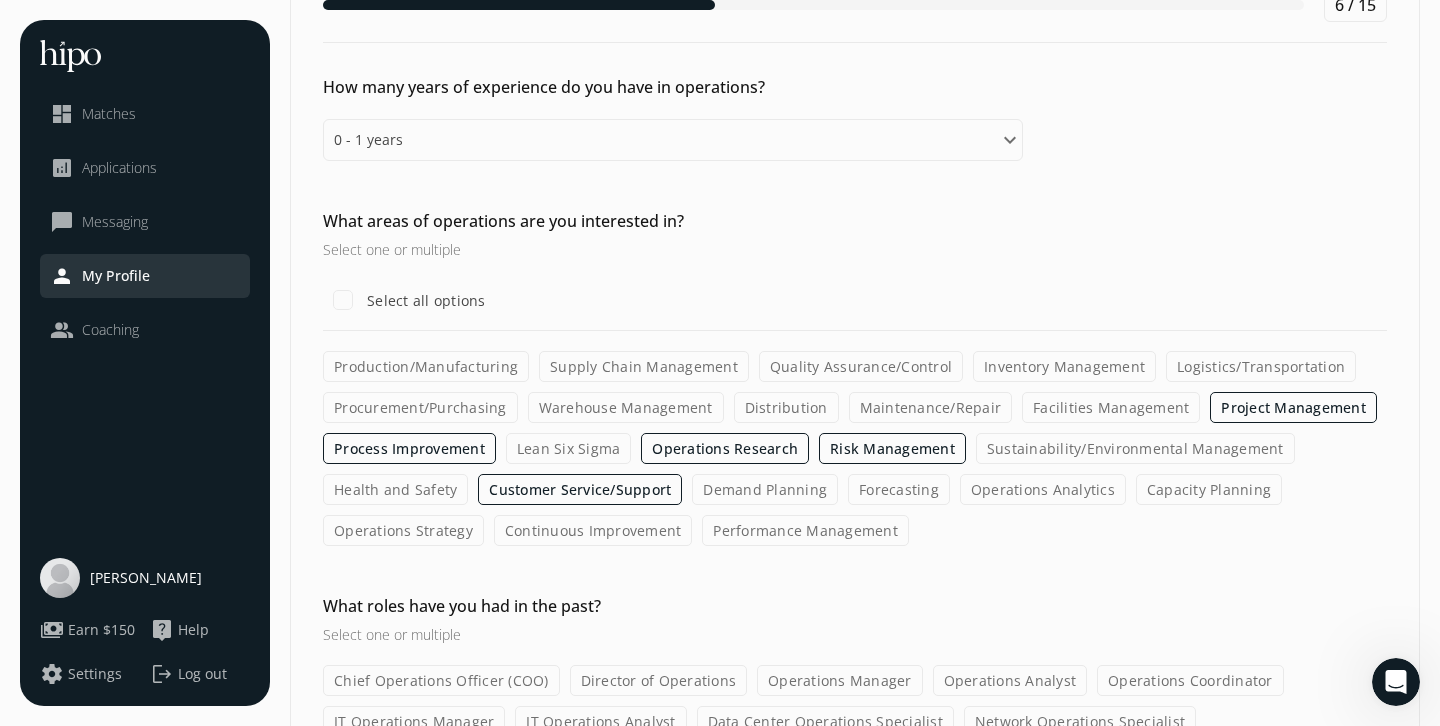 click on "Operations Analytics" 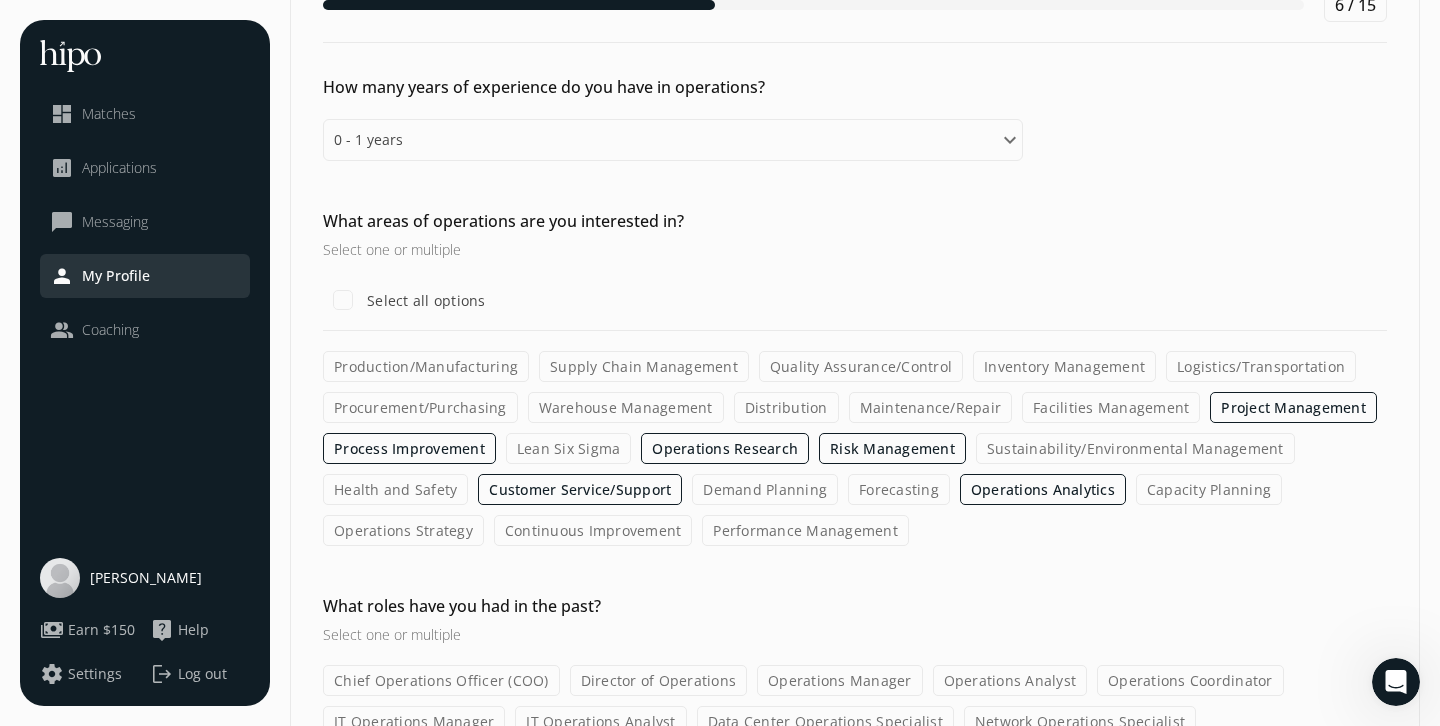 click on "Operations Strategy" 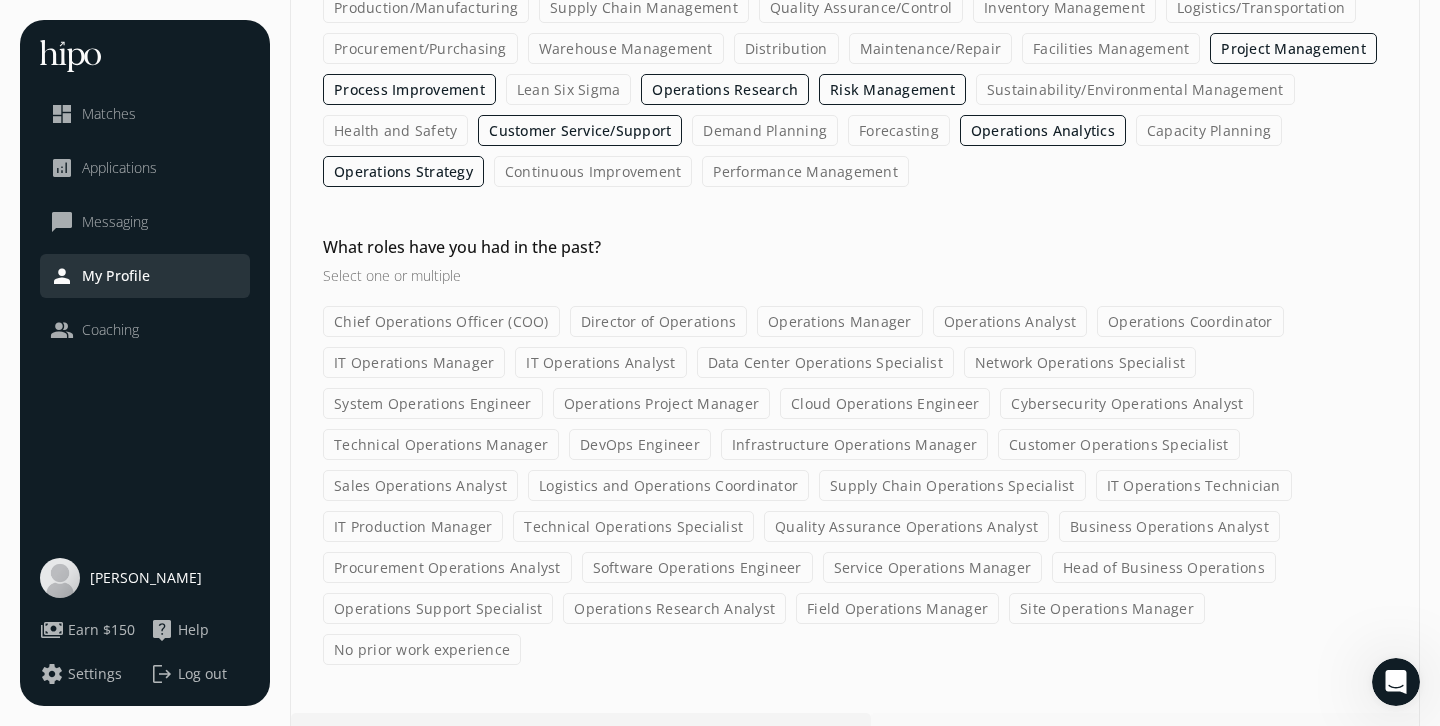 scroll, scrollTop: 471, scrollLeft: 0, axis: vertical 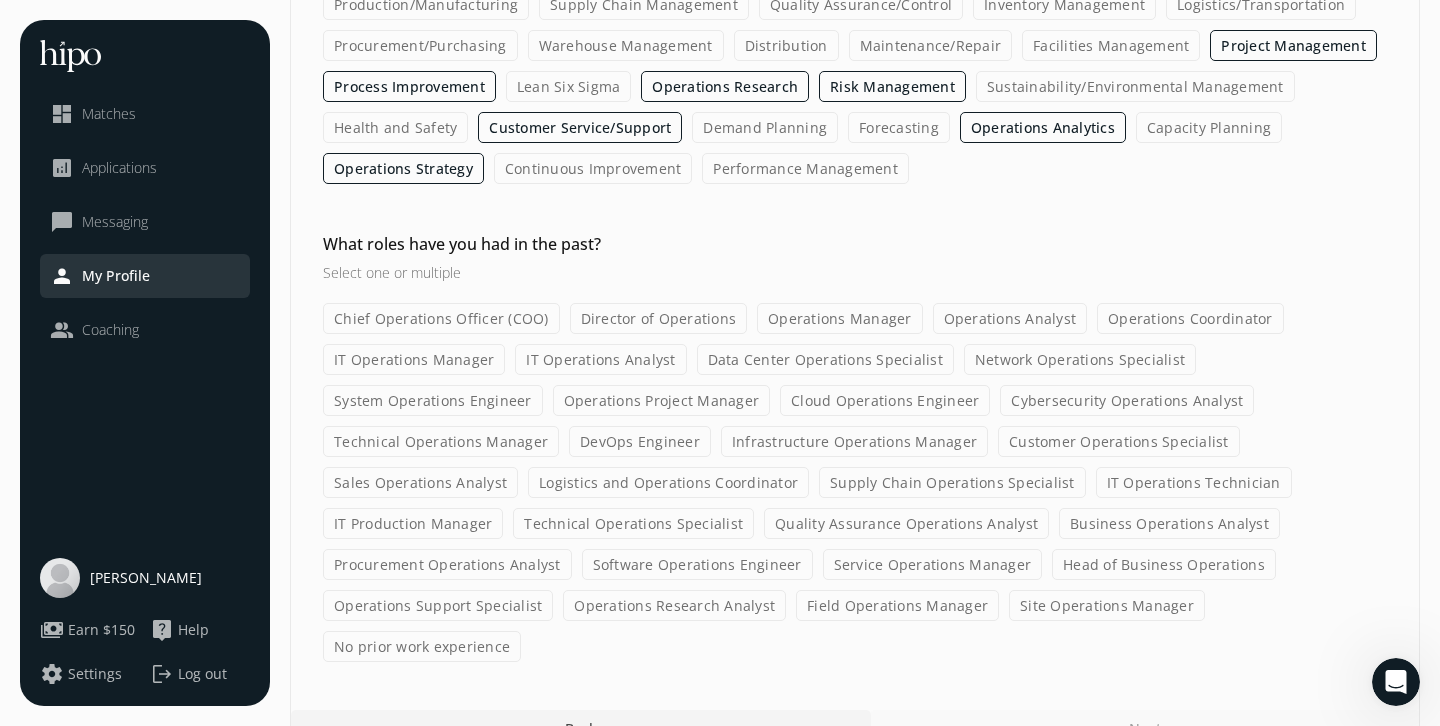 click on "Operations Coordinator" 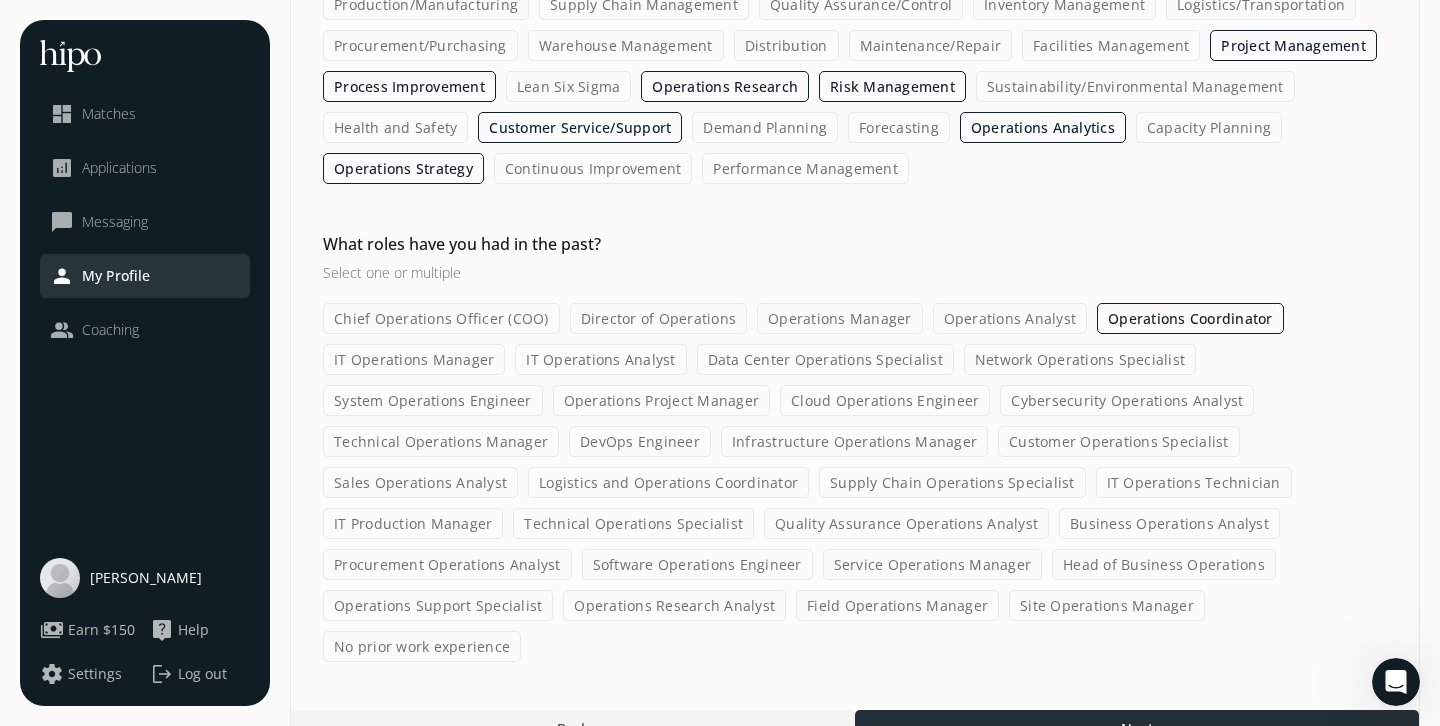 click at bounding box center (1137, 728) 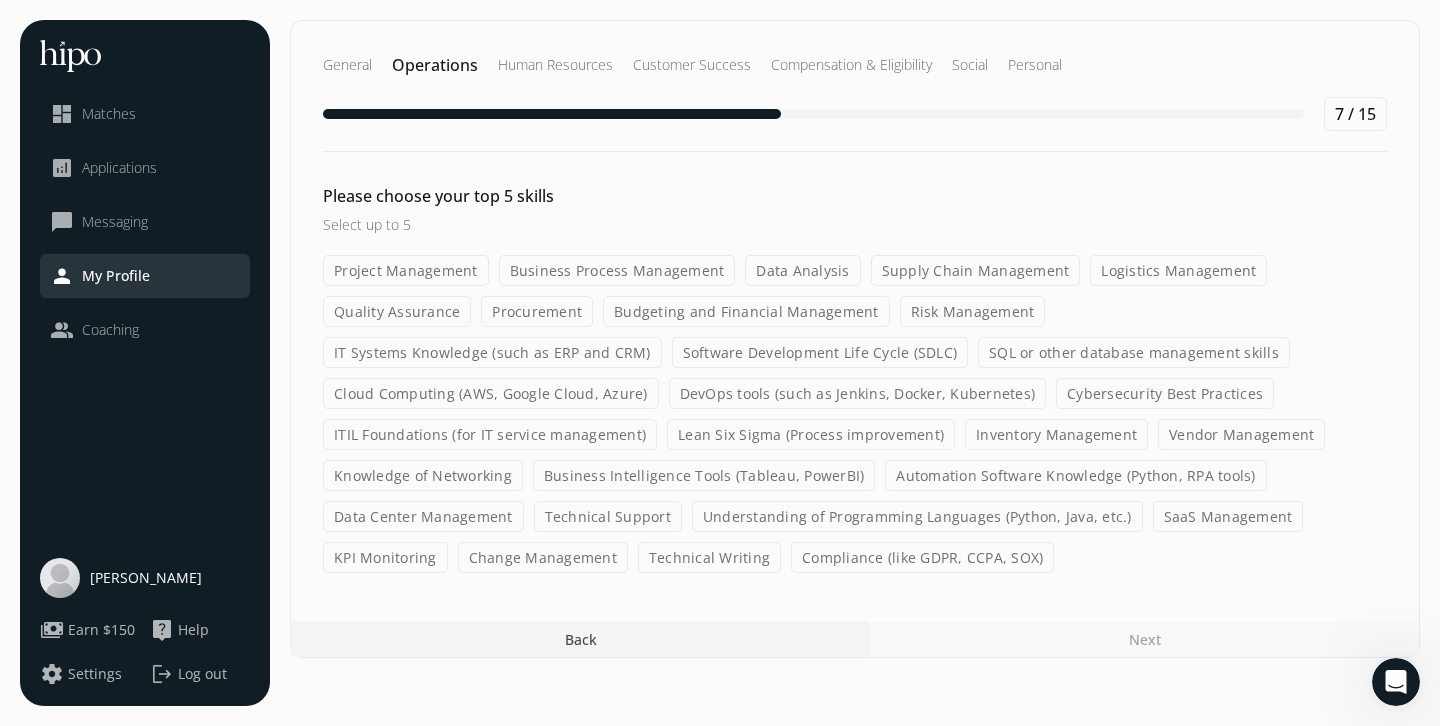 scroll, scrollTop: 0, scrollLeft: 0, axis: both 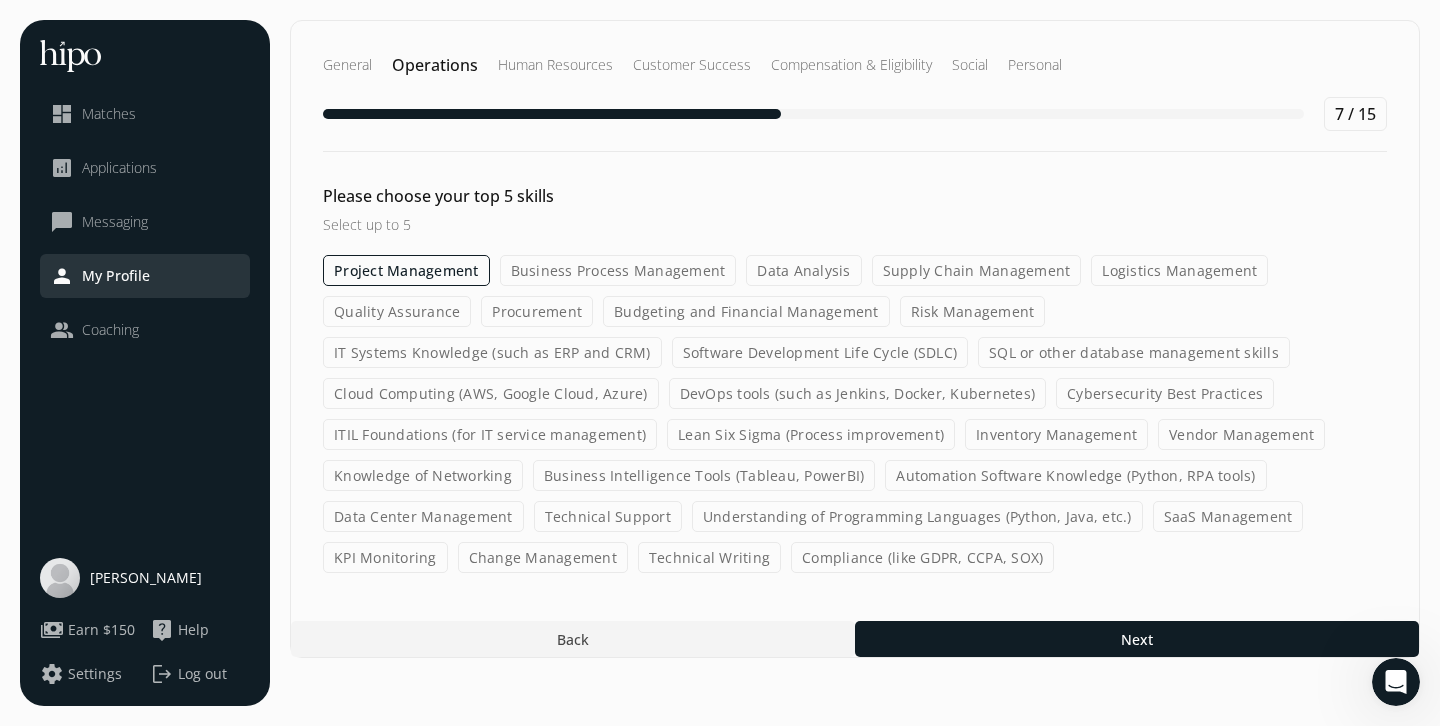 click on "Data Analysis" 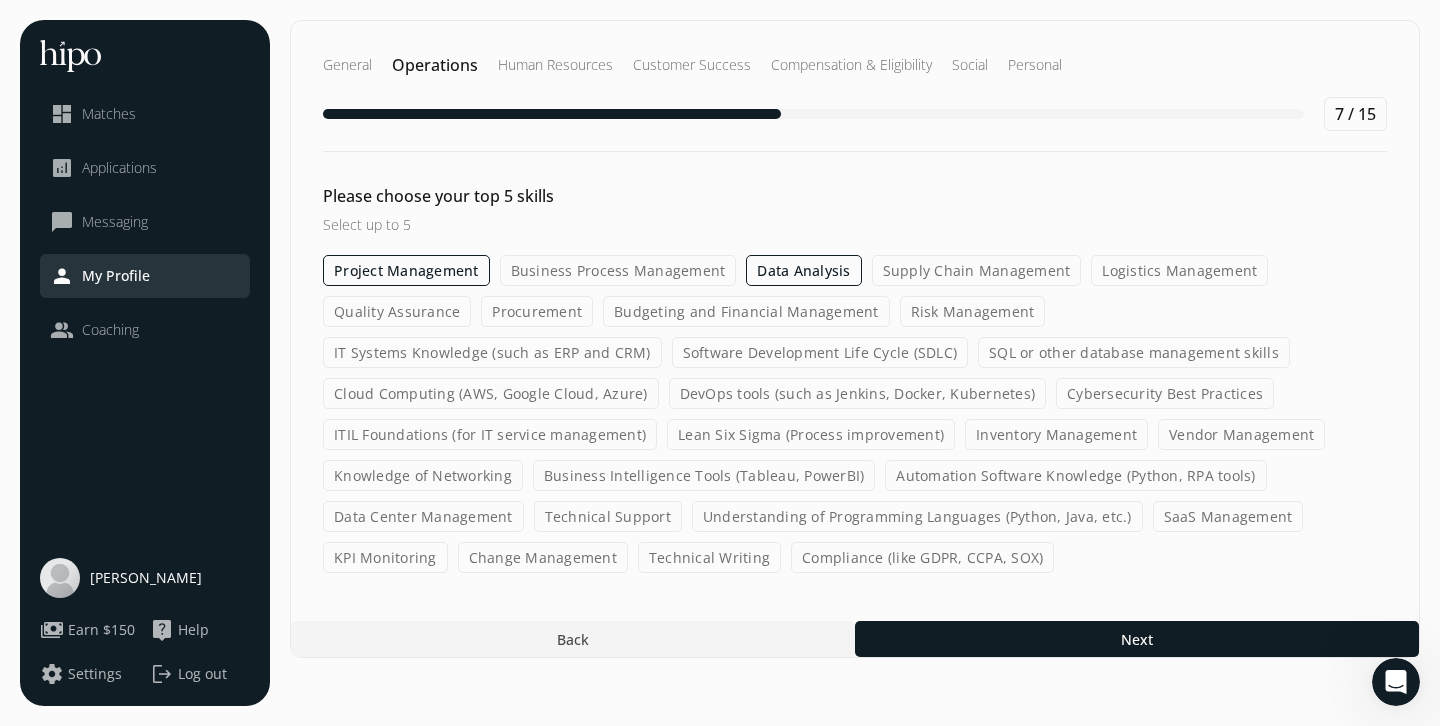 click on "Quality Assurance" 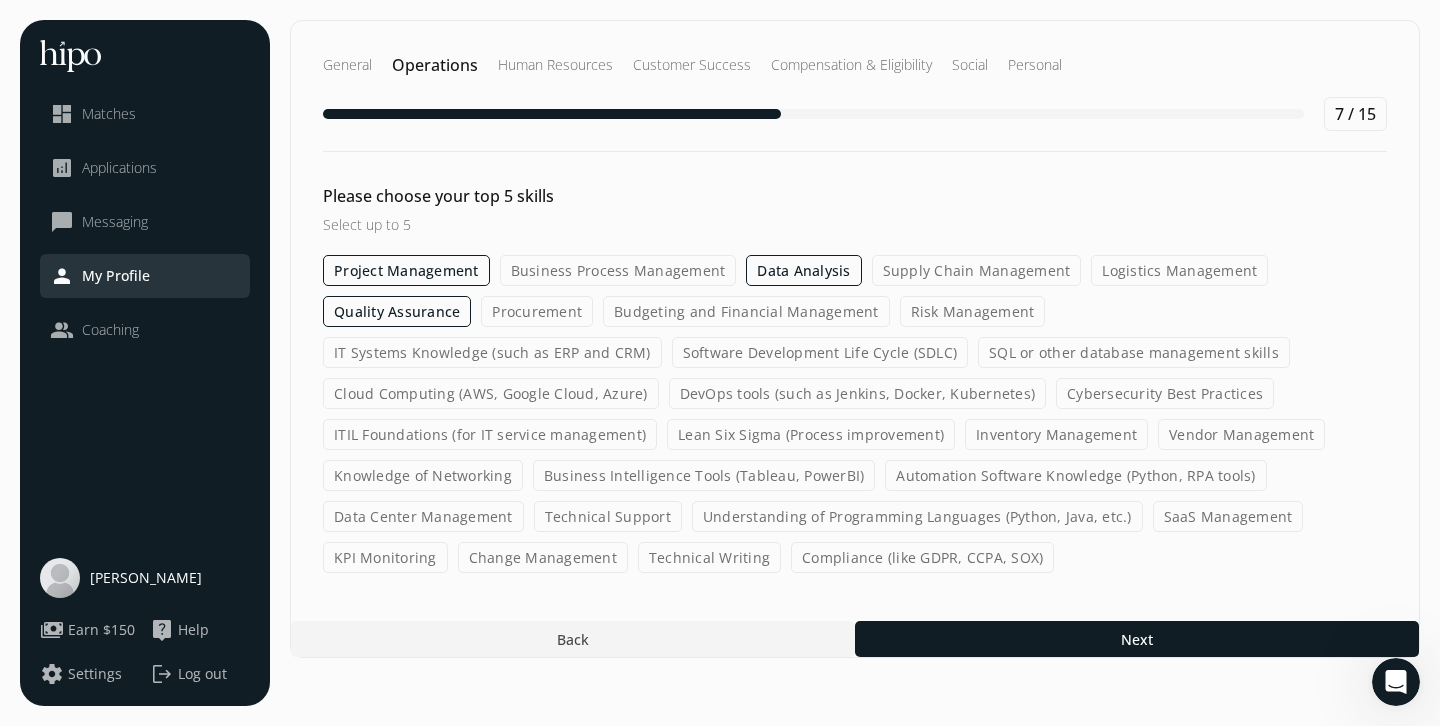 click on "Cloud Computing (AWS, Google Cloud, Azure)" 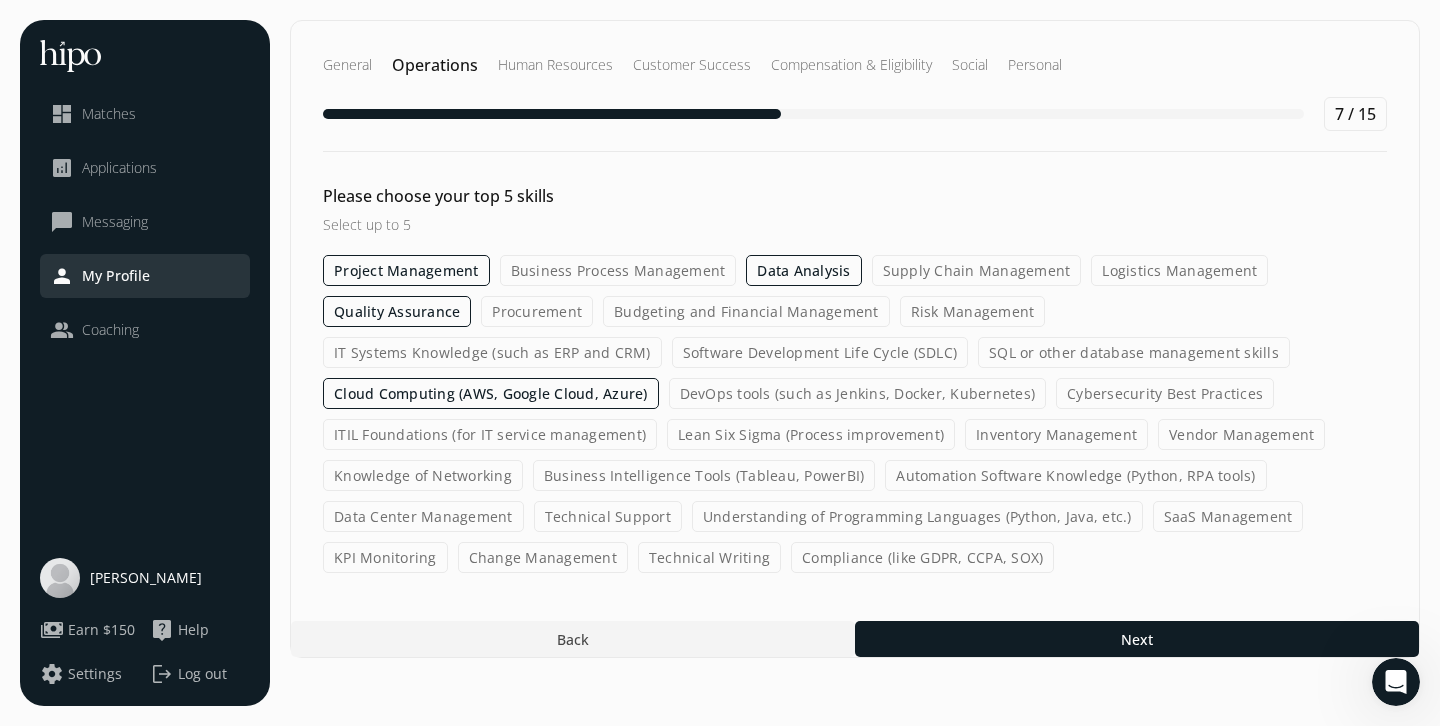 click on "Knowledge of Networking" 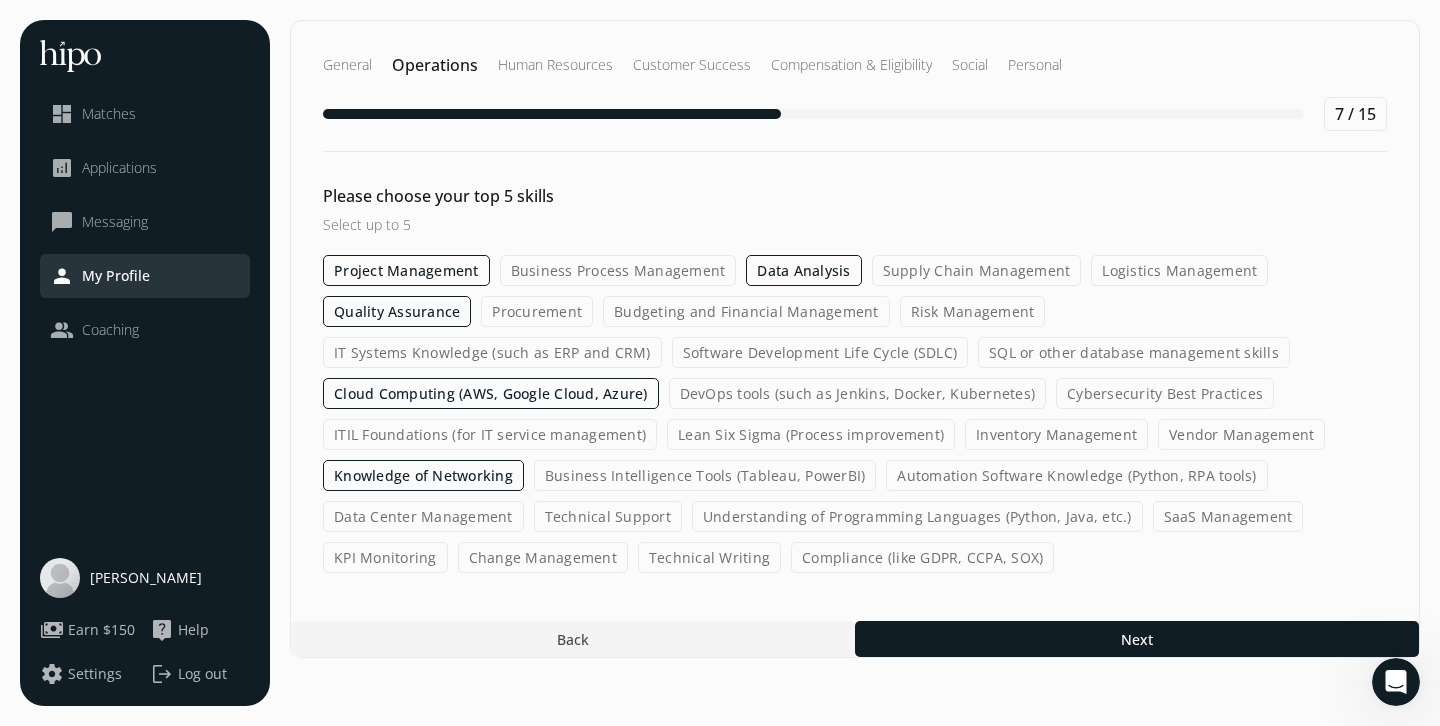 click on "Inventory Management" 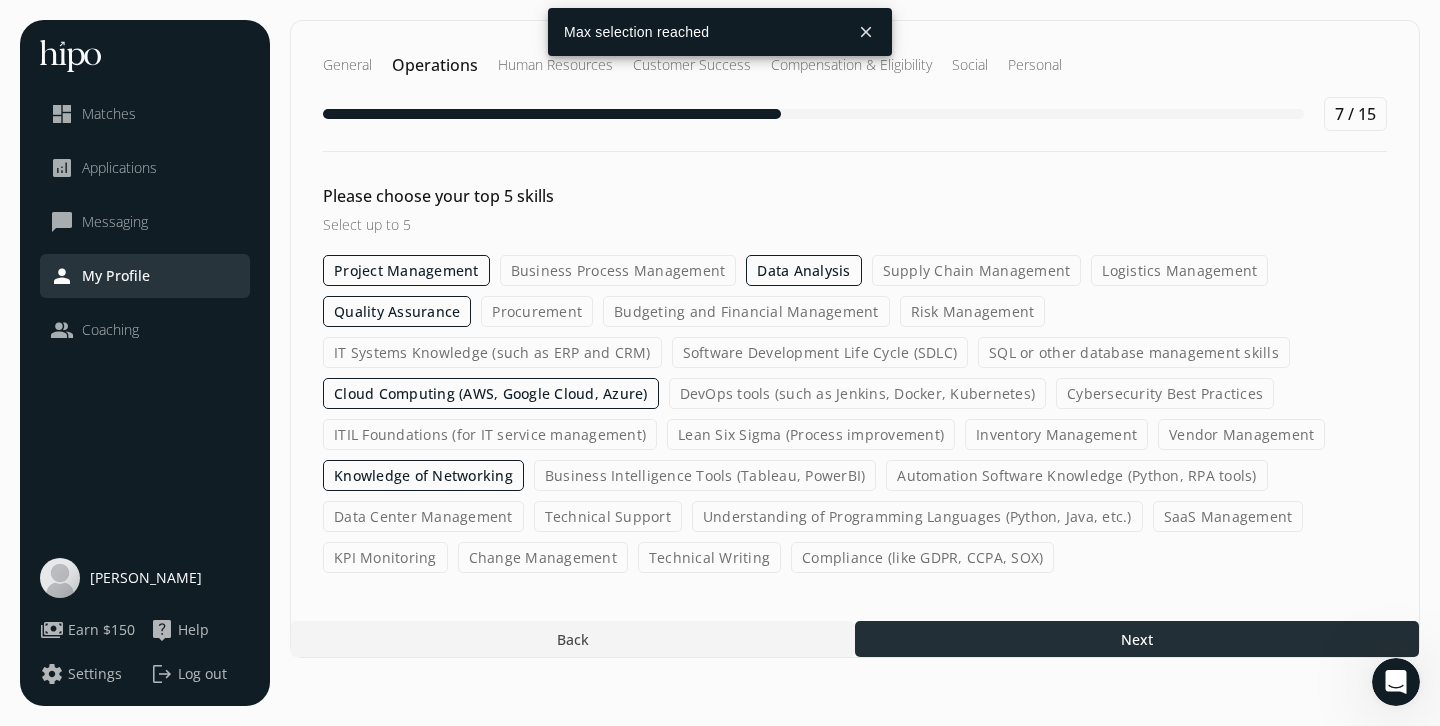 click at bounding box center (1137, 639) 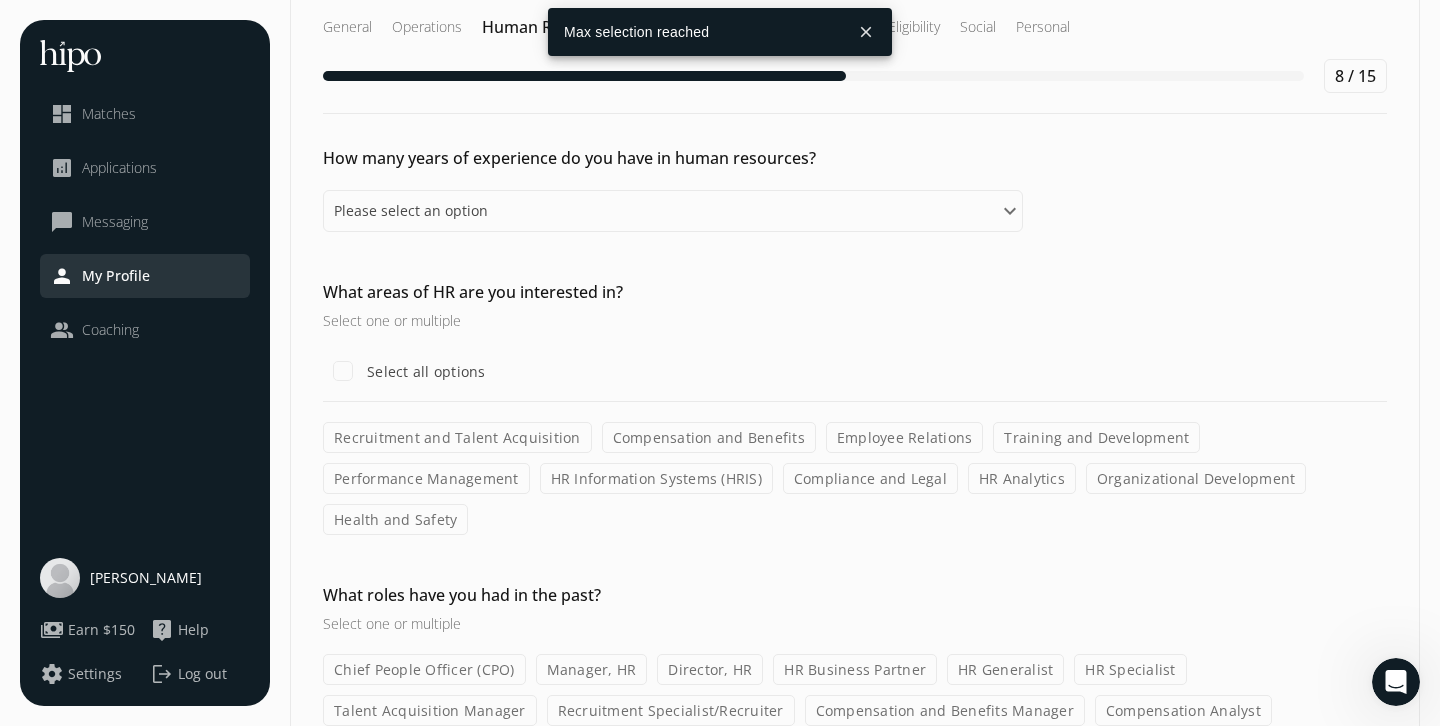 scroll, scrollTop: 66, scrollLeft: 0, axis: vertical 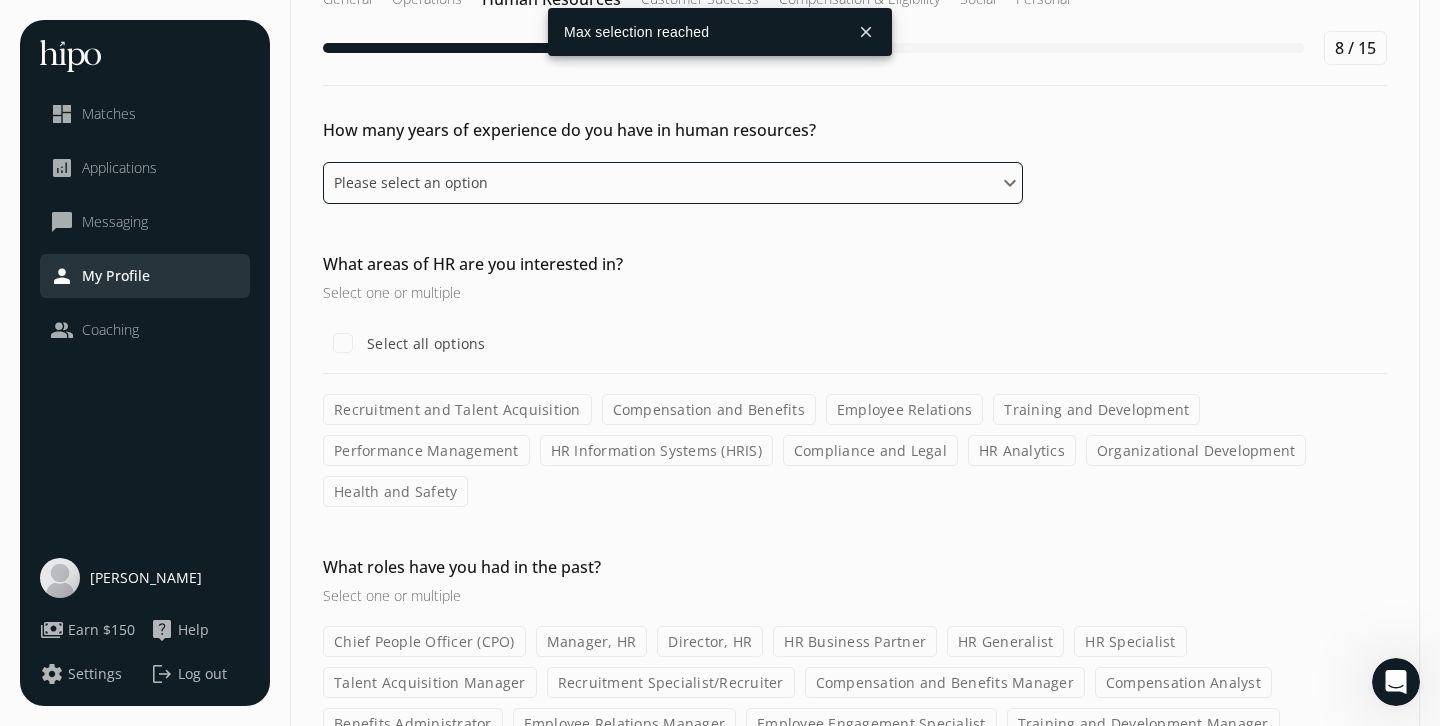 click on "Please select an option 0 - 1 years 2 - 3 years 4 - 5 years 6 - 8 years 9+ years" 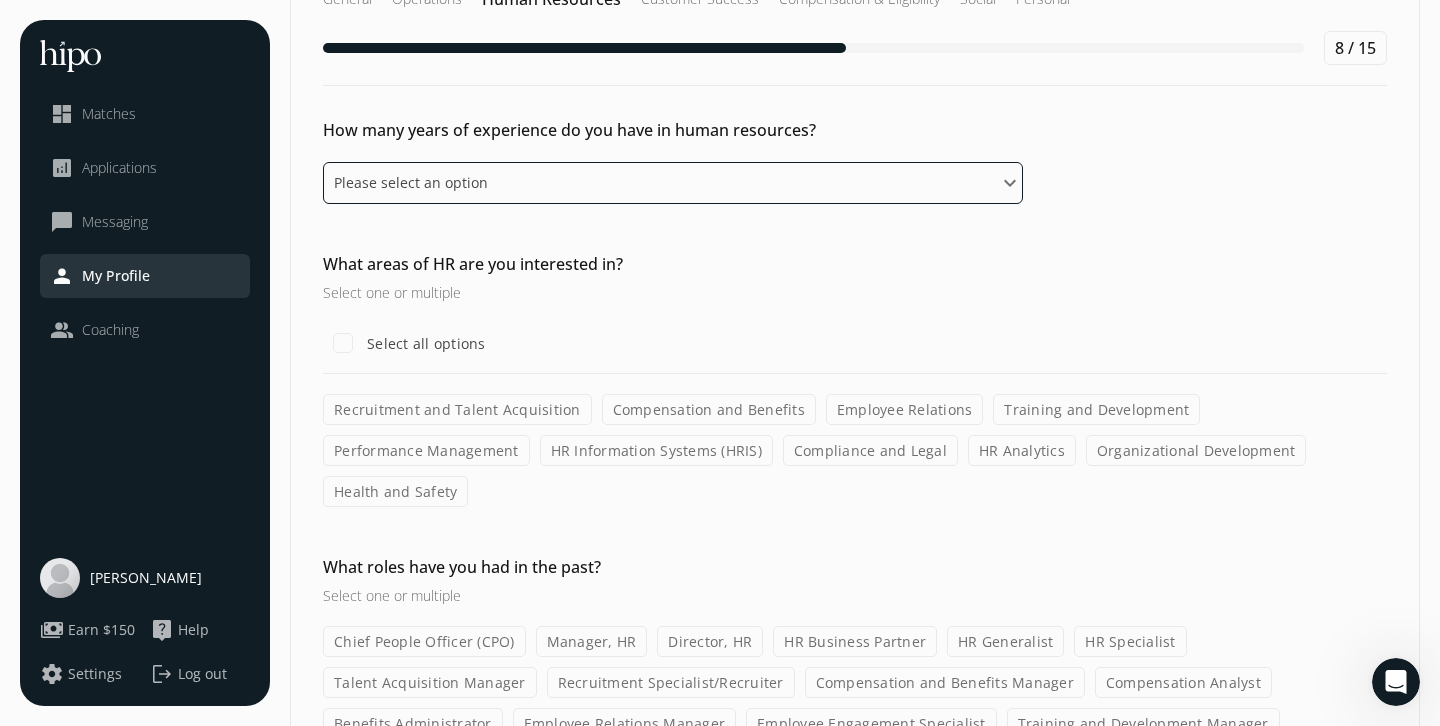 select on "zero_one_years" 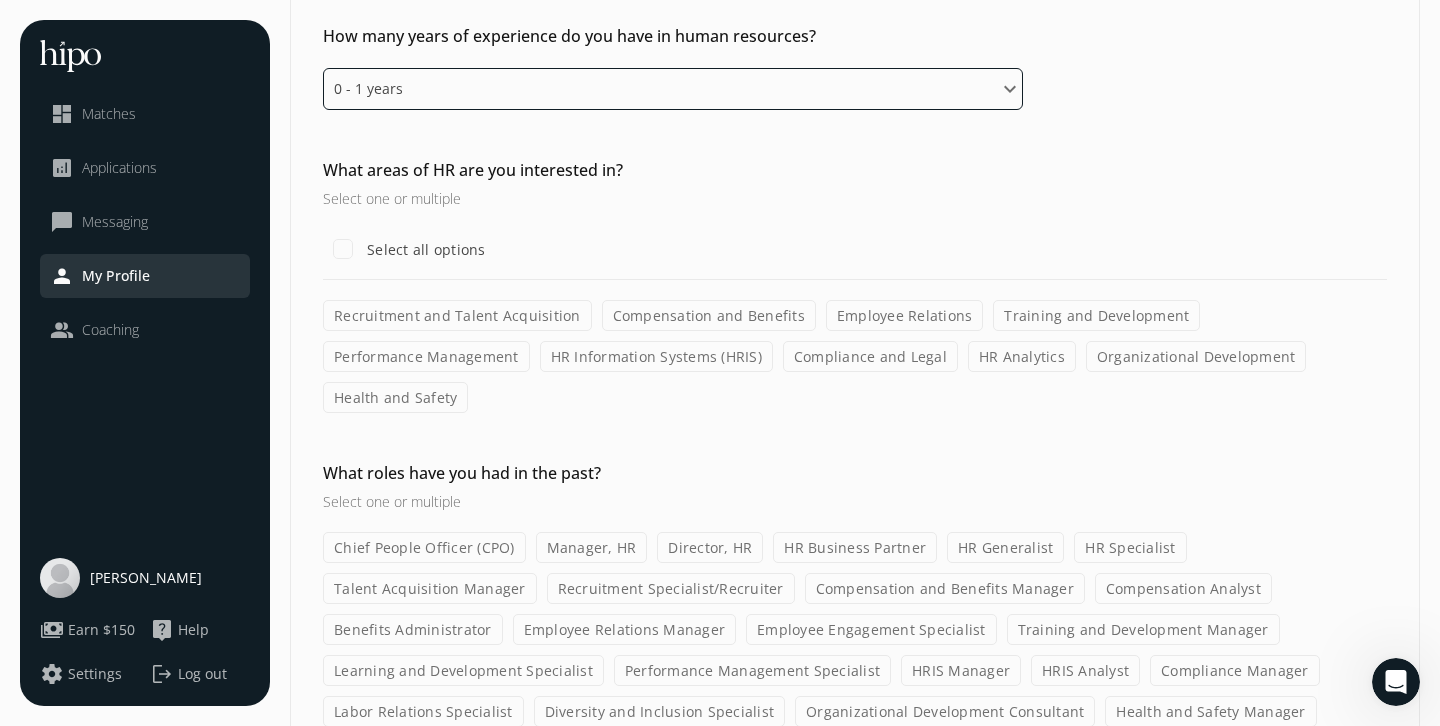 scroll, scrollTop: 166, scrollLeft: 0, axis: vertical 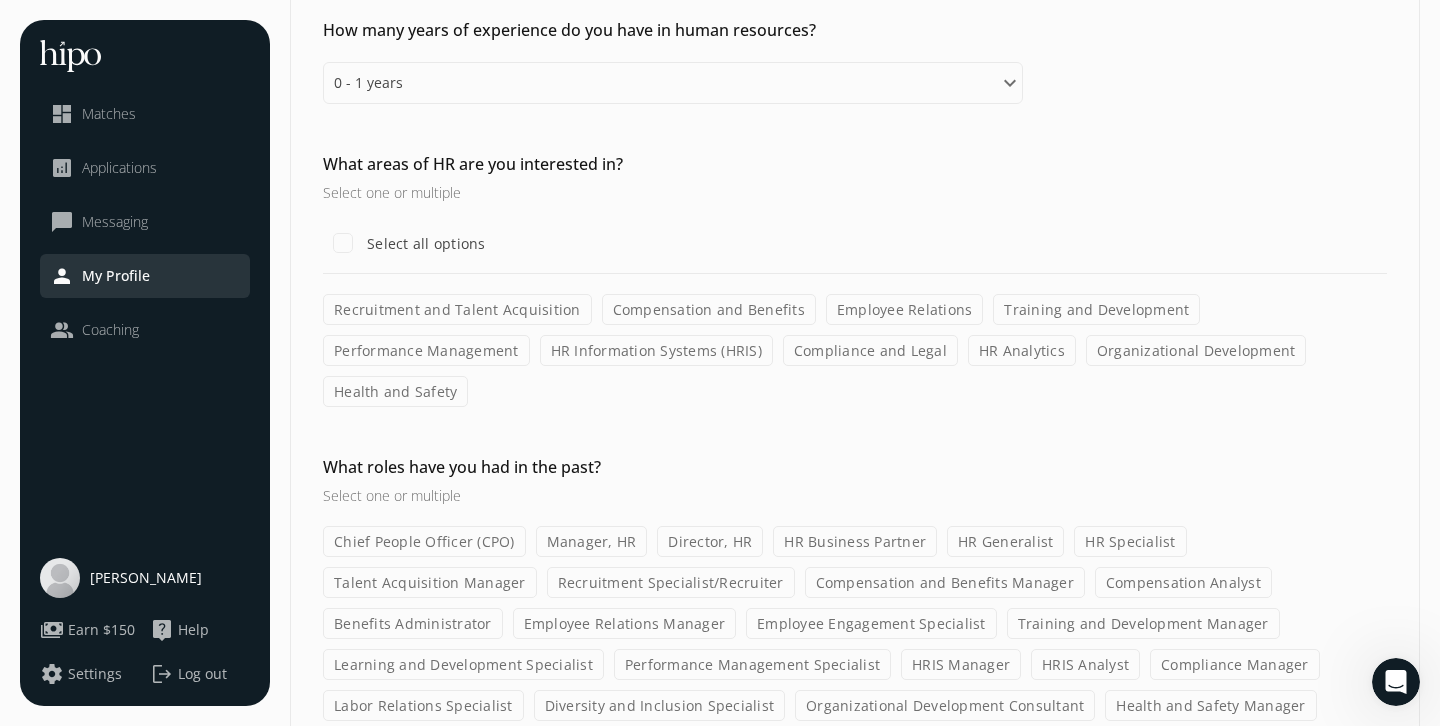 click on "Employee Relations" 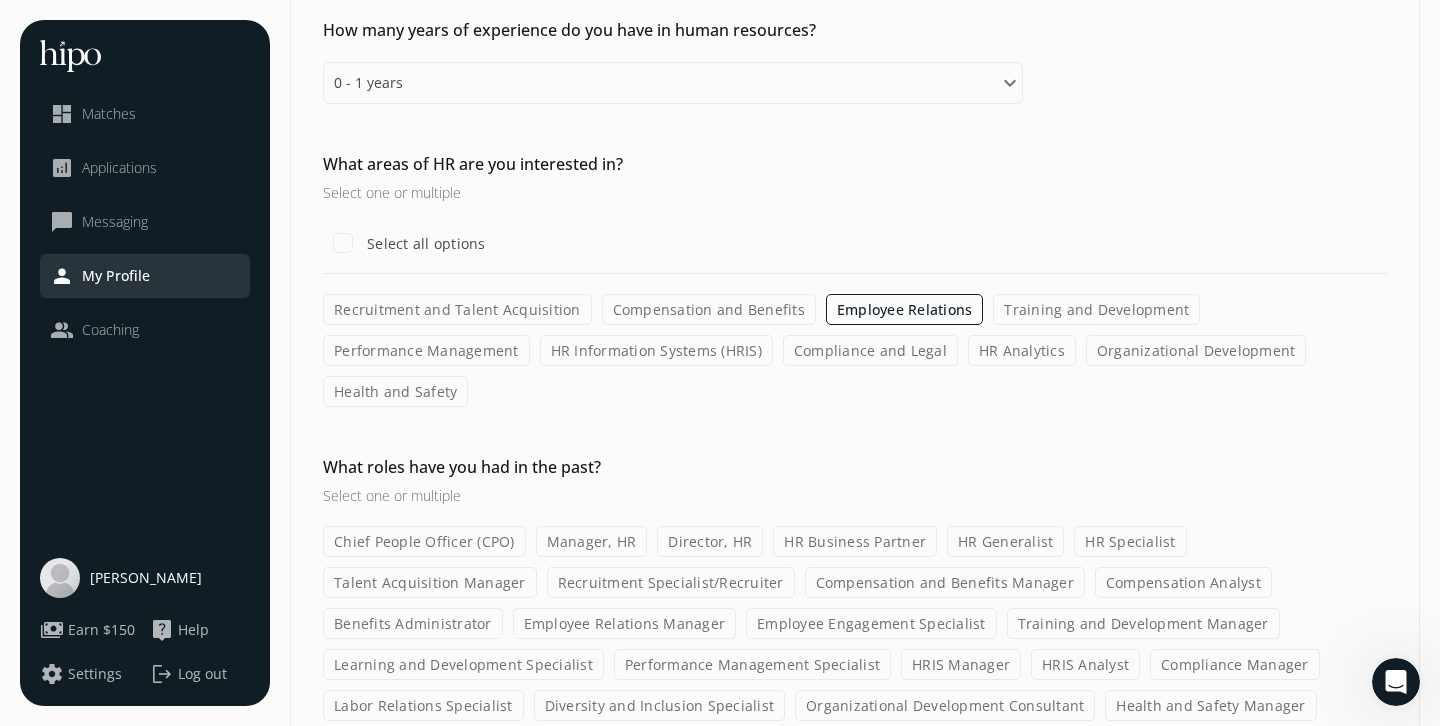 click on "Health and Safety" 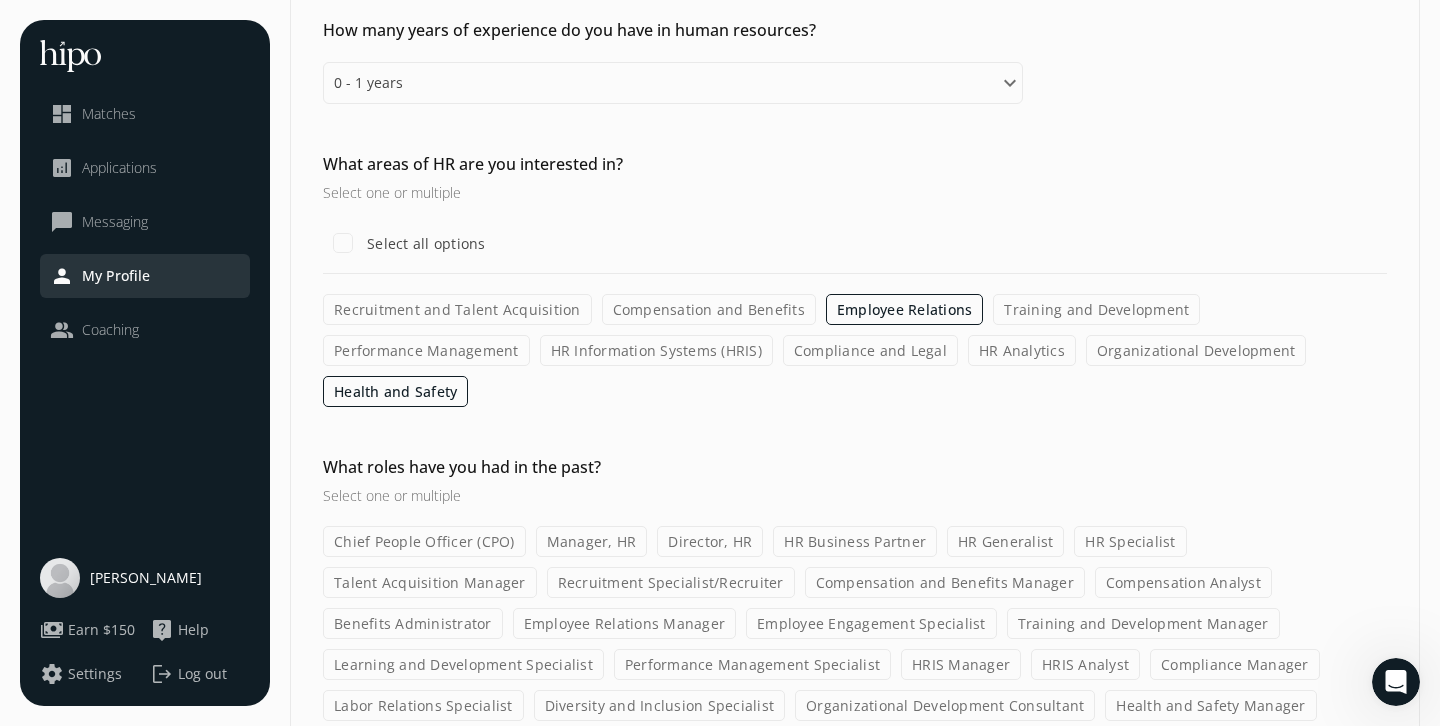 click on "Organizational Development" 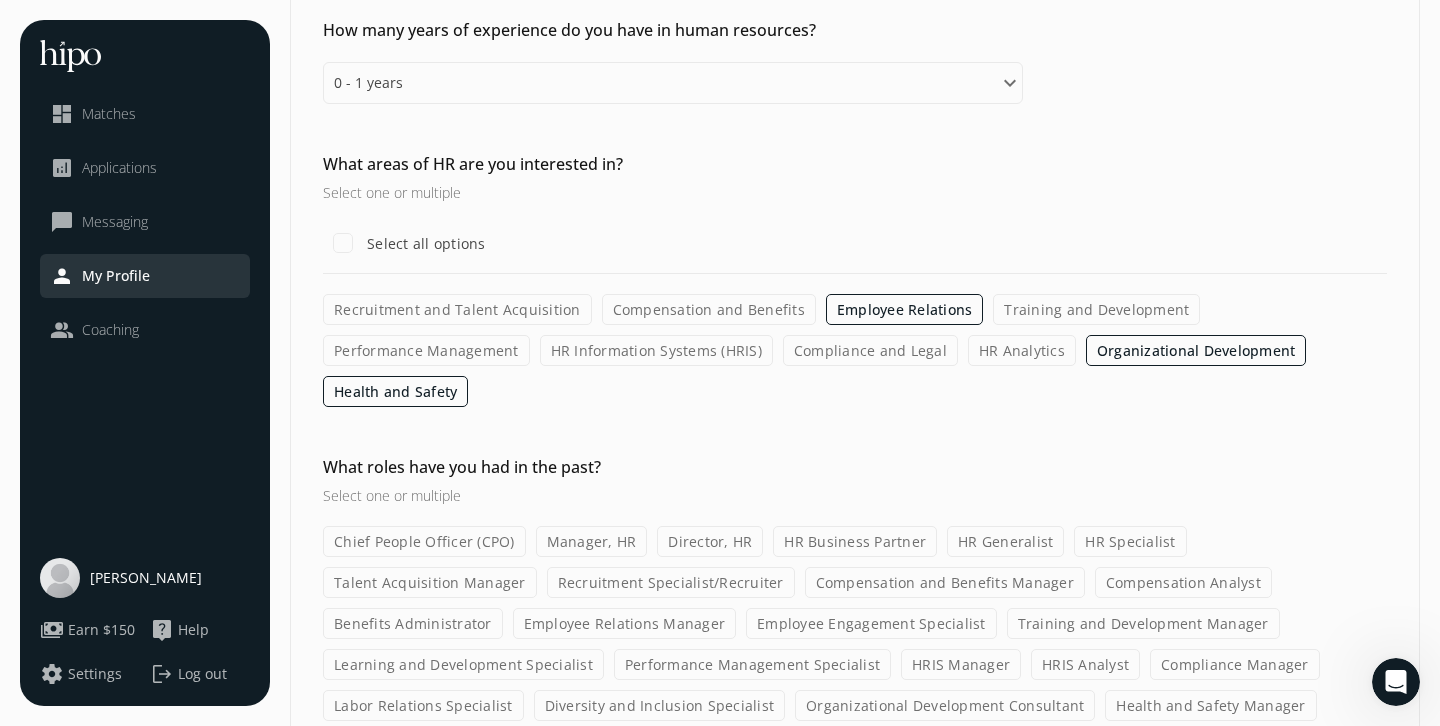click on "HR Analytics" 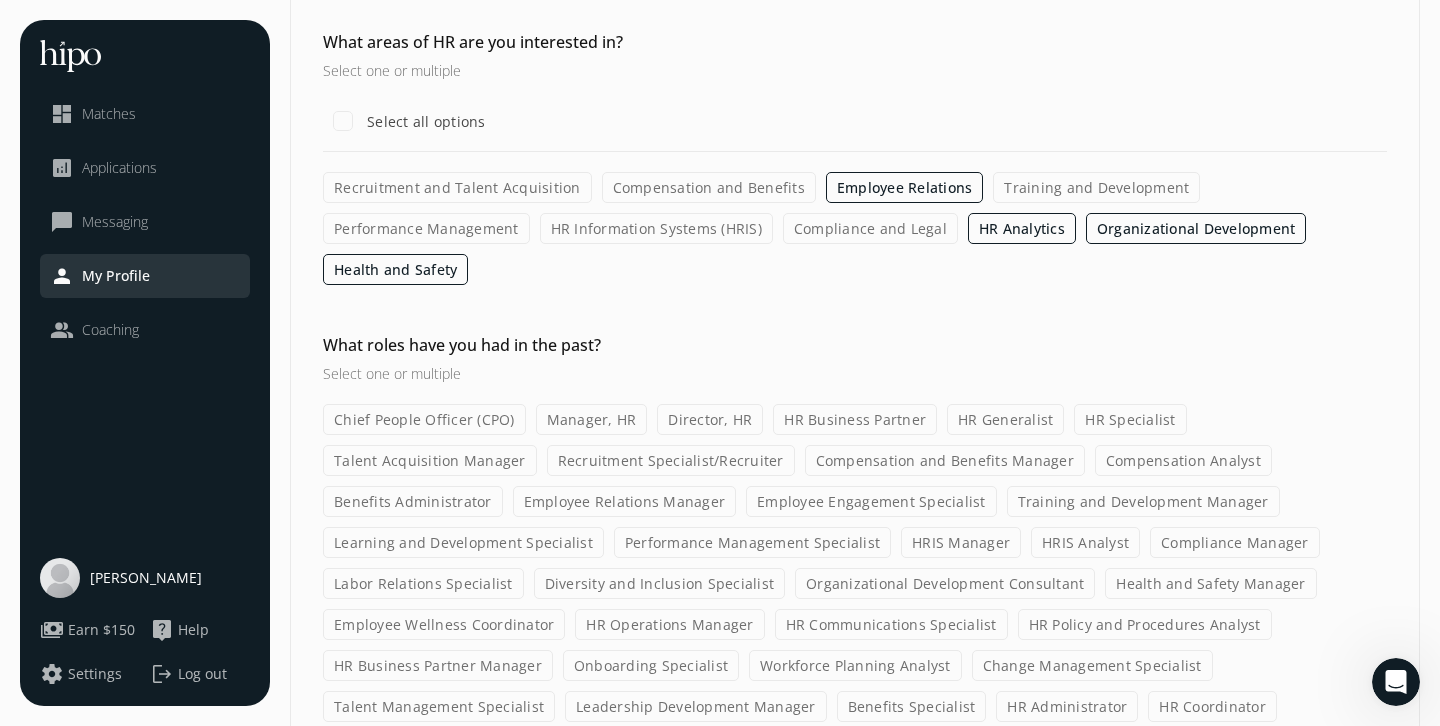 scroll, scrollTop: 294, scrollLeft: 0, axis: vertical 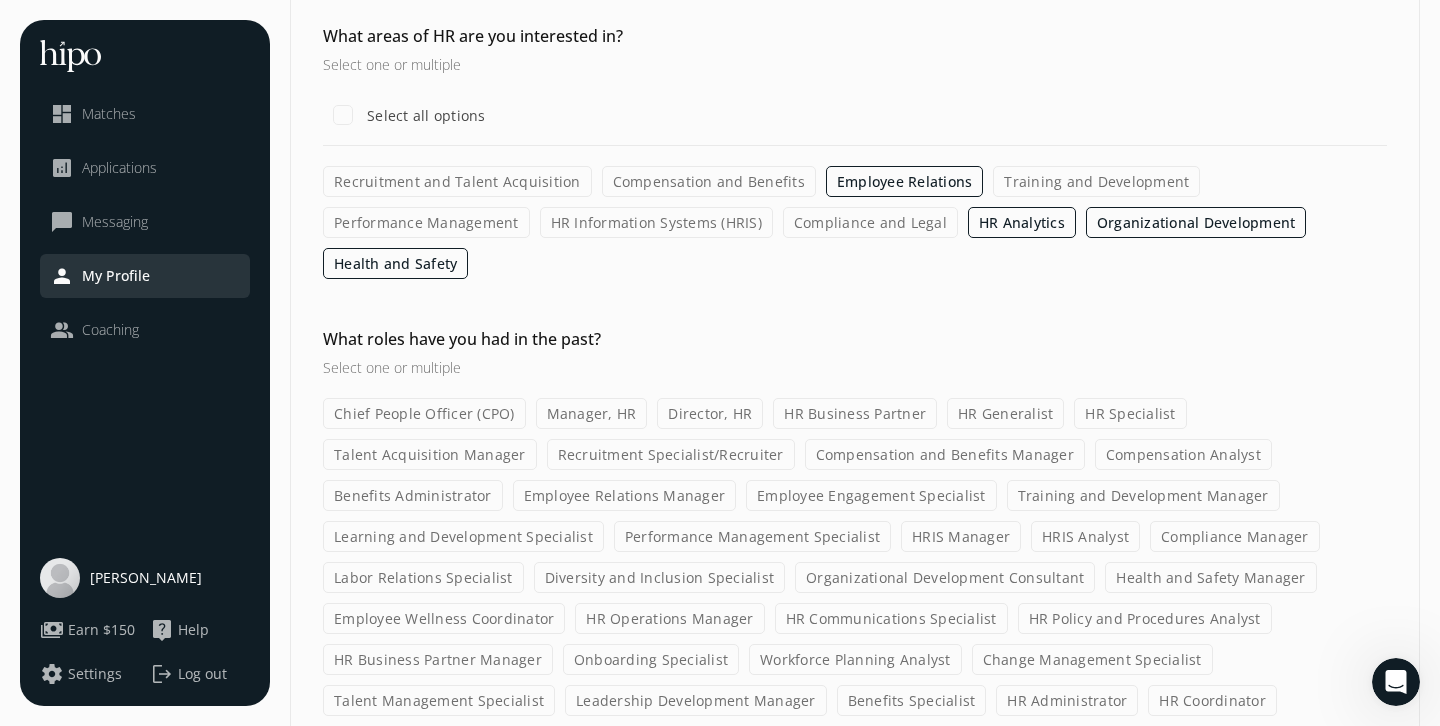 click on "Compliance and Legal" 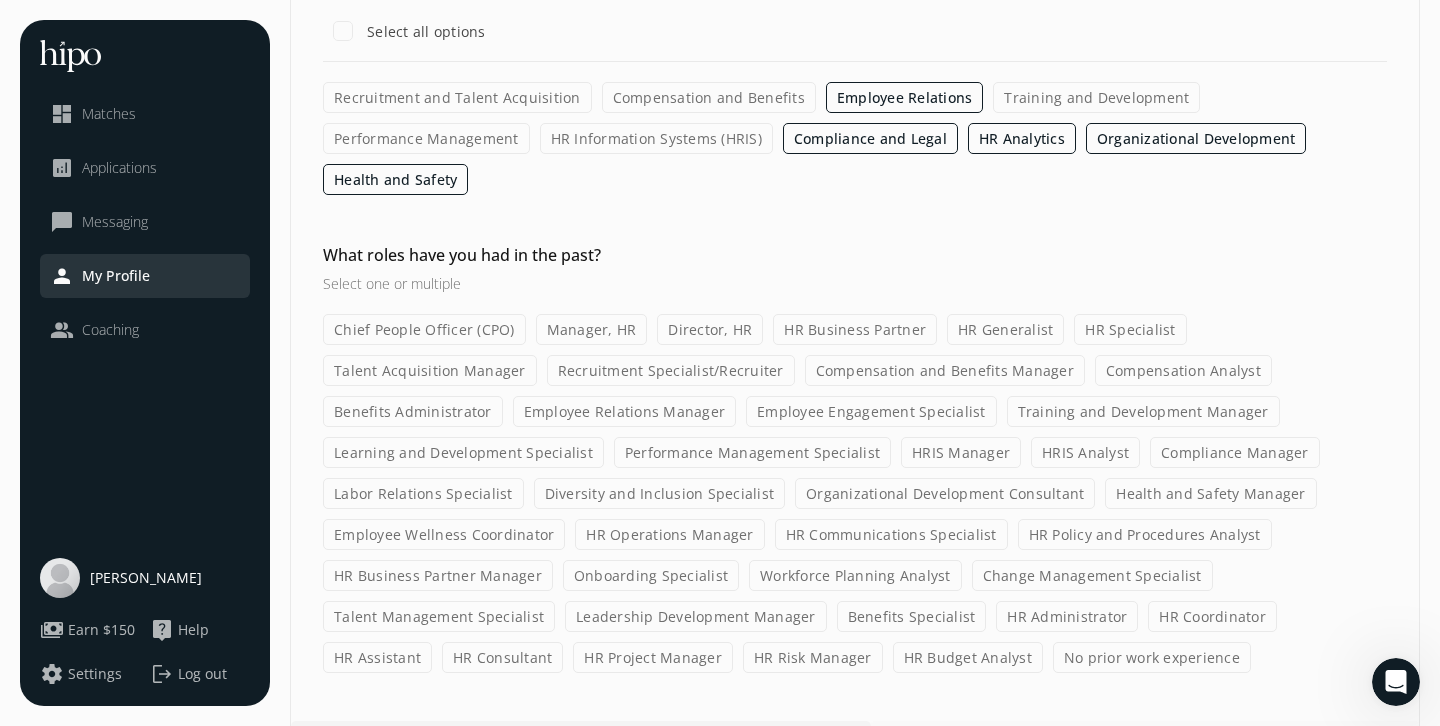 scroll, scrollTop: 430, scrollLeft: 0, axis: vertical 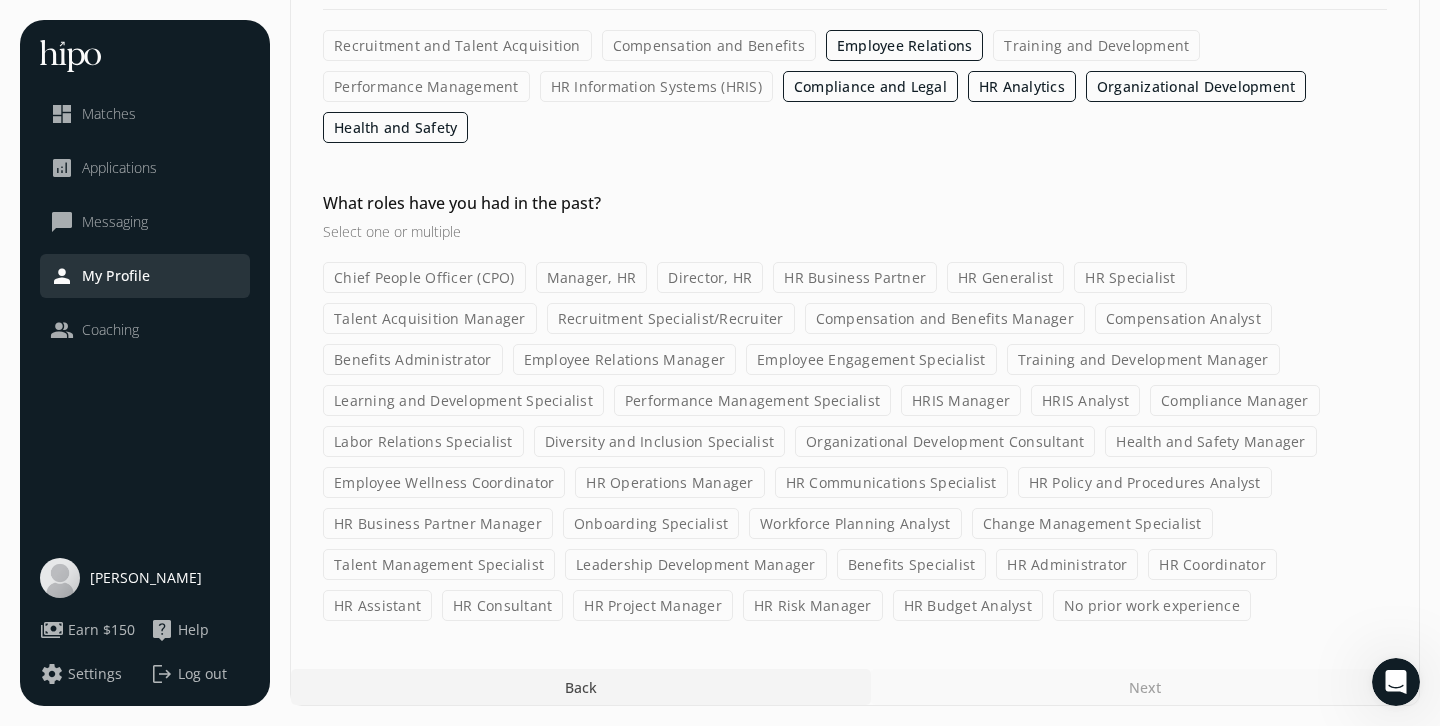 click on "No prior work experience" 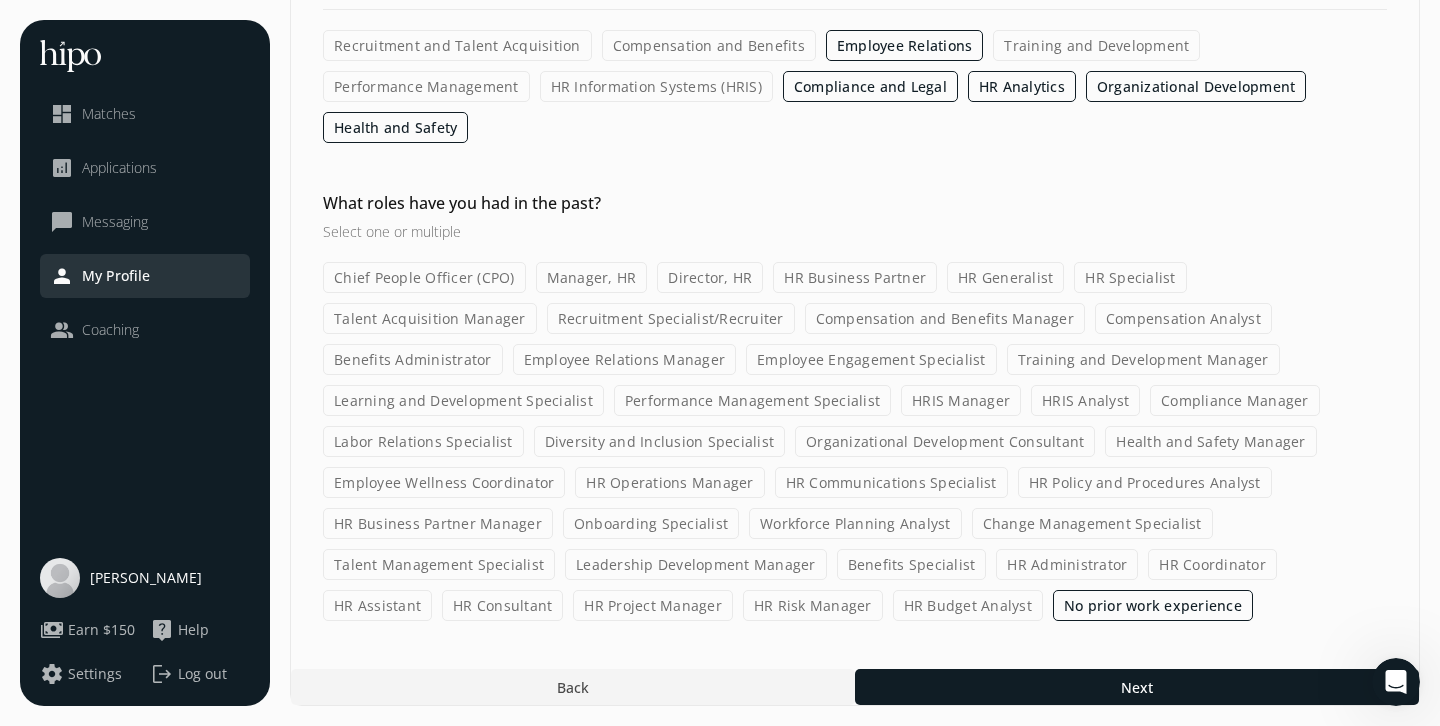 click on "General Operations Human Resources Customer Success Compensation & Eligibility Social Personal 8 / 15 How many years of experience do you have in human resources? Please select an option 0 - 1 years 2 - 3 years 4 - 5 years 6 - 8 years 9+ years What areas of HR are you interested in? Select one or multiple  Select all options Recruitment and Talent Acquisition Compensation and Benefits Employee Relations Training and Development Performance Management HR Information Systems (HRIS) Compliance and Legal HR Analytics Organizational Development Health and Safety What roles have you had in the past? Select one or multiple  Chief People Officer (CPO)  Manager, HR Director, HR HR Business Partner HR Generalist HR Specialist Talent Acquisition Manager Recruitment Specialist/Recruiter Compensation and Benefits Manager Compensation Analyst Benefits Administrator Employee Relations Manager Employee Engagement Specialist Training and Development Manager Learning and Development Specialist Performance Management Specialist" at bounding box center [855, 148] 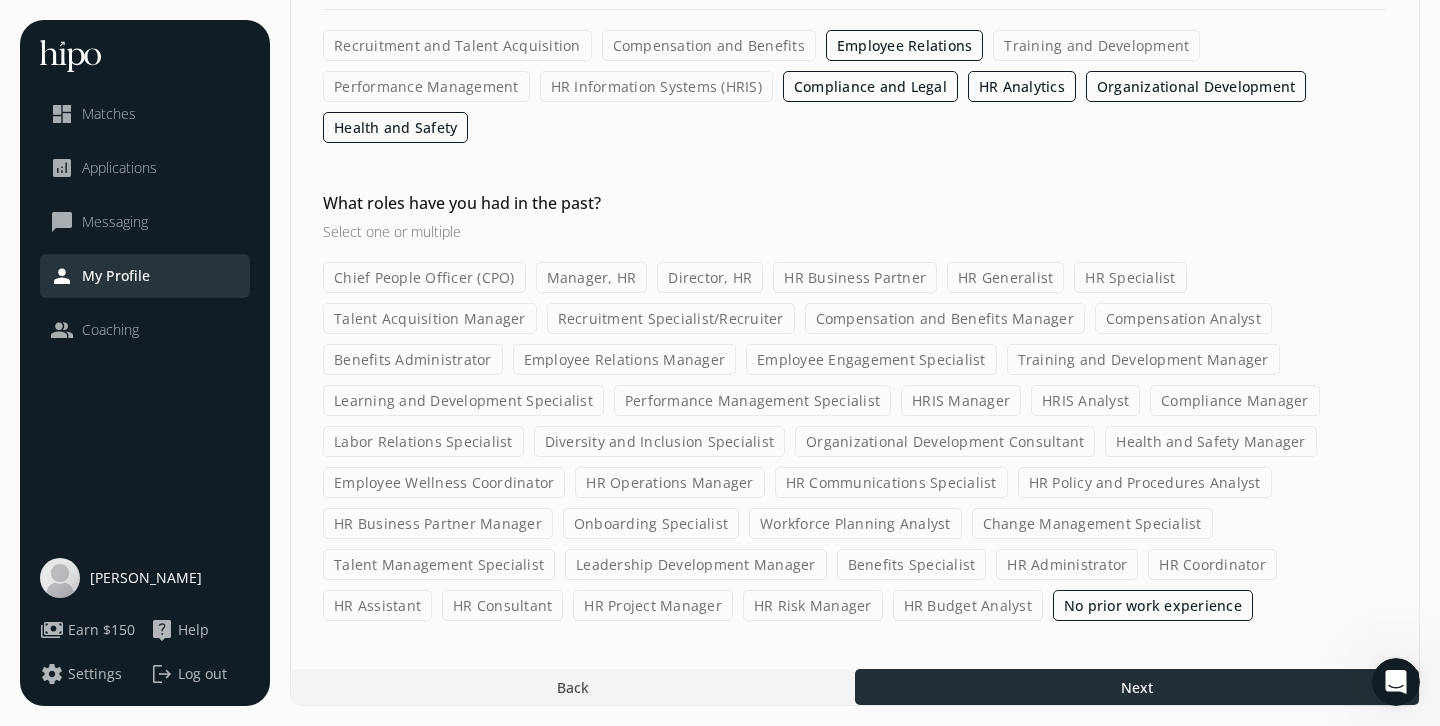 click at bounding box center [1137, 687] 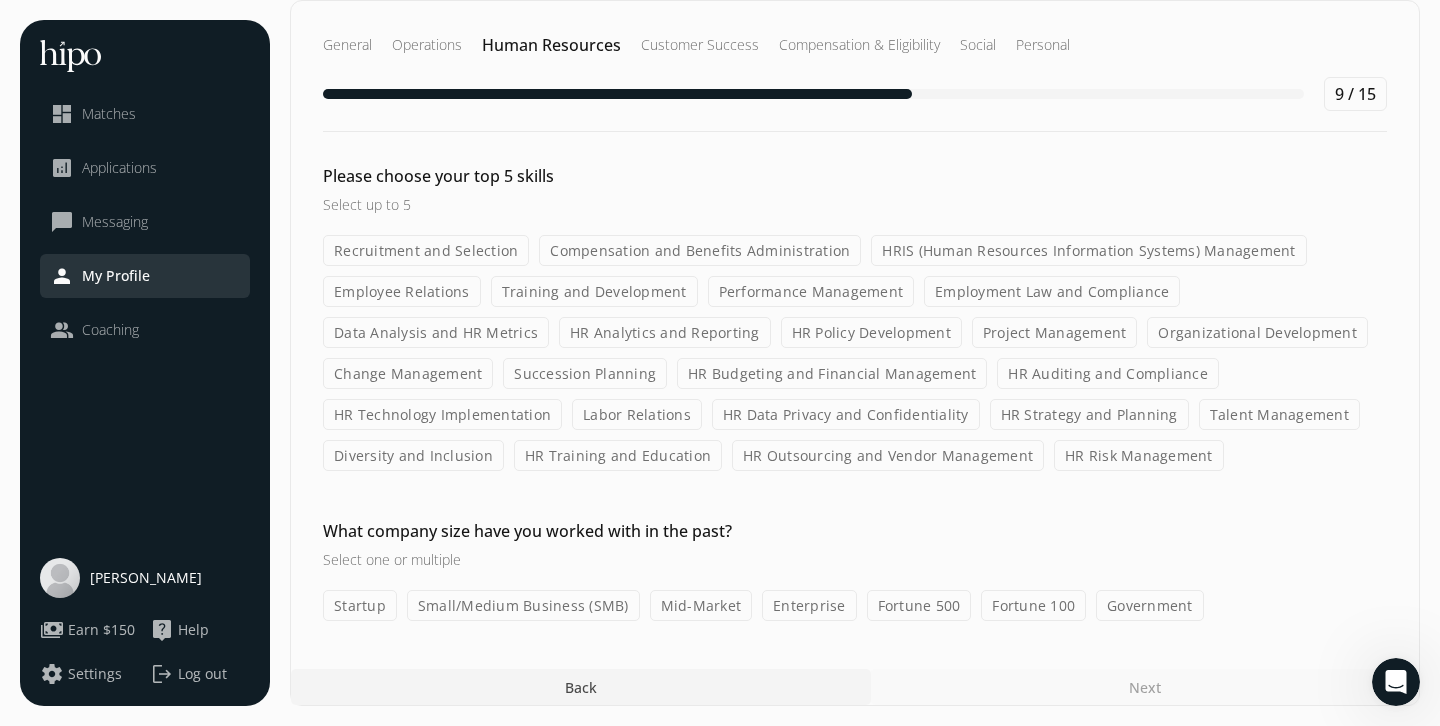 scroll, scrollTop: 0, scrollLeft: 0, axis: both 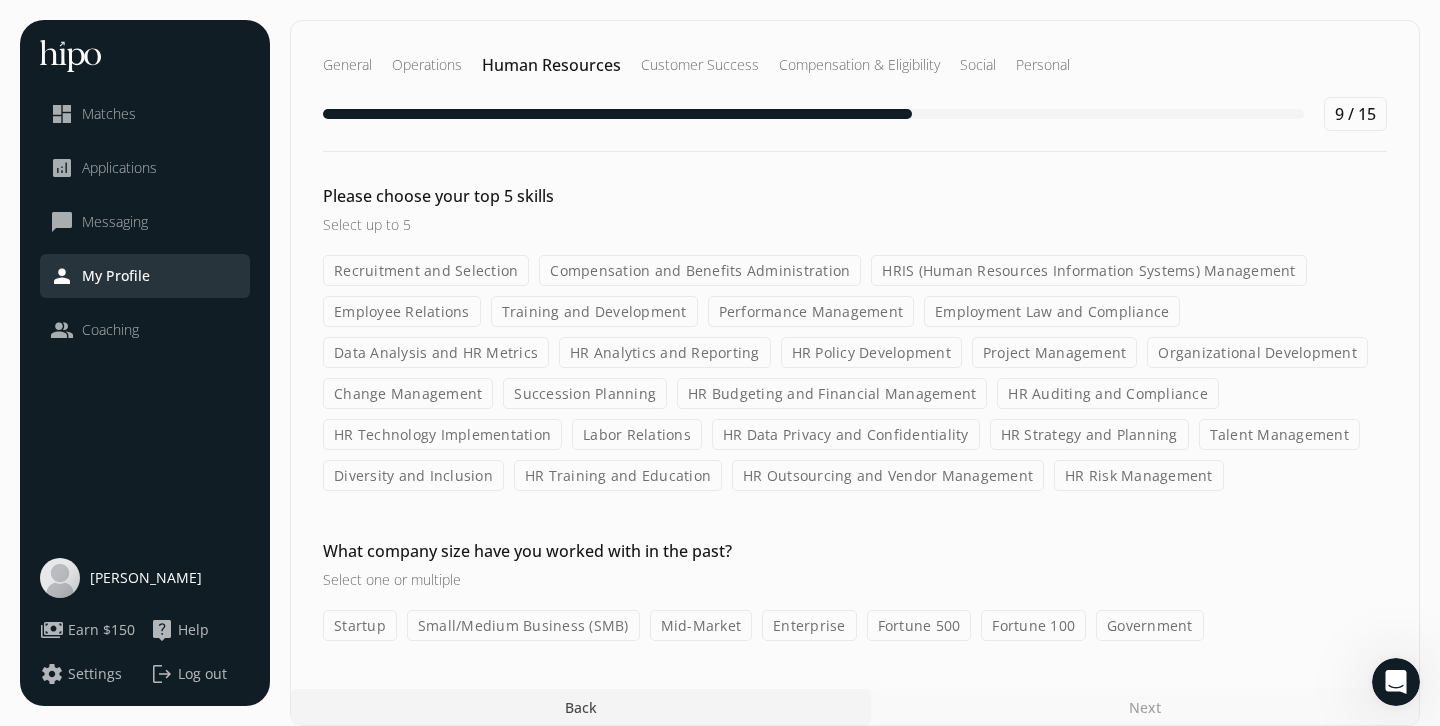 click on "Employment Law and Compliance" 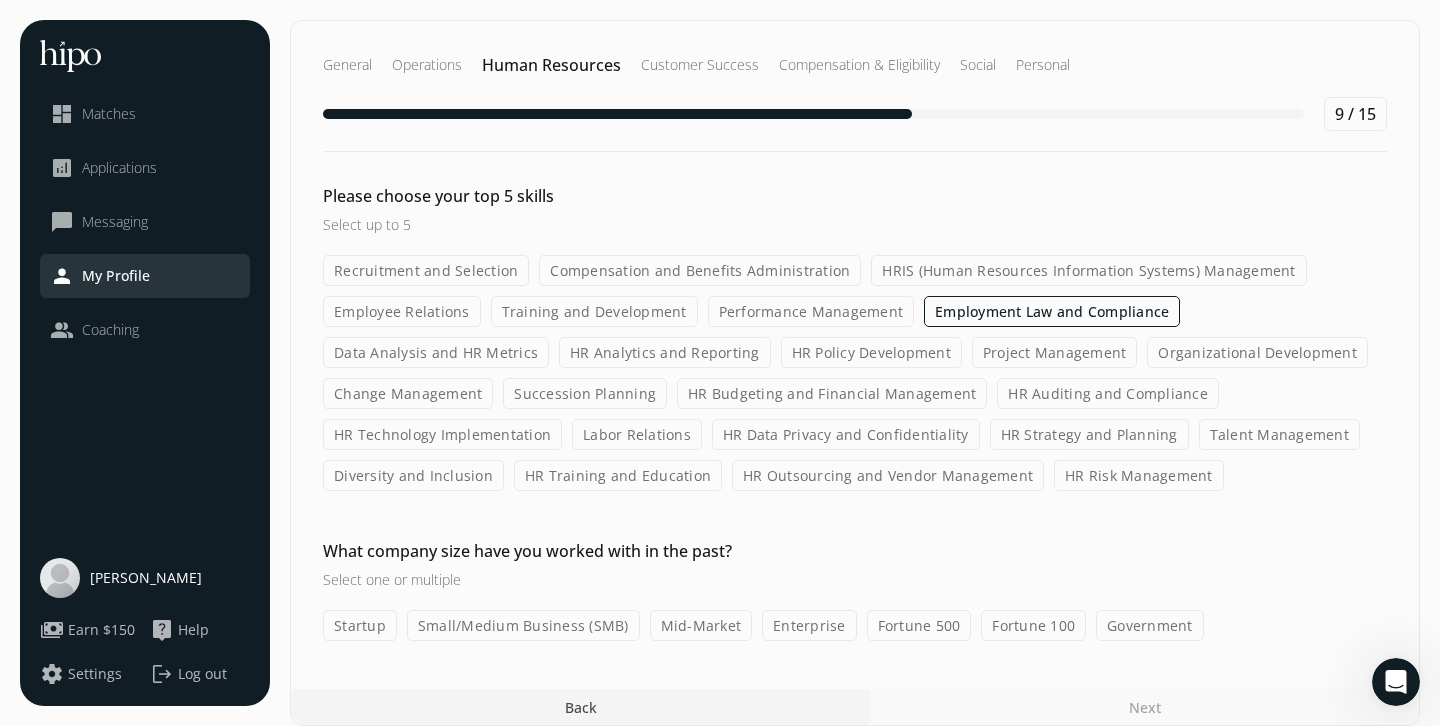 click on "Employee Relations" 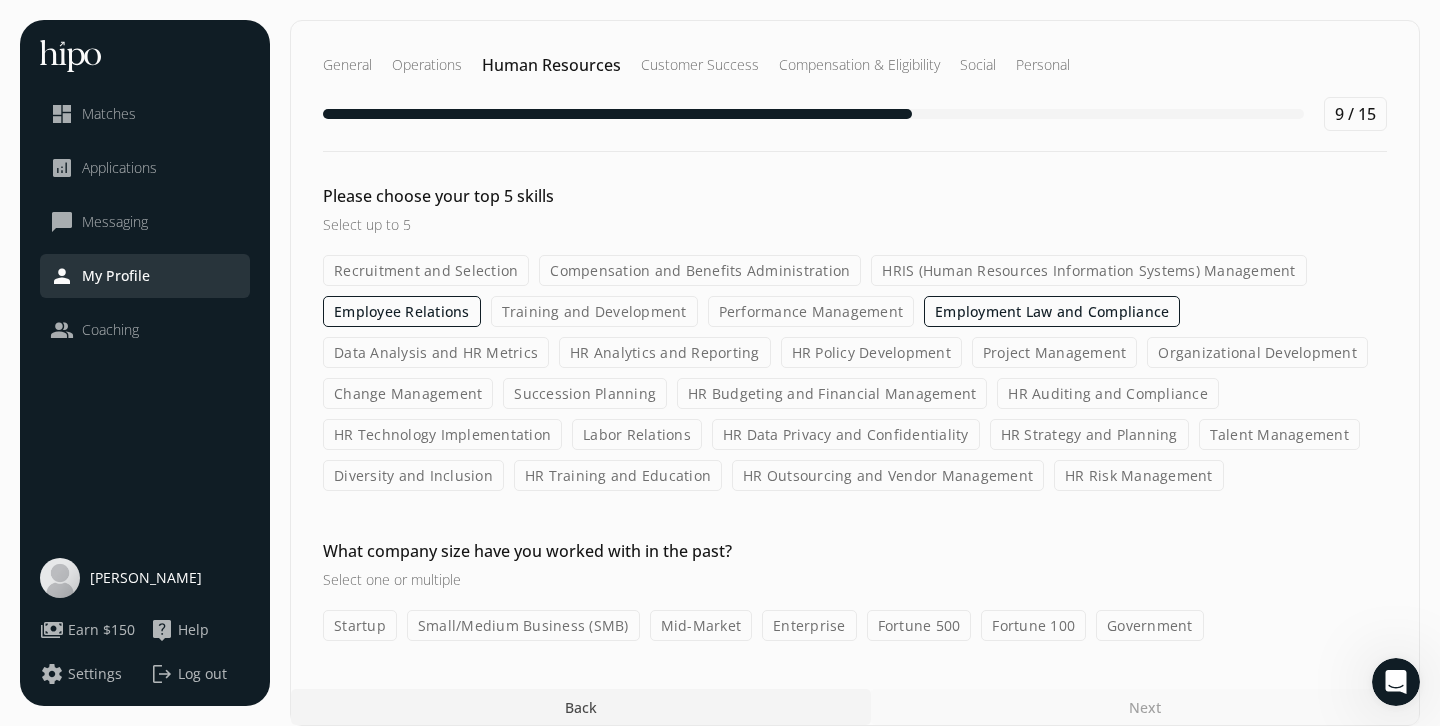 click on "Training and Development" 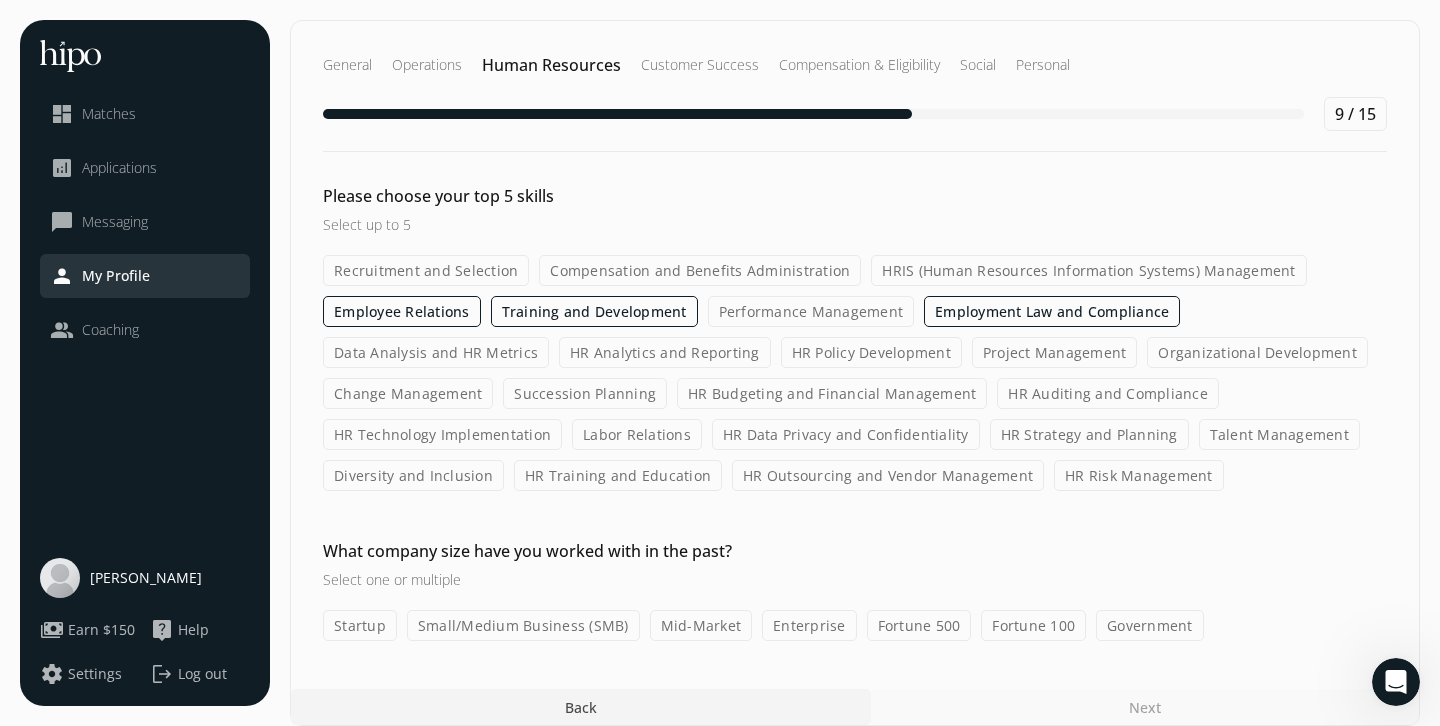 click on "Project Management" 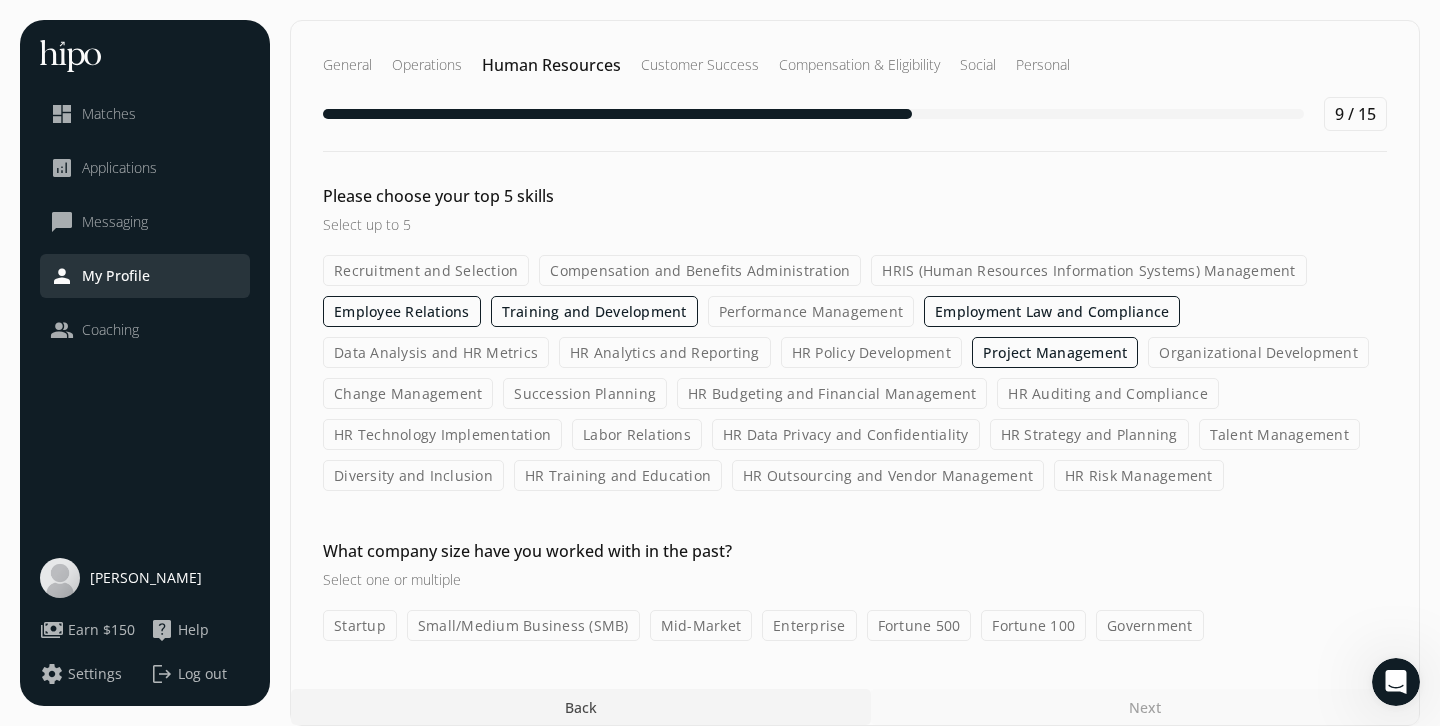 click on "Labor Relations" 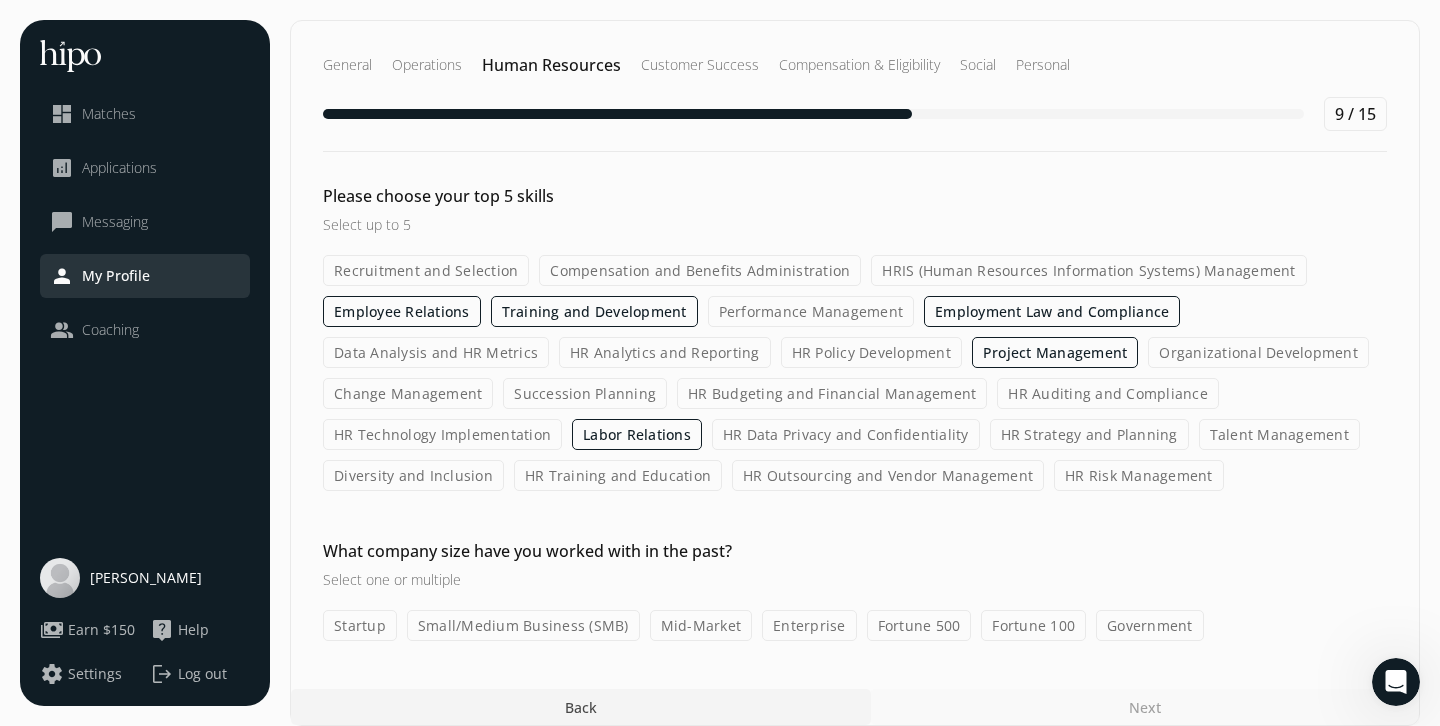 click on "Diversity and Inclusion" 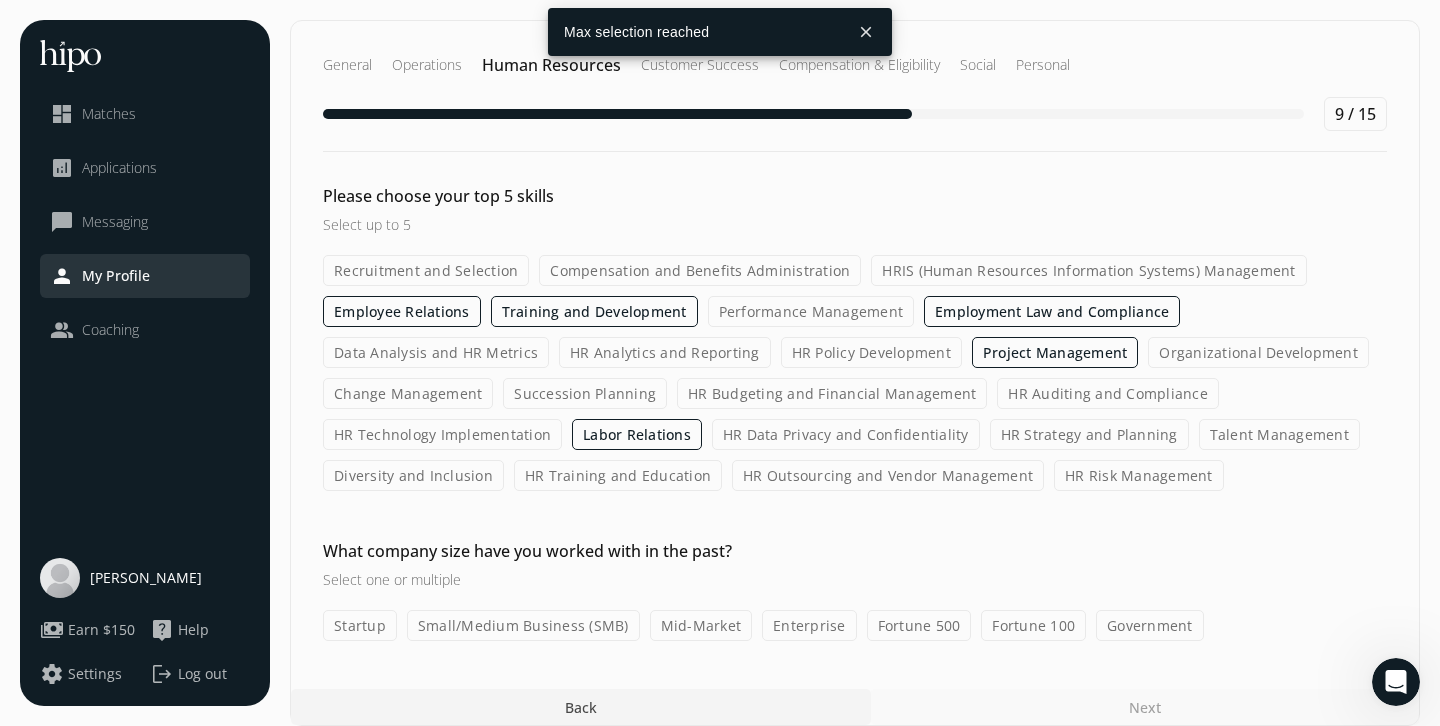 scroll, scrollTop: 20, scrollLeft: 0, axis: vertical 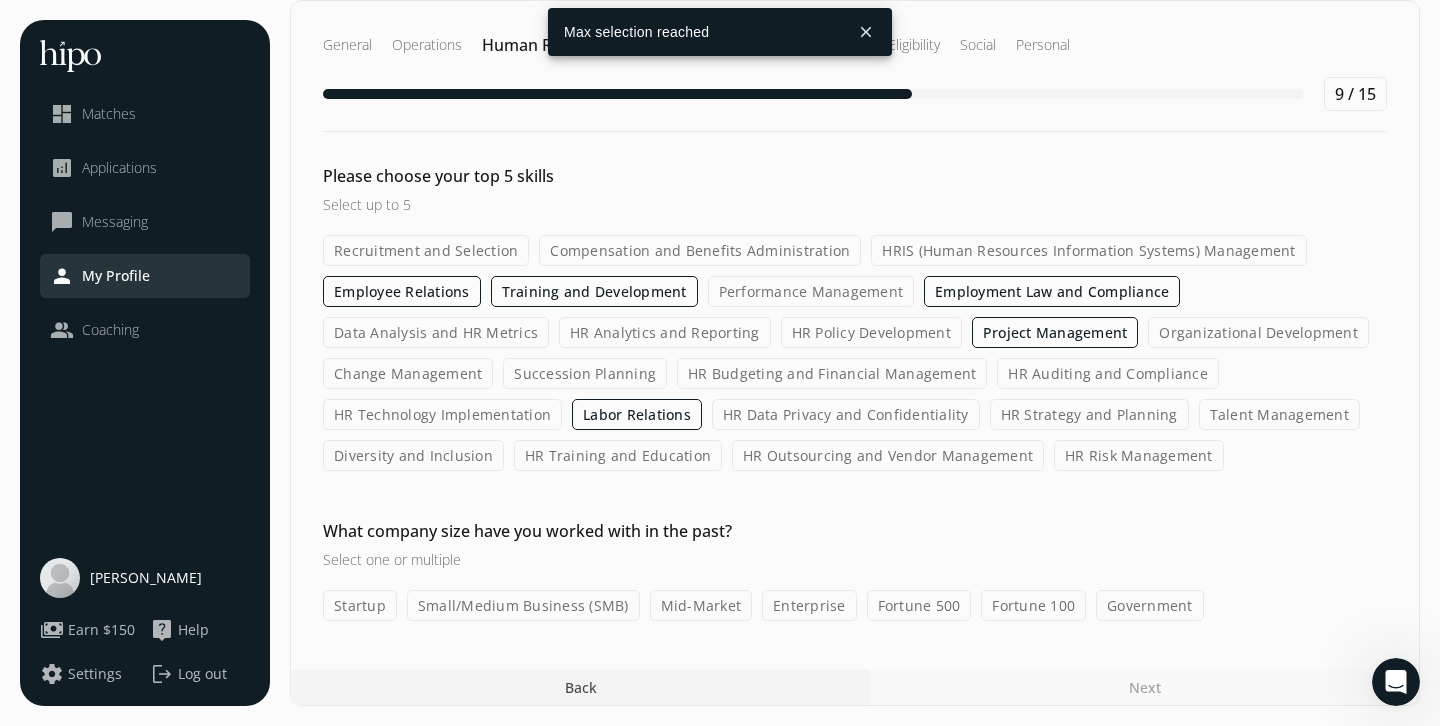 click on "Small/Medium Business (SMB)" 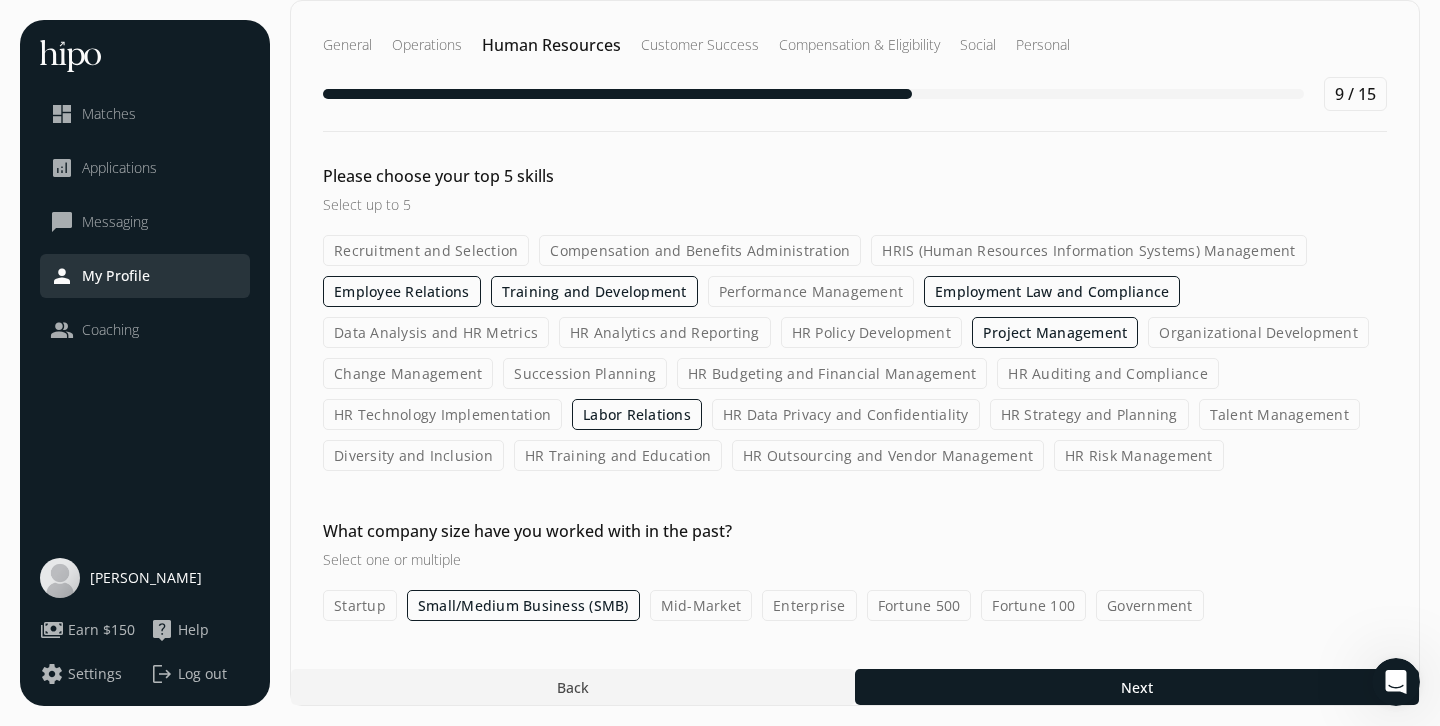 click on "Mid-Market" 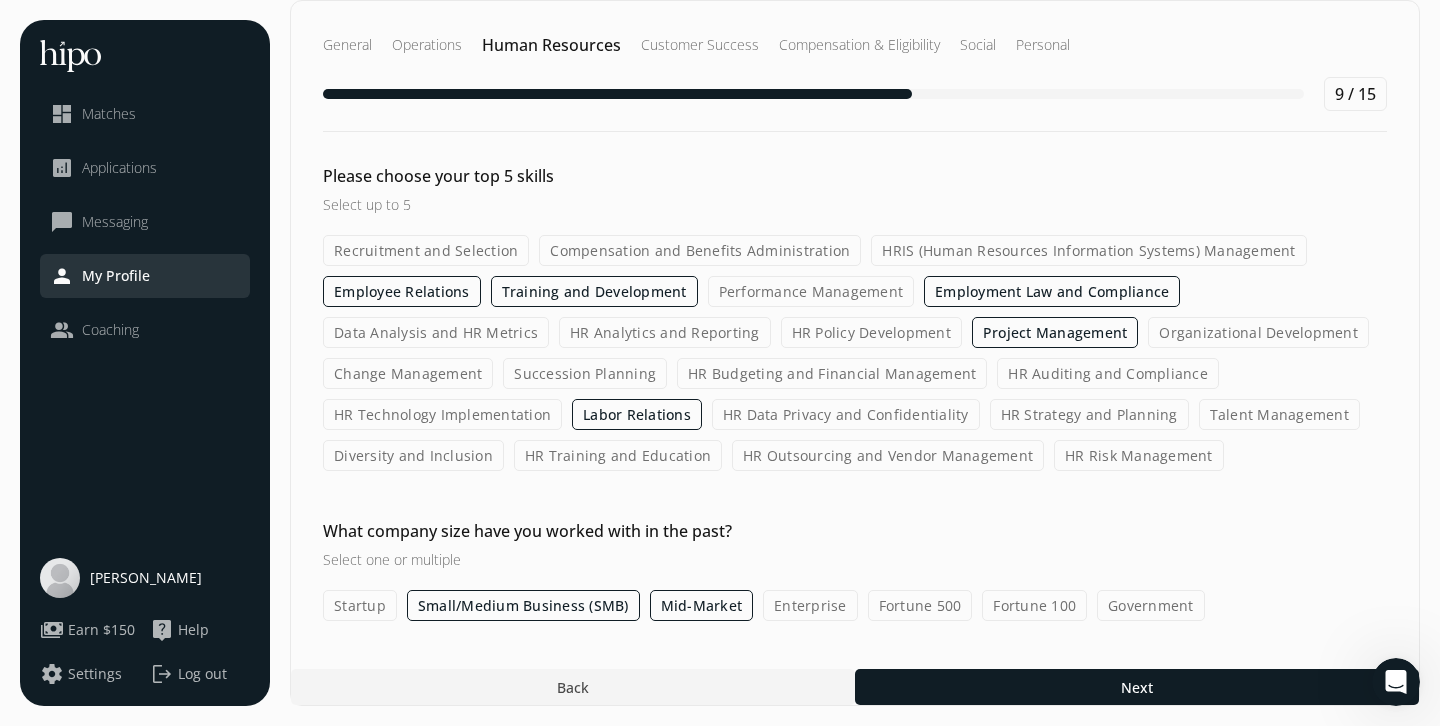 click on "Enterprise" 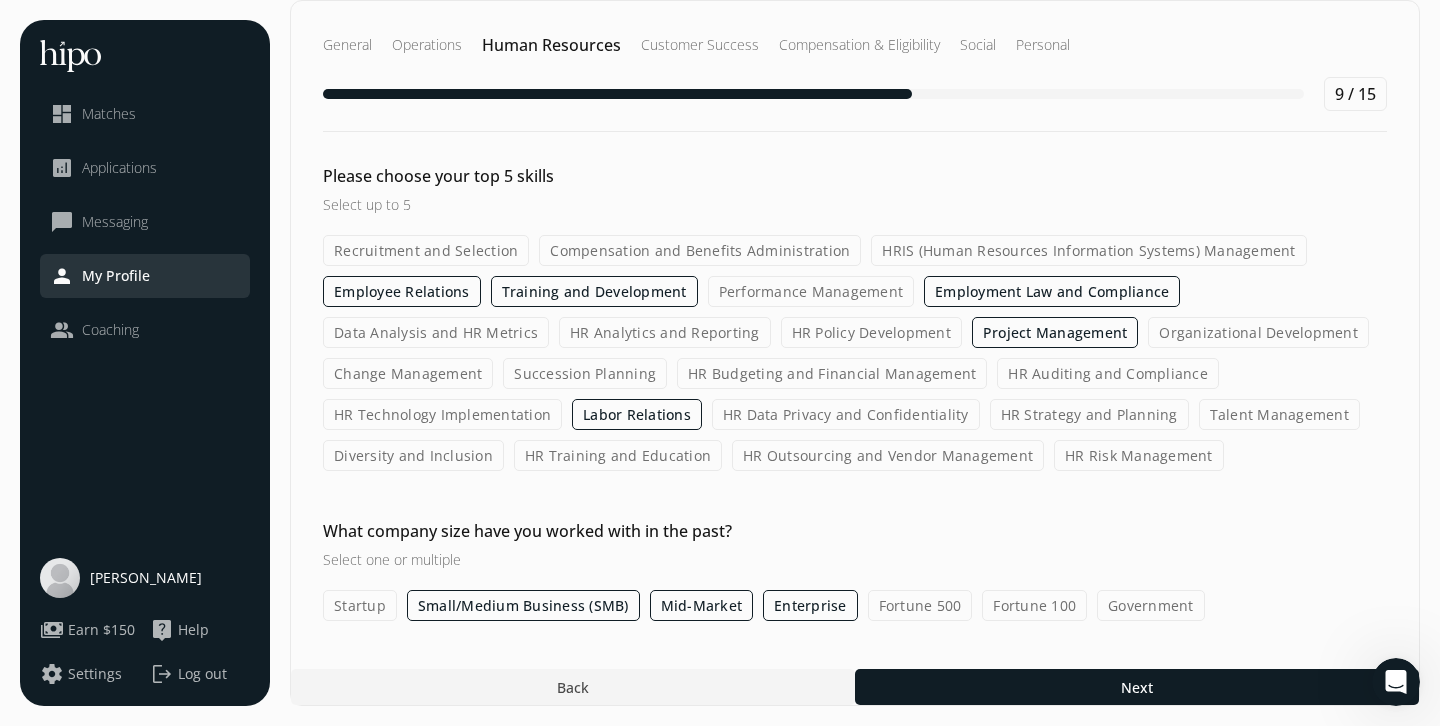 click on "Fortune 500" 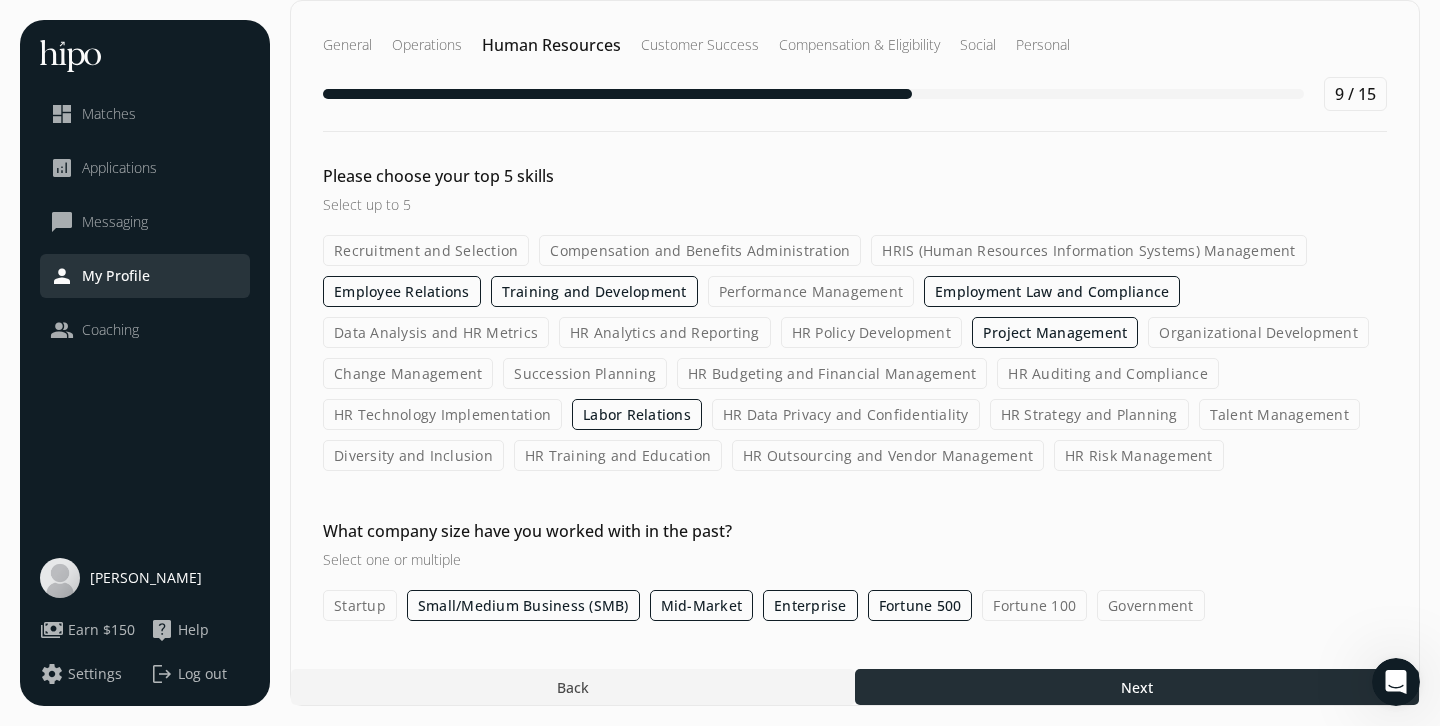 click at bounding box center [1137, 687] 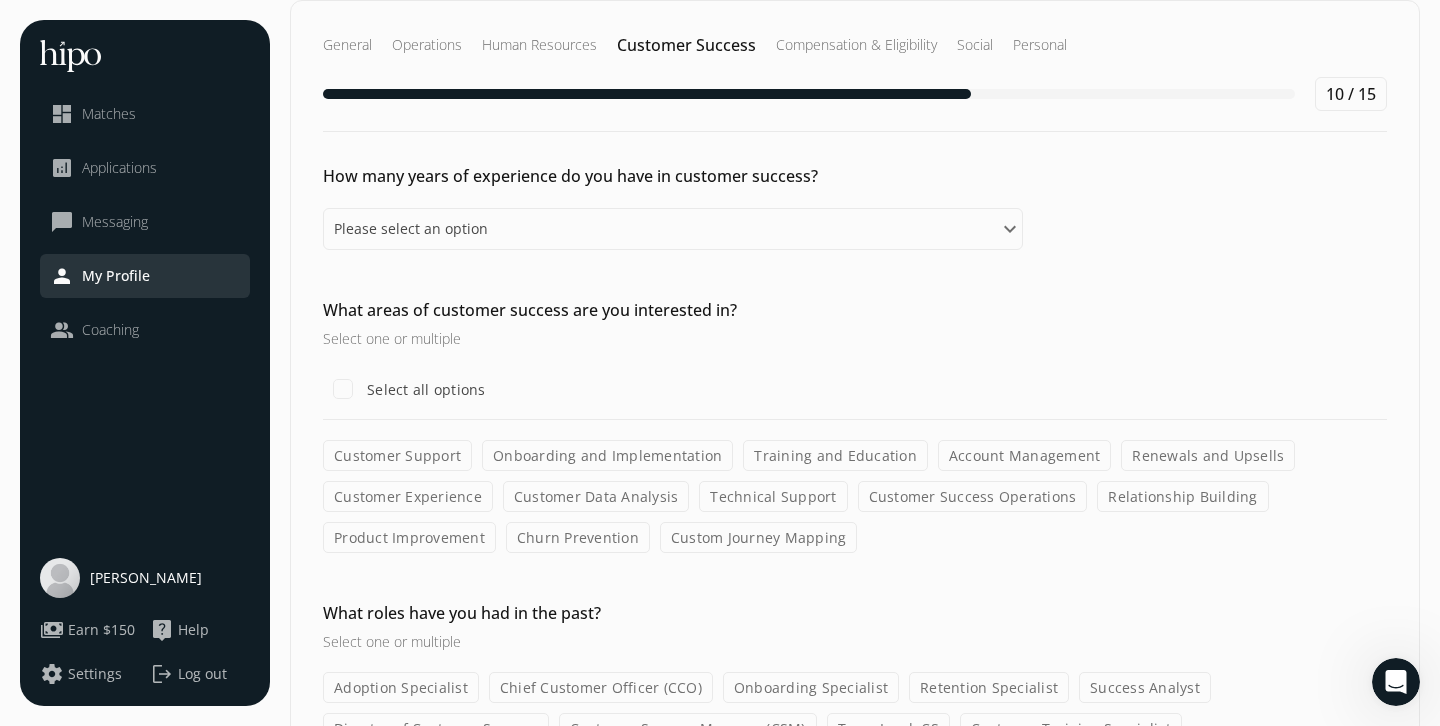 scroll, scrollTop: 0, scrollLeft: 0, axis: both 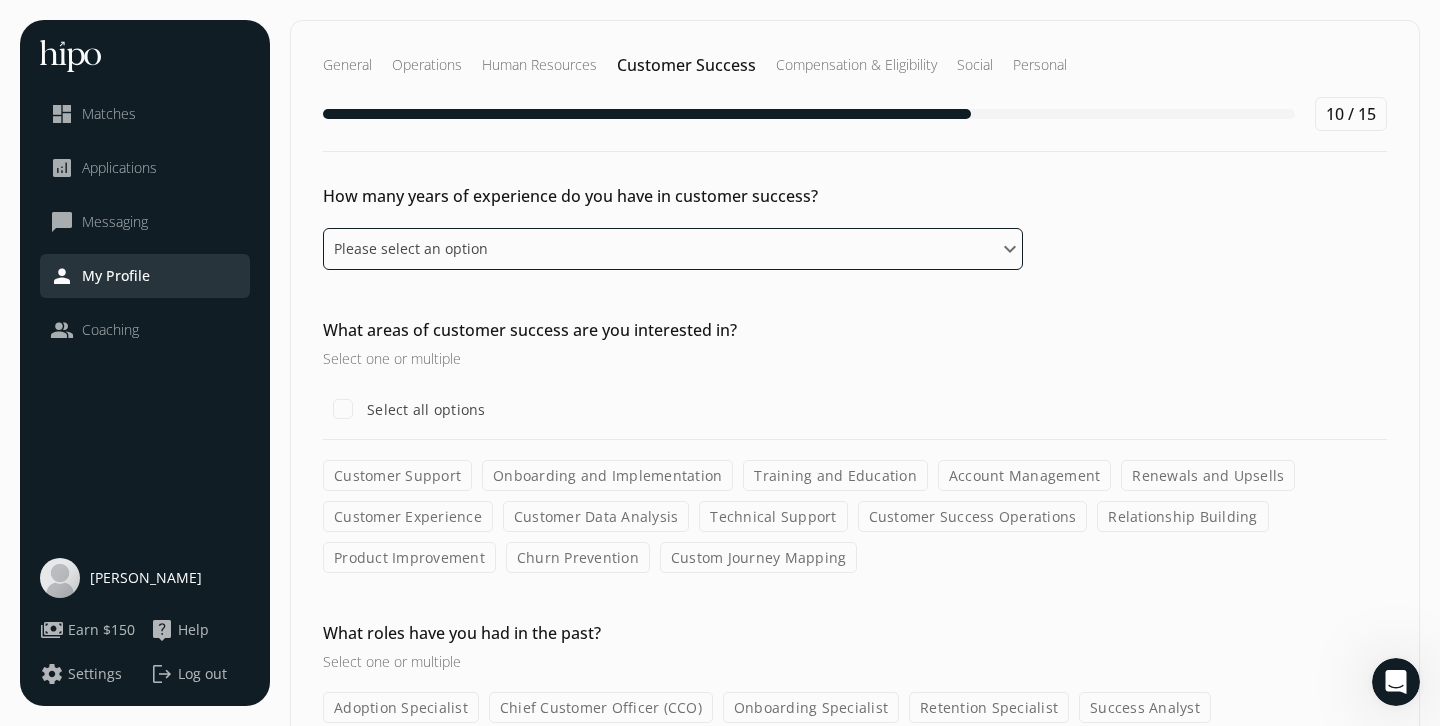 click on "Please select an option 0 - 1 years 2 - 3 years 4 - 5 years 6 - 8 years 9+ years" 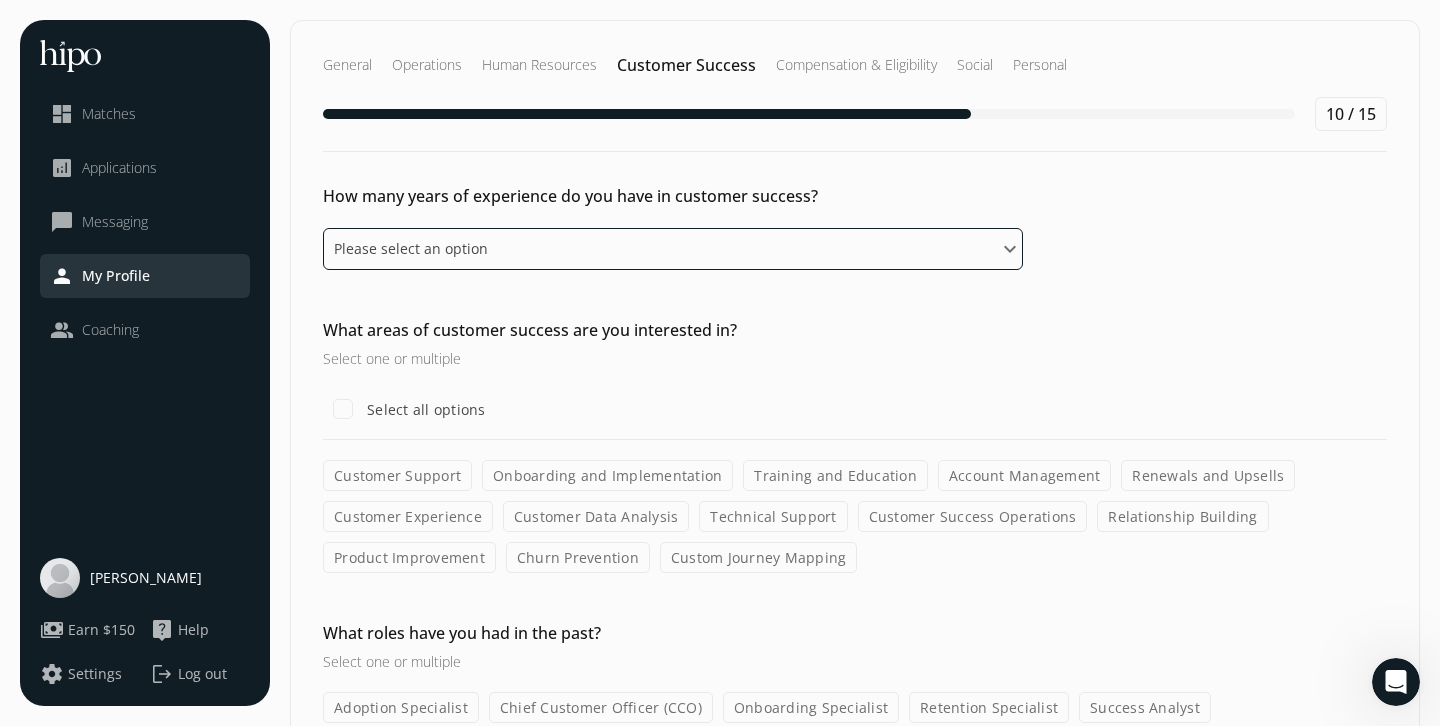 select on "four_five_years" 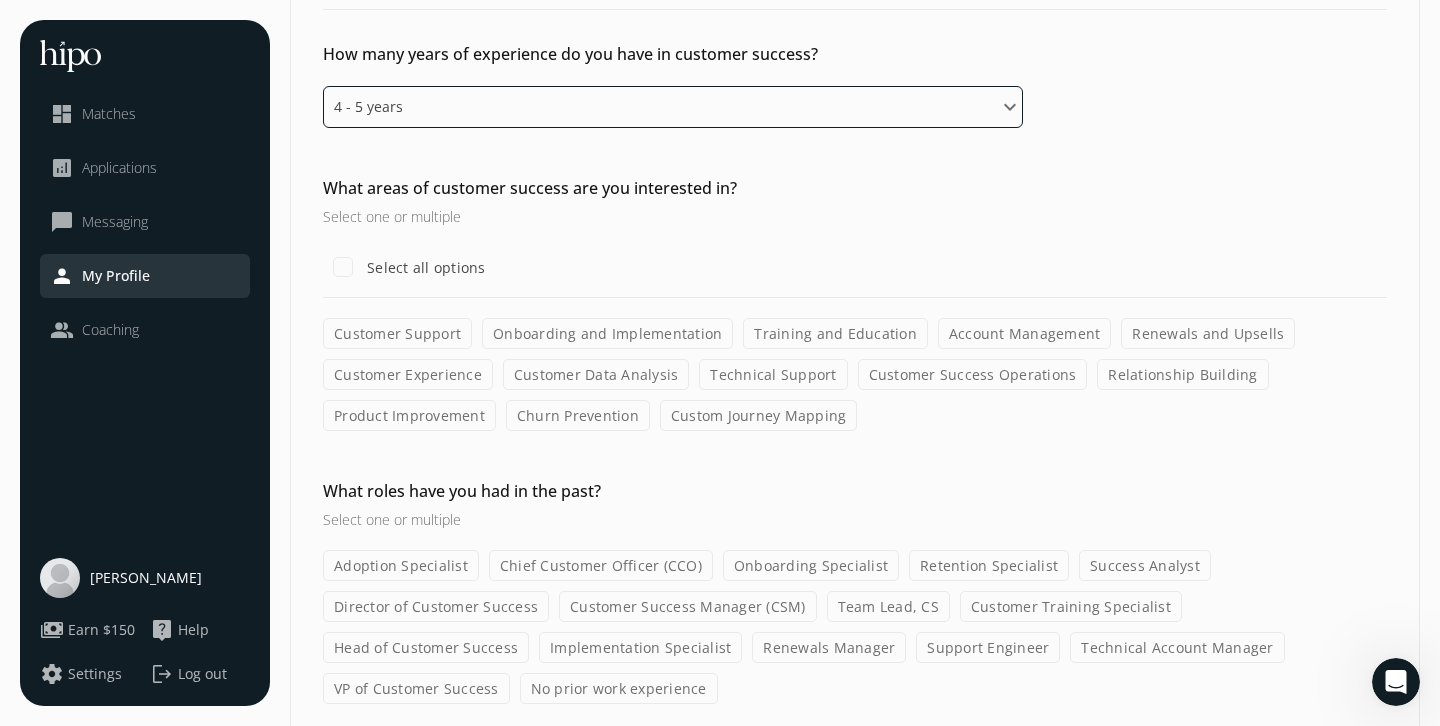 scroll, scrollTop: 145, scrollLeft: 0, axis: vertical 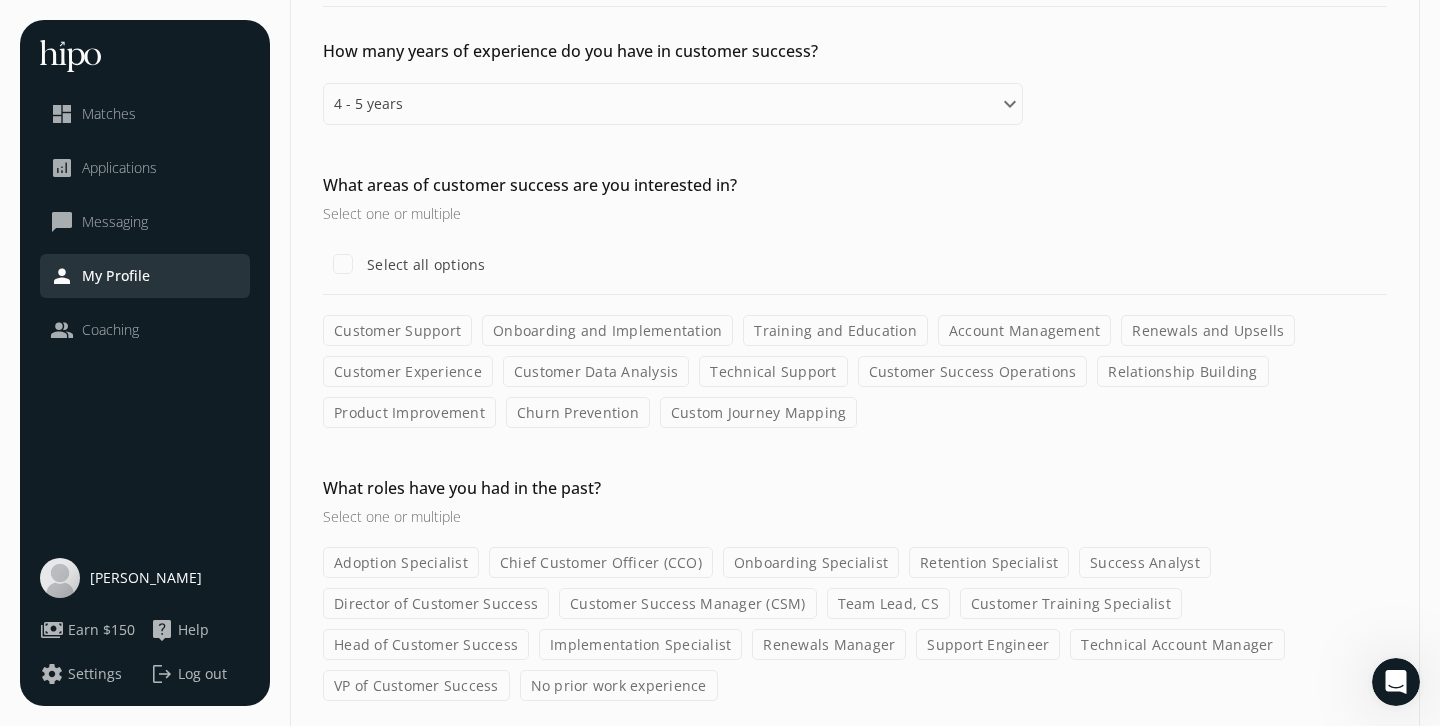 click on "Relationship Building" 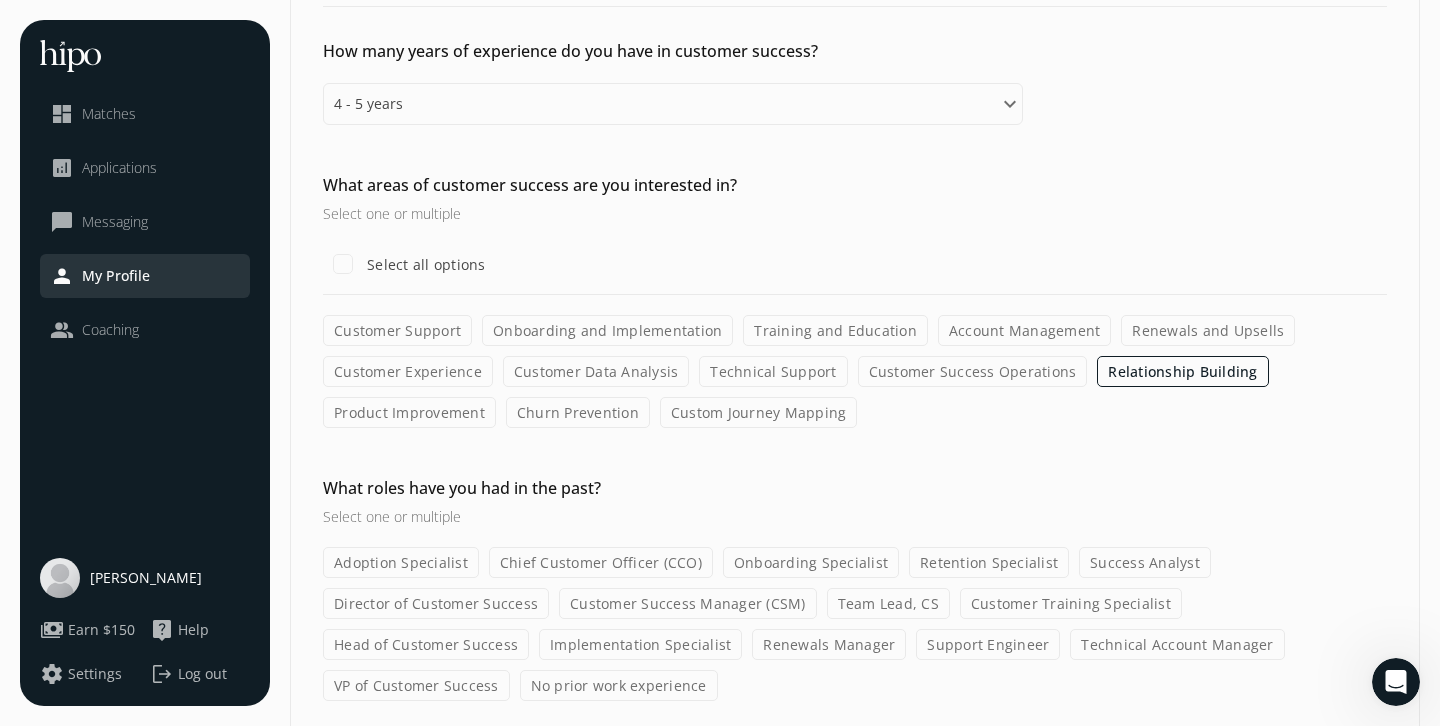 click on "Training and Education" 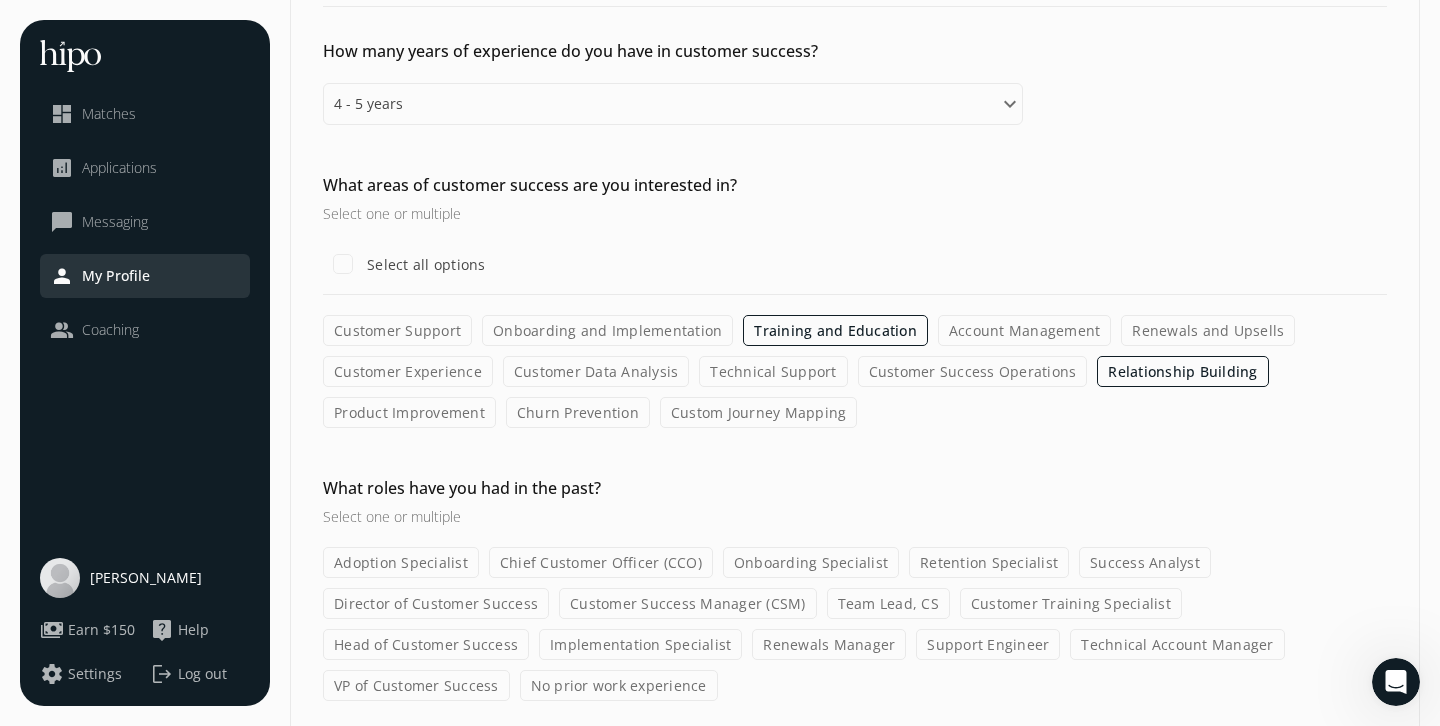 click on "Customer Support" 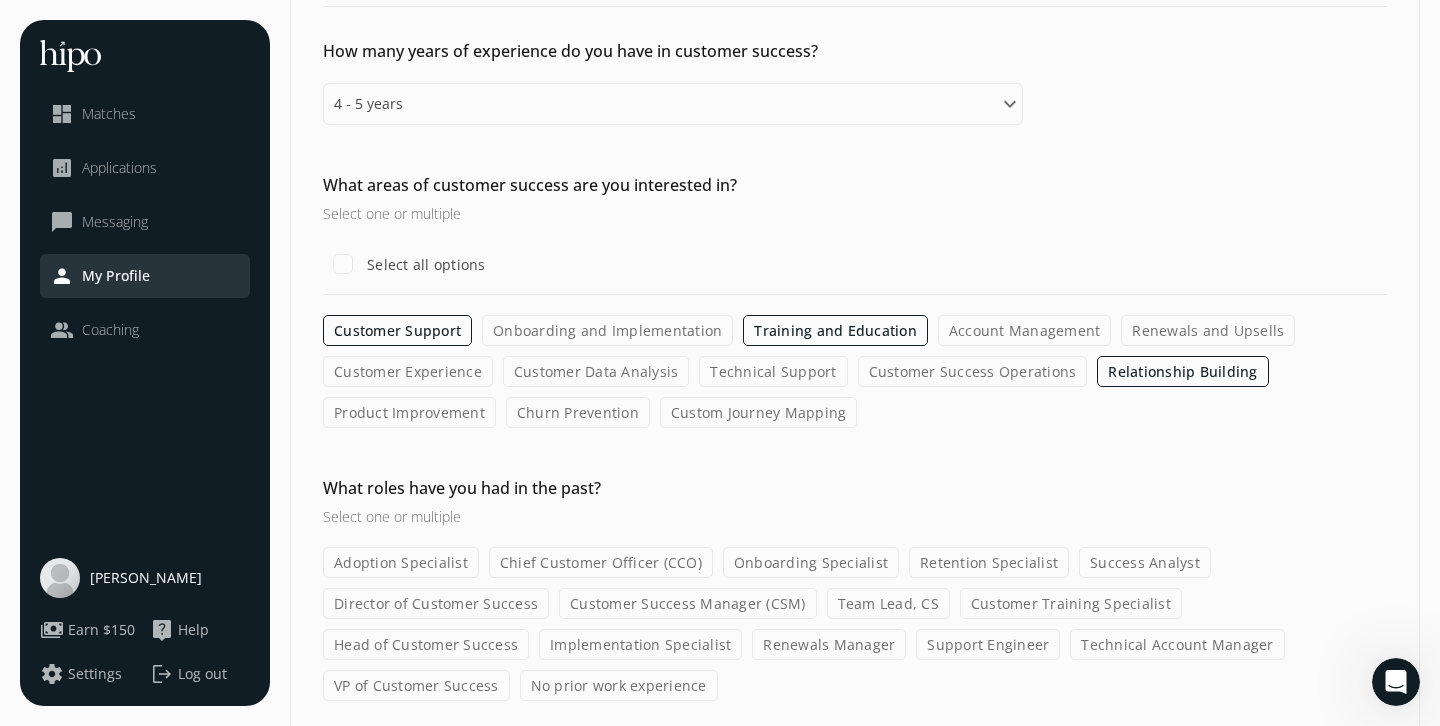 click on "Customer Experience" 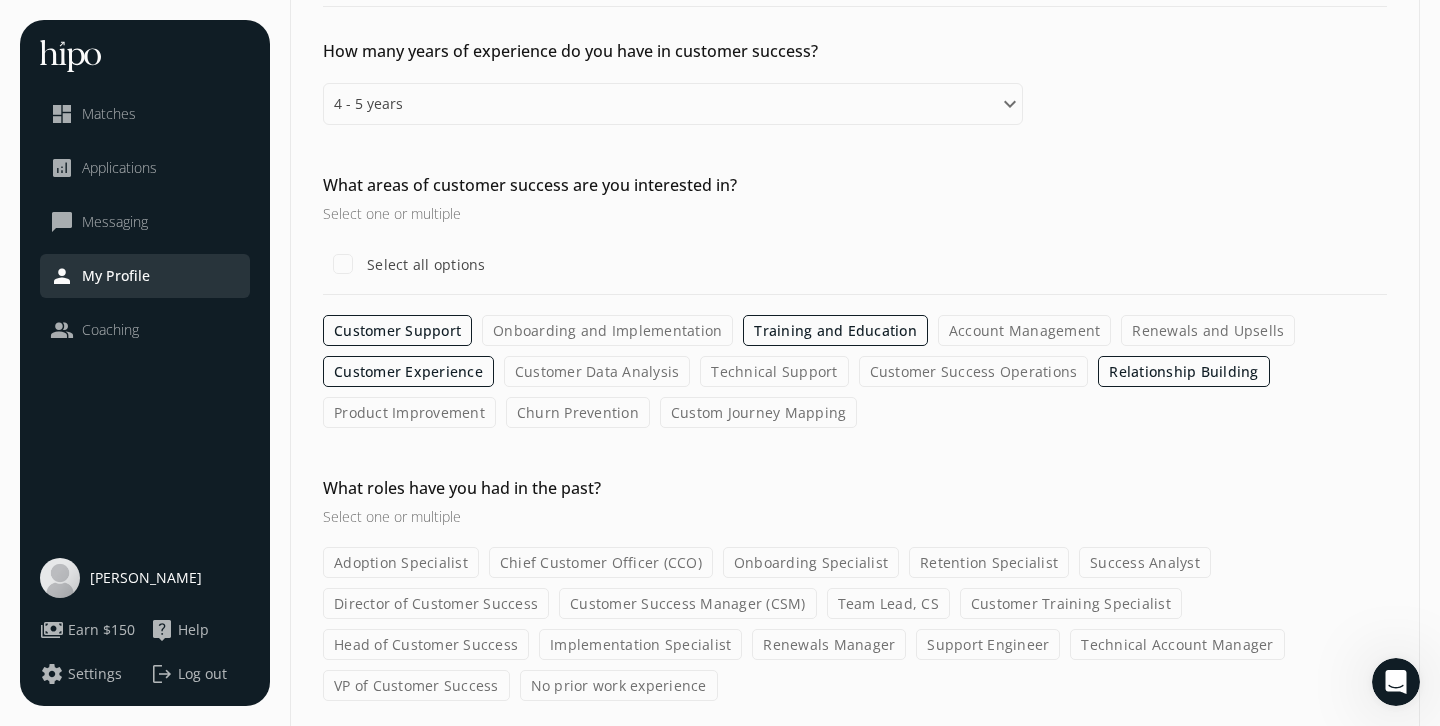 scroll, scrollTop: 225, scrollLeft: 0, axis: vertical 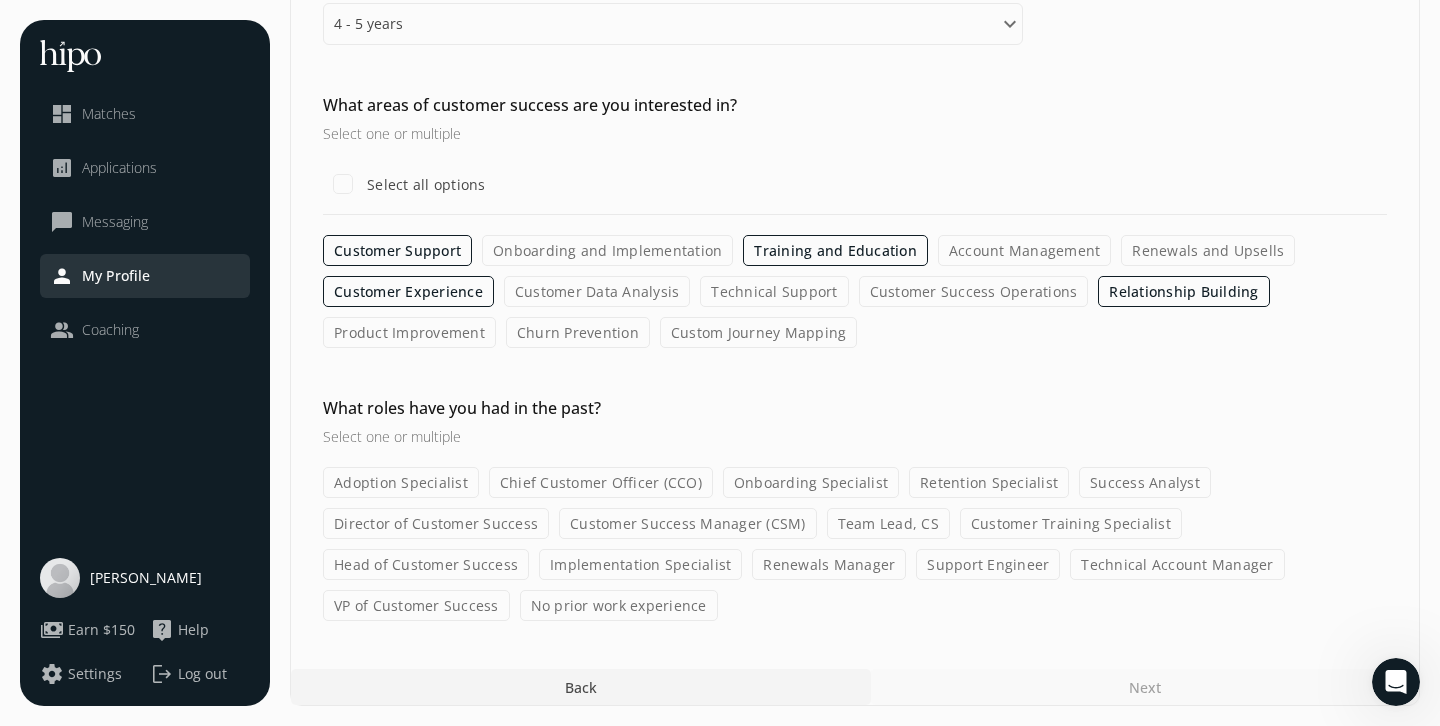 click on "No prior work experience" 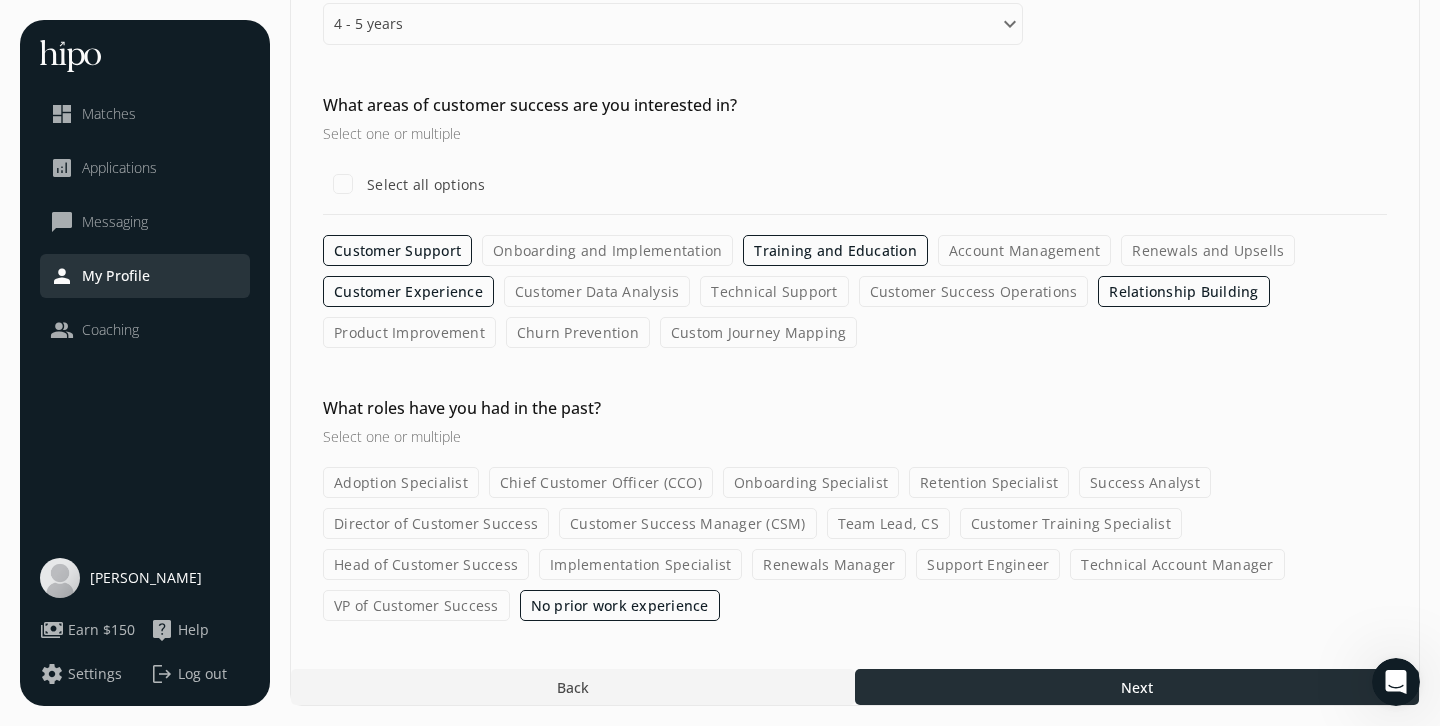 click at bounding box center [1137, 687] 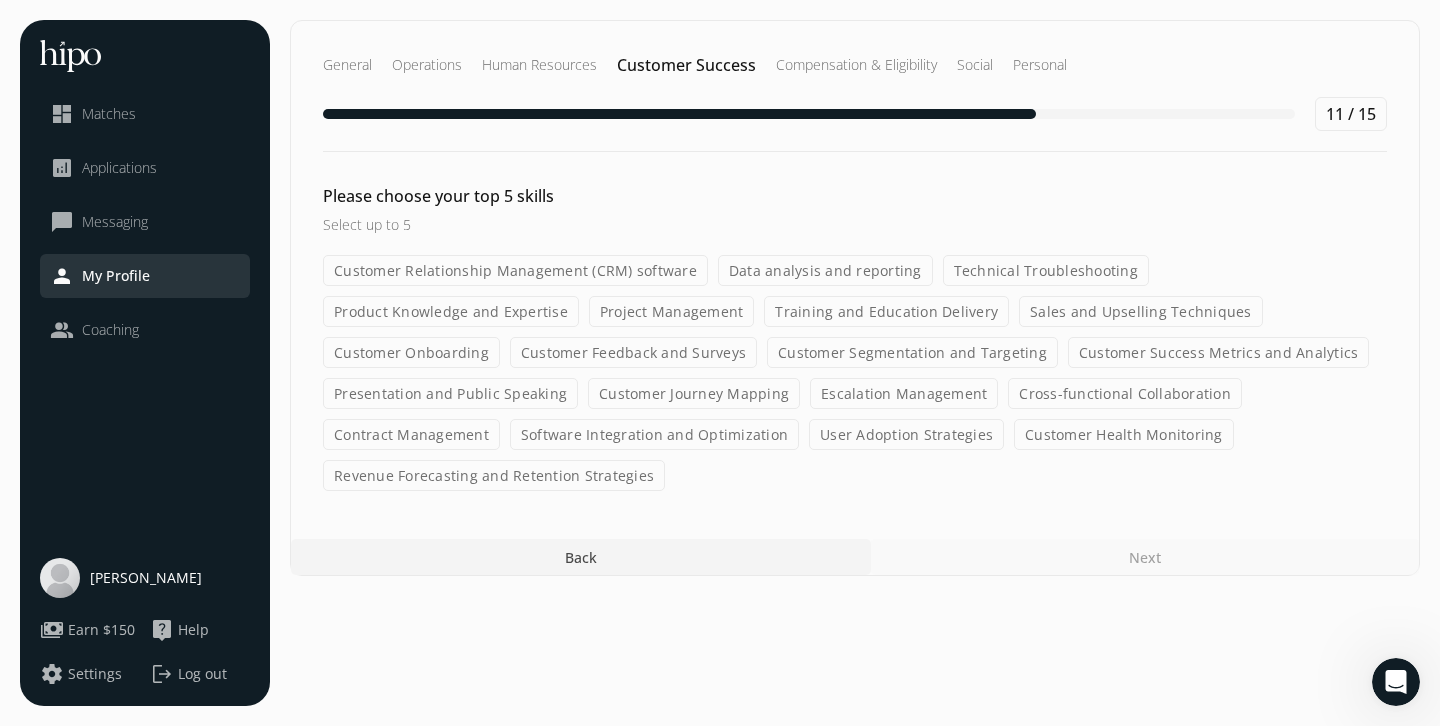 scroll, scrollTop: 0, scrollLeft: 0, axis: both 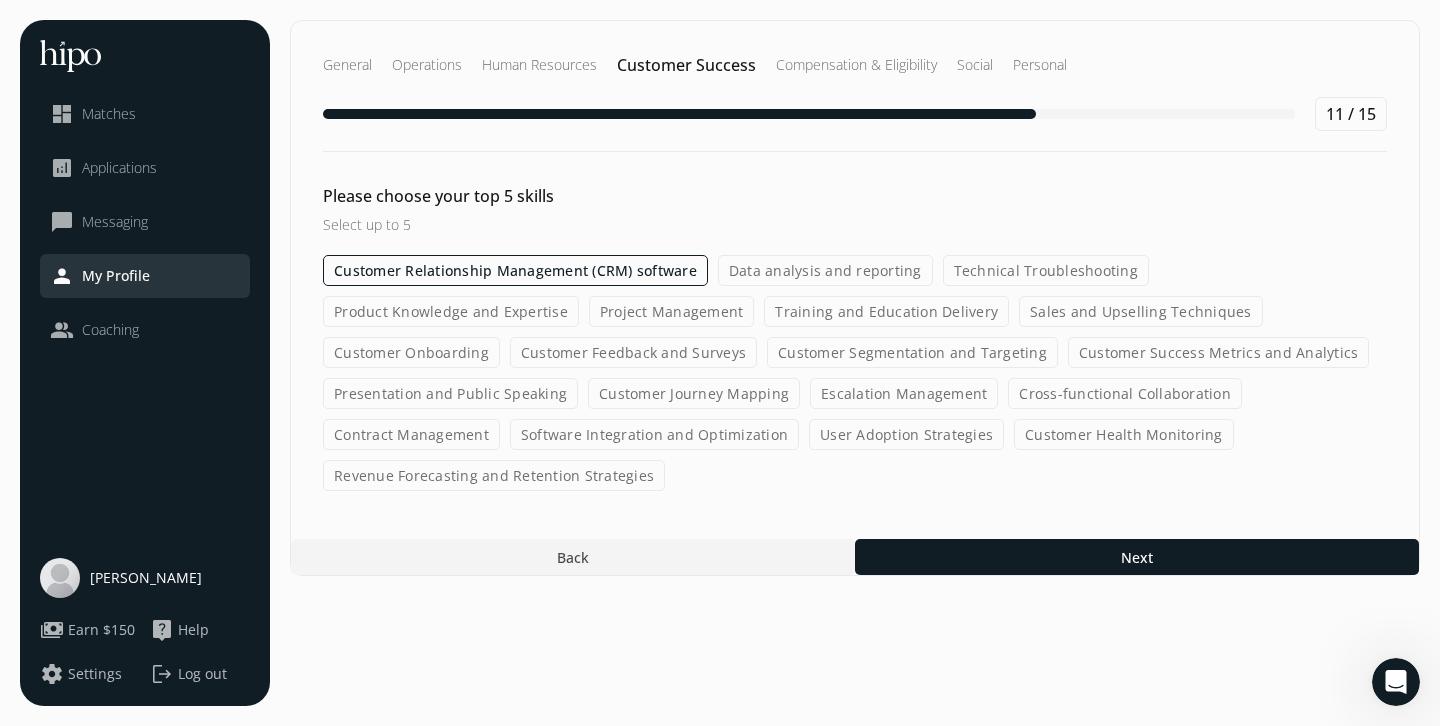 click on "Data analysis and reporting" 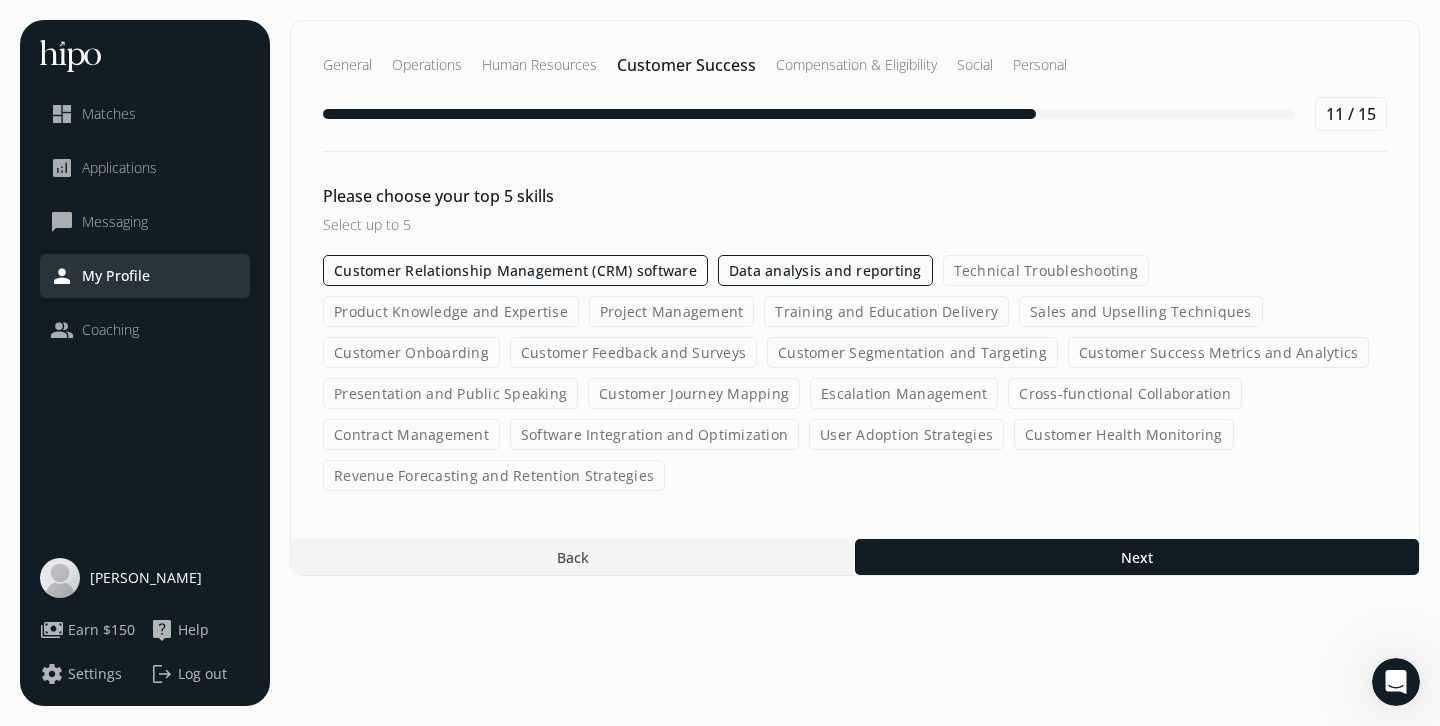 click on "Cross-functional Collaboration" 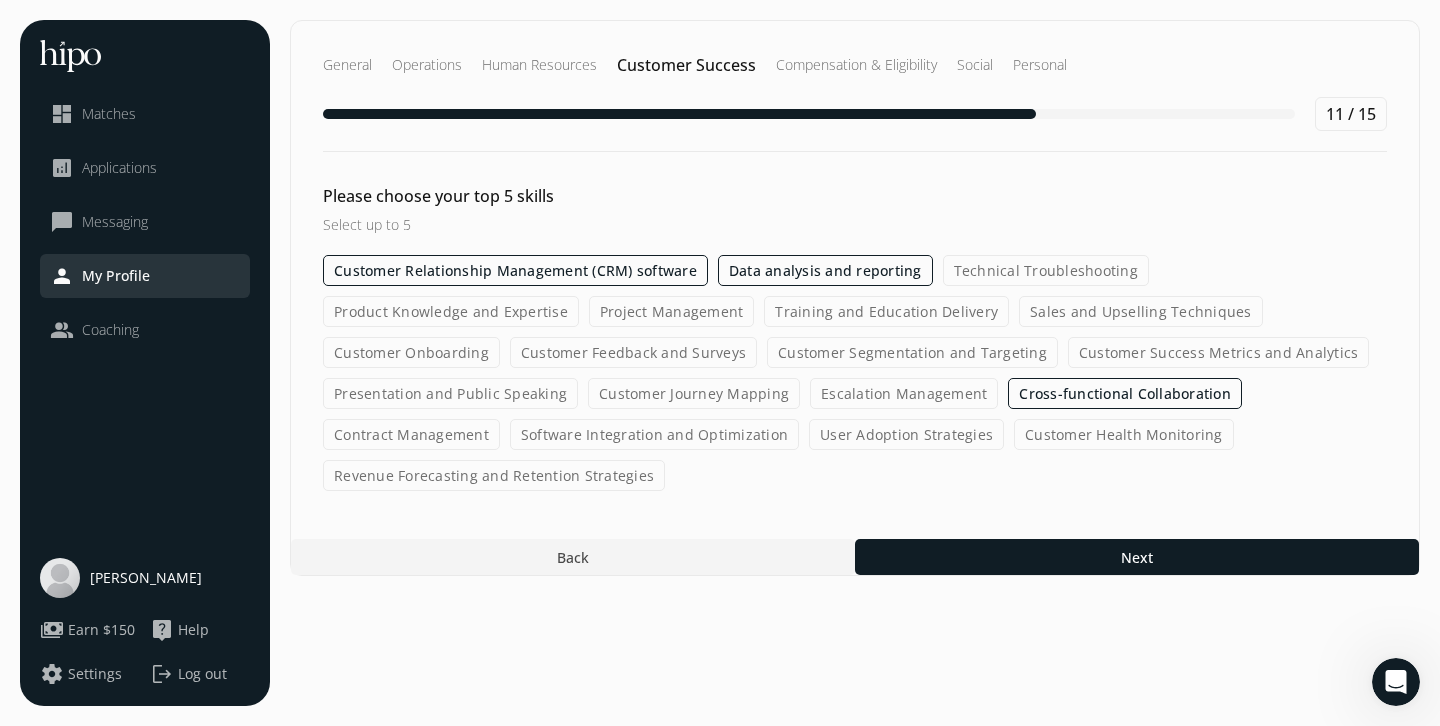 click on "Presentation and Public Speaking" 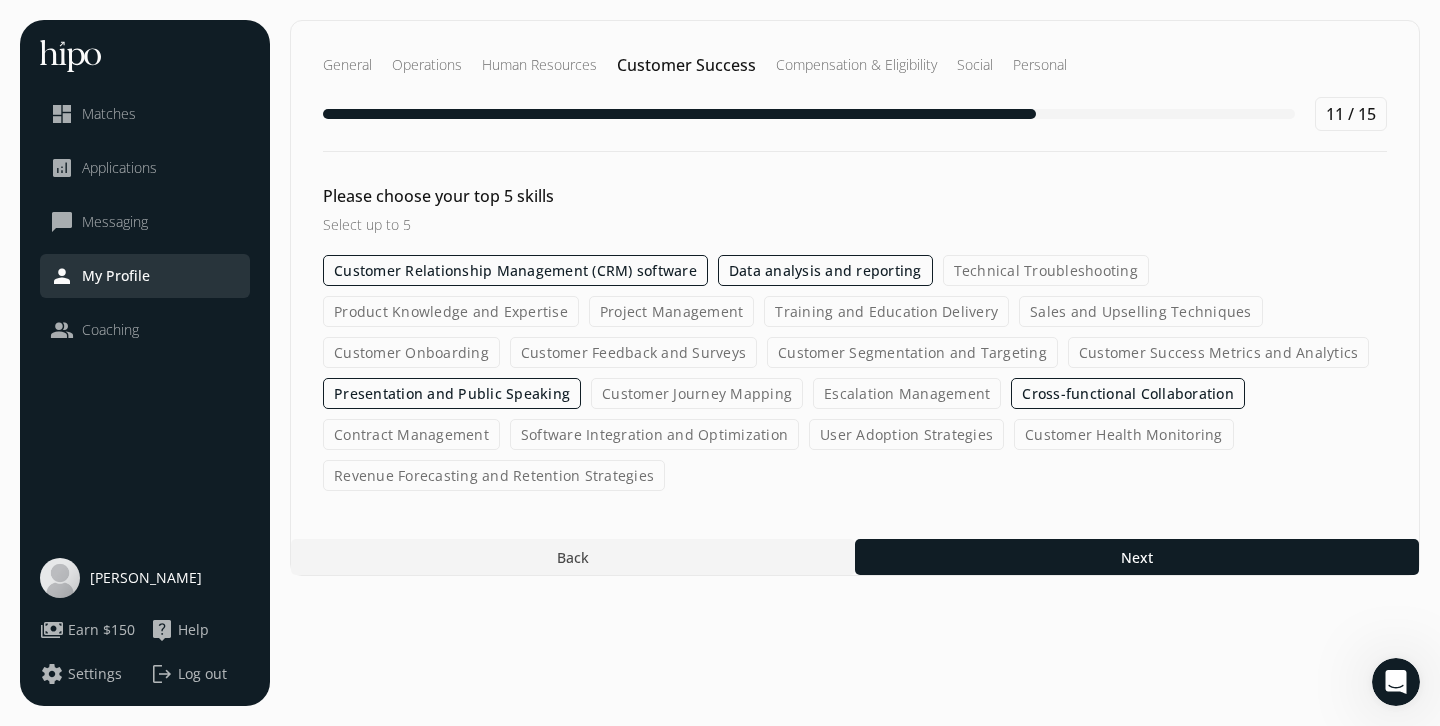 click on "Training and Education Delivery" 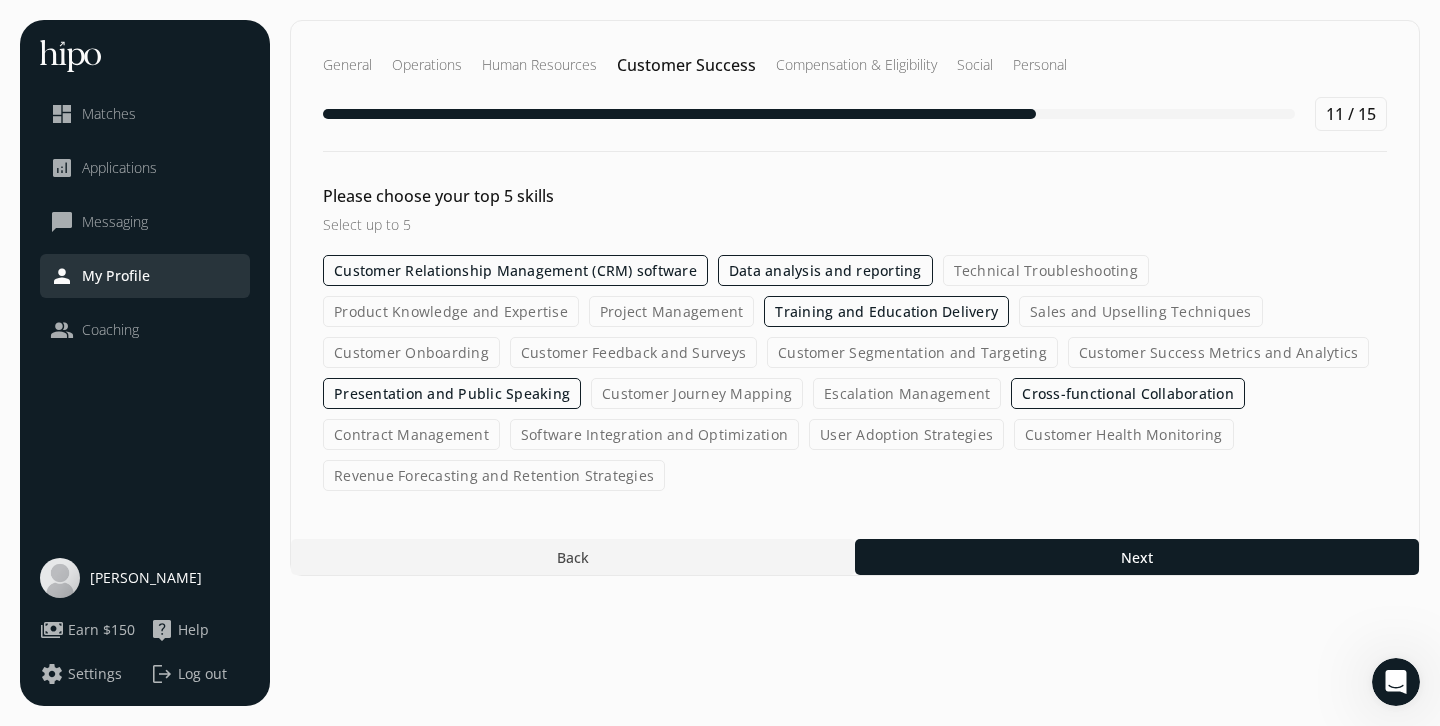 click on "Project Management" 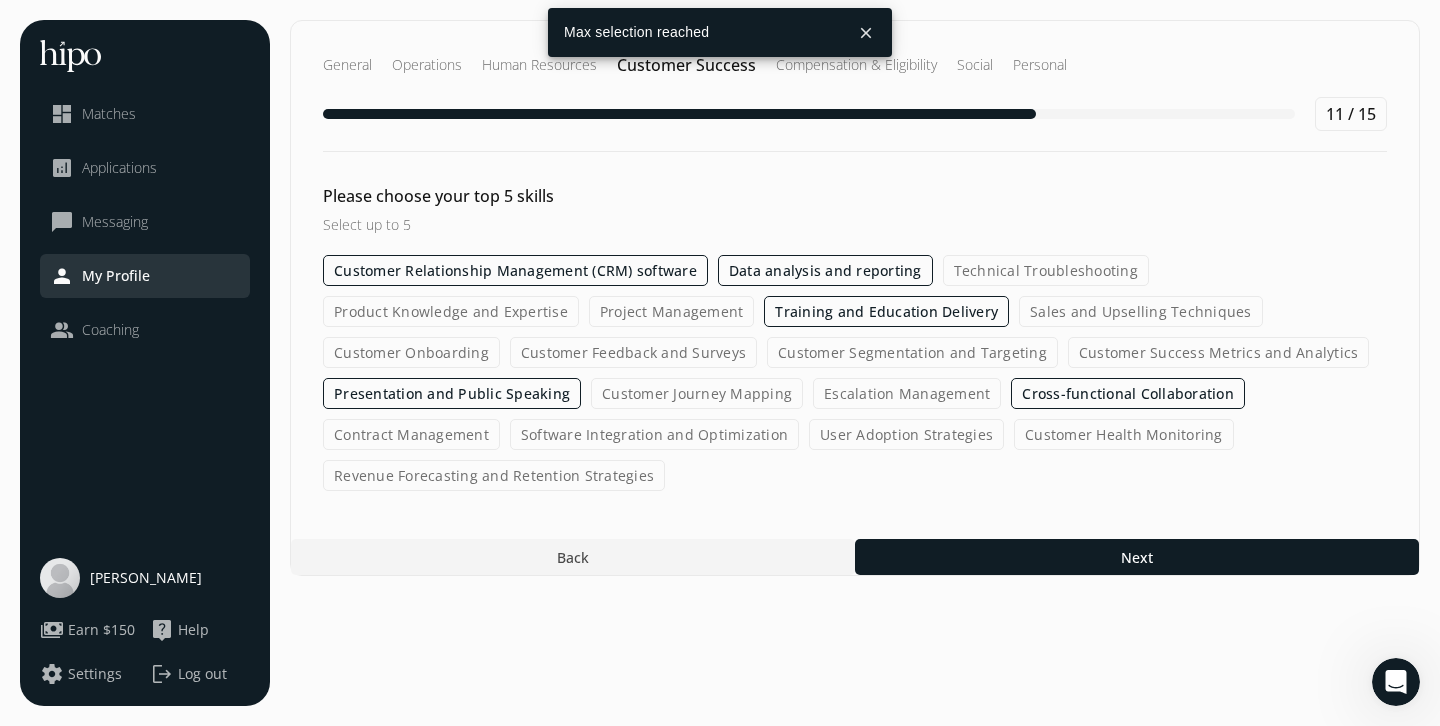click on "General Operations Human Resources Customer Success Compensation & Eligibility Social Personal 11 / 15 Please choose your top 5 skills Select up to 5  Customer Relationship Management (CRM) software Data analysis and reporting Technical Troubleshooting Product Knowledge and Expertise Project Management Training and Education Delivery Sales and Upselling Techniques Customer Onboarding Customer Feedback and Surveys Customer Segmentation and Targeting Customer Success Metrics and Analytics Presentation and Public Speaking Customer Journey Mapping Escalation Management Cross-functional Collaboration Contract Management Software Integration and Optimization User Adoption Strategies Customer Health Monitoring Revenue Forecasting and Retention Strategies Back Next" 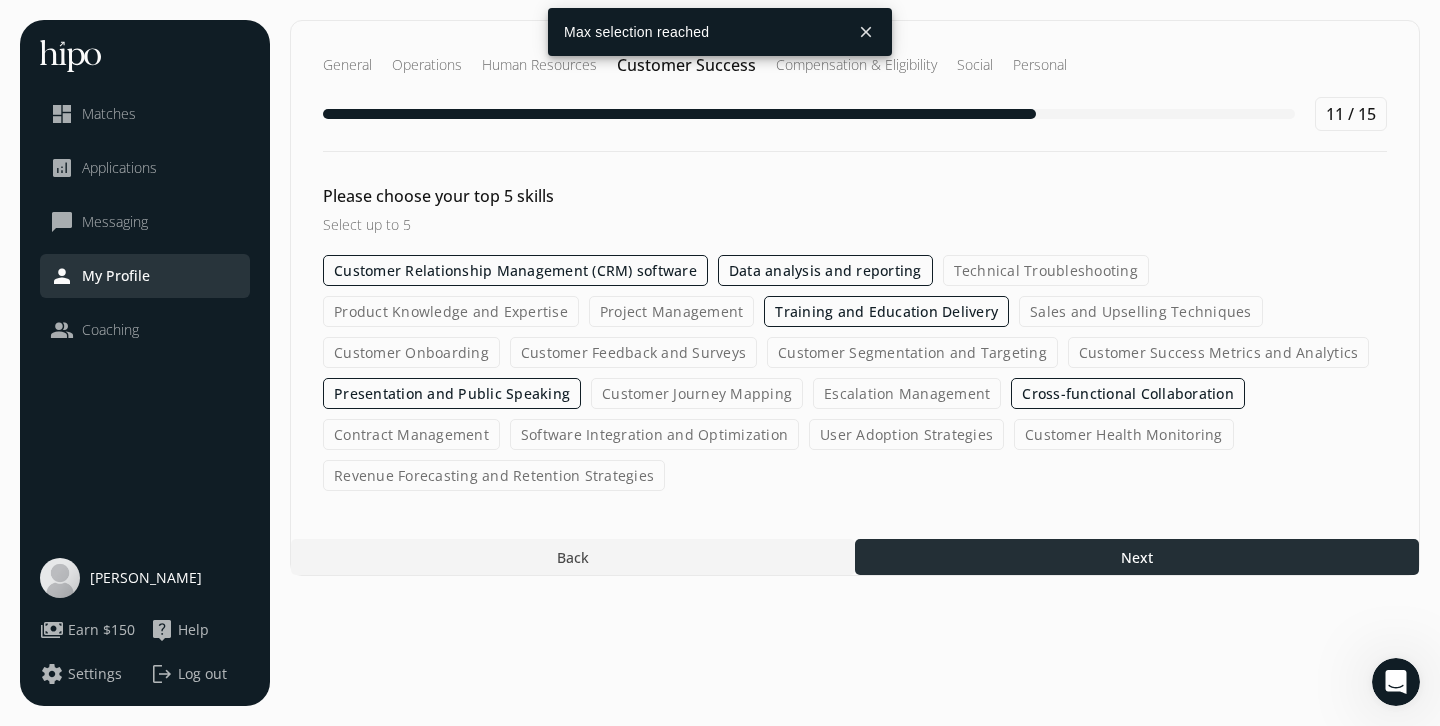 click at bounding box center [1137, 557] 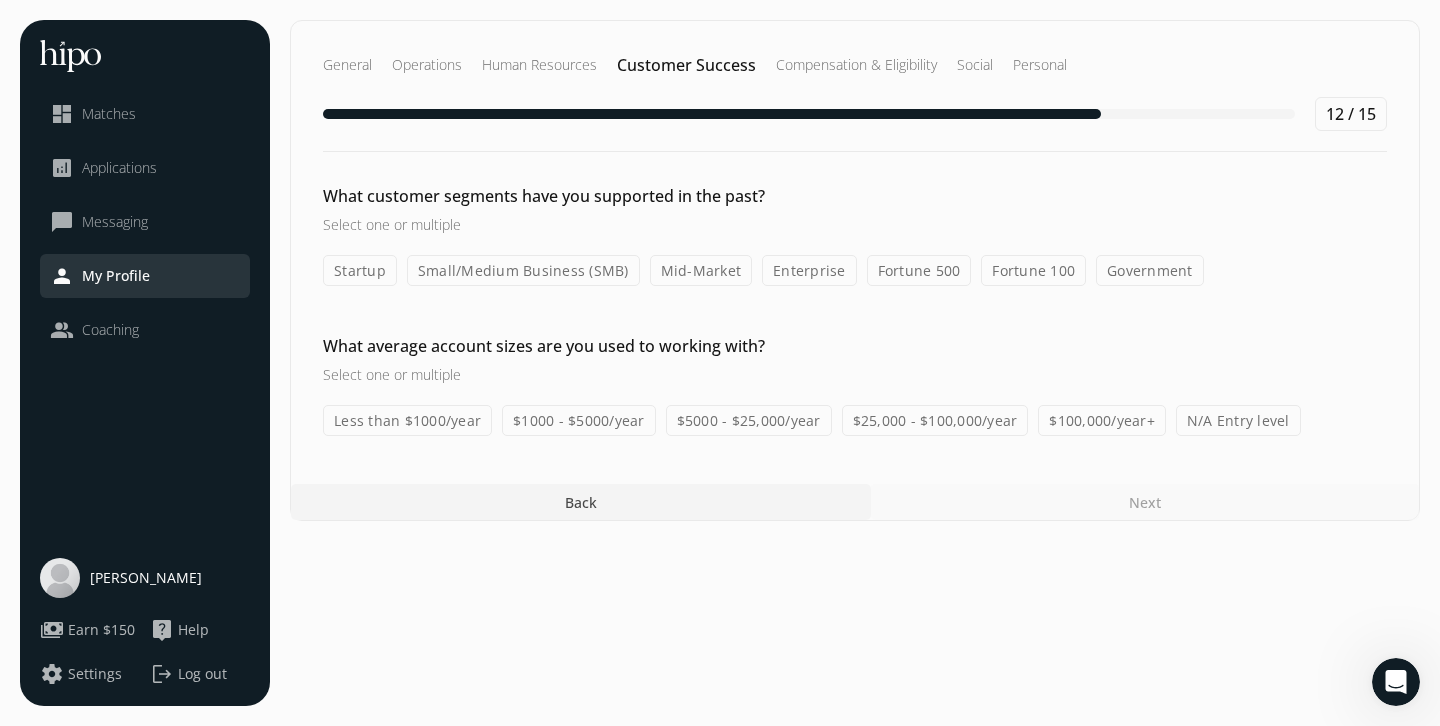 click on "Small/Medium Business (SMB)" 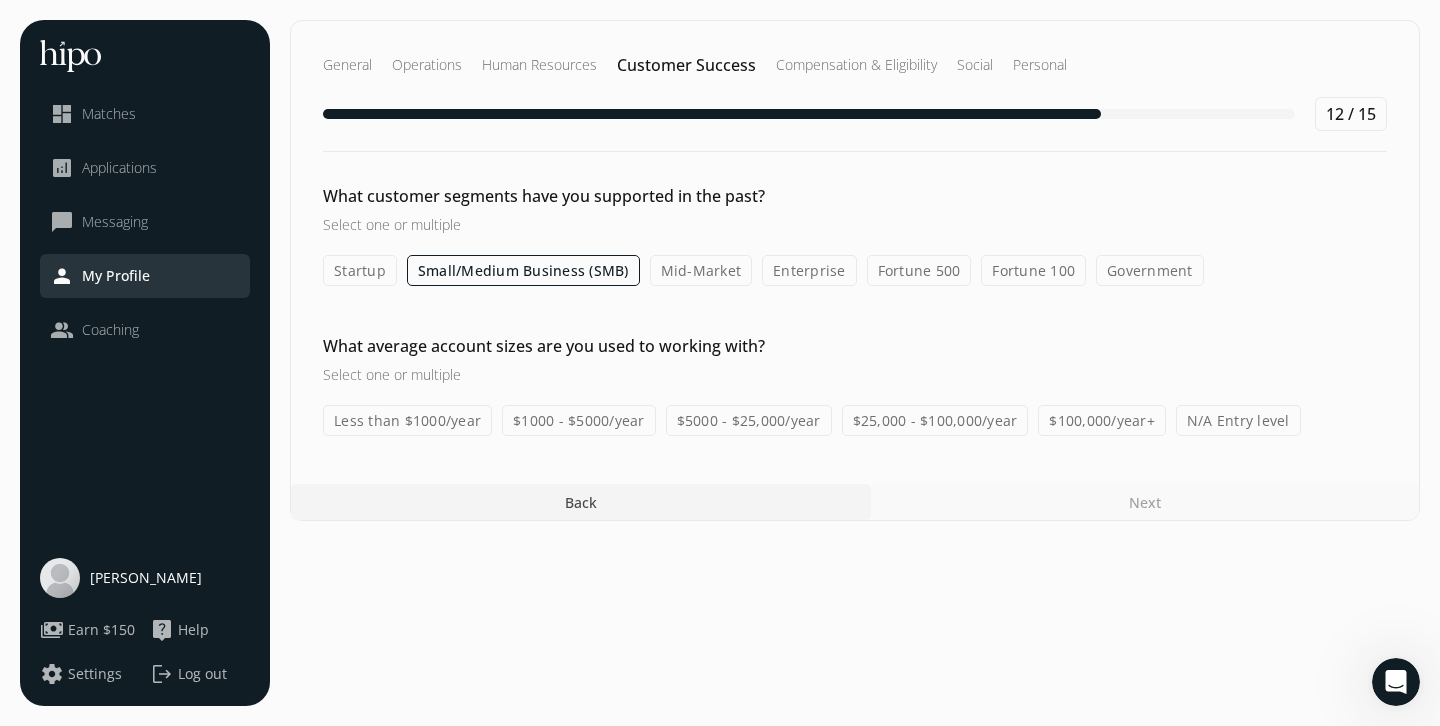 click on "Mid-Market" 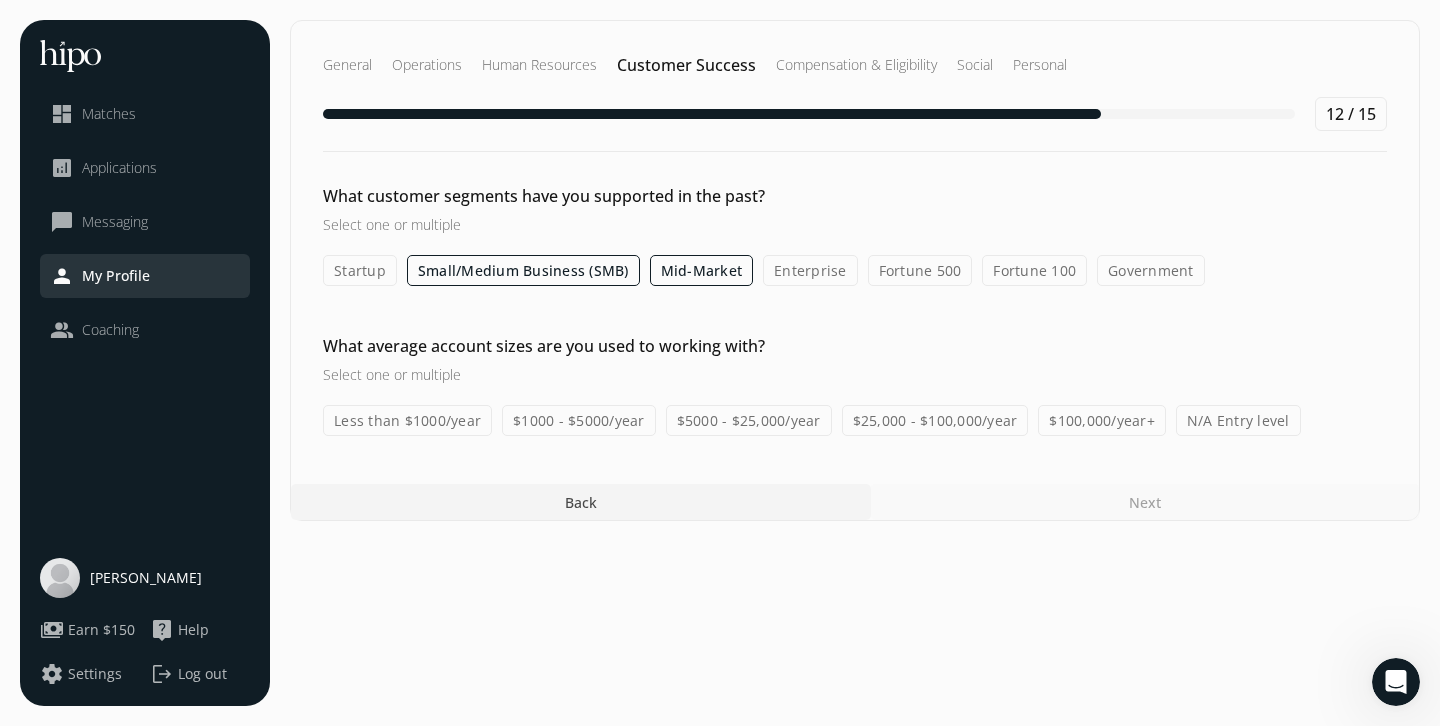 click on "Enterprise" 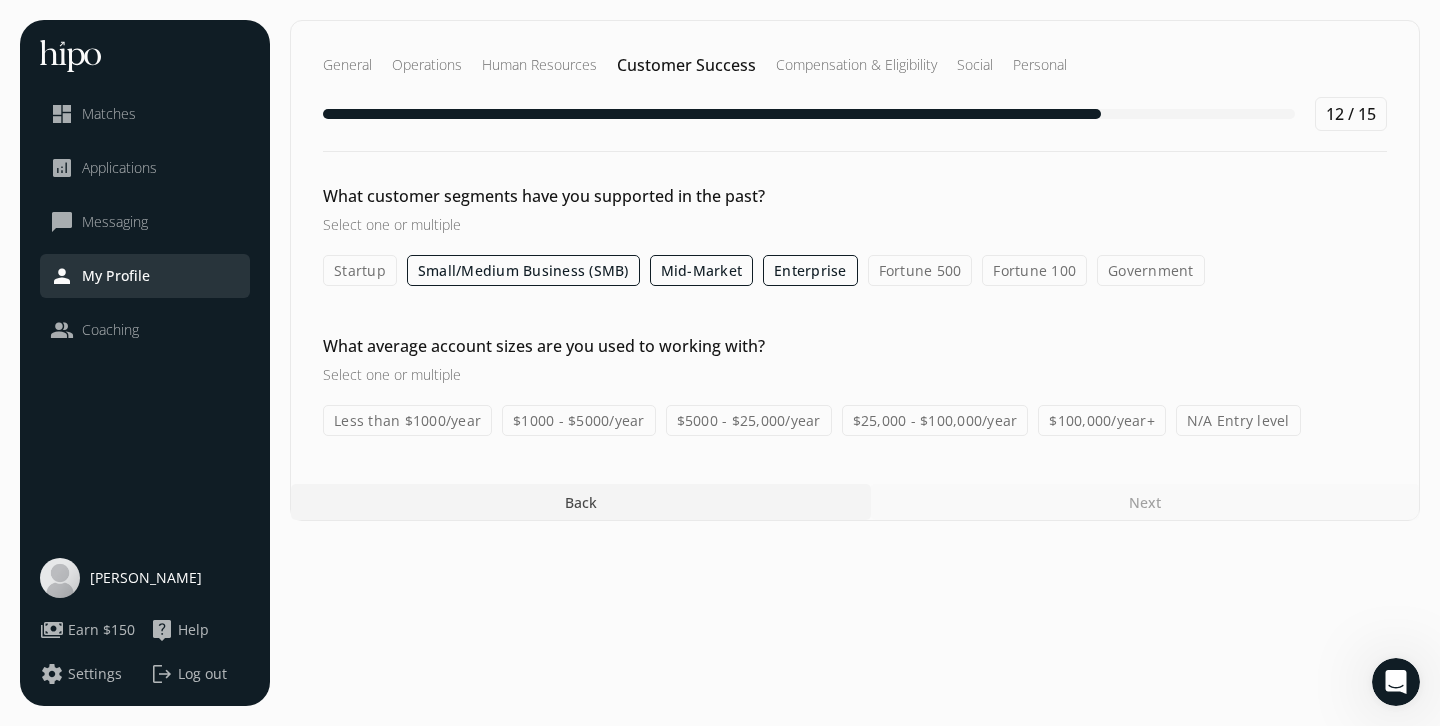 click on "N/A Entry level" 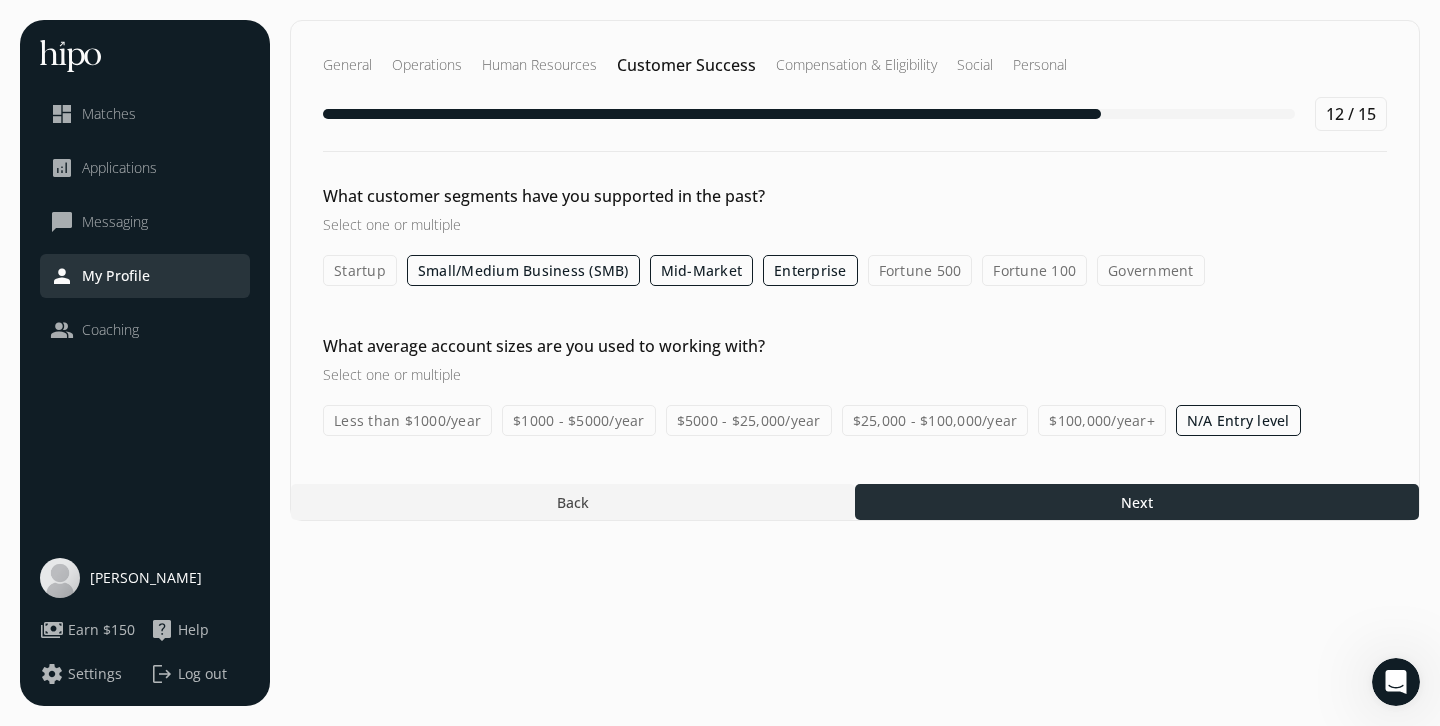 click at bounding box center [1137, 502] 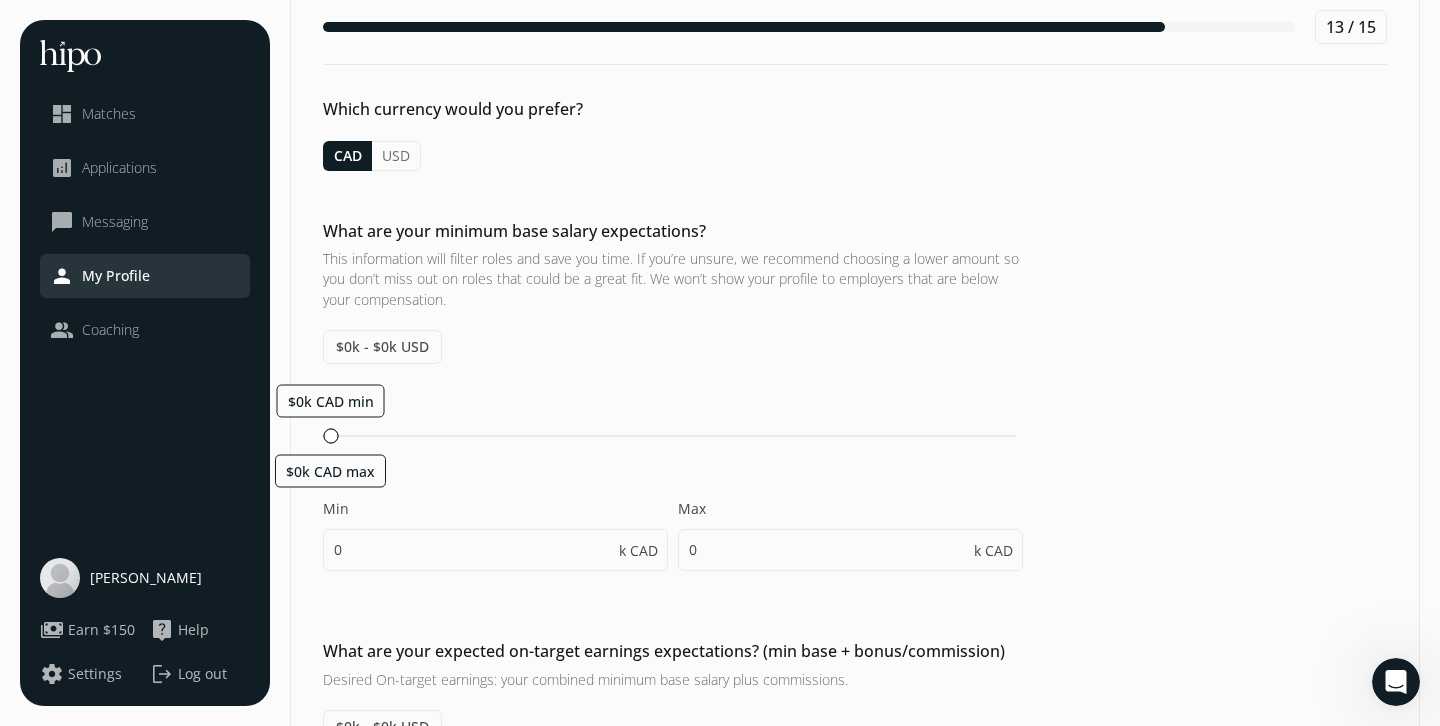 scroll, scrollTop: 96, scrollLeft: 0, axis: vertical 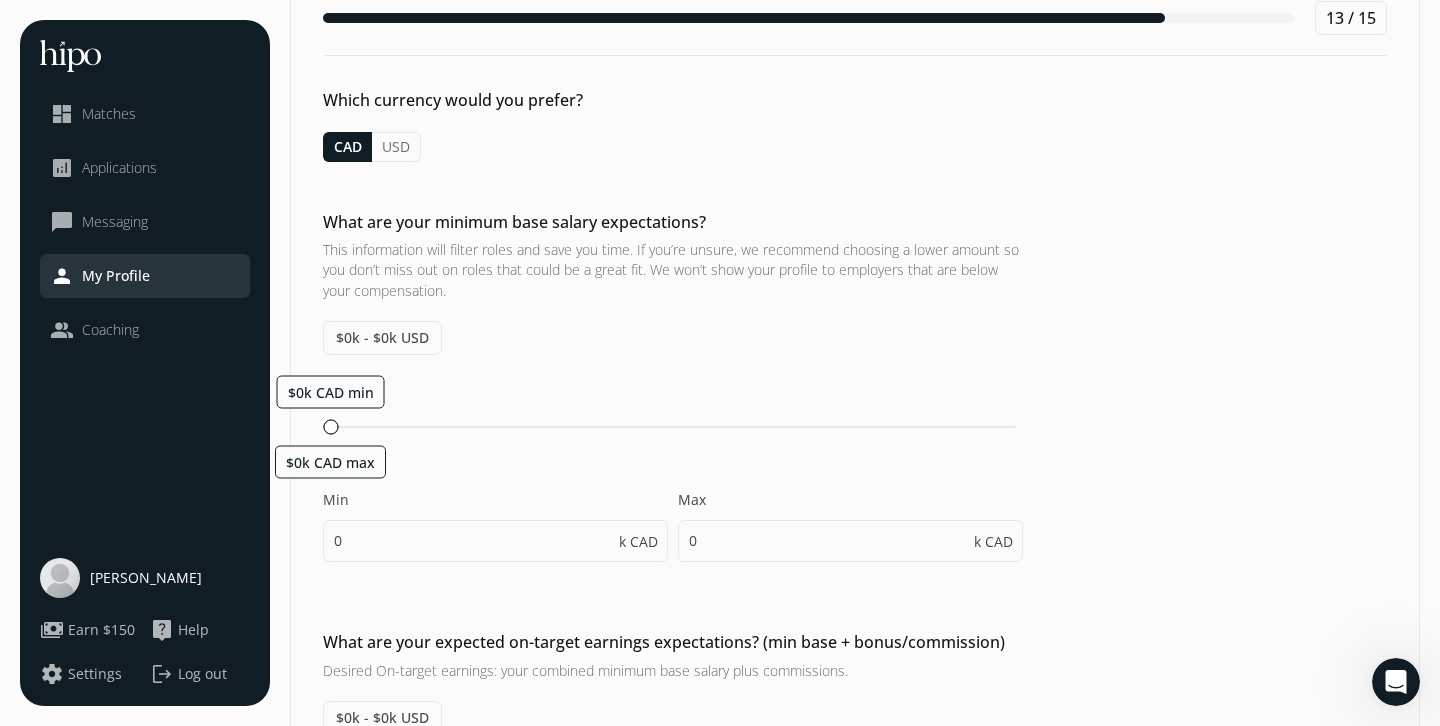 click on "USD" 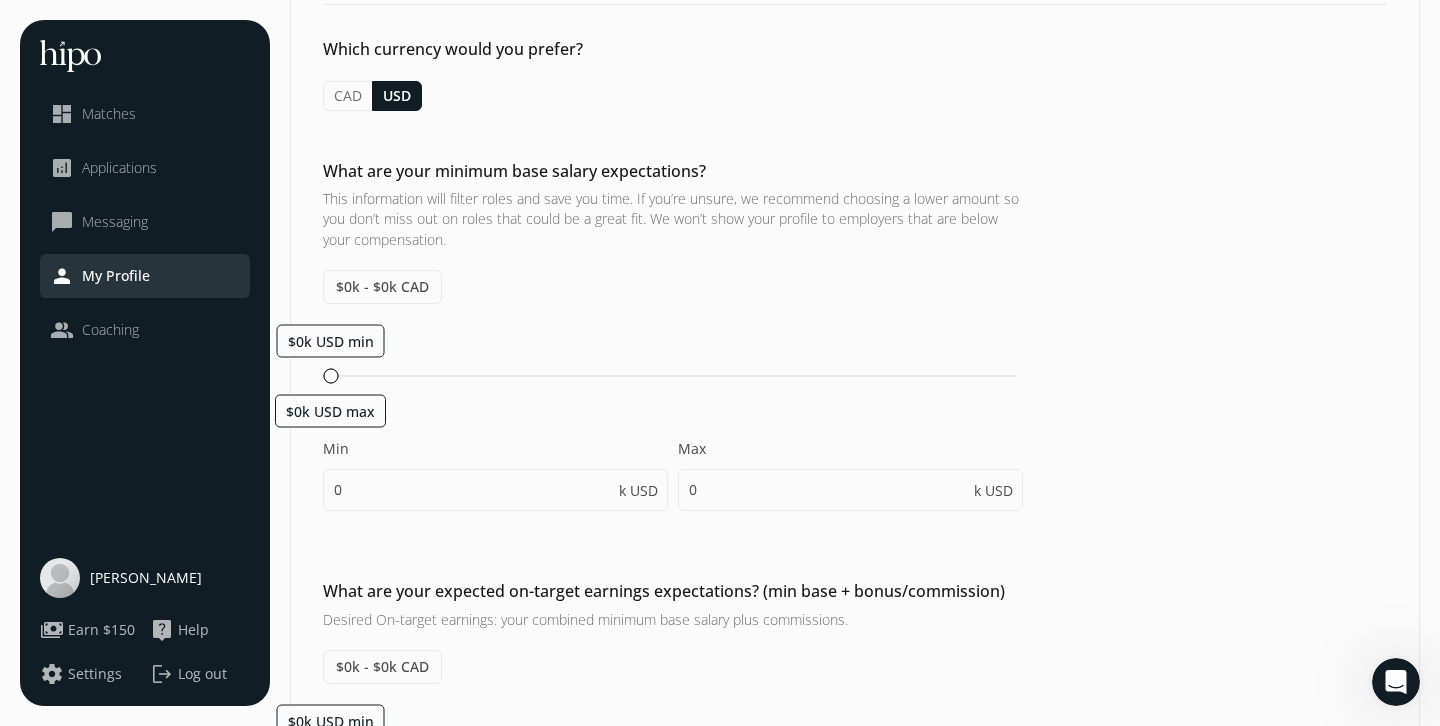 scroll, scrollTop: 152, scrollLeft: 0, axis: vertical 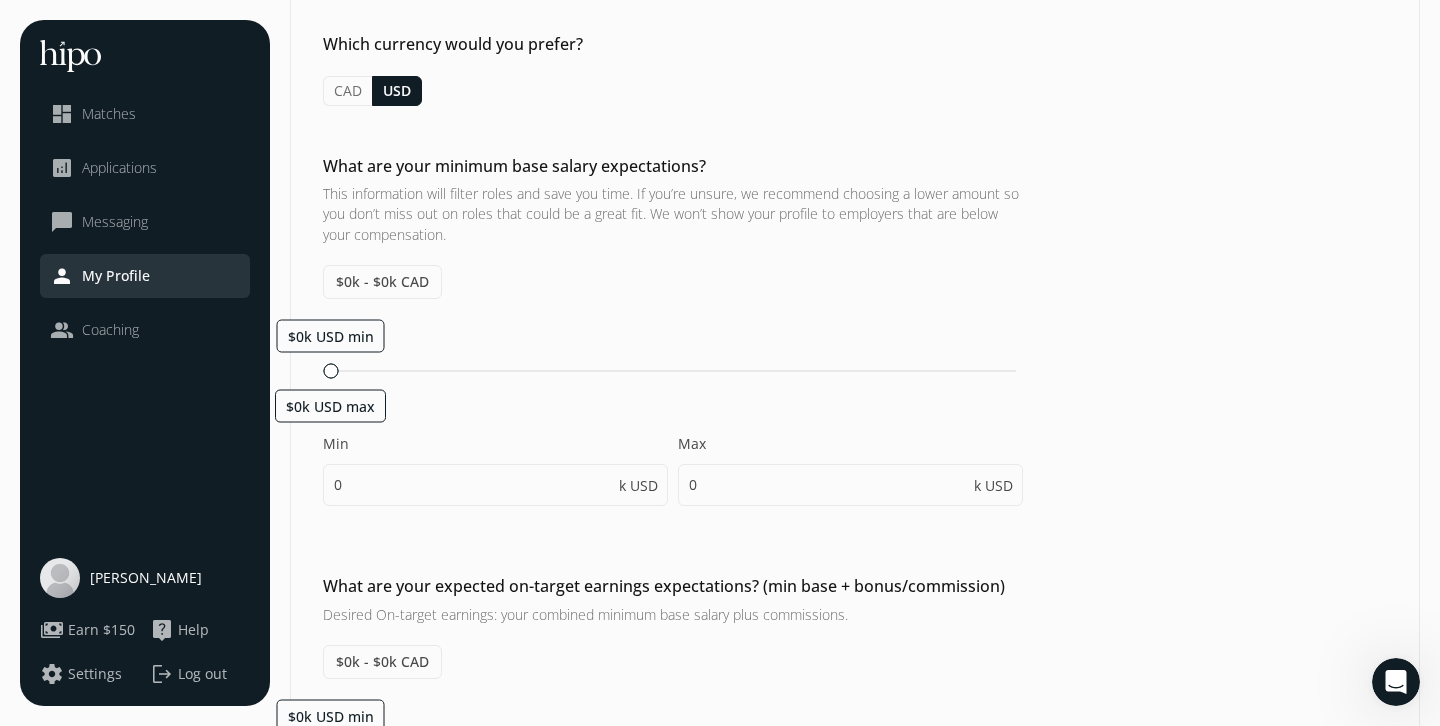 drag, startPoint x: 330, startPoint y: 360, endPoint x: 347, endPoint y: 365, distance: 17.720045 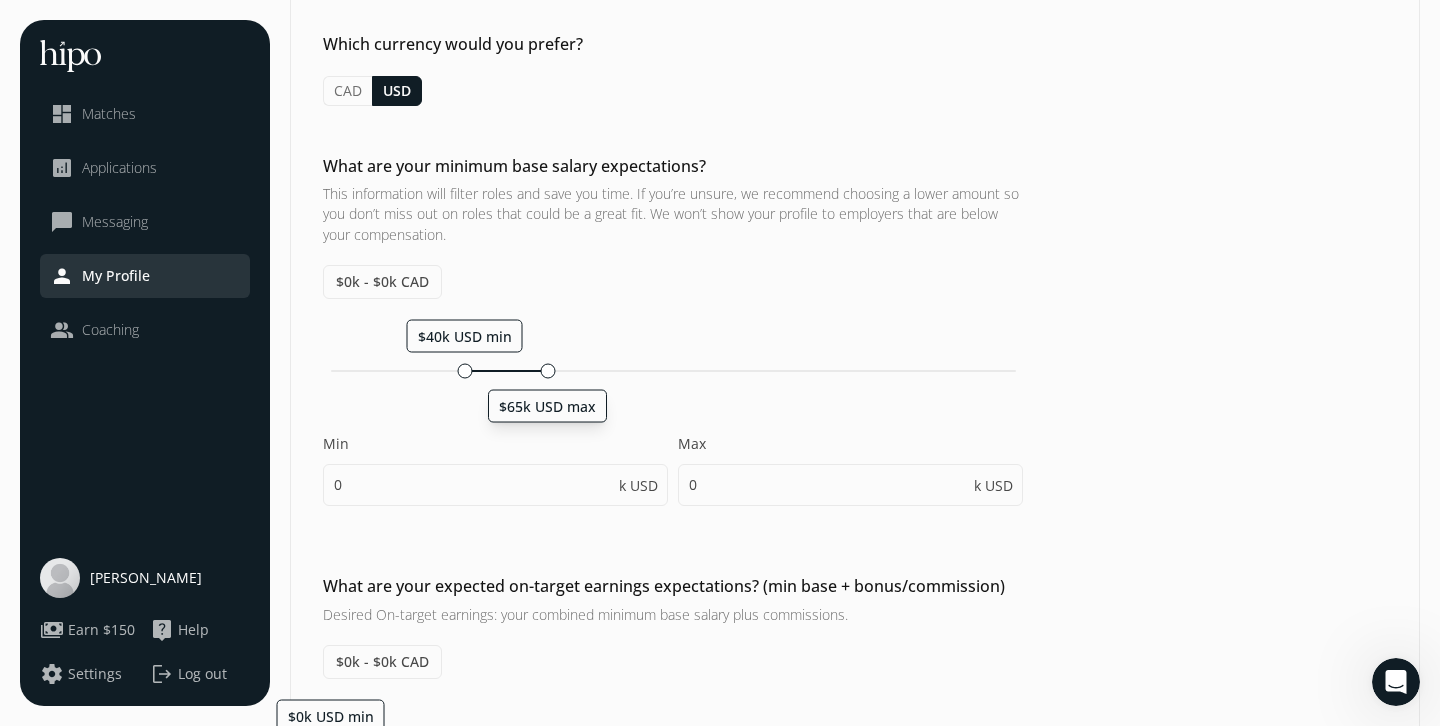 drag, startPoint x: 330, startPoint y: 371, endPoint x: 545, endPoint y: 377, distance: 215.08371 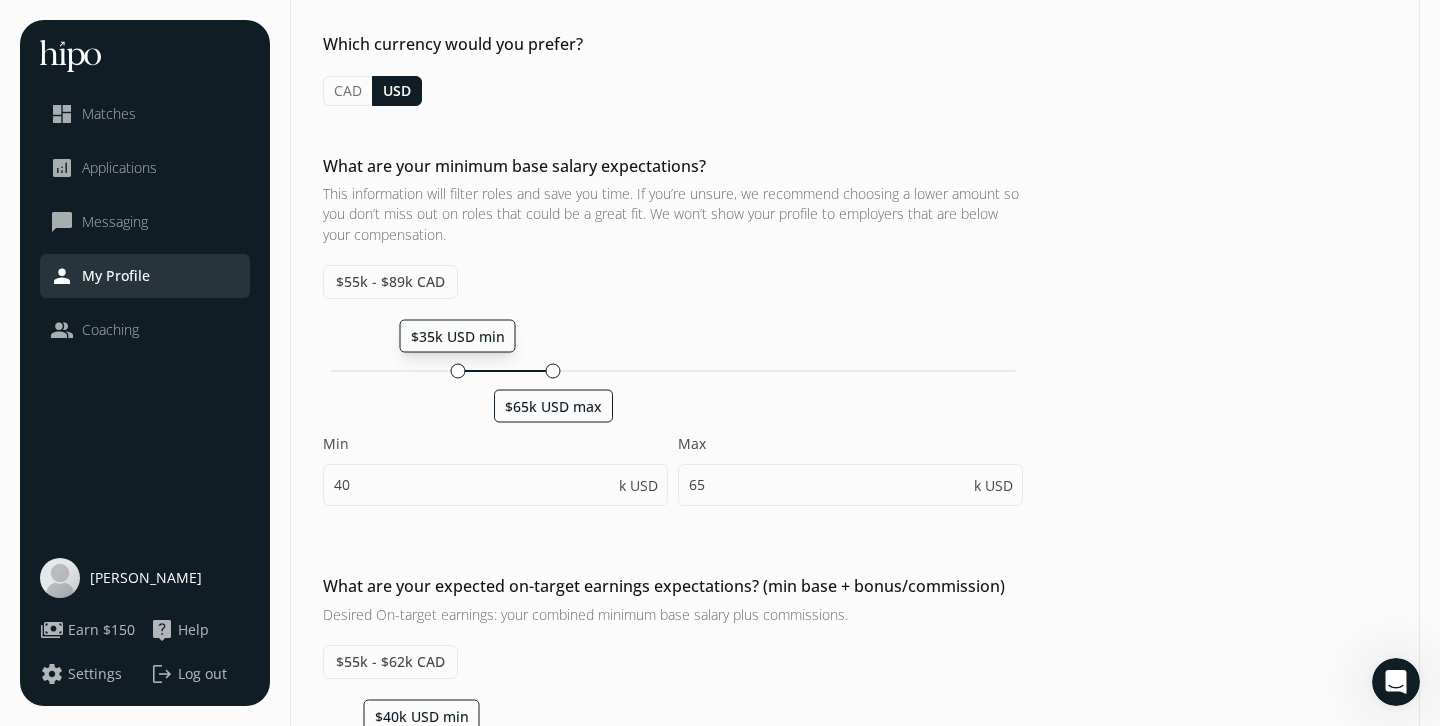 drag, startPoint x: 468, startPoint y: 371, endPoint x: 453, endPoint y: 372, distance: 15.033297 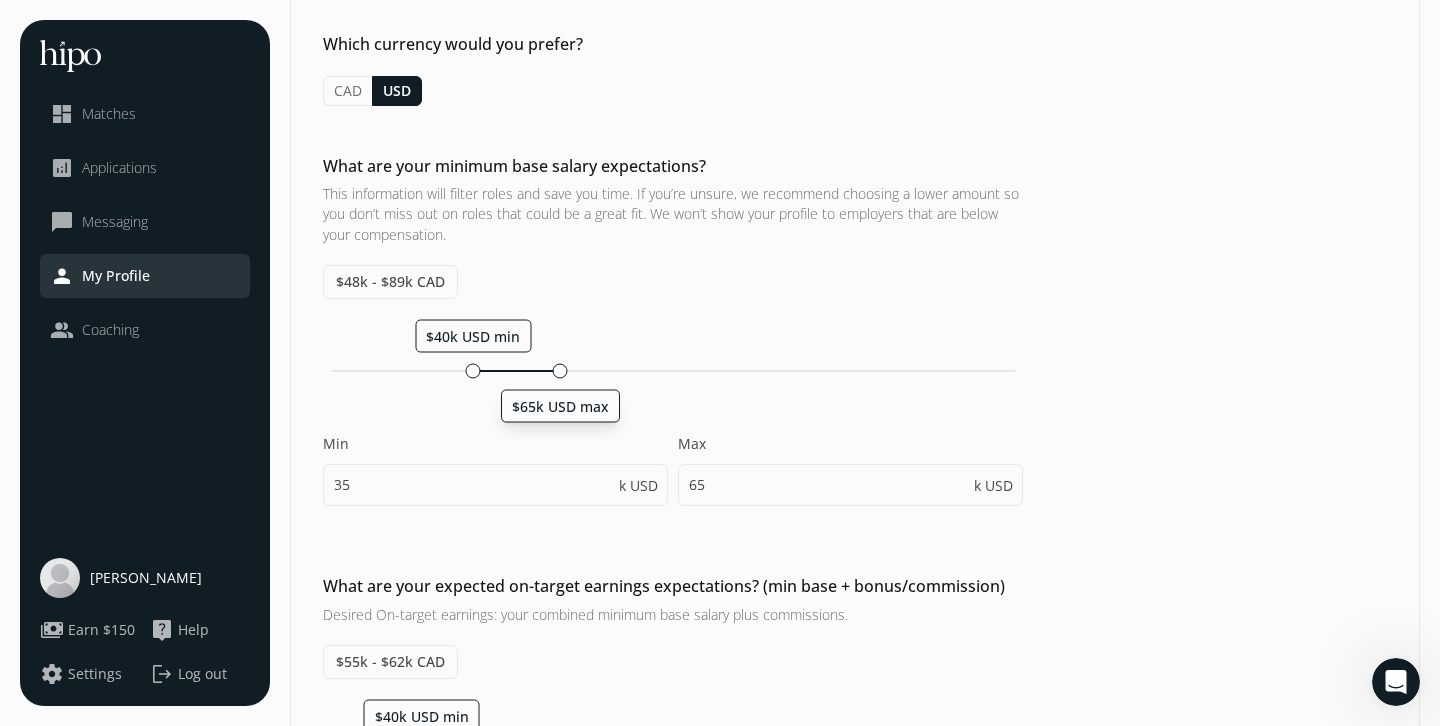 click 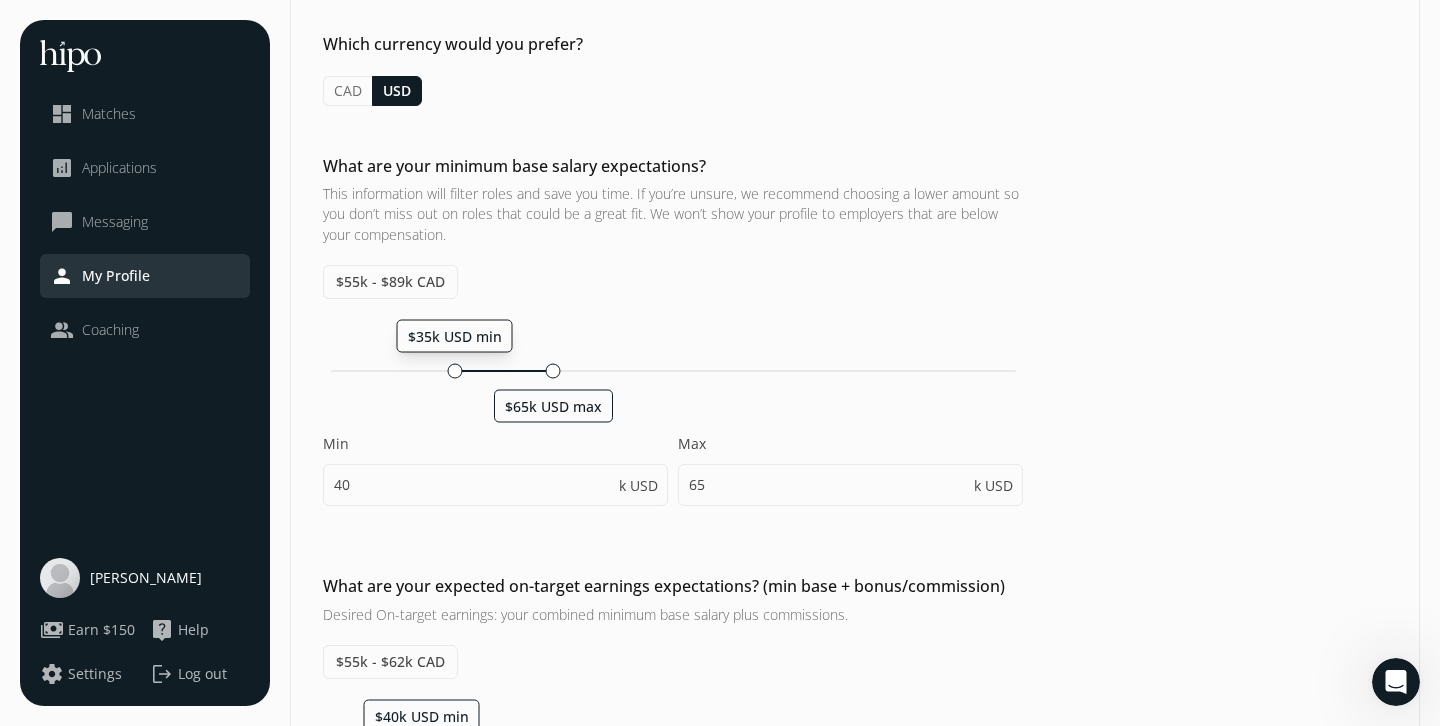 click 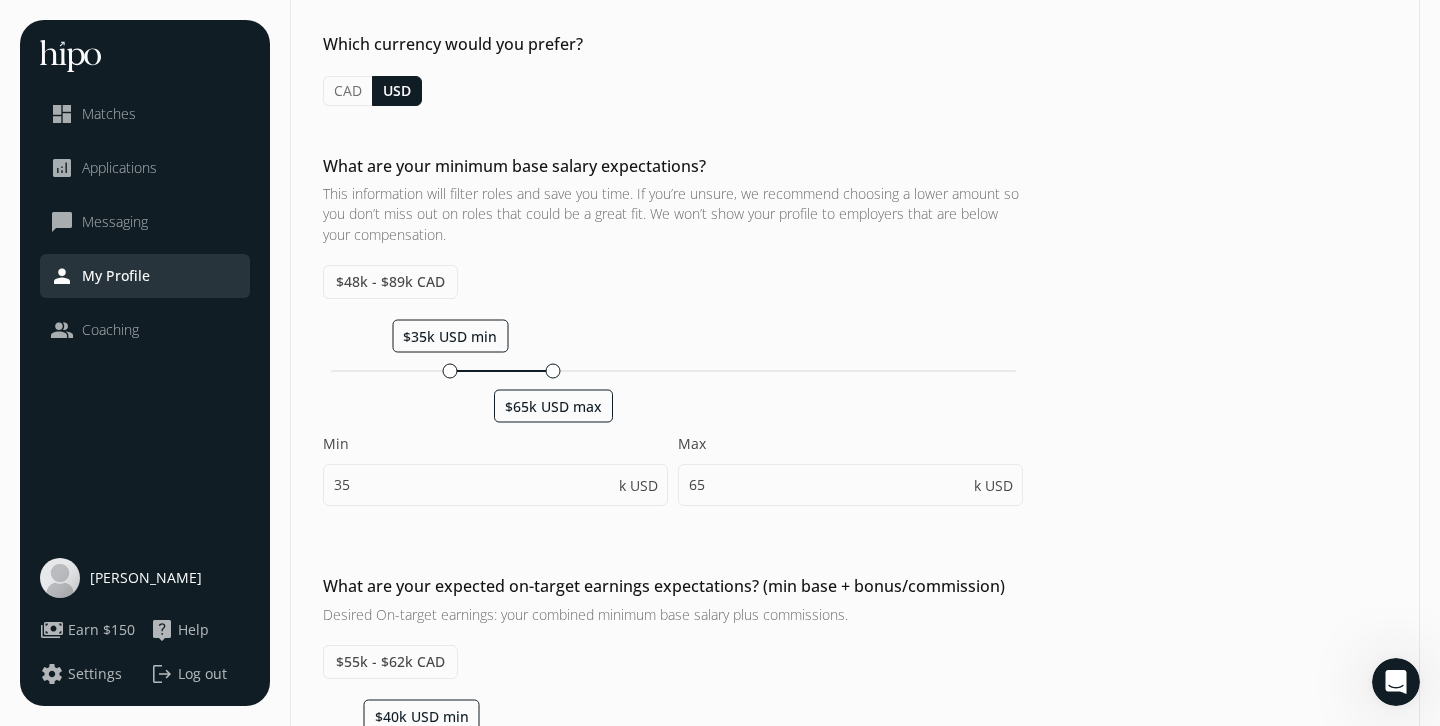 click on "Min" at bounding box center [495, 444] 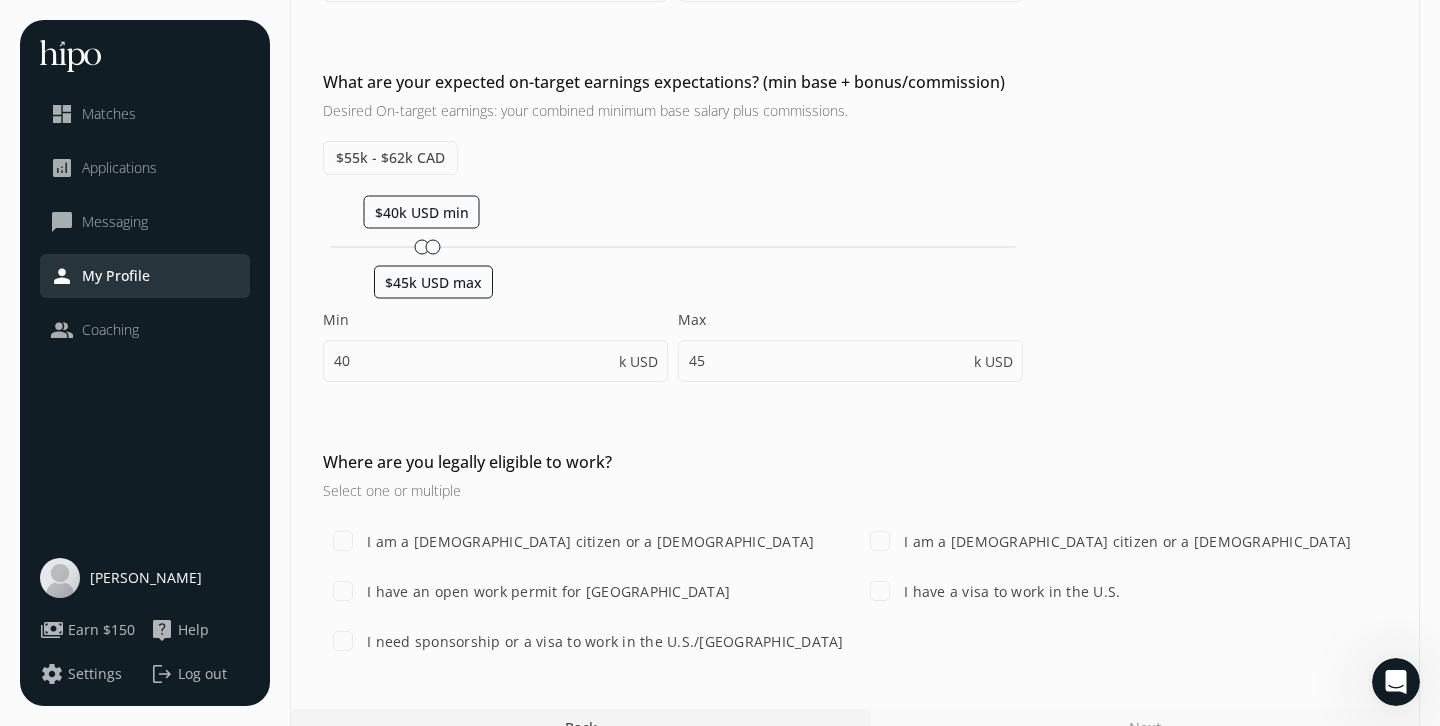 scroll, scrollTop: 696, scrollLeft: 0, axis: vertical 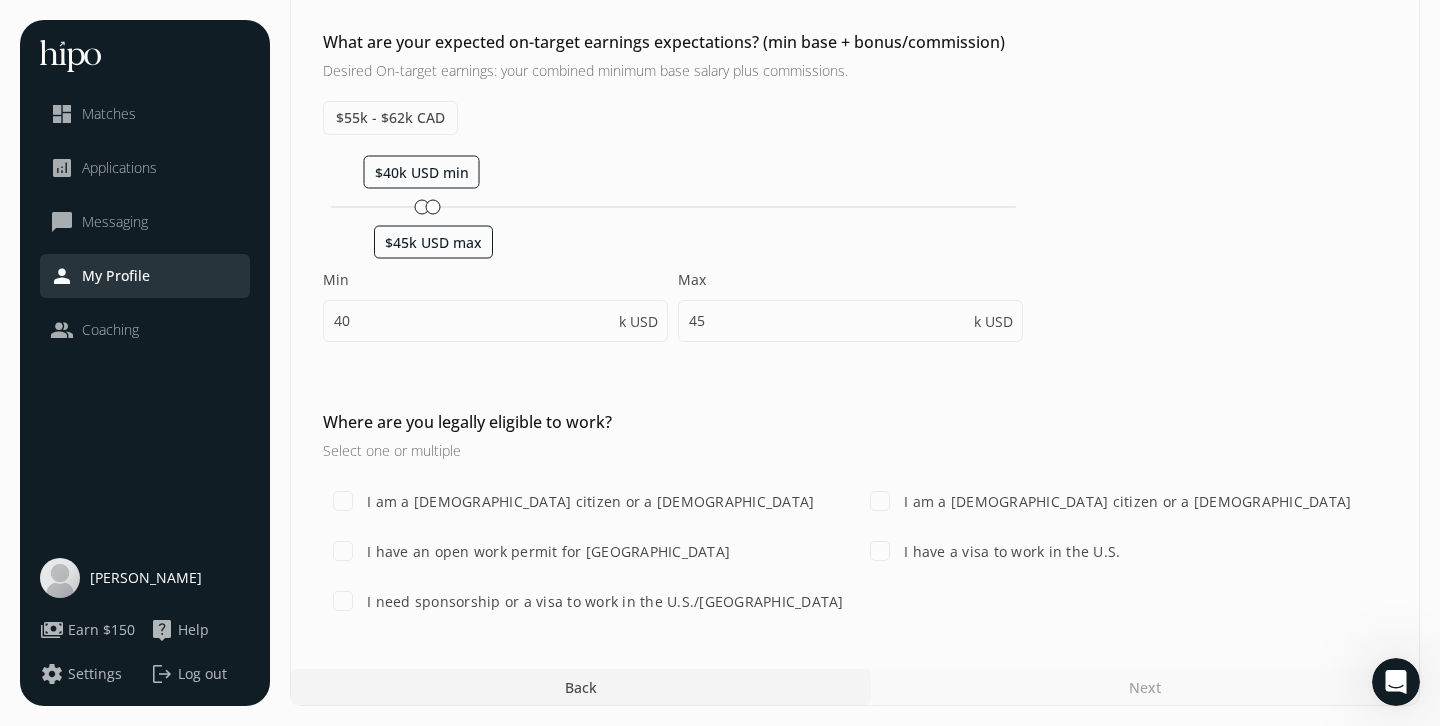 click on "I am a U.S. citizen or a lawful permanent resident" 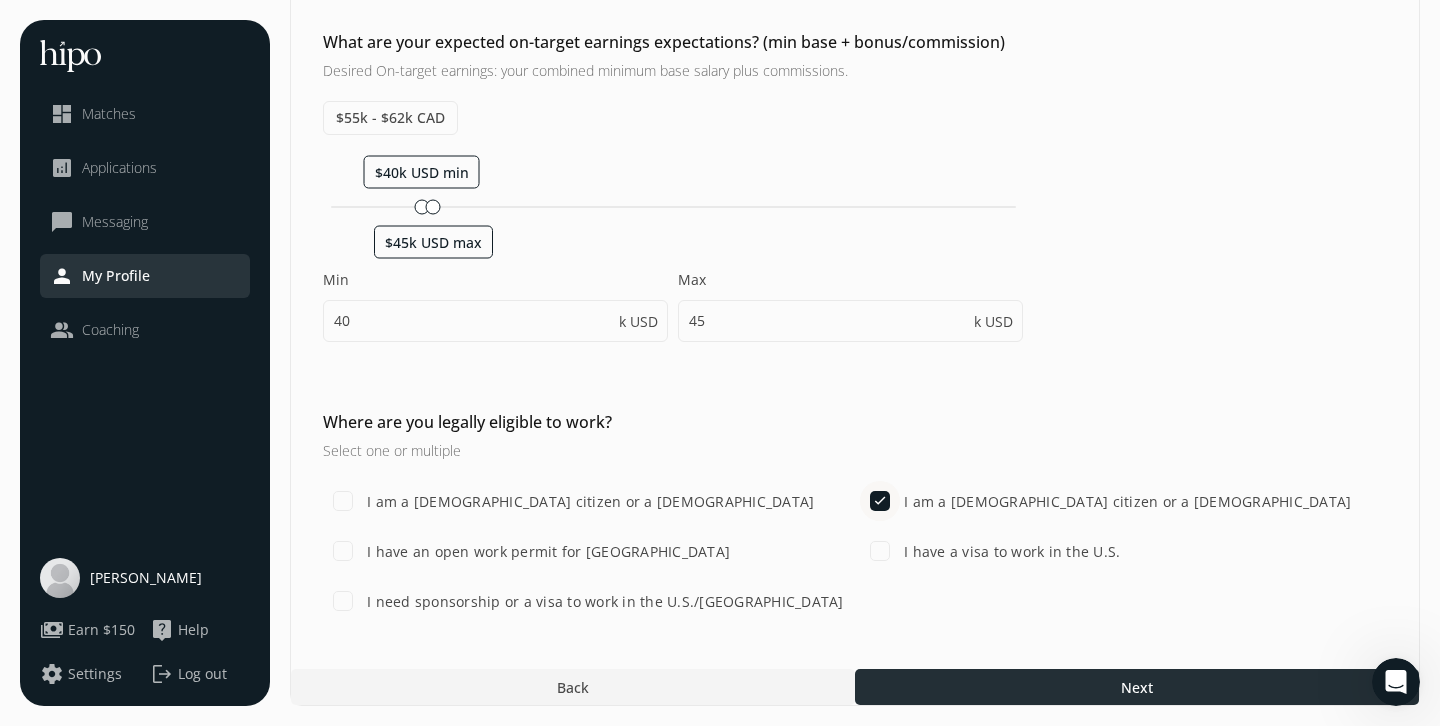 click at bounding box center [1137, 687] 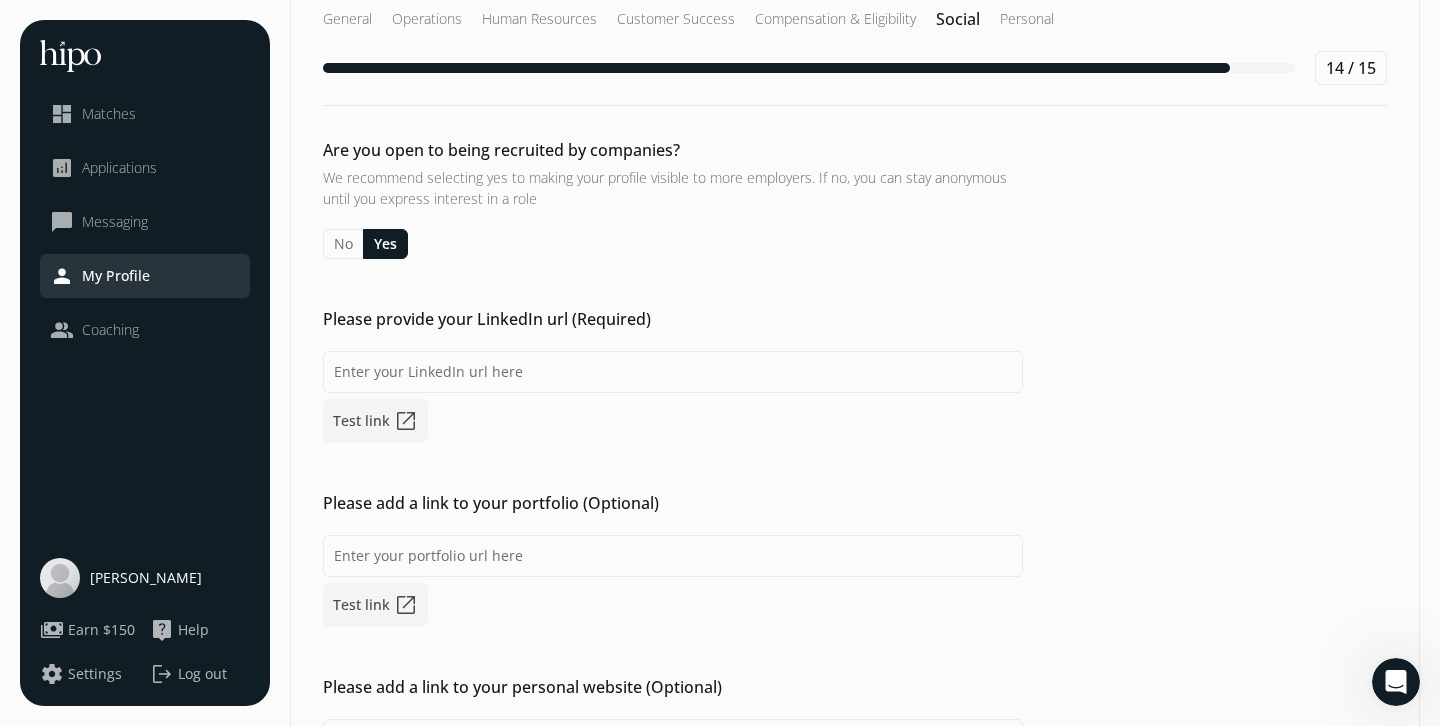 scroll, scrollTop: 47, scrollLeft: 0, axis: vertical 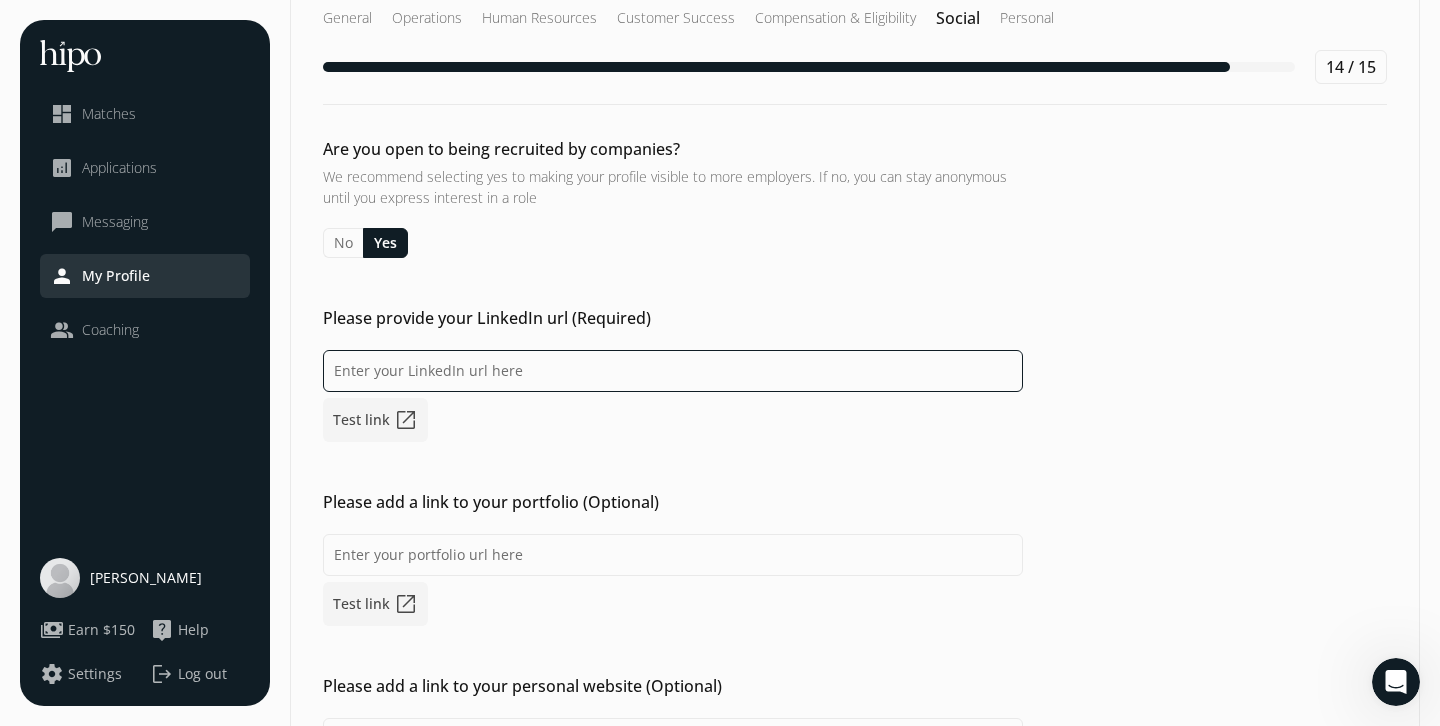 click at bounding box center [673, 371] 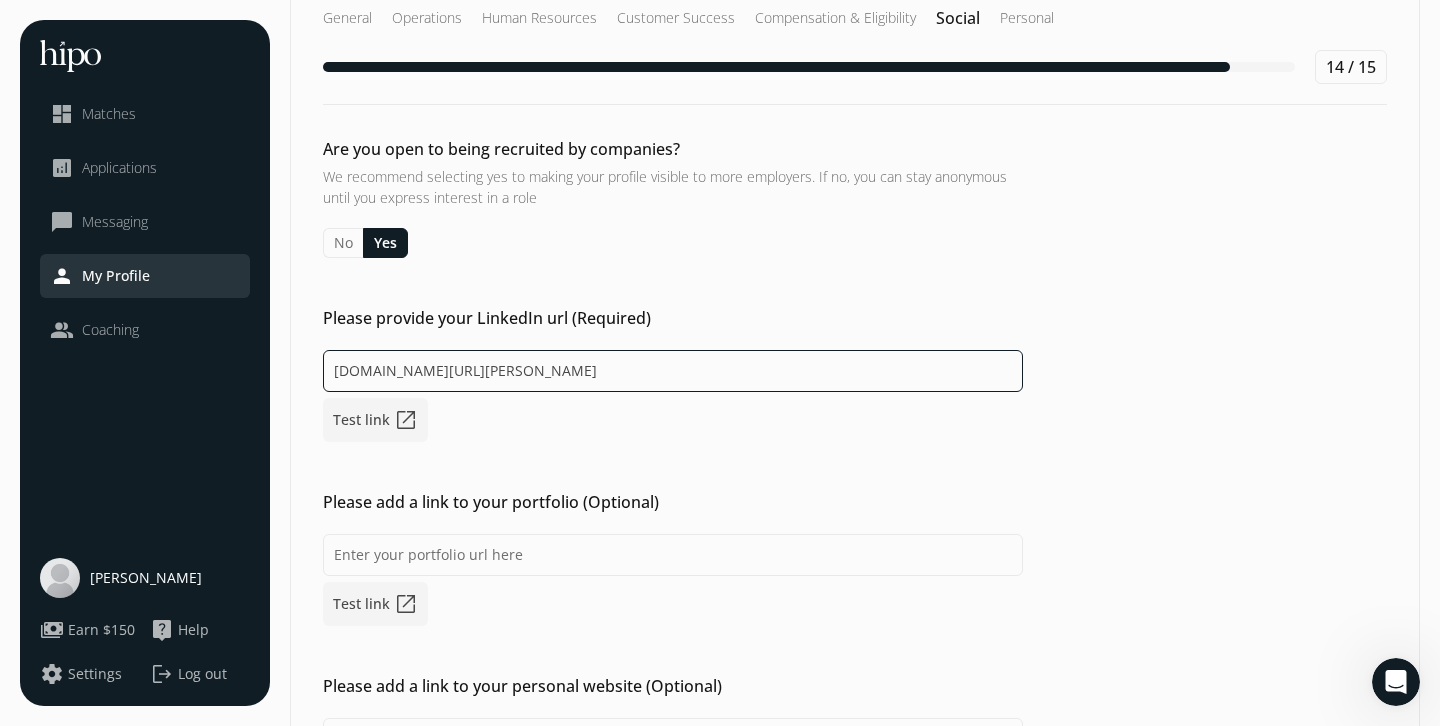 type on "www.linkedin.com/in/caitlin-huisman-44220a254" 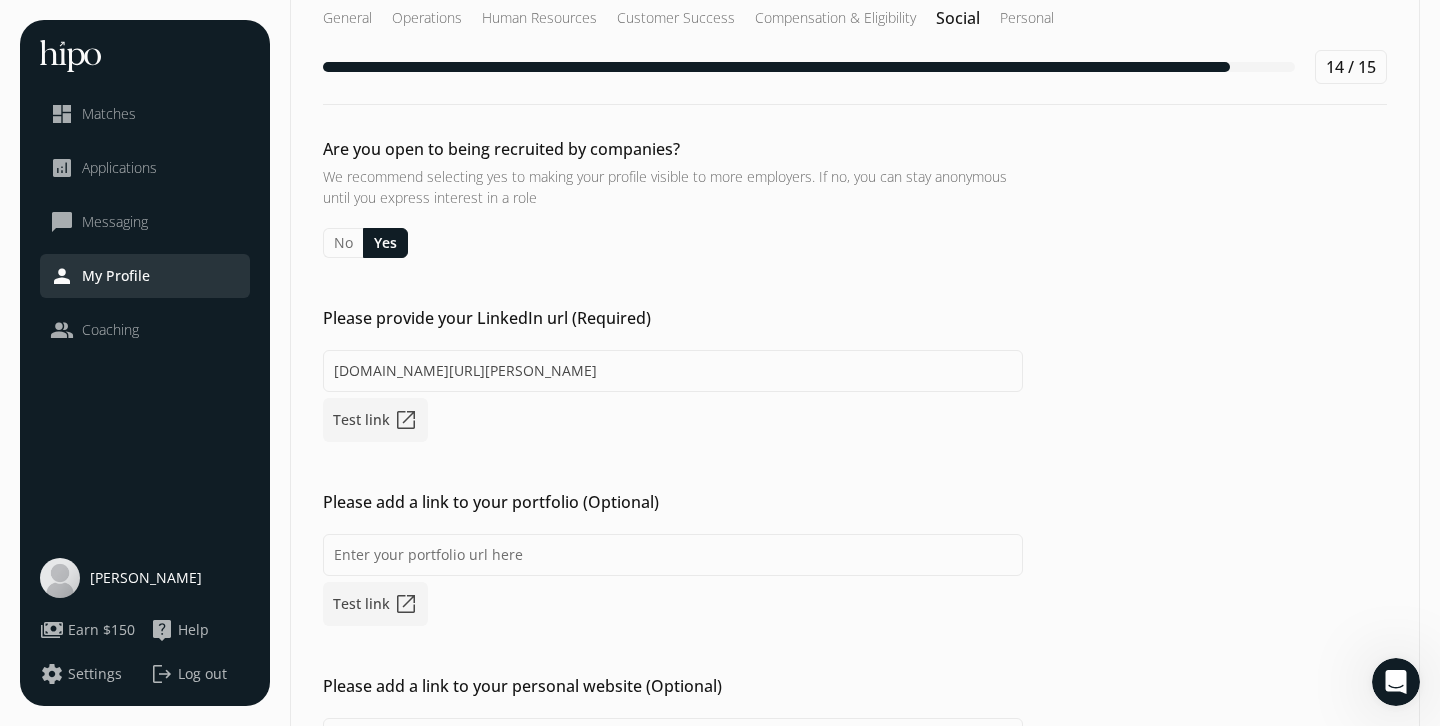 click on "Please add a link to your portfolio (Optional)" at bounding box center (673, 502) 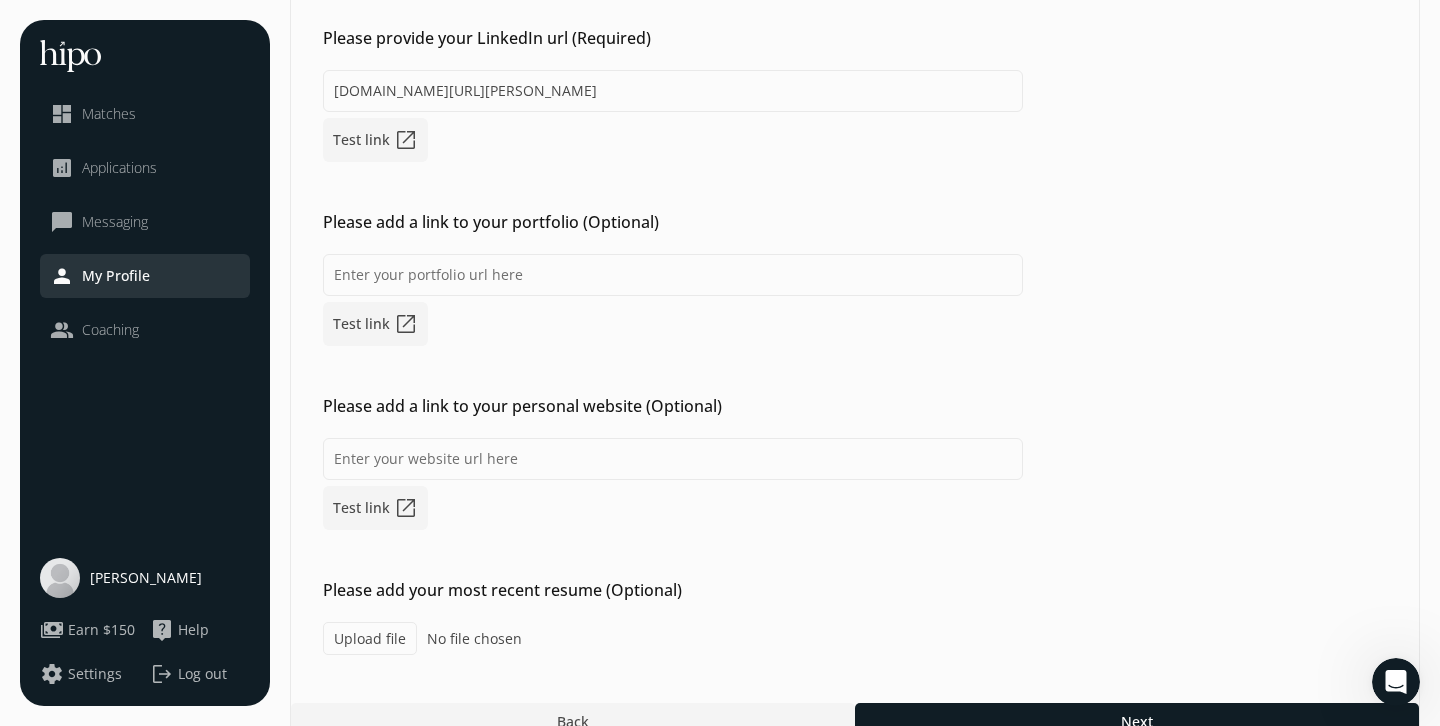 scroll, scrollTop: 361, scrollLeft: 0, axis: vertical 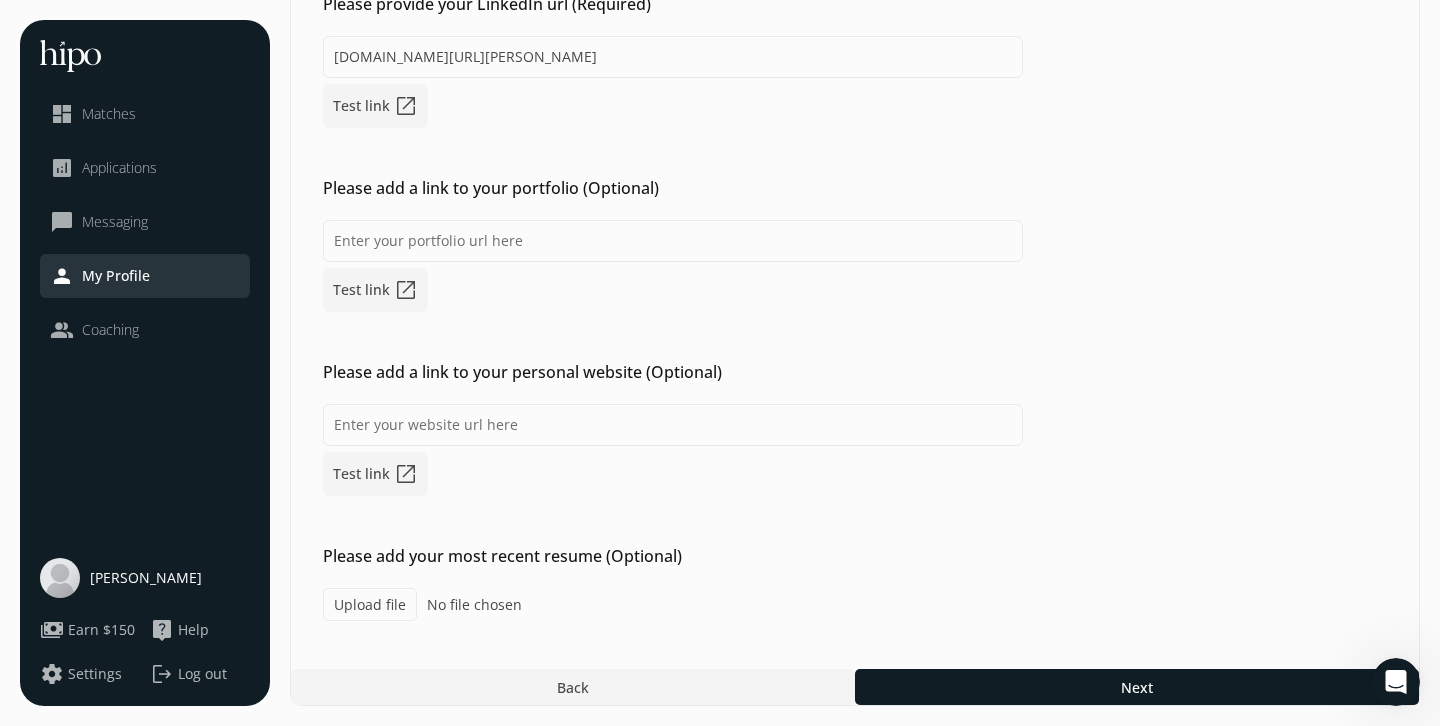click on "Upload file" at bounding box center [370, 604] 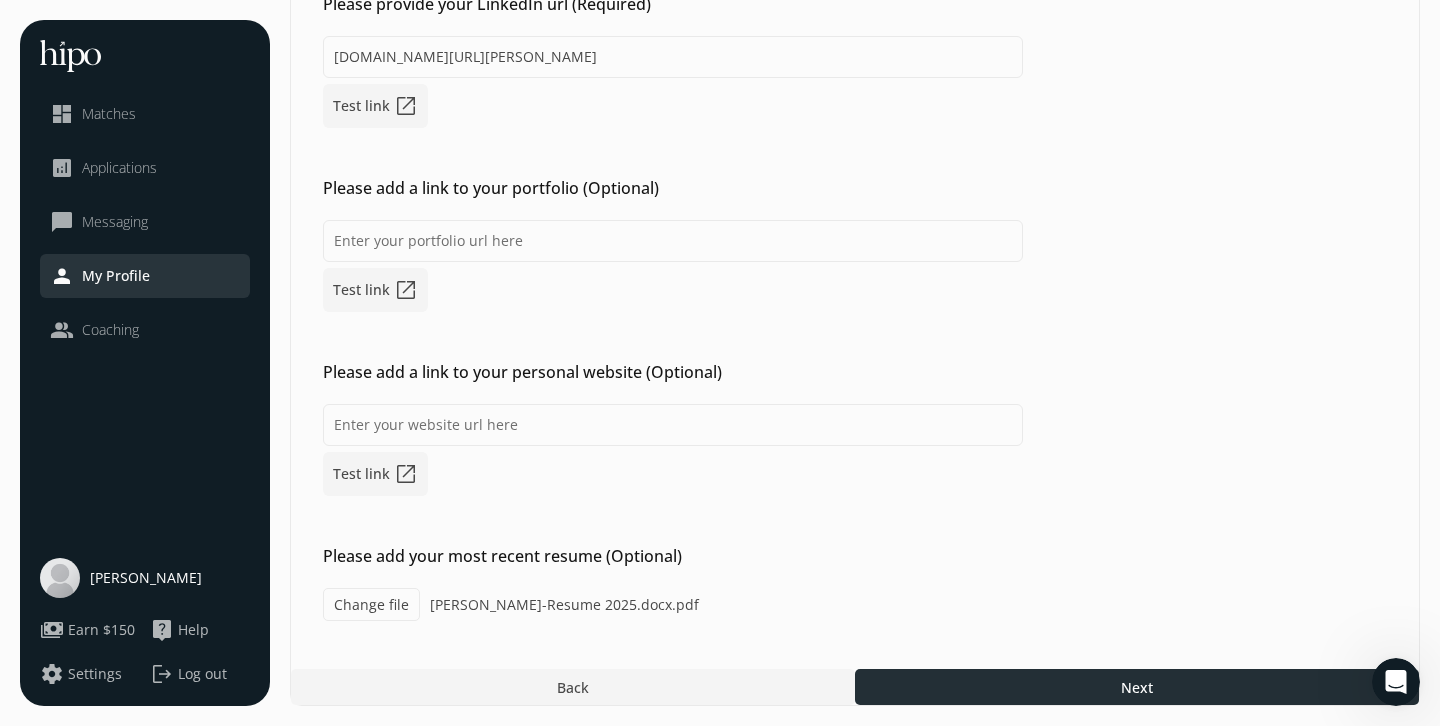 click at bounding box center (1137, 687) 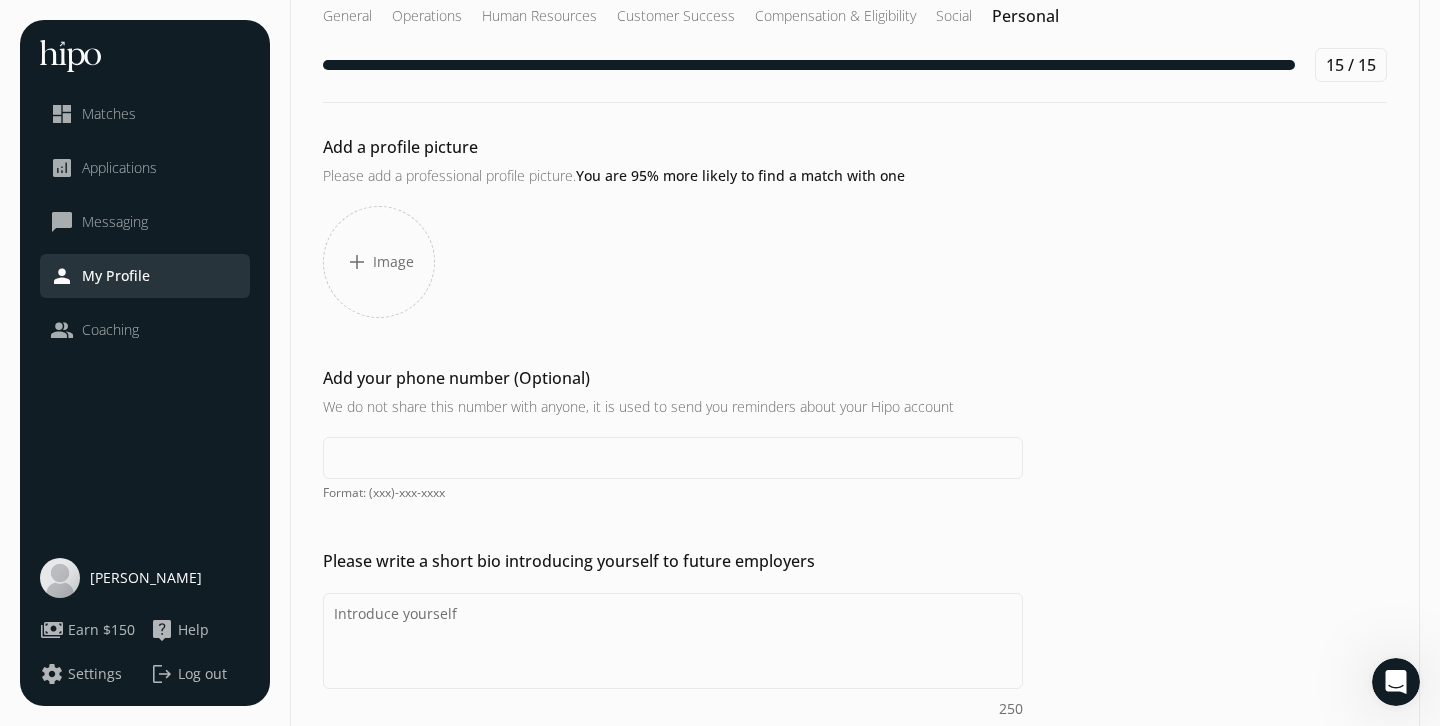 scroll, scrollTop: 56, scrollLeft: 0, axis: vertical 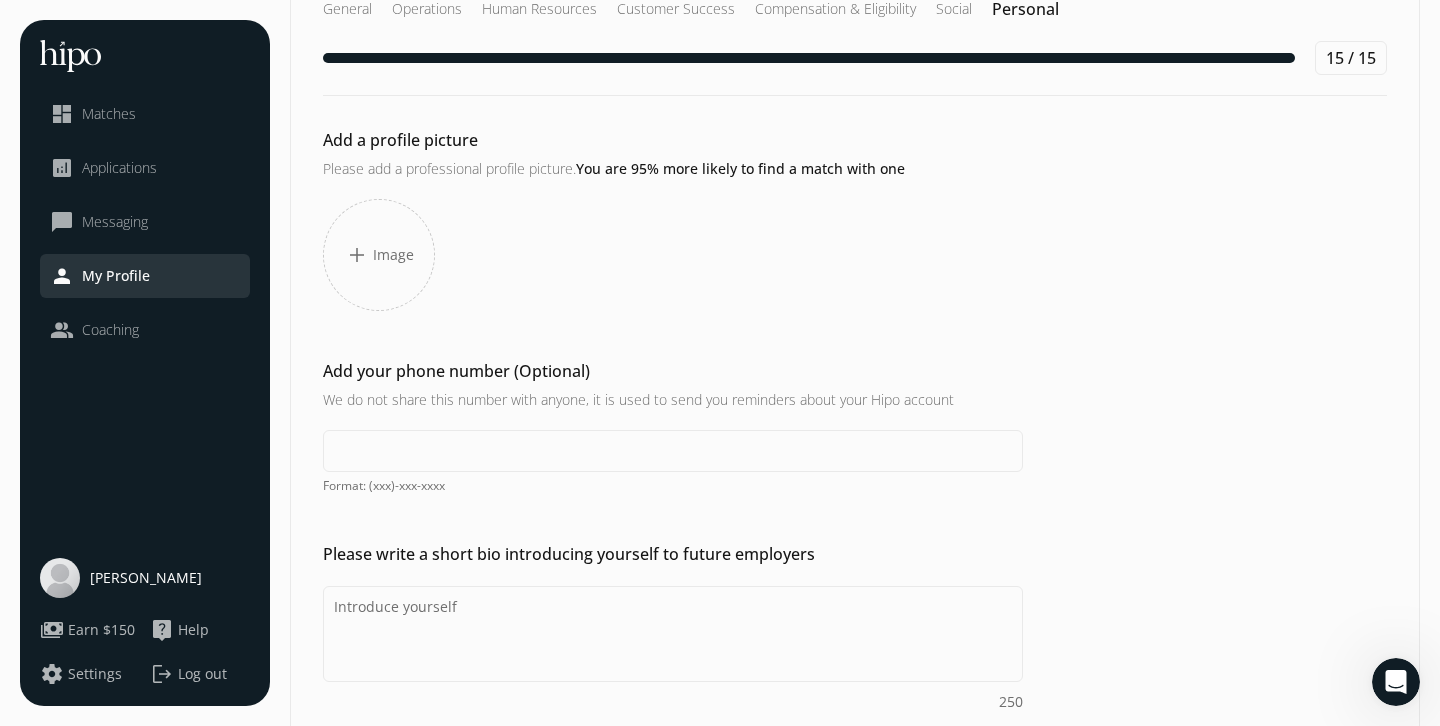 click on "add Image" at bounding box center (379, 255) 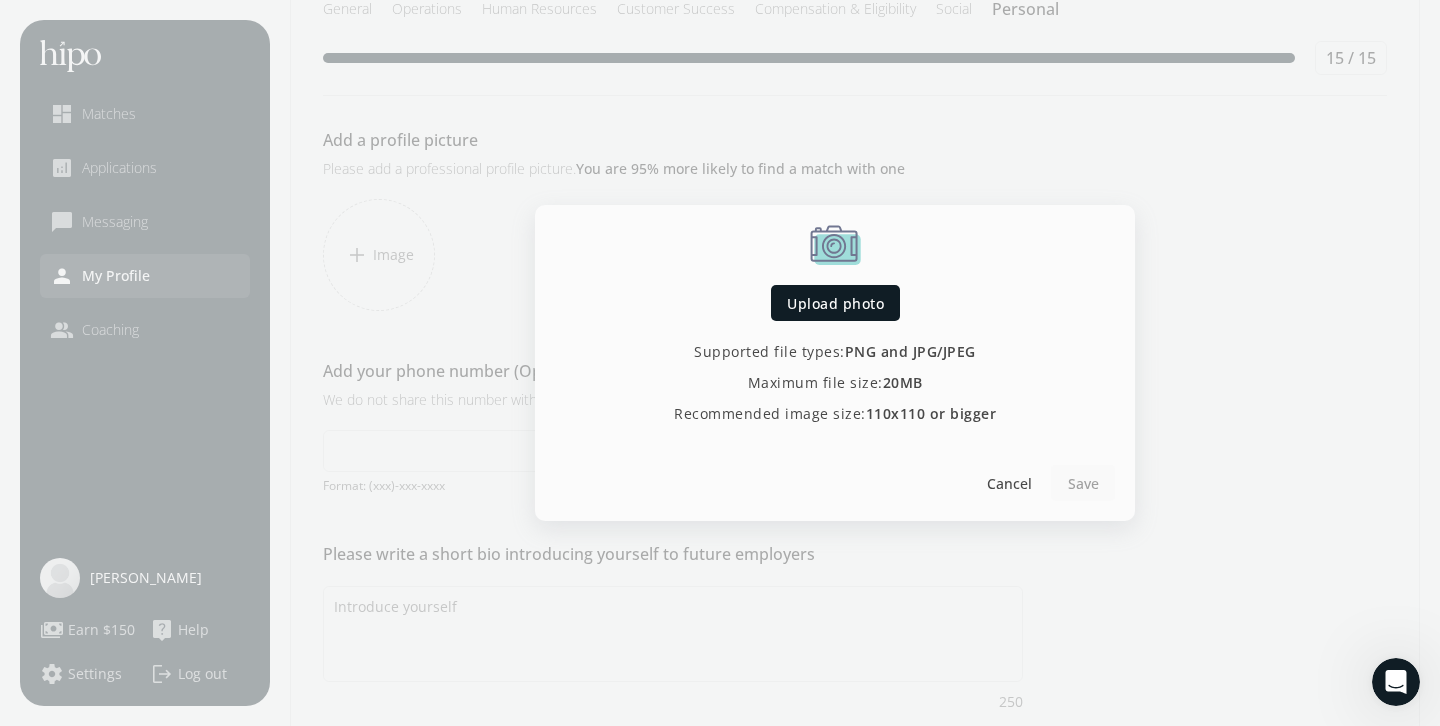 click on "PNG and JPG/JPEG" at bounding box center [910, 351] 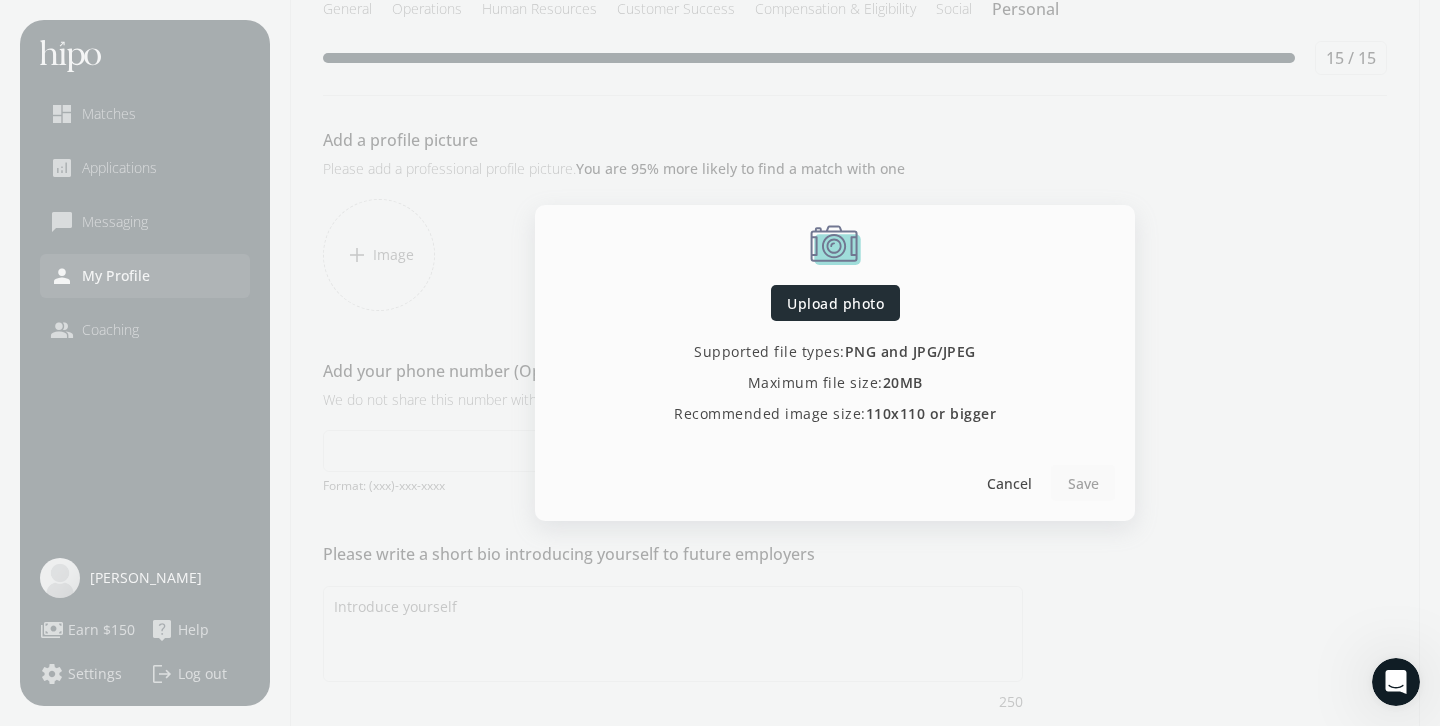 click on "Upload photo" at bounding box center [835, 303] 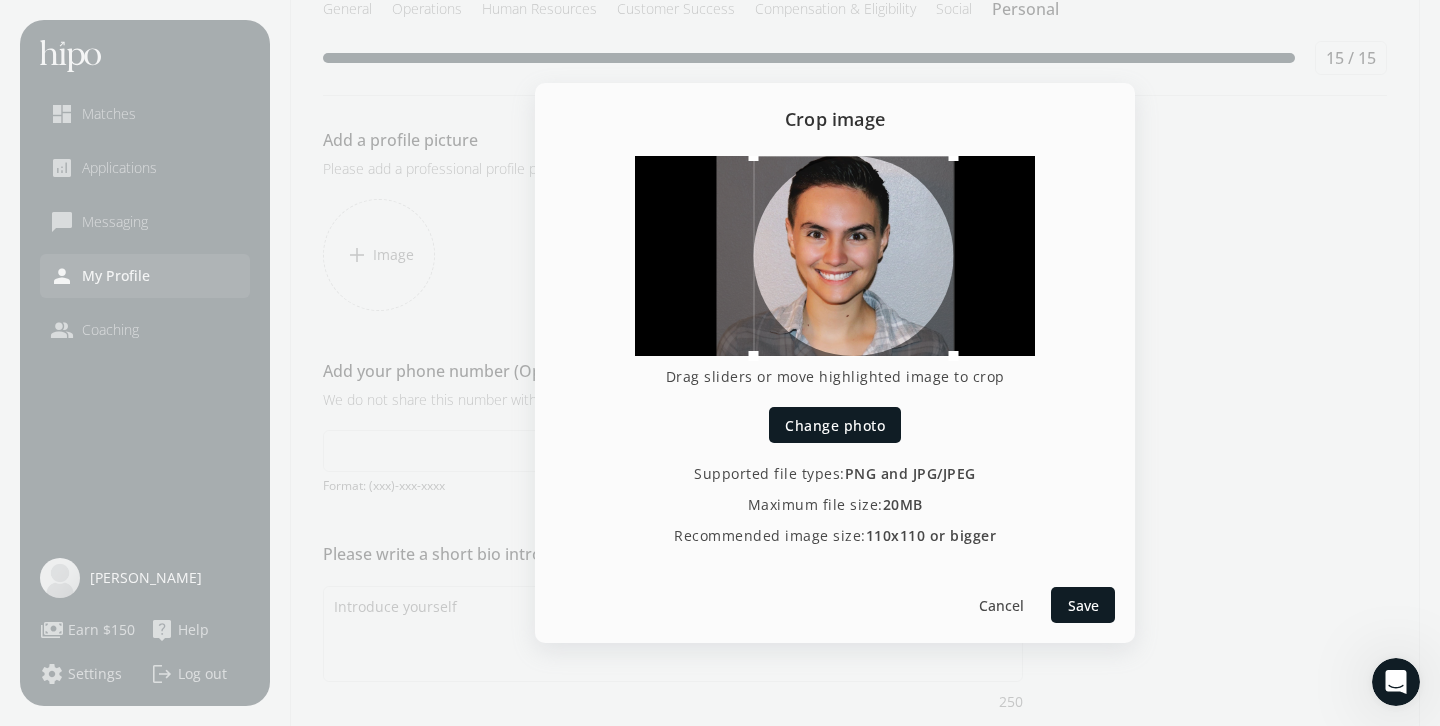 drag, startPoint x: 861, startPoint y: 284, endPoint x: 940, endPoint y: 283, distance: 79.00633 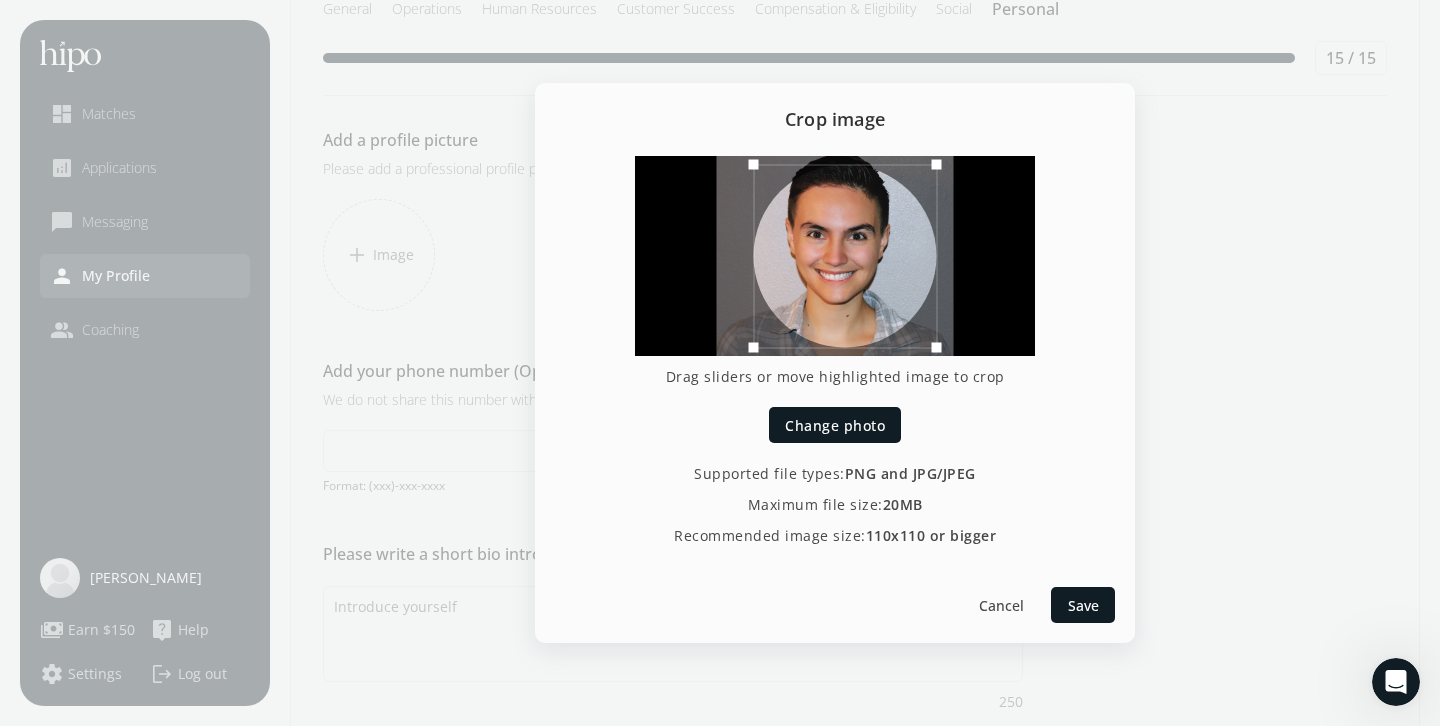 drag, startPoint x: 956, startPoint y: 249, endPoint x: 939, endPoint y: 257, distance: 18.788294 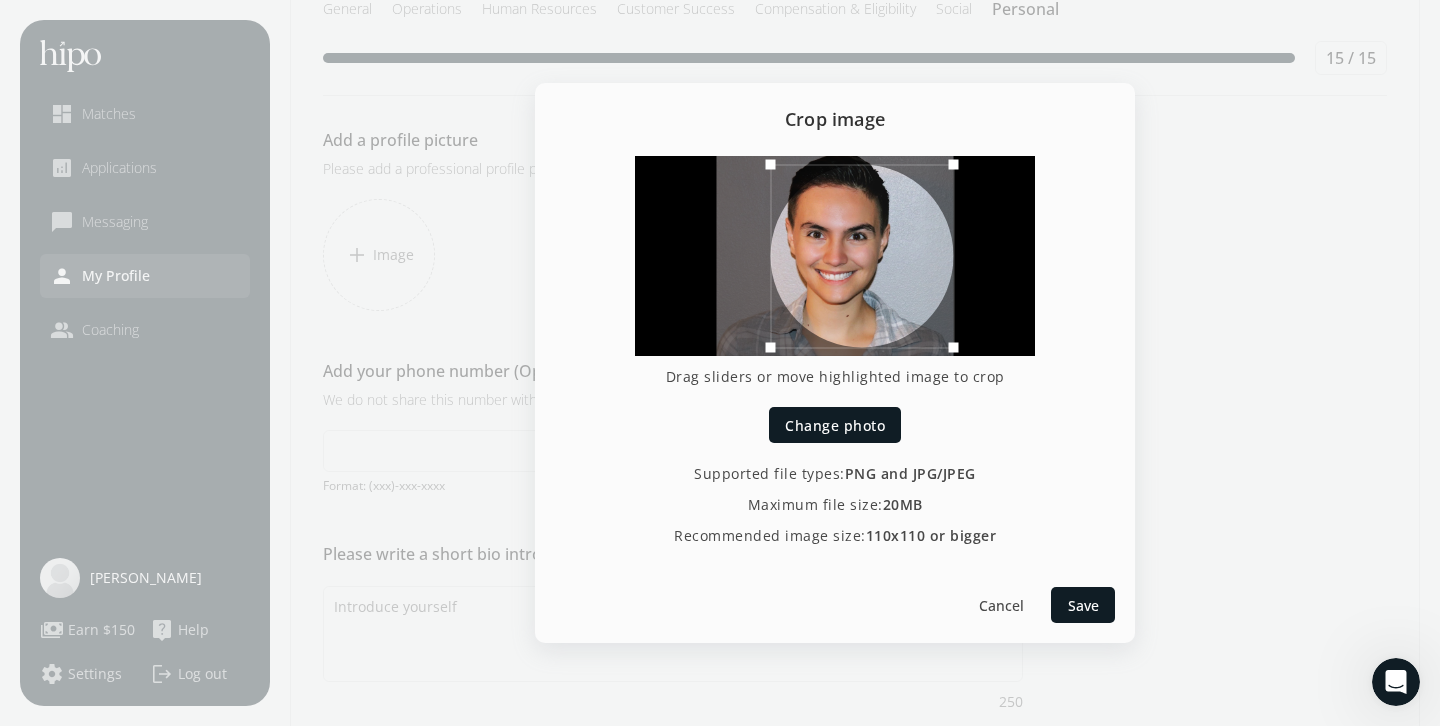 drag, startPoint x: 854, startPoint y: 223, endPoint x: 876, endPoint y: 223, distance: 22 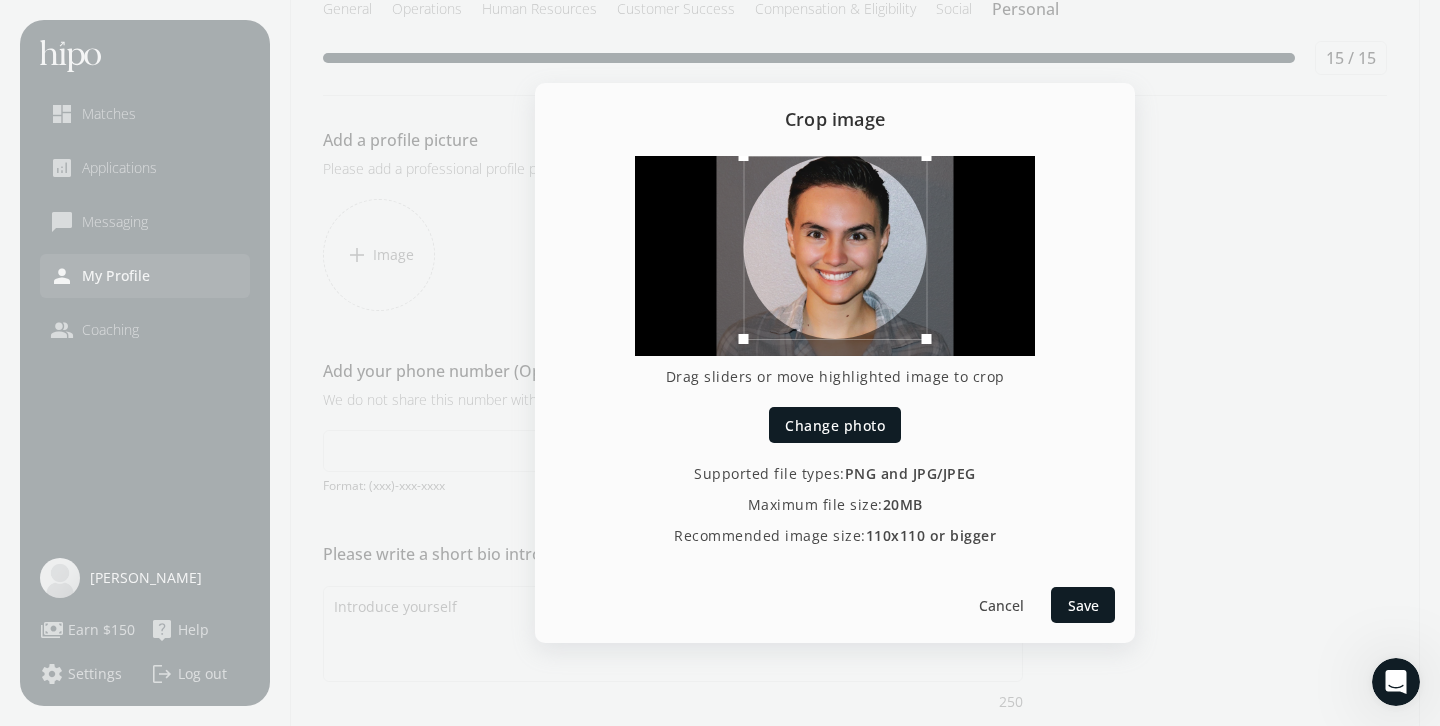 drag, startPoint x: 876, startPoint y: 223, endPoint x: 849, endPoint y: 205, distance: 32.449963 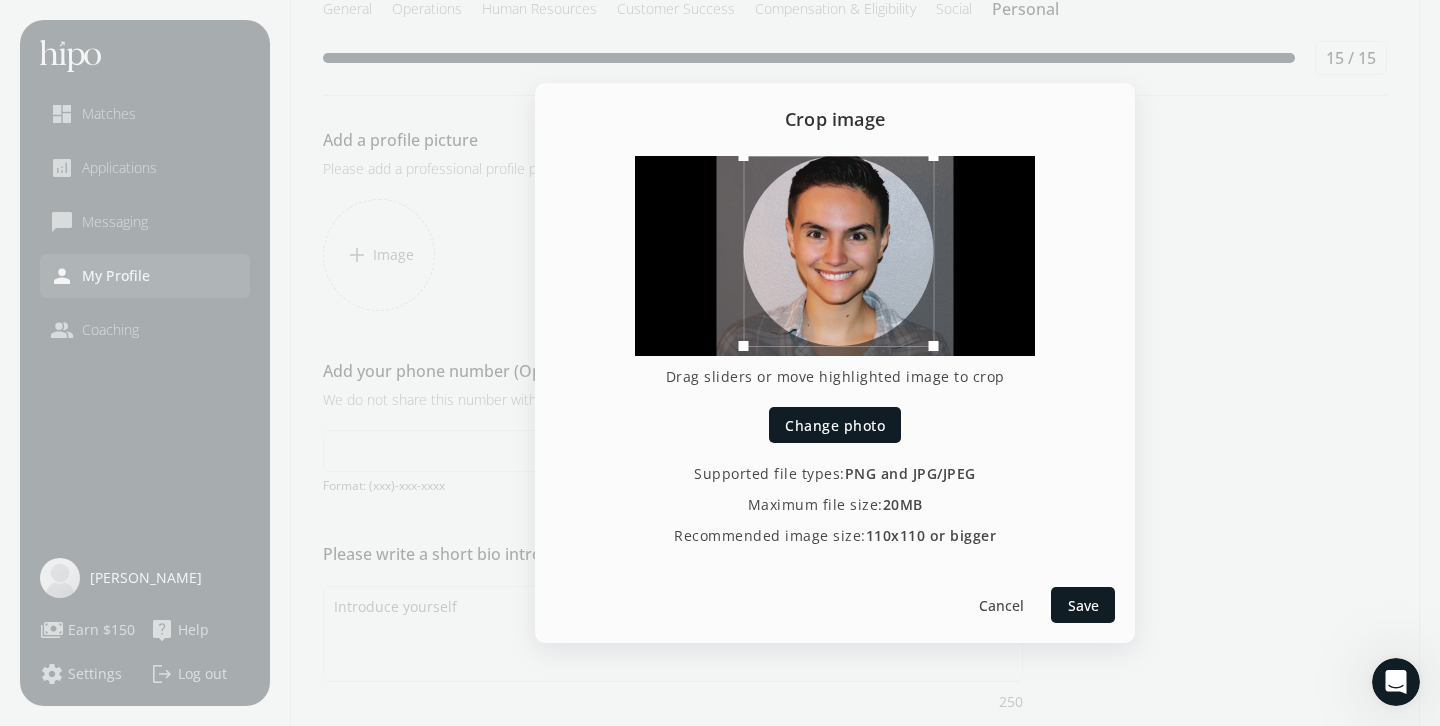 drag, startPoint x: 928, startPoint y: 336, endPoint x: 936, endPoint y: 357, distance: 22.472204 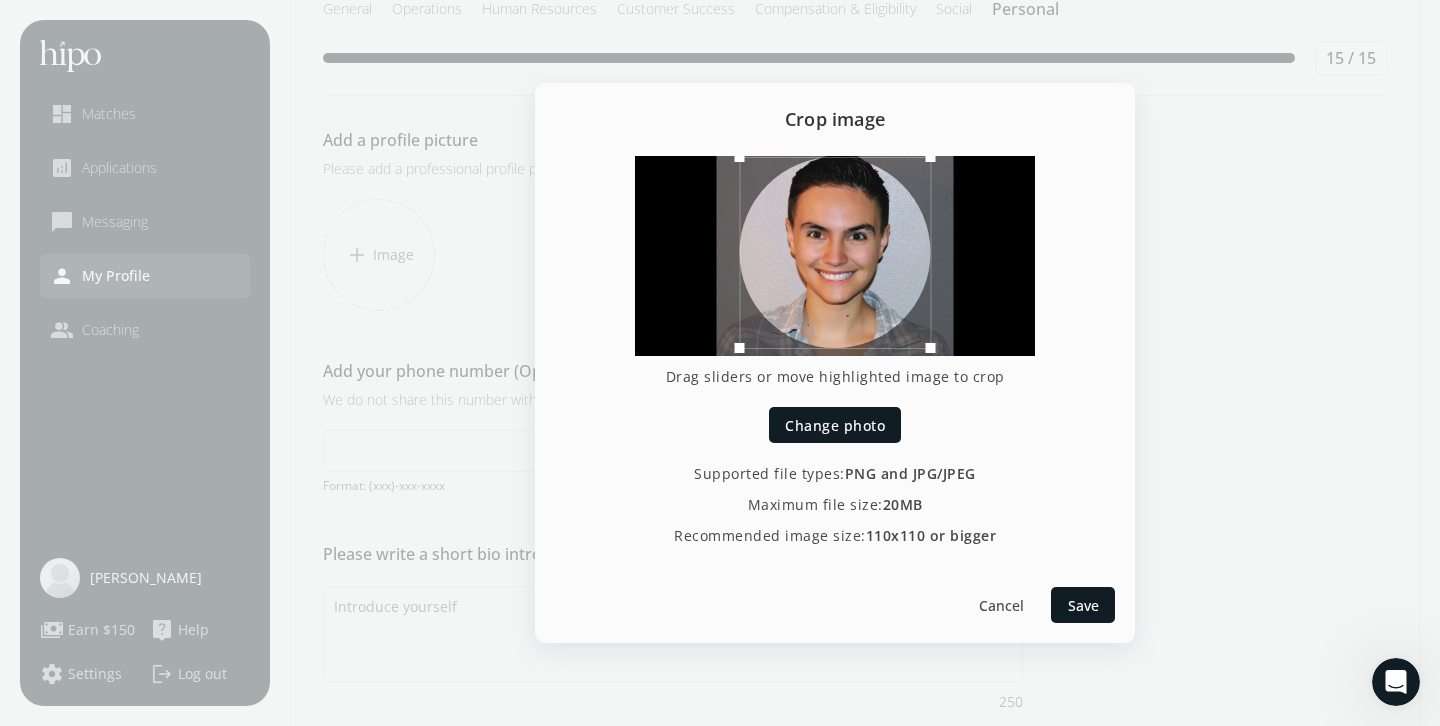 click at bounding box center [835, 252] 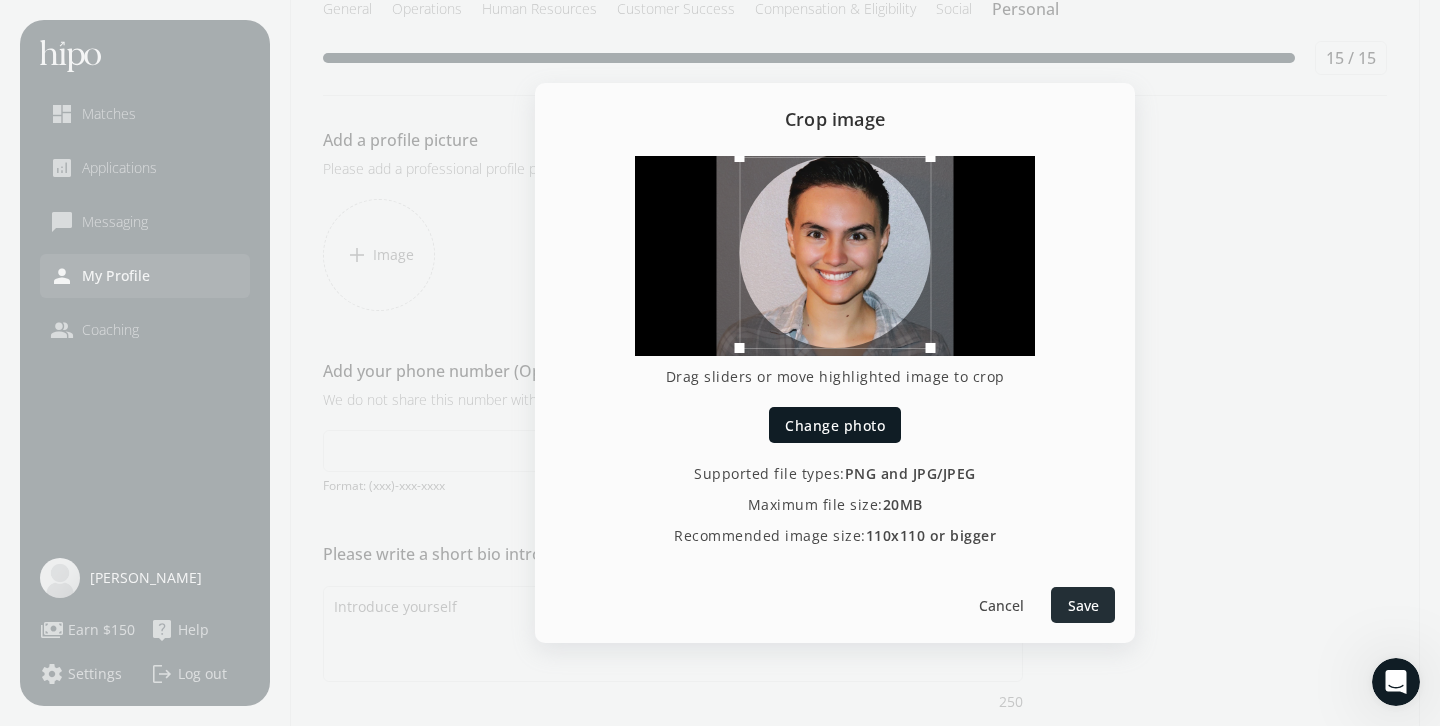 click on "Save" at bounding box center (1083, 605) 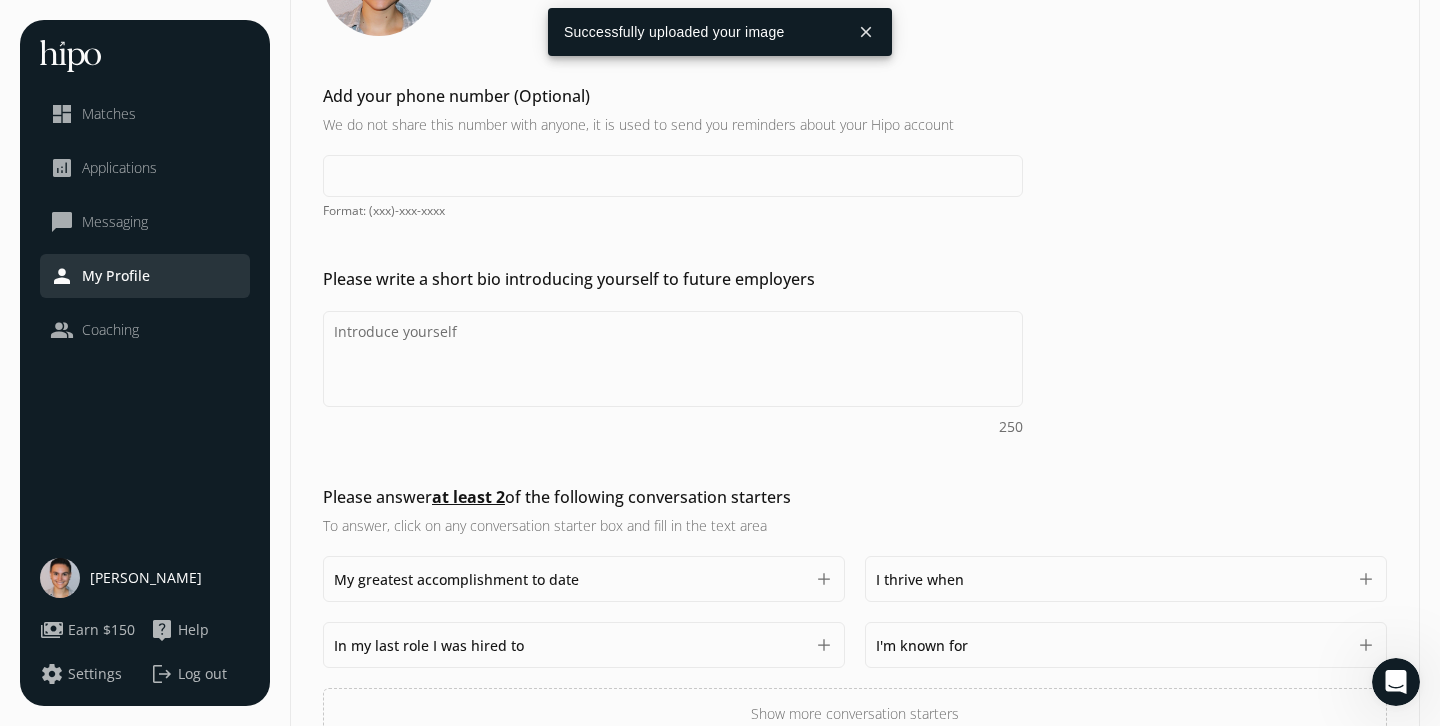 scroll, scrollTop: 335, scrollLeft: 0, axis: vertical 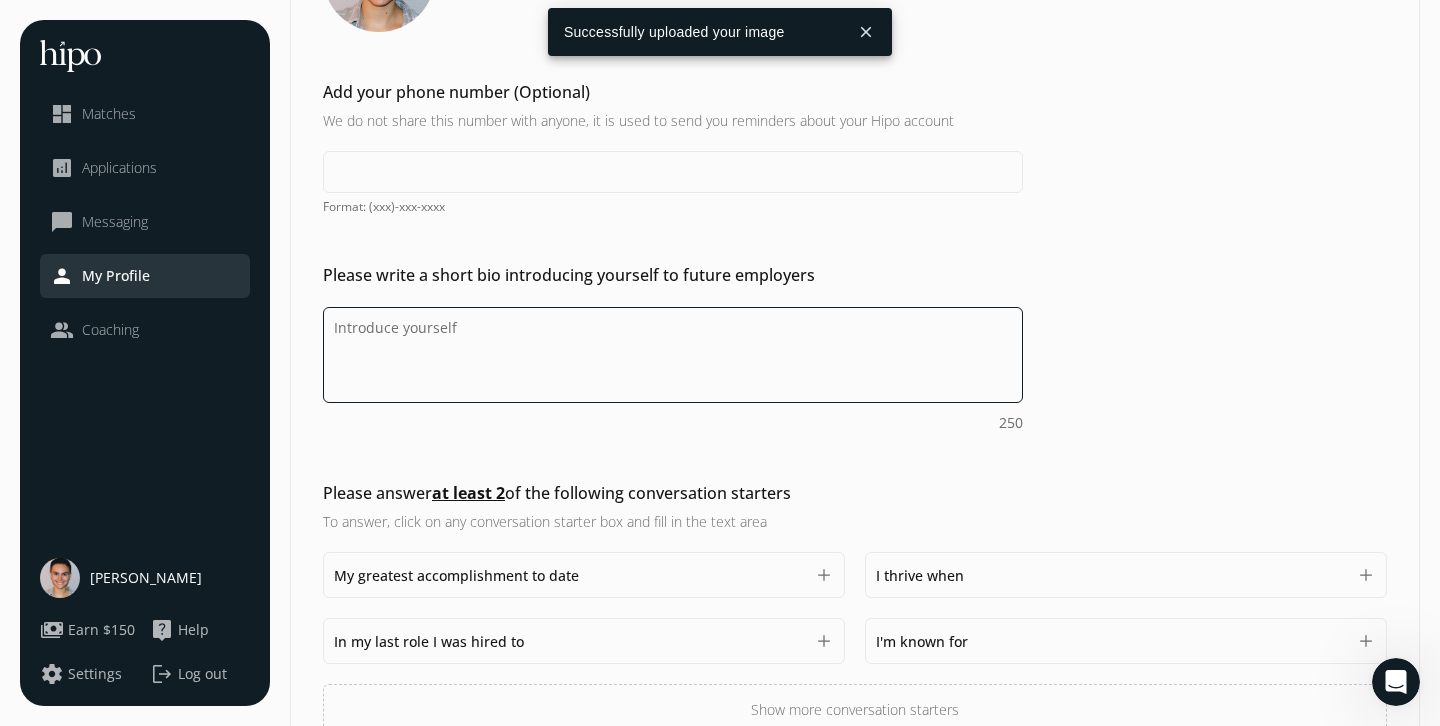 click on "Do you feel like we missed asking any questions that would improve your profile or experience?" at bounding box center [673, 355] 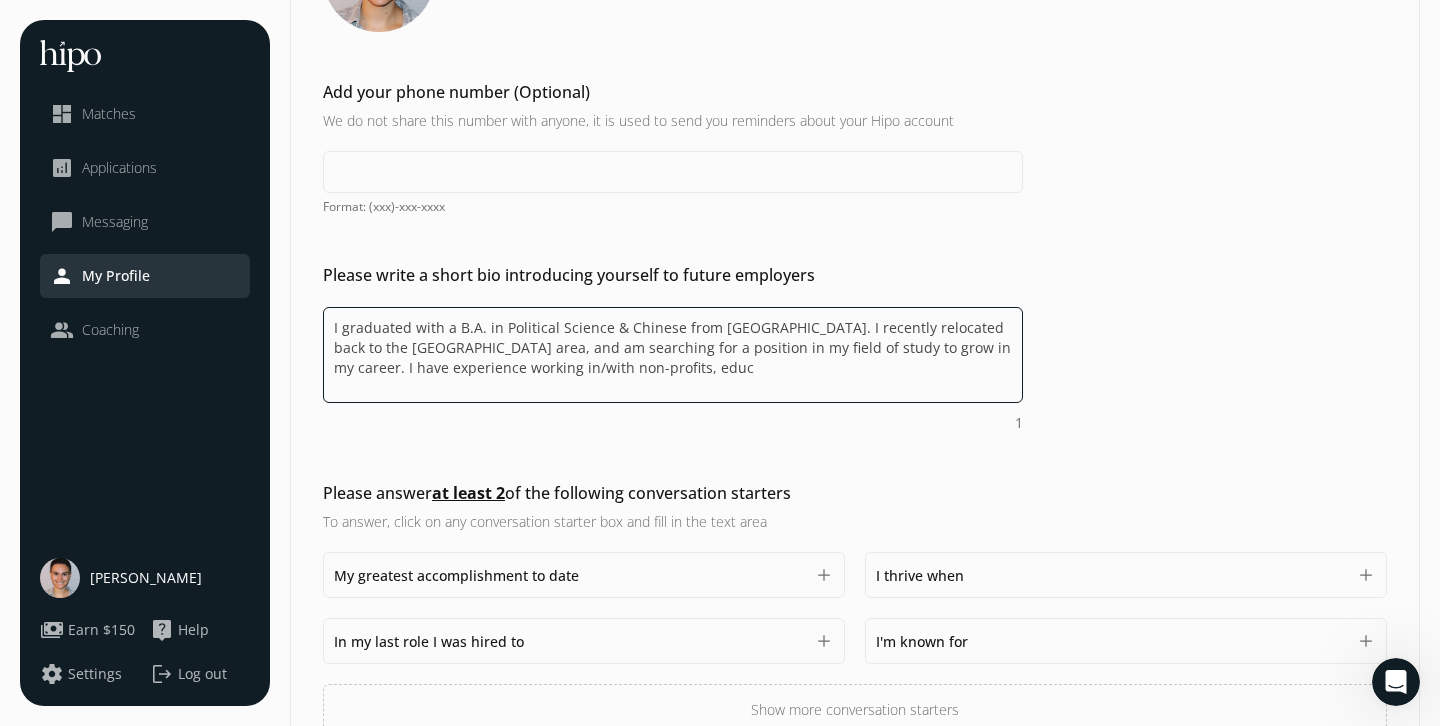 drag, startPoint x: 718, startPoint y: 371, endPoint x: 852, endPoint y: 345, distance: 136.49908 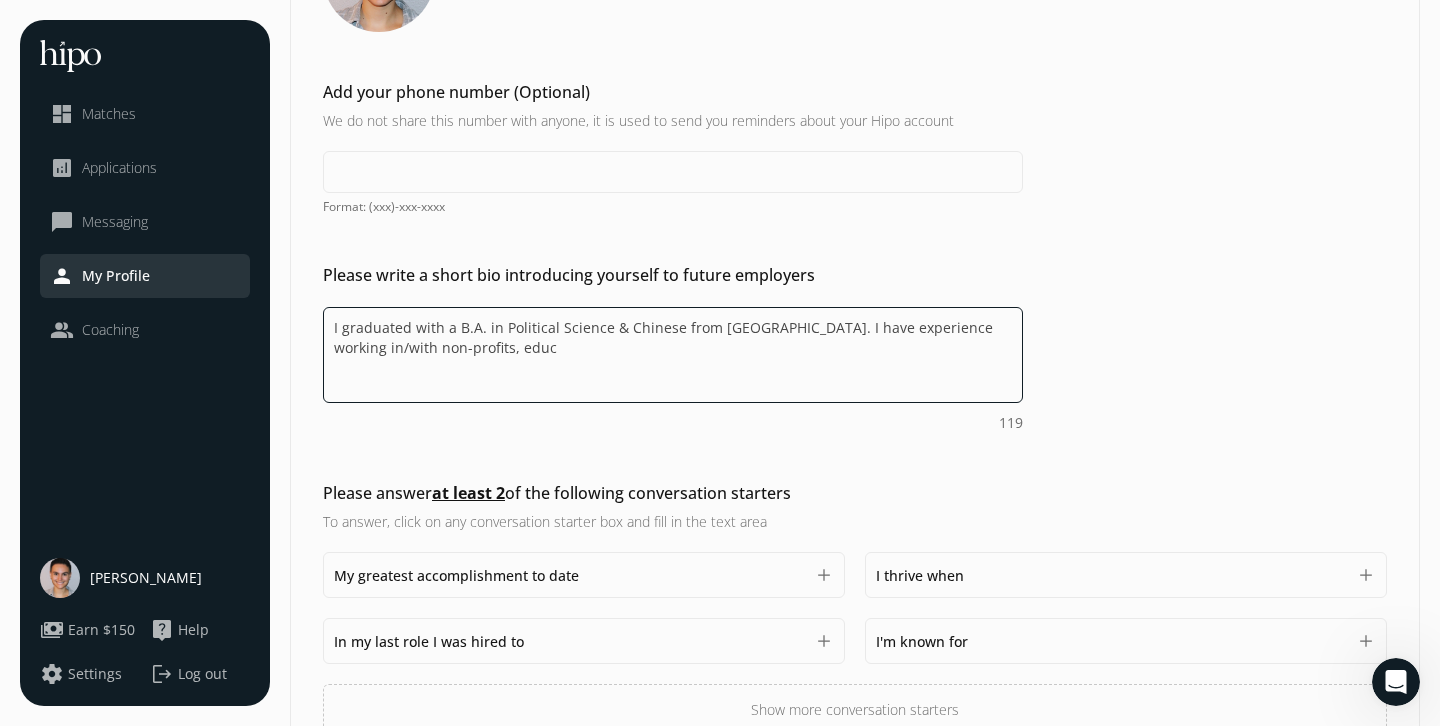 click on "I graduated with a B.A. in Political Science & Chinese from Trinity University. I have experience working in/with non-profits, educ" at bounding box center [673, 355] 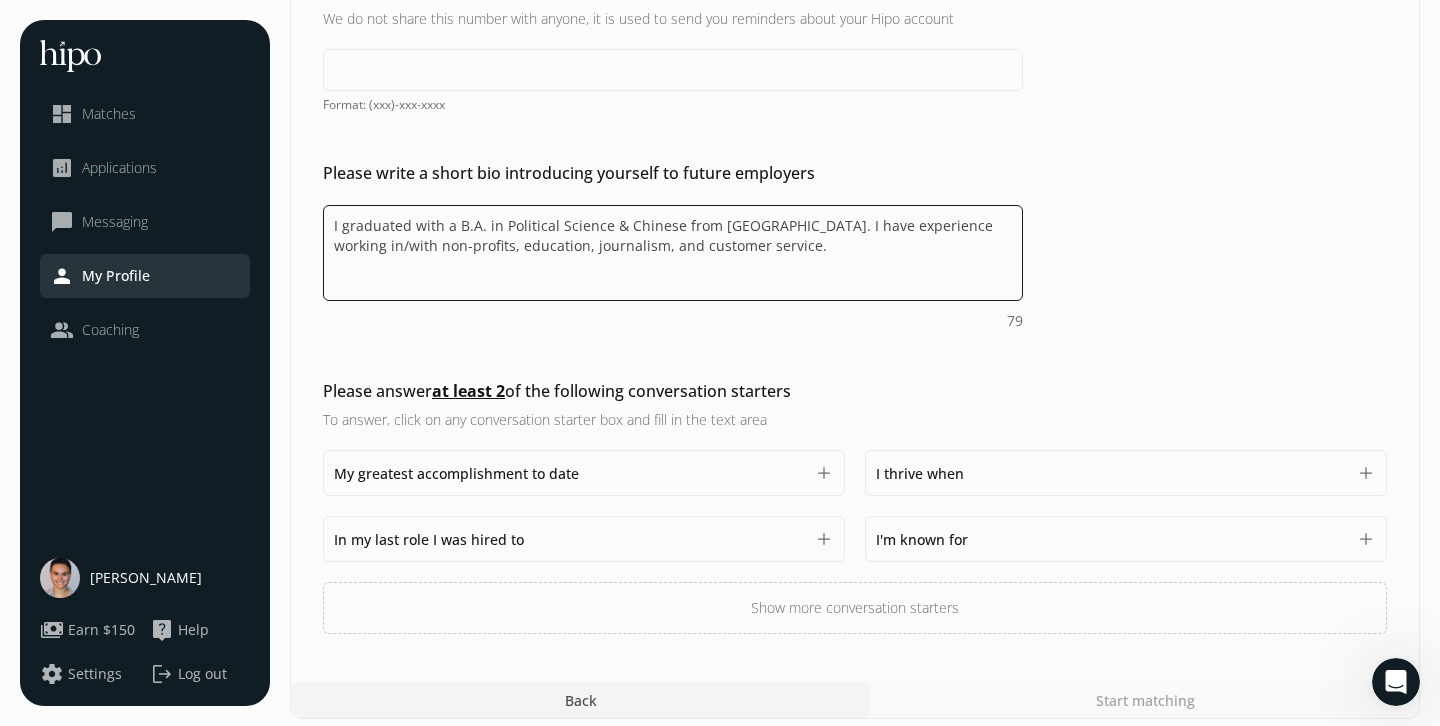 scroll, scrollTop: 450, scrollLeft: 0, axis: vertical 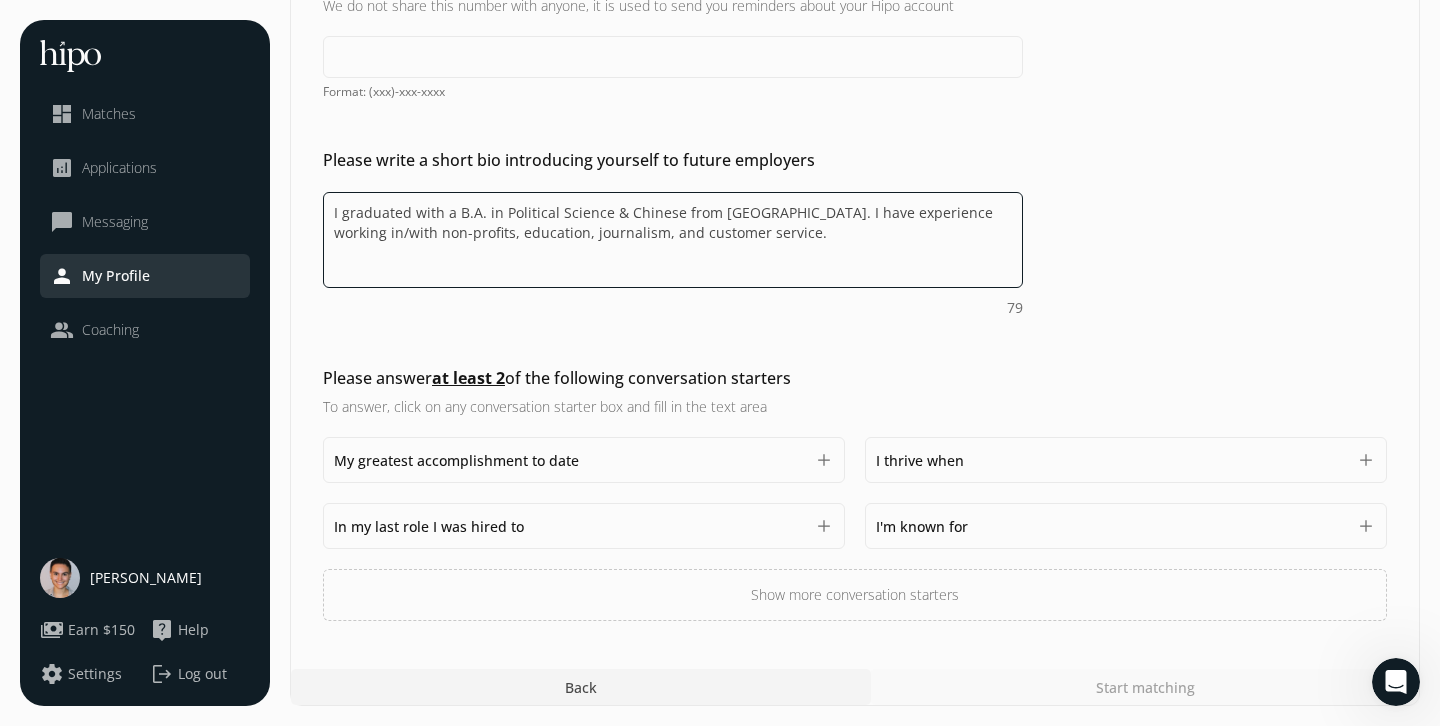 type on "I graduated with a B.A. in Political Science & Chinese from Trinity University. I have experience working in/with non-profits, education, journalism, and customer service." 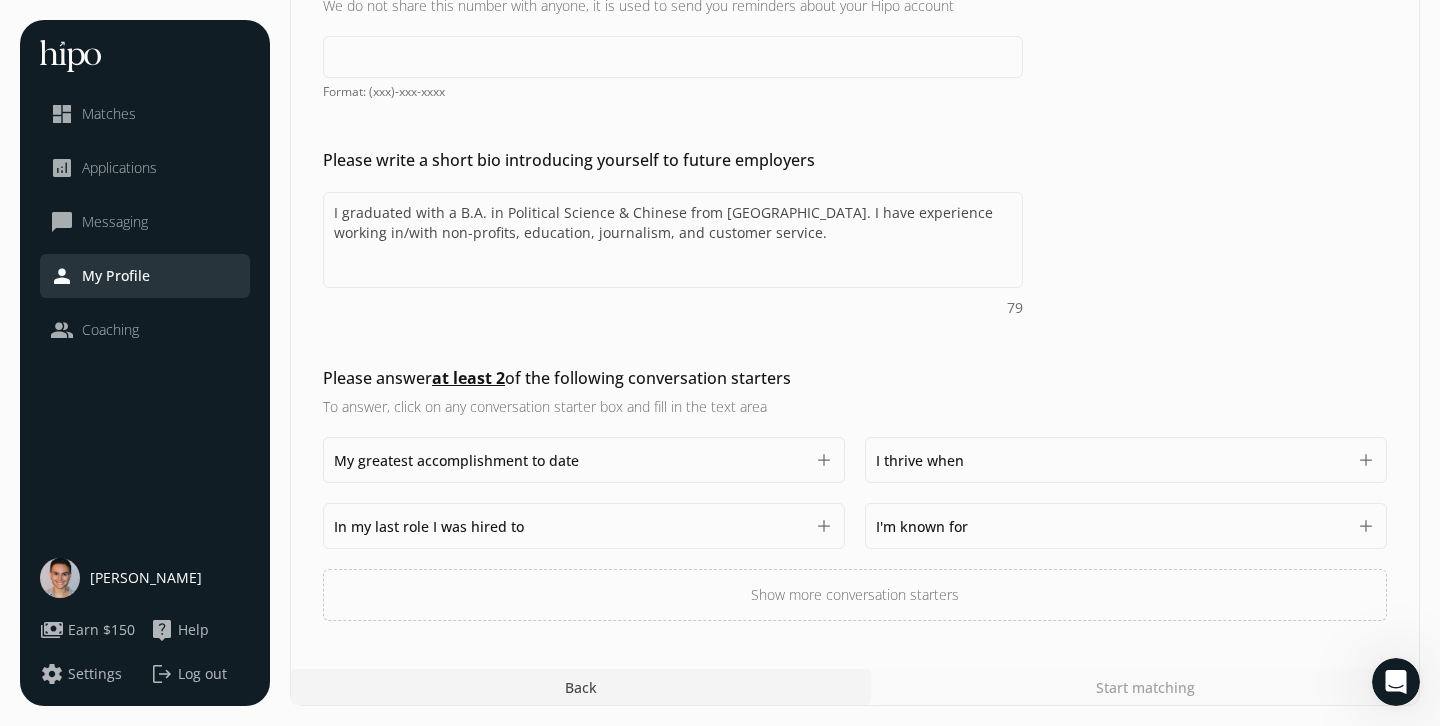 click on "I'm known for" at bounding box center (922, 526) 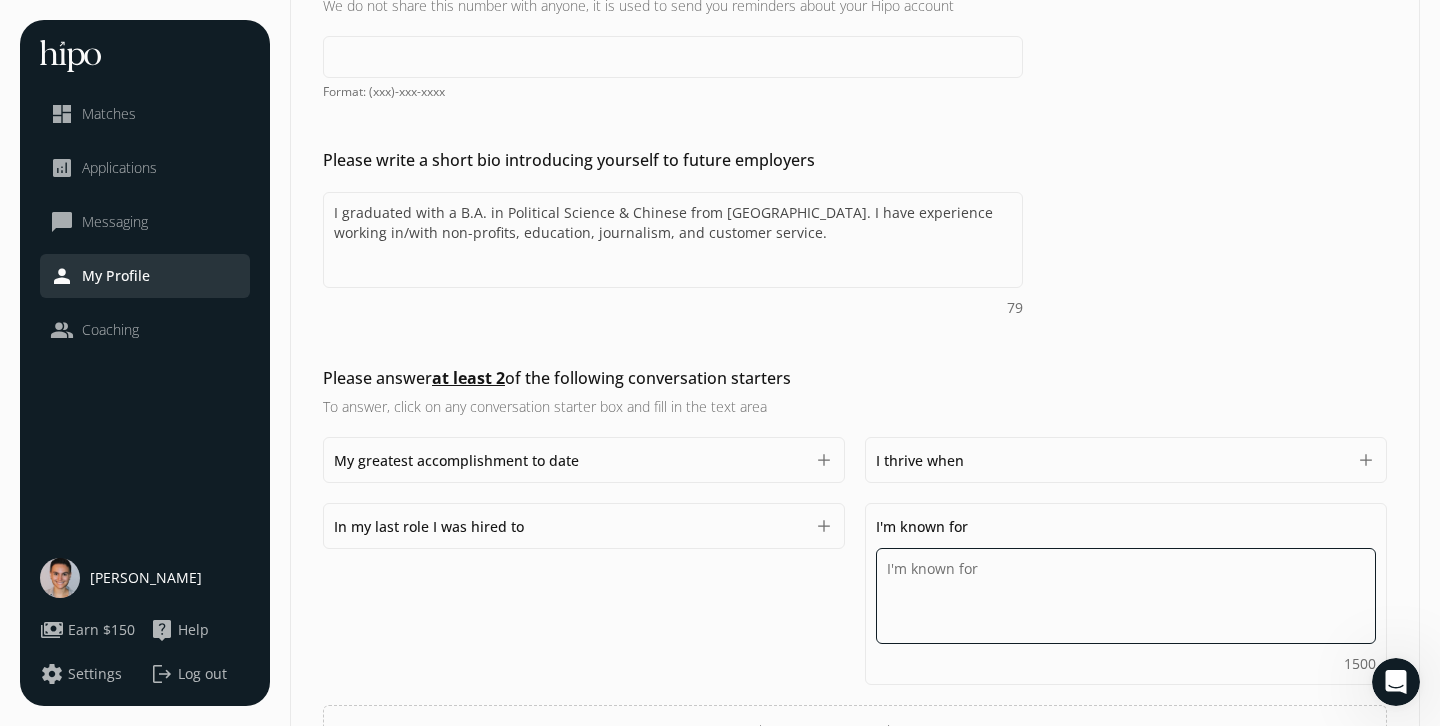 scroll, scrollTop: 586, scrollLeft: 0, axis: vertical 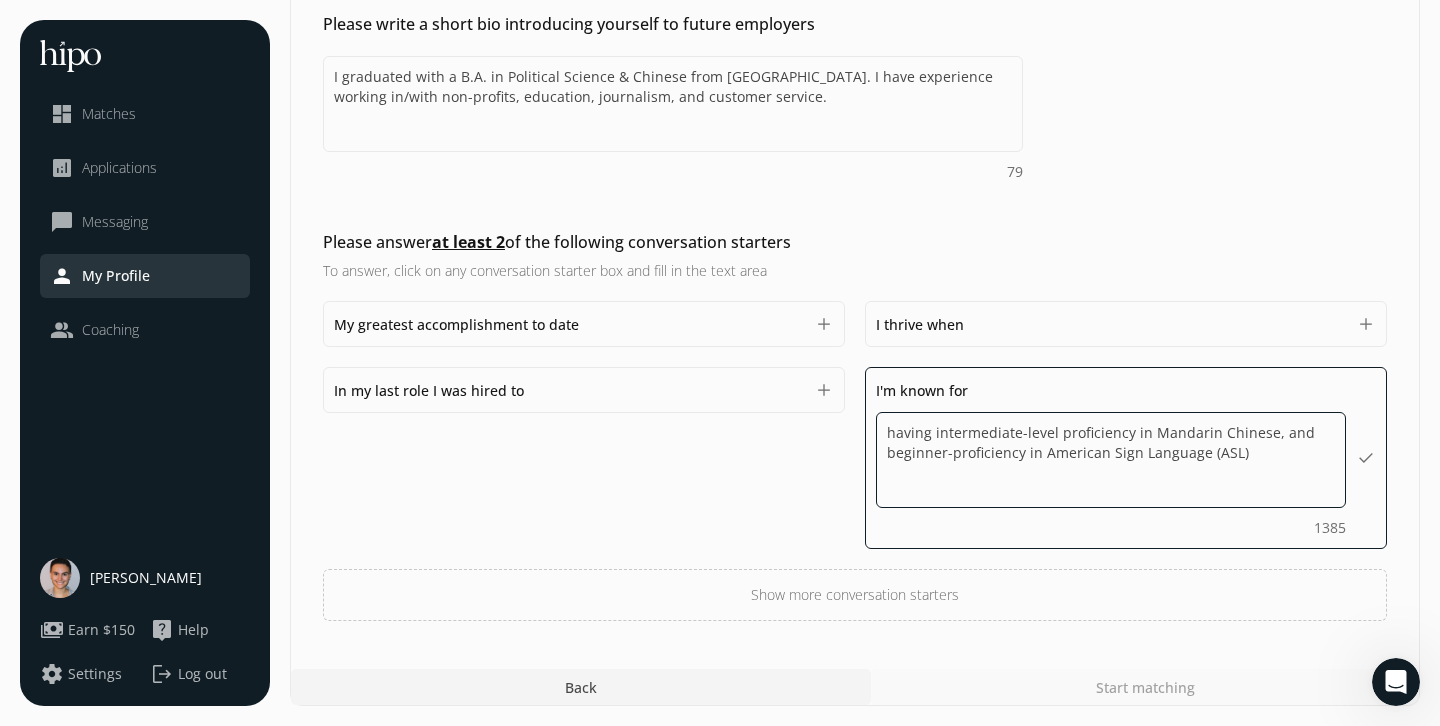 type on "having intermediate-level proficiency in Mandarin Chinese, and beginner-proficiency in American Sign Language (ASL)." 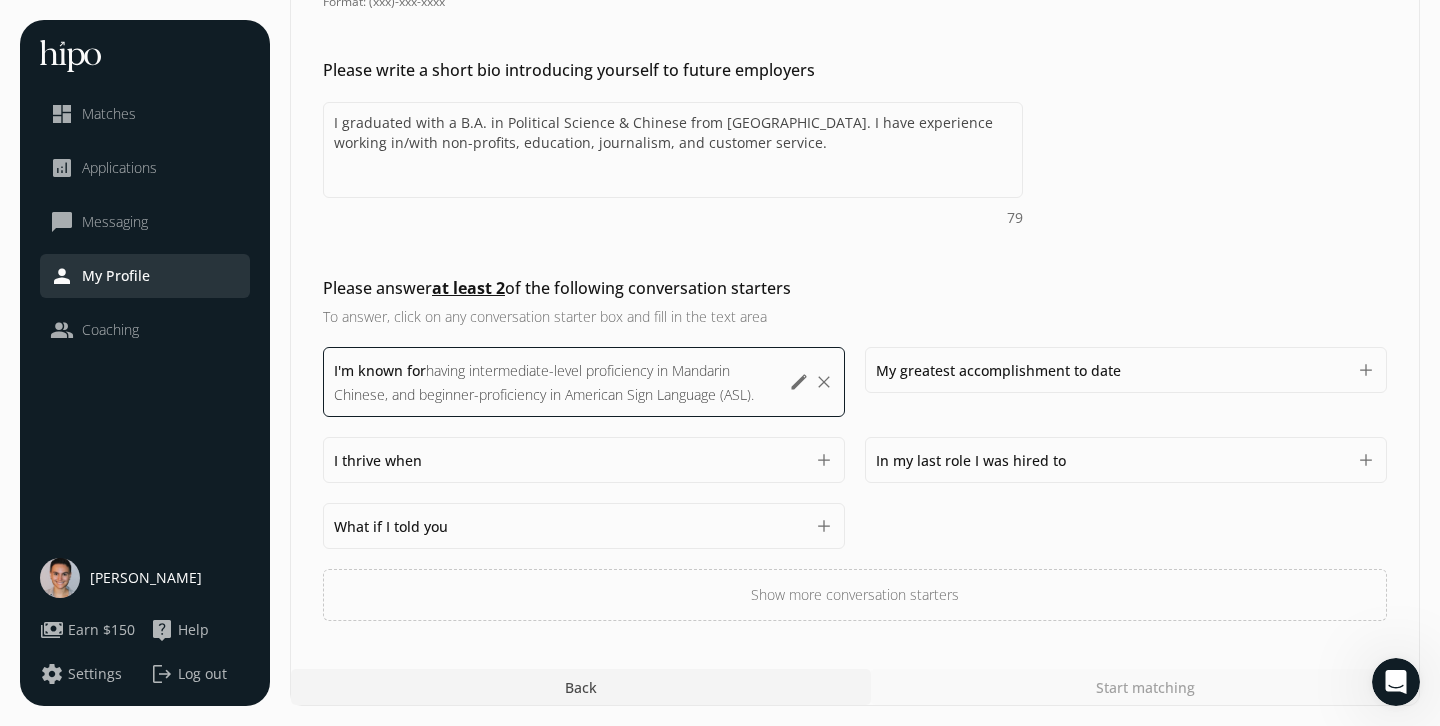 scroll, scrollTop: 540, scrollLeft: 0, axis: vertical 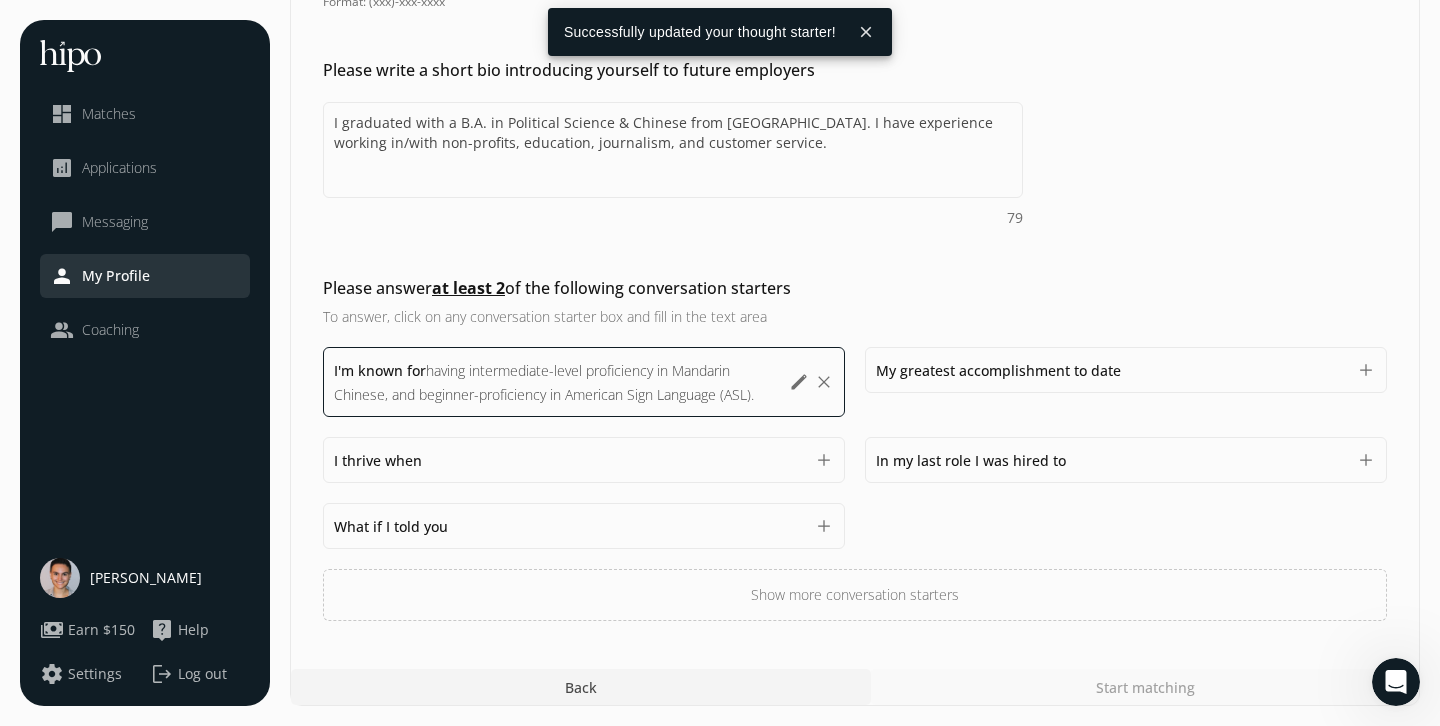 click on "My greatest accomplishment to date" at bounding box center (998, 370) 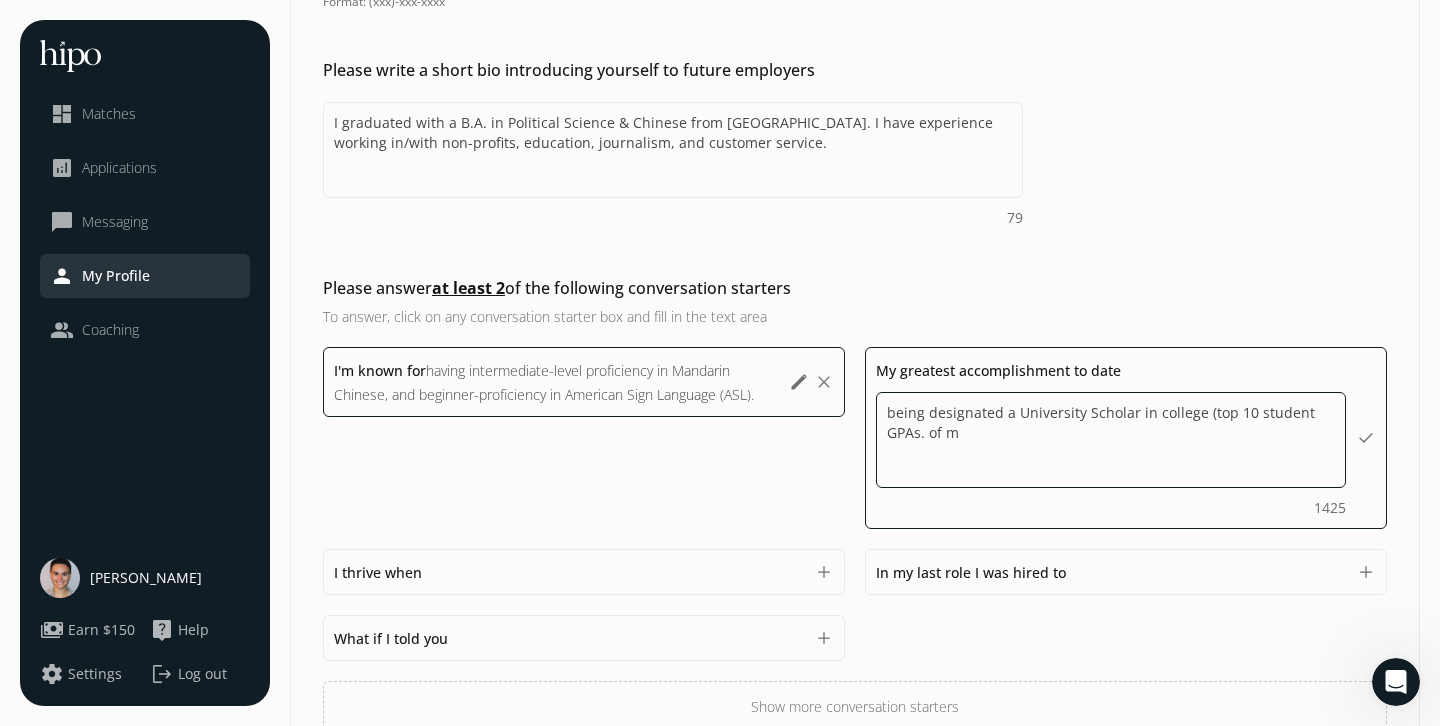click on "being designated a University Scholar in college (top 10 student GPAs. of m" at bounding box center [0, 0] 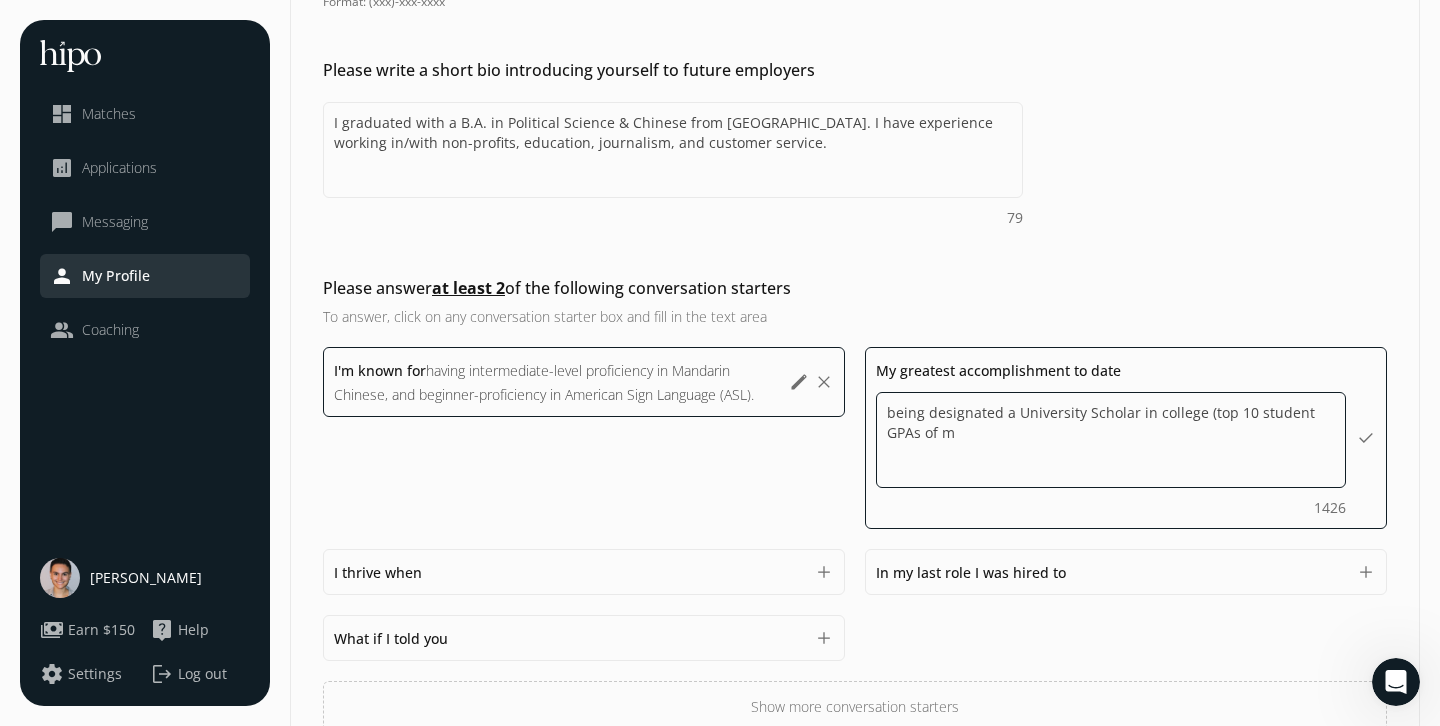 click on "being designated a University Scholar in college (top 10 student GPAs of m" at bounding box center (0, 0) 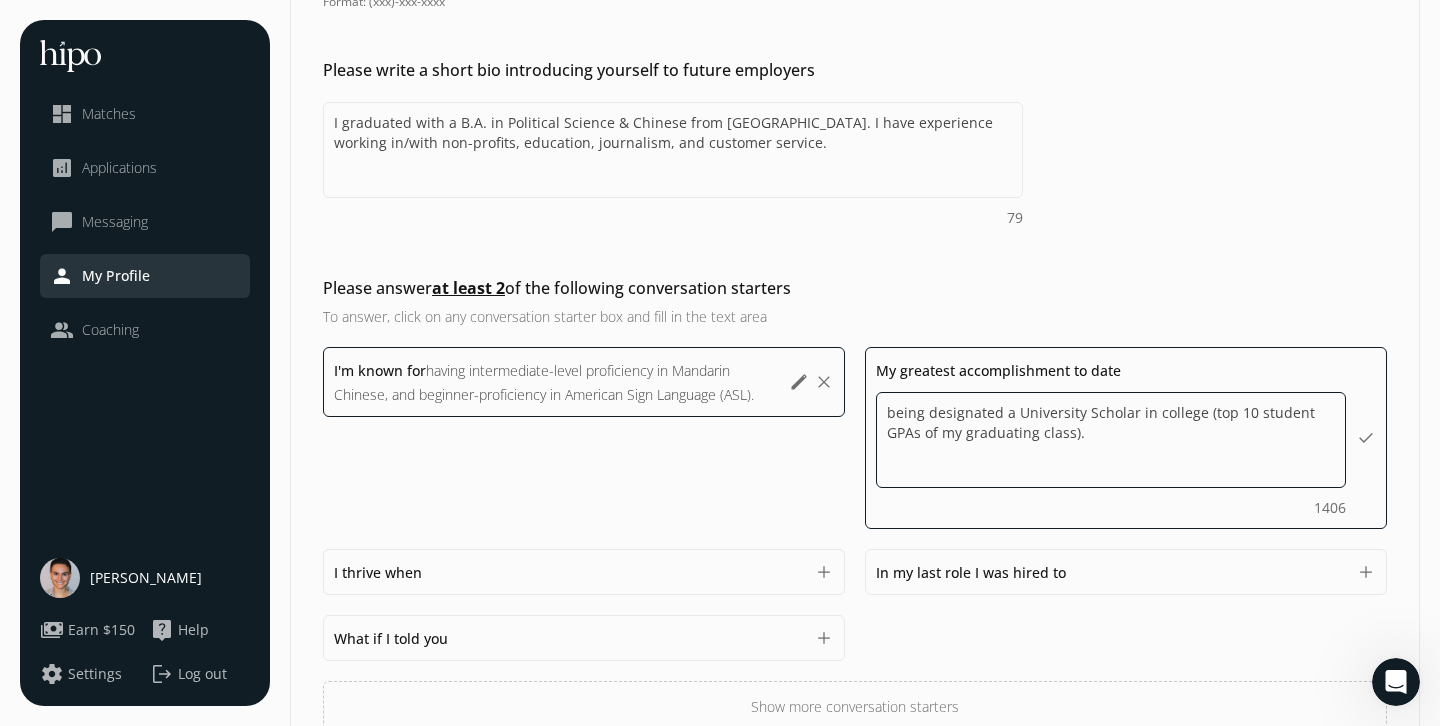 click on "being designated a University Scholar in college (top 10 student GPAs of my graduating class)." at bounding box center [0, 0] 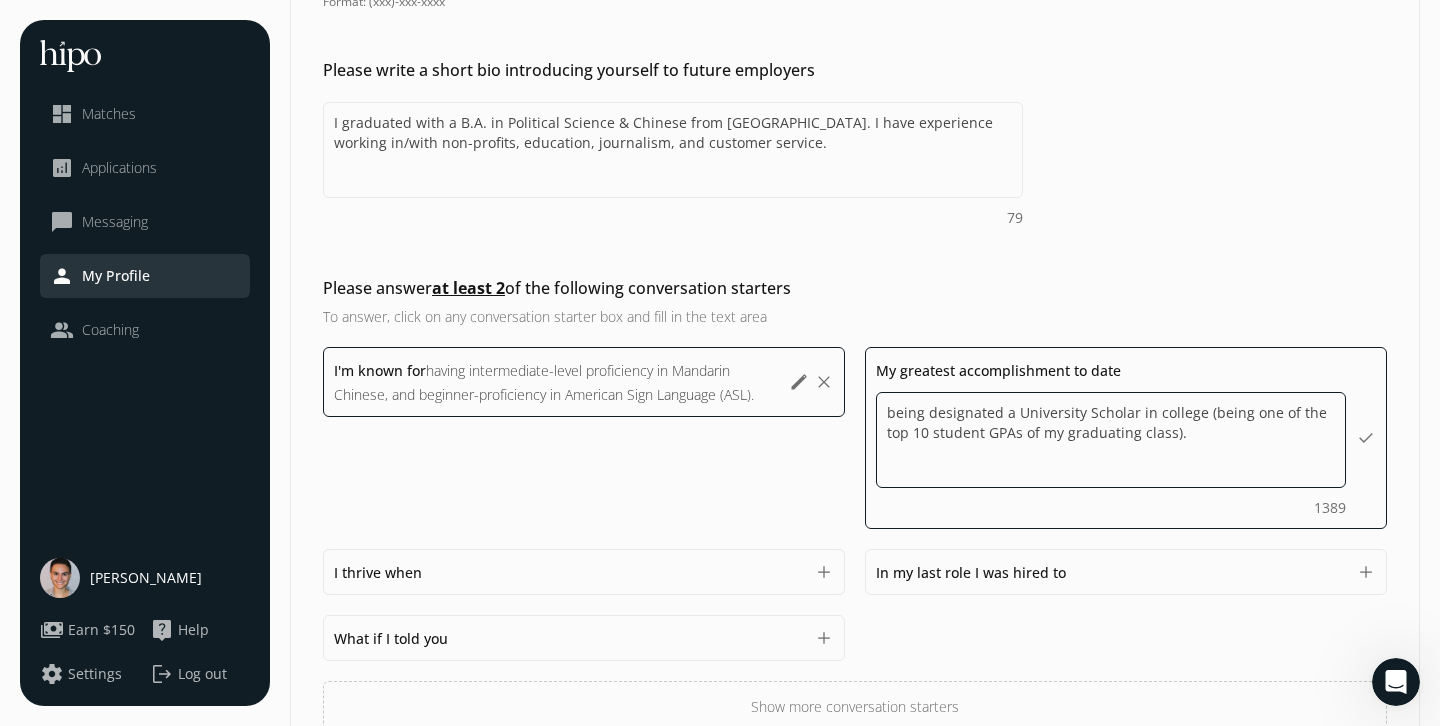 click on "being designated a University Scholar in college (being one of the top 10 student GPAs of my graduating class)." at bounding box center [0, 0] 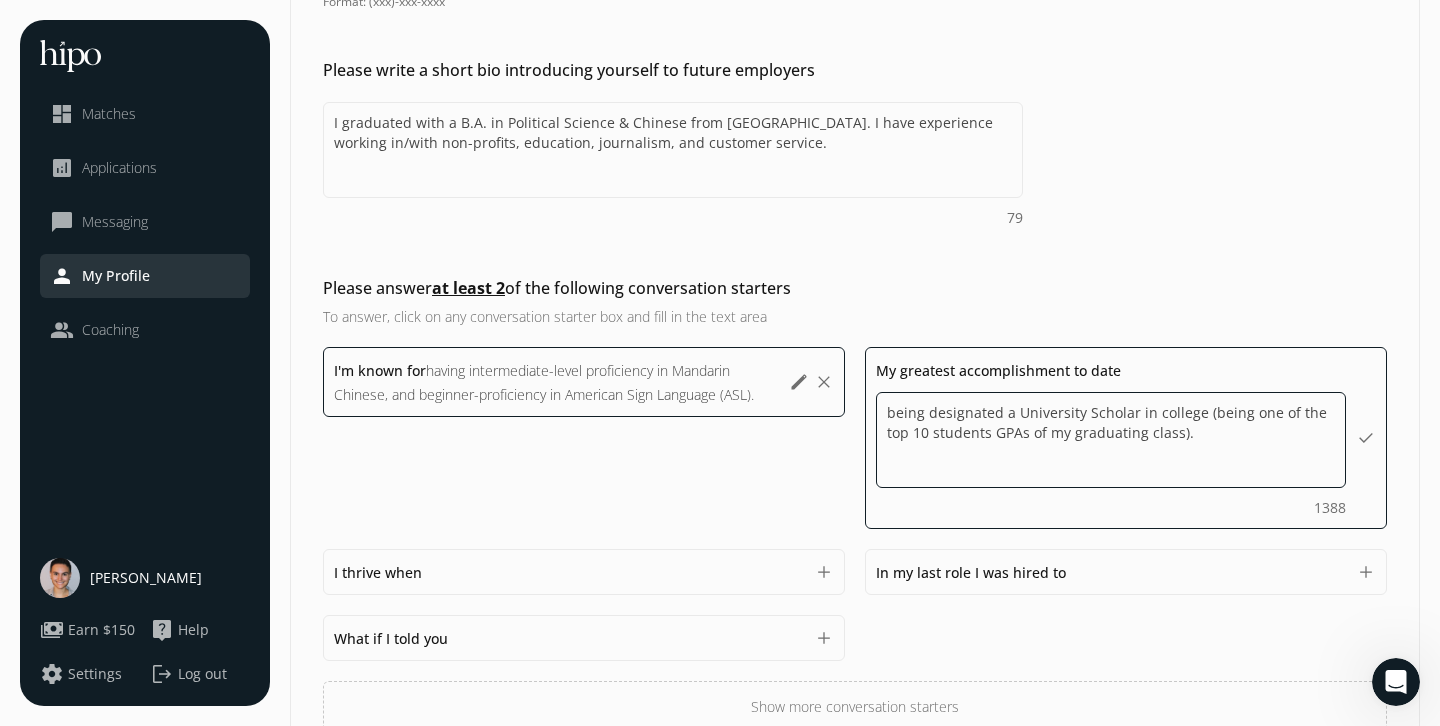 drag, startPoint x: 987, startPoint y: 435, endPoint x: 1200, endPoint y: 413, distance: 214.13313 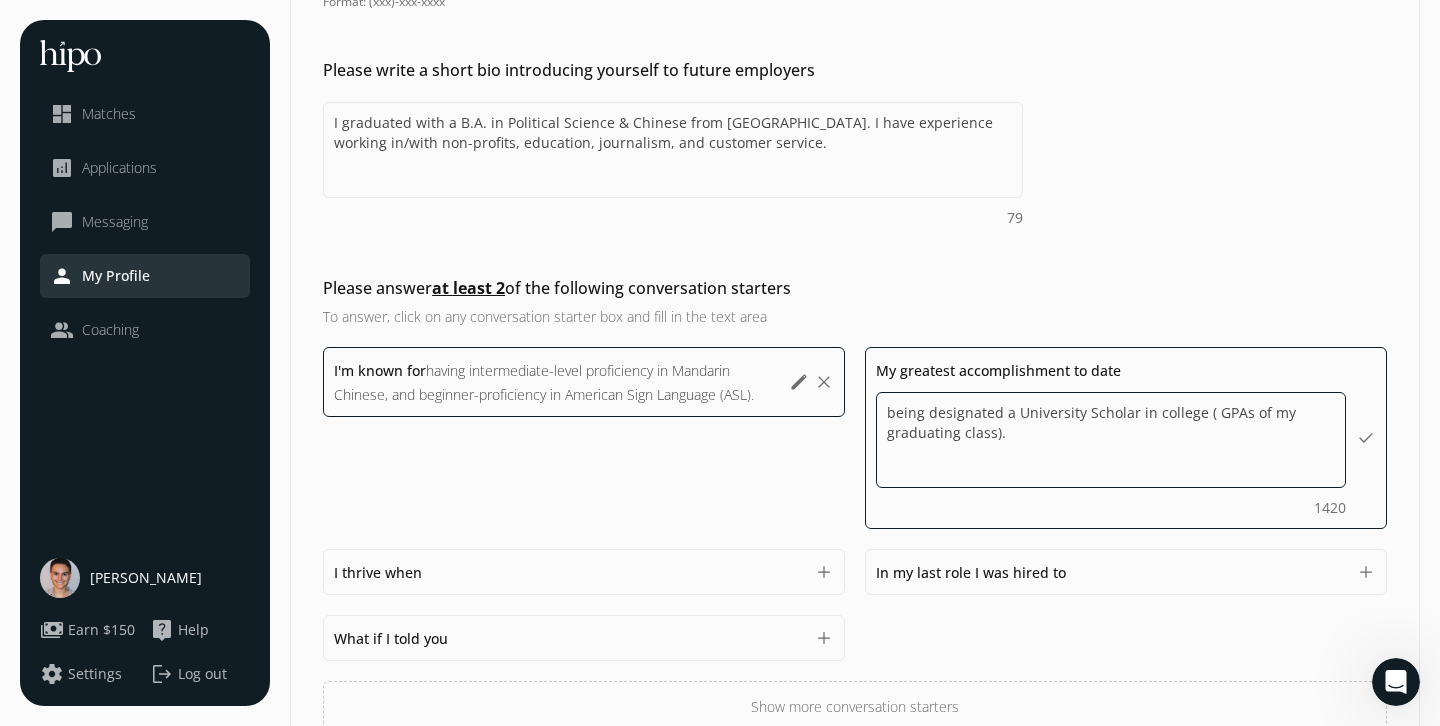 drag, startPoint x: 1231, startPoint y: 442, endPoint x: 1202, endPoint y: 418, distance: 37.64306 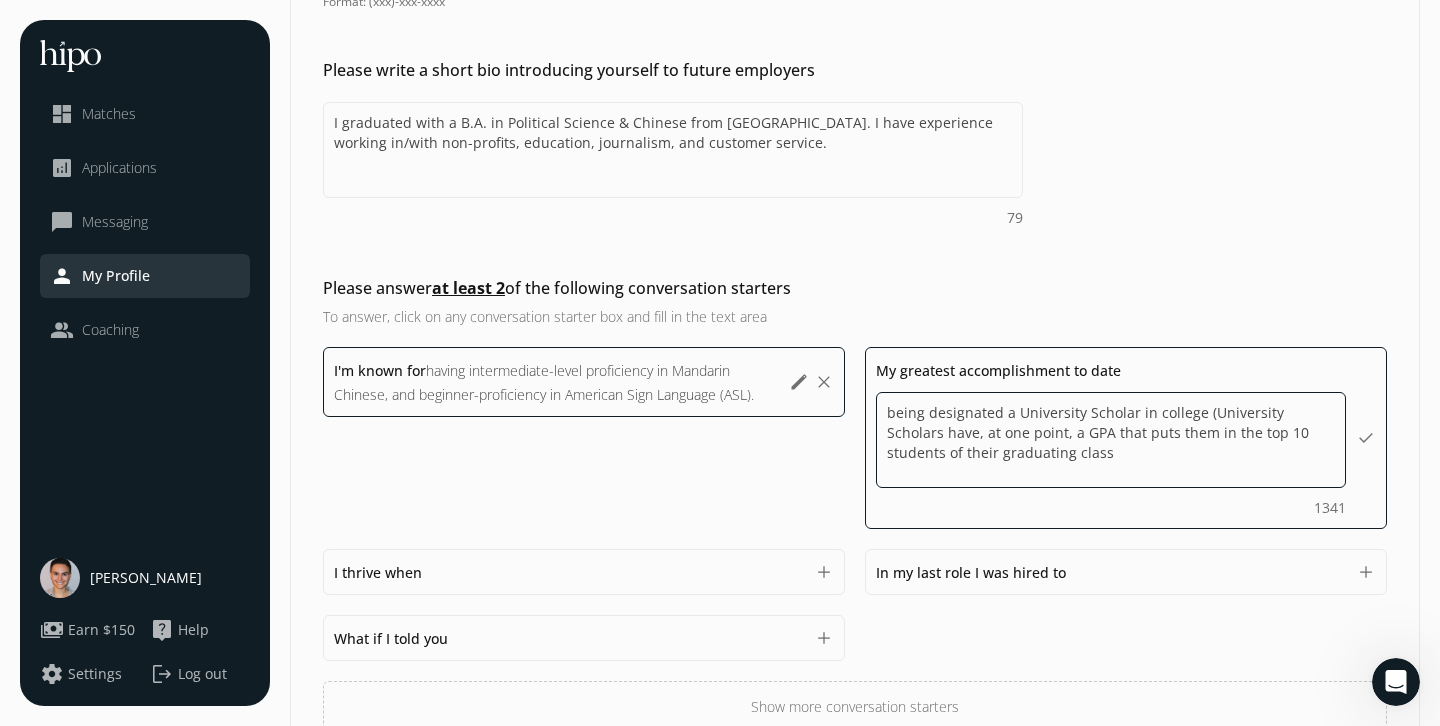 click on "being designated a University Scholar in college (University Scholars have, at one point, a GPA that puts them in the top 10 students of their graduating class" at bounding box center (0, 0) 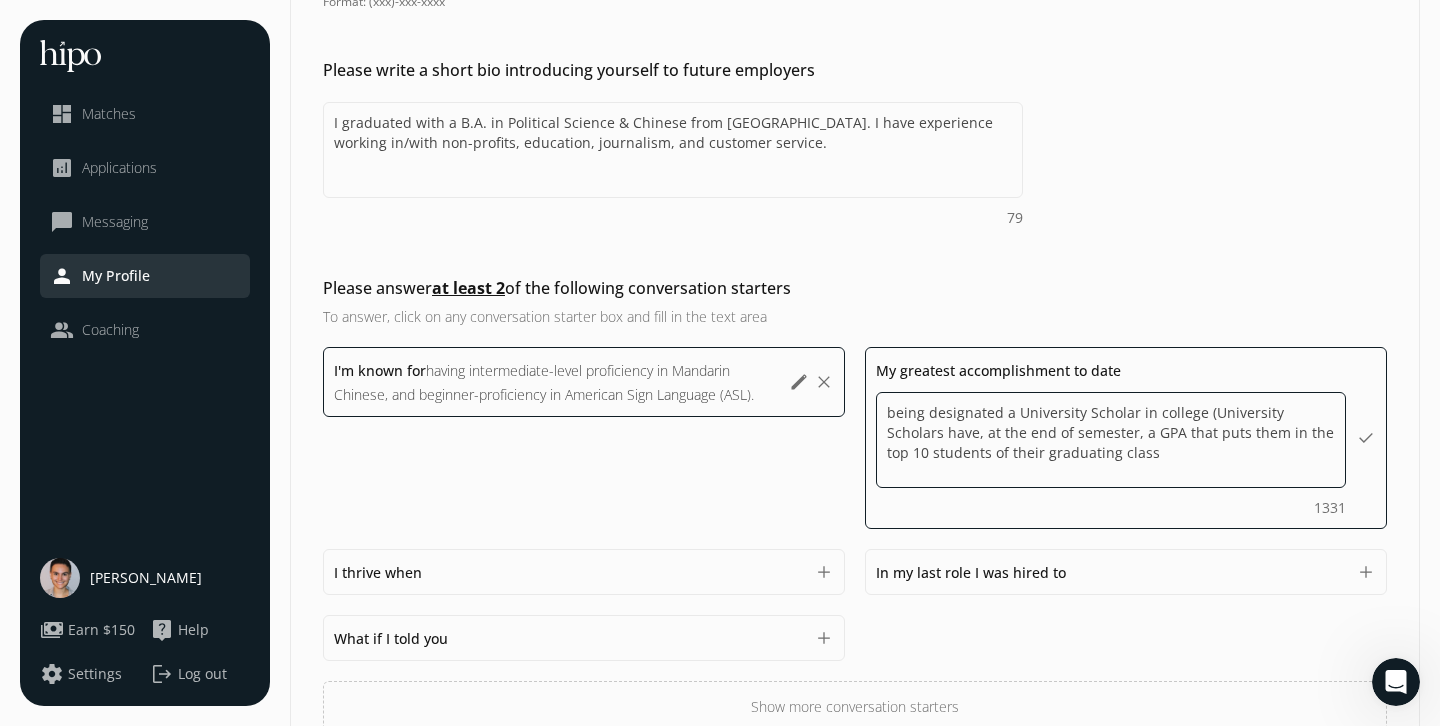 click on "being designated a University Scholar in college (University Scholars have, at the end of semester, a GPA that puts them in the top 10 students of their graduating class" at bounding box center [0, 0] 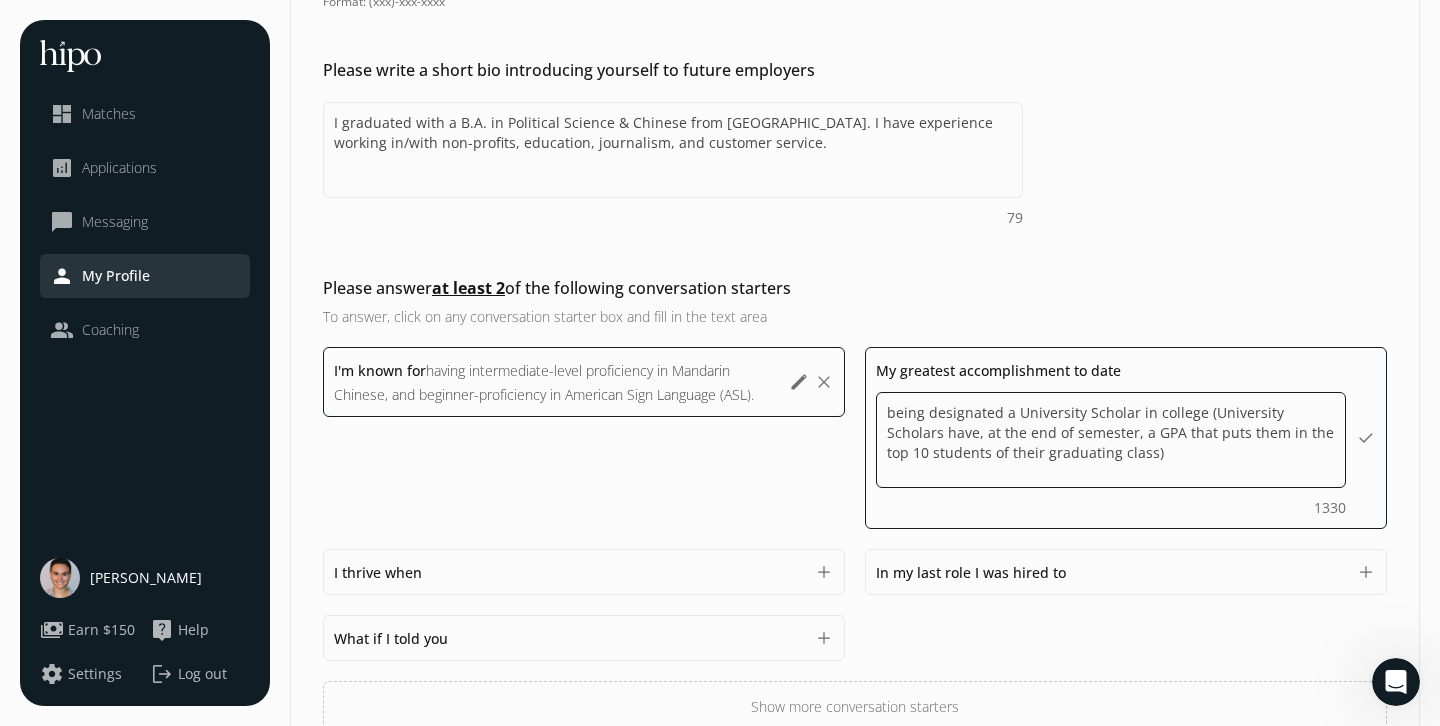 type on "being designated a University Scholar in college (University Scholars have, at the end of semester, a GPA that puts them in the top 10 students of their graduating class)." 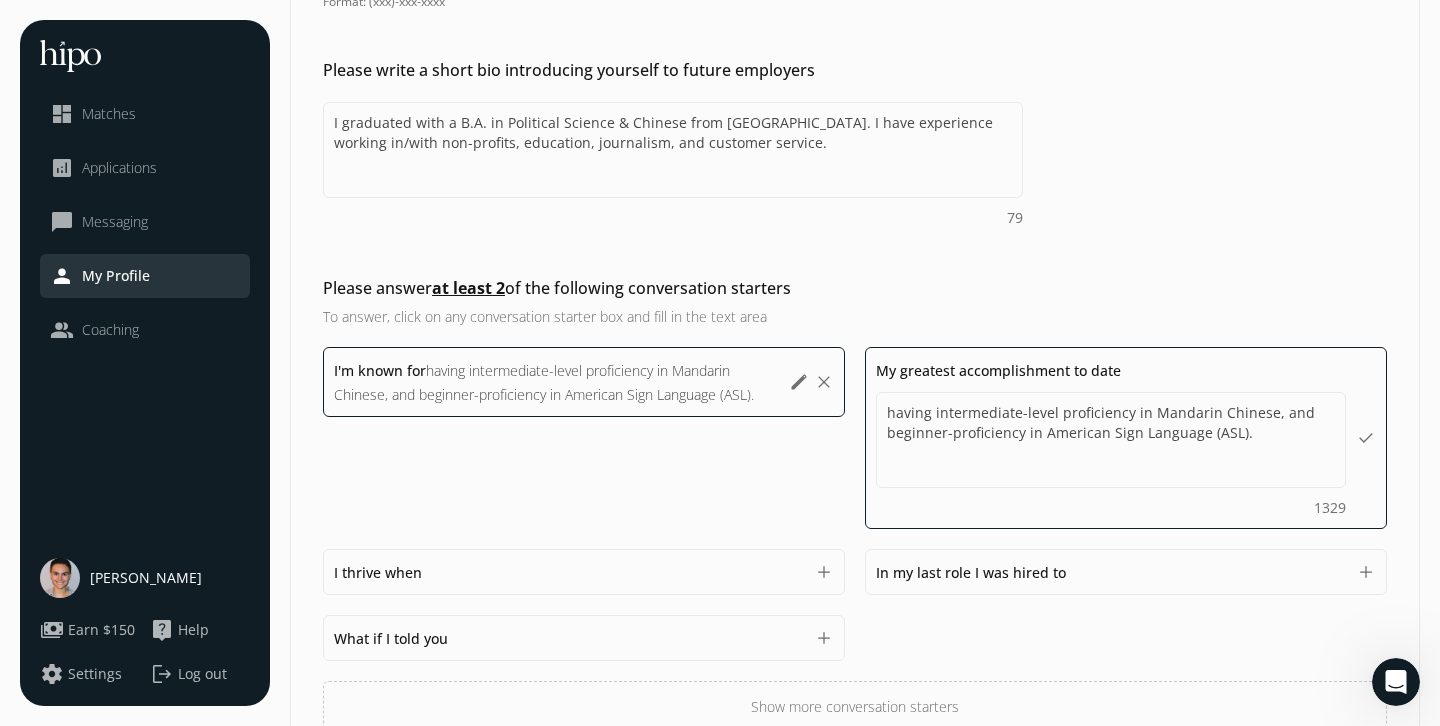 click on "I'm known for  having intermediate-level proficiency in Mandarin Chinese, and beginner-proficiency in American Sign Language (ASL). being designated a University Scholar in college (University Scholars have, at the end of semester, a GPA that puts them in the top 10 students of their graduating class). 1384 edit clear My greatest accomplishment to date  being designated a University Scholar in college (University Scholars have, at the end of semester, a GPA that puts them in the top 10 students of their graduating class). having intermediate-level proficiency in Mandarin Chinese, and beginner-proficiency in American Sign Language (ASL). 1329 done I thrive when  1500 add In my last role I was hired to  1500 add What if I told you  1500 add  Show more conversation starters" at bounding box center (855, 540) 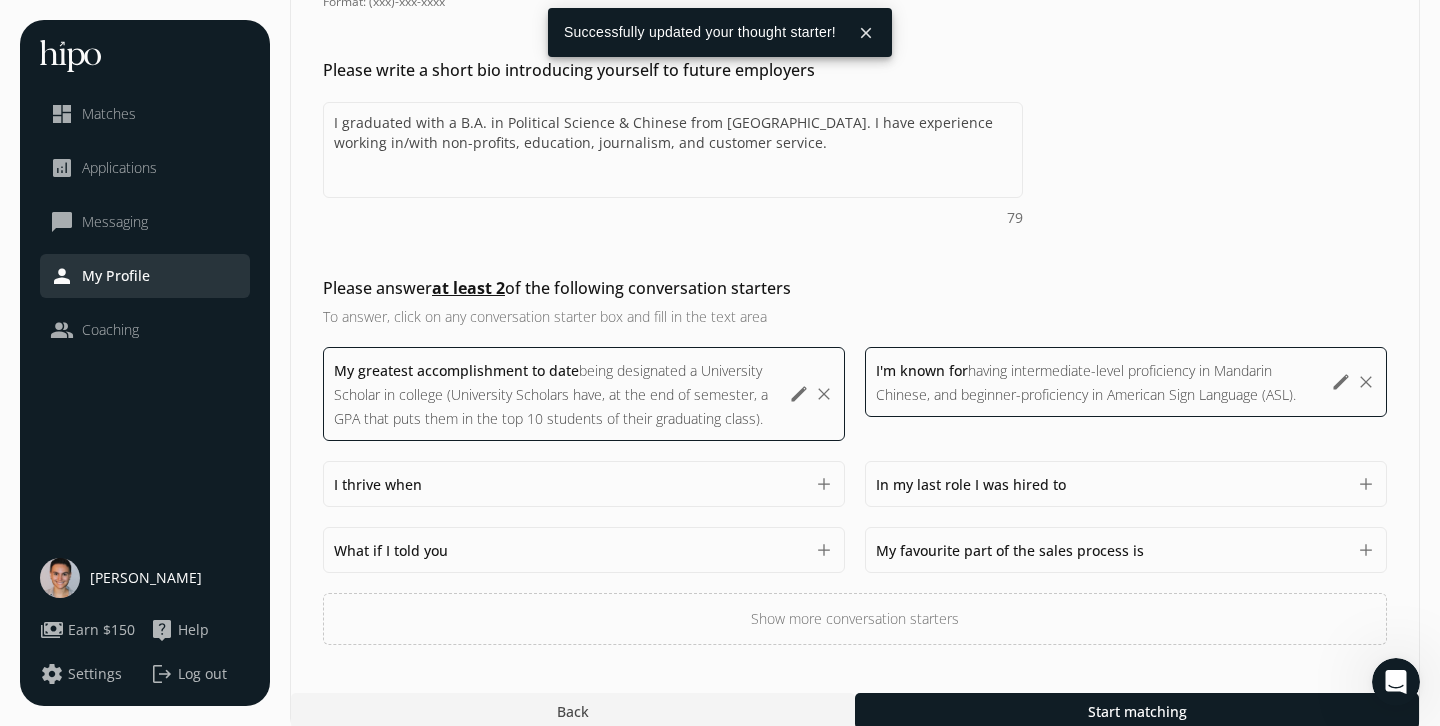 scroll, scrollTop: 564, scrollLeft: 0, axis: vertical 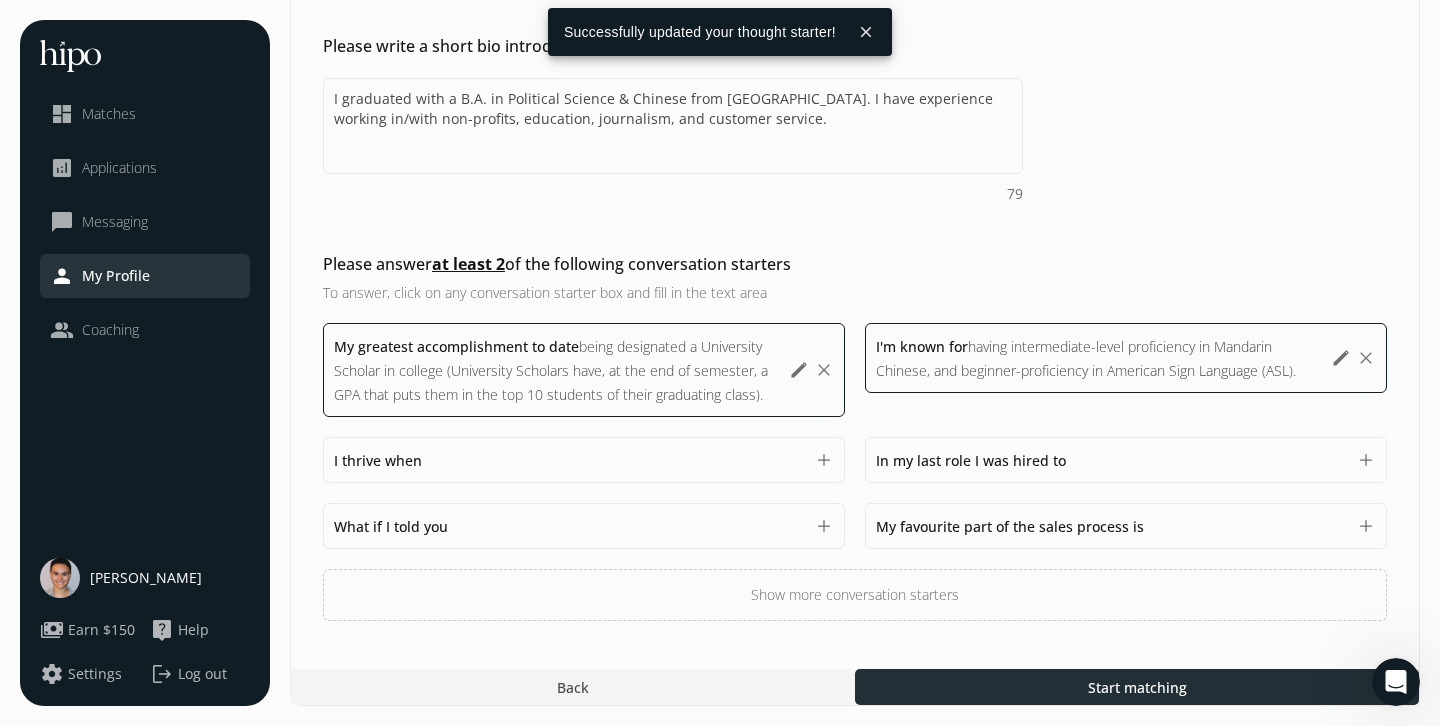 click at bounding box center (1137, 687) 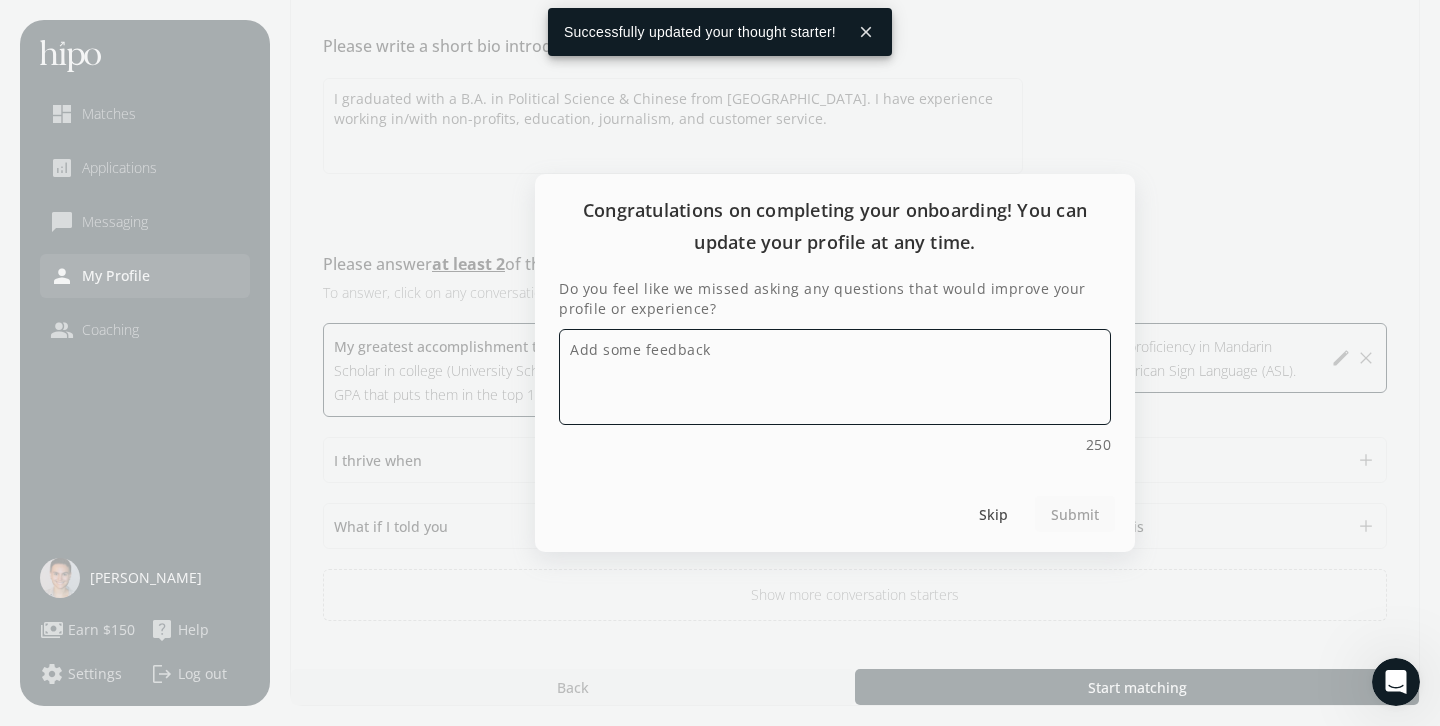 scroll, scrollTop: 564, scrollLeft: 0, axis: vertical 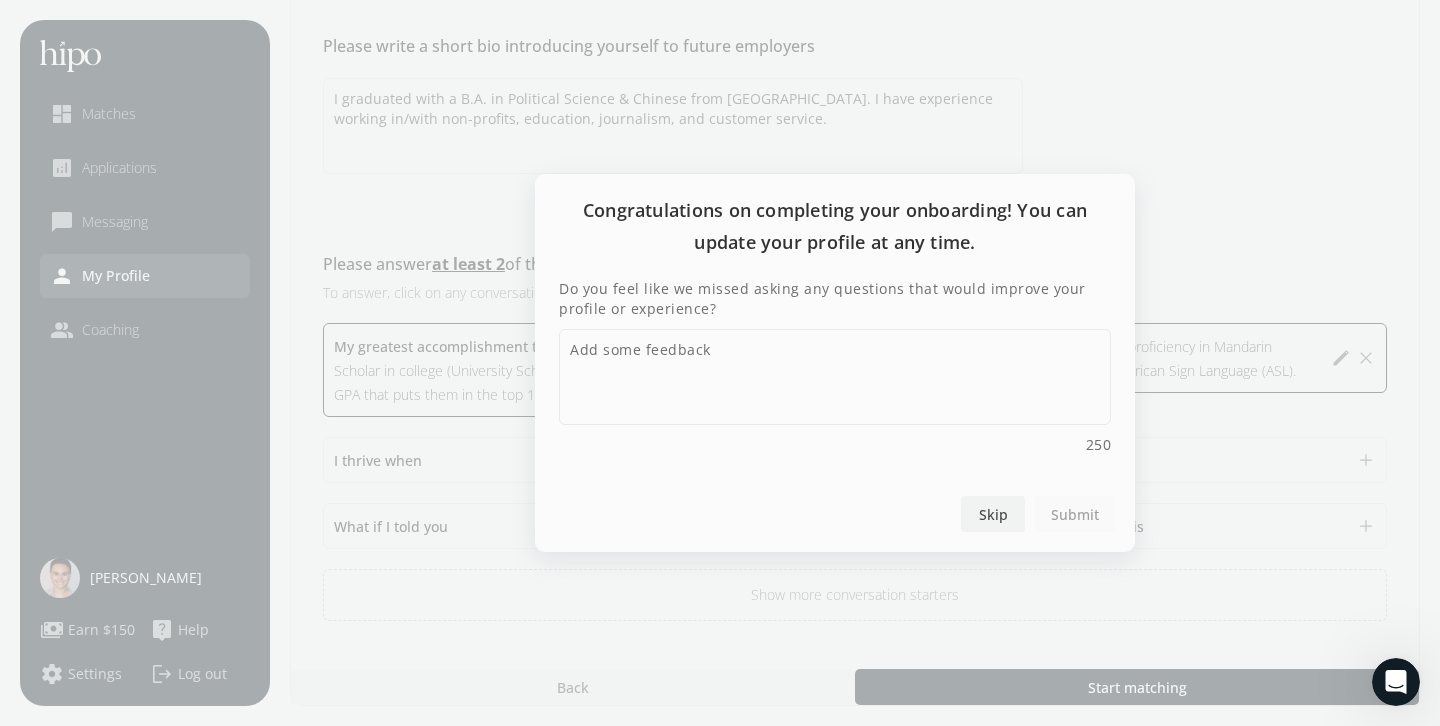 click on "Skip" at bounding box center [993, 514] 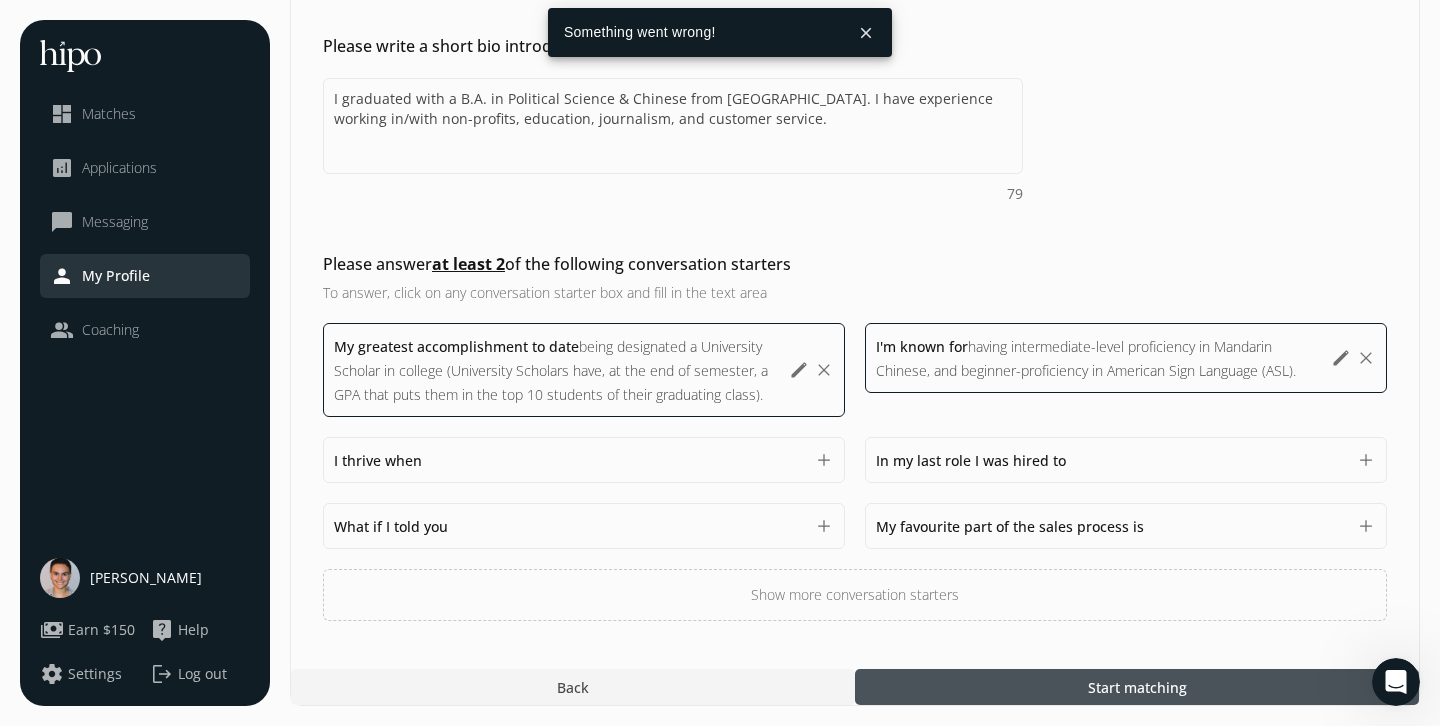 scroll, scrollTop: 0, scrollLeft: 0, axis: both 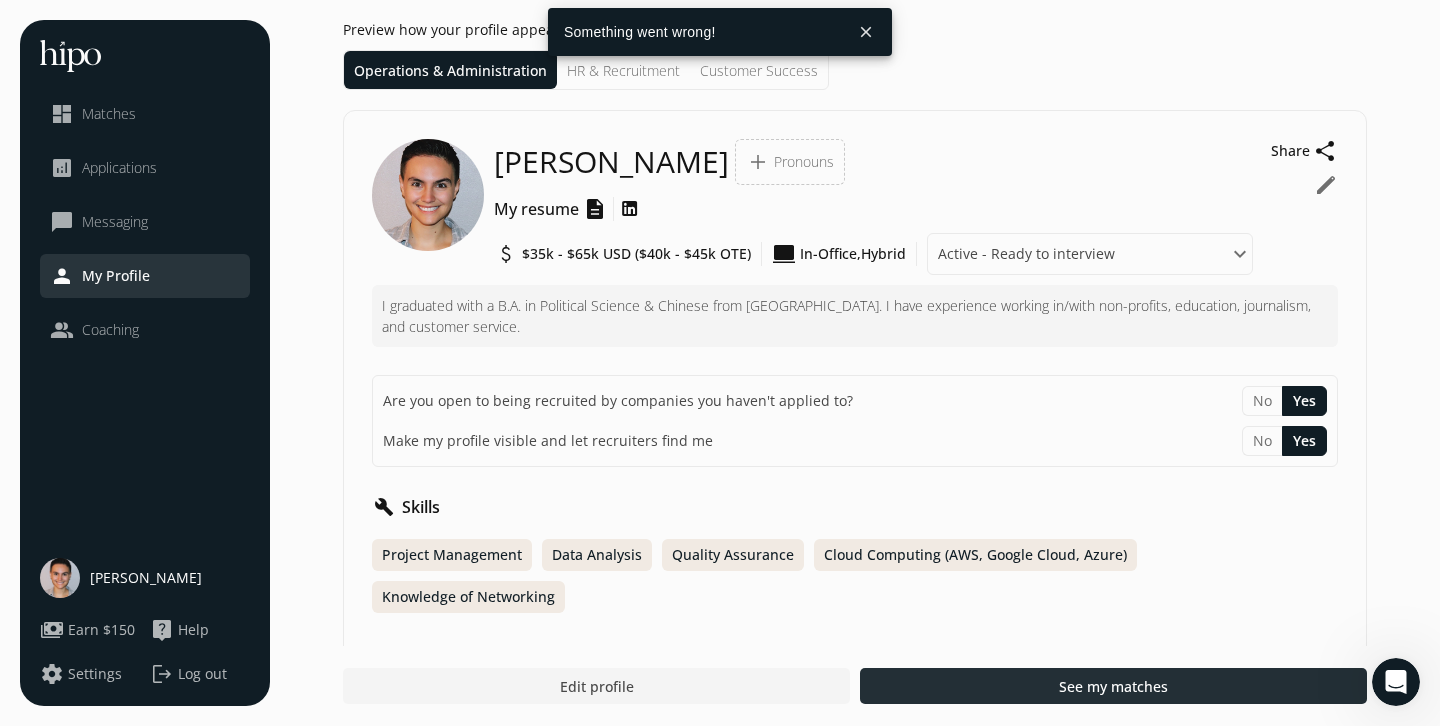 click at bounding box center (1113, 686) 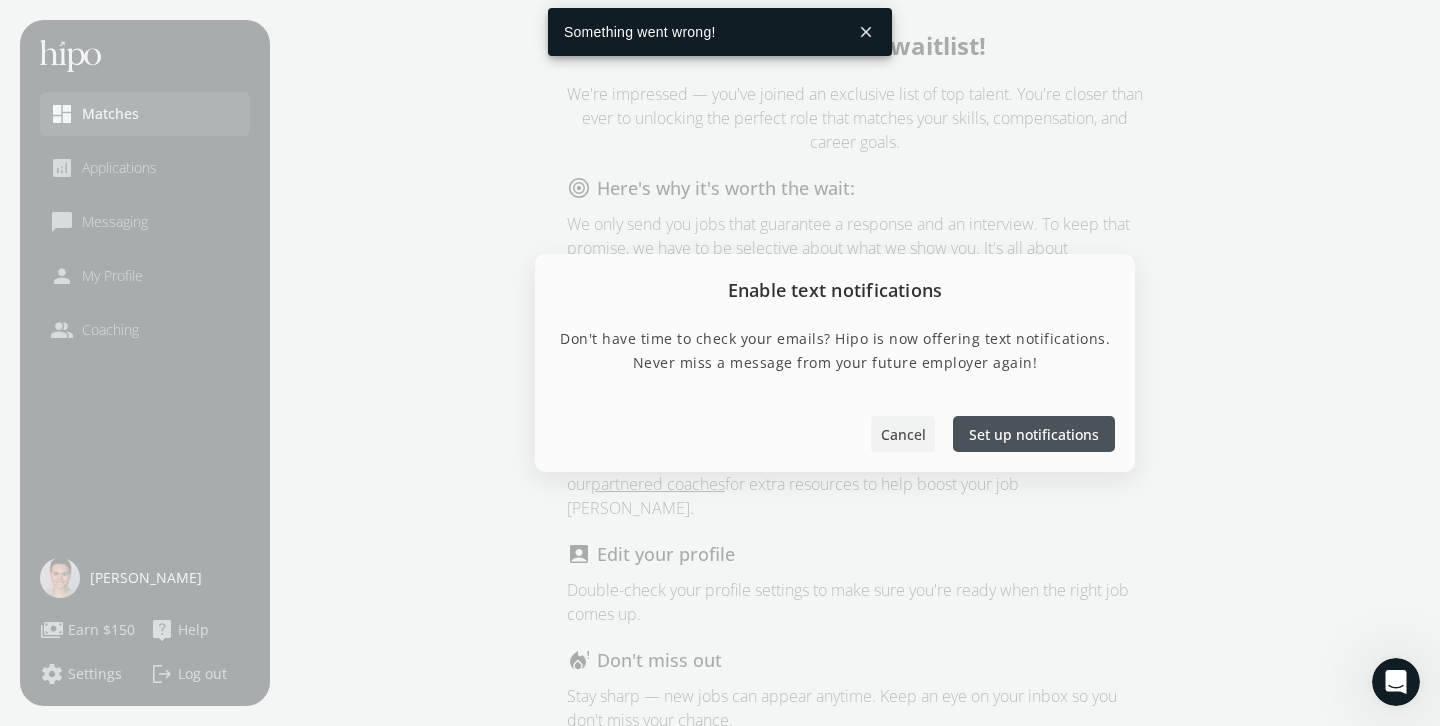 click on "Cancel" at bounding box center (903, 433) 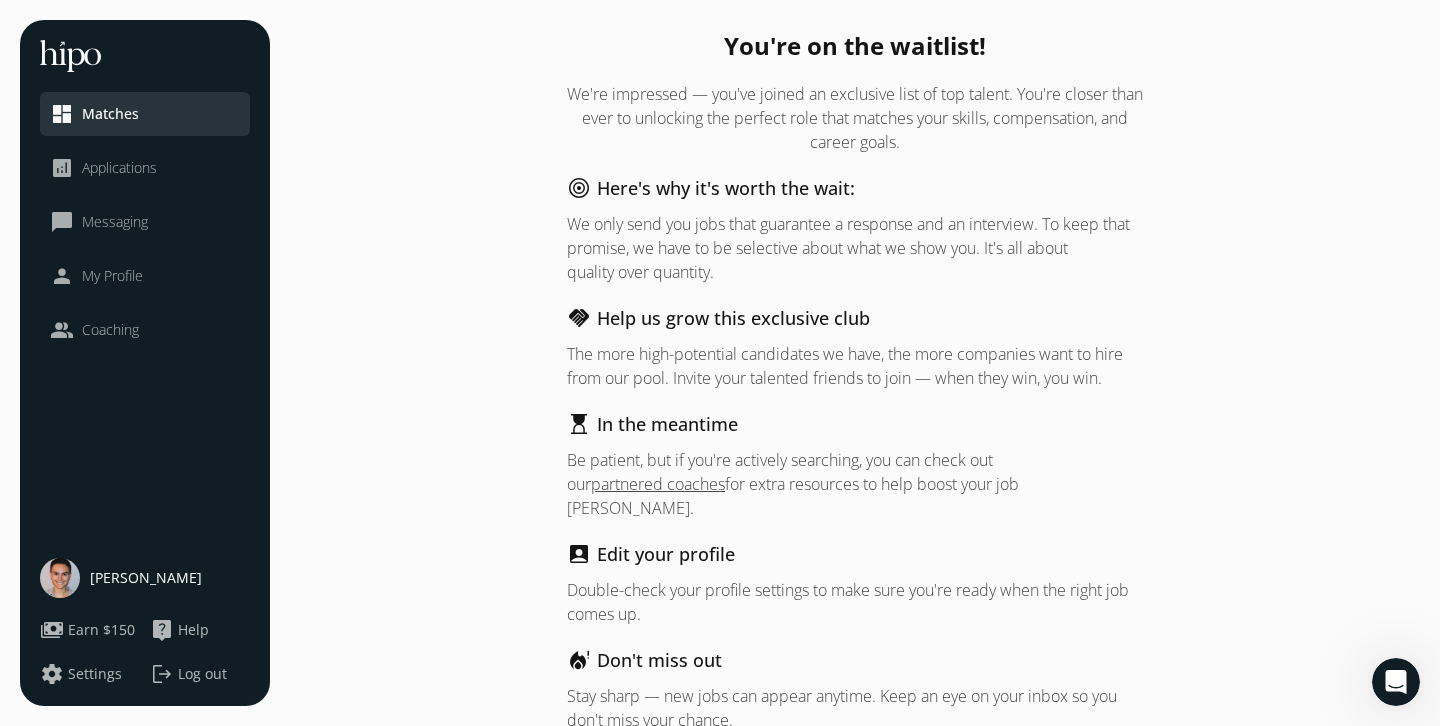 scroll, scrollTop: 58, scrollLeft: 0, axis: vertical 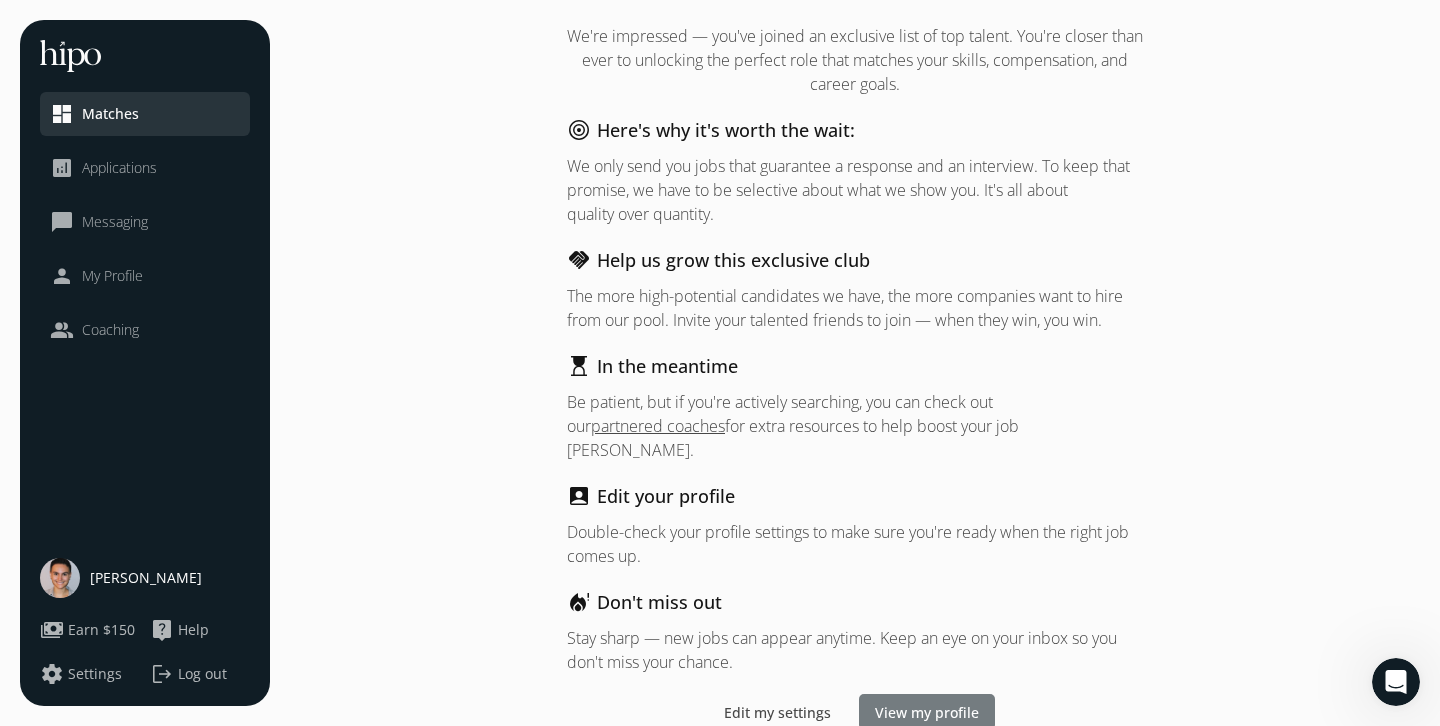 click on "View my profile" at bounding box center [927, 712] 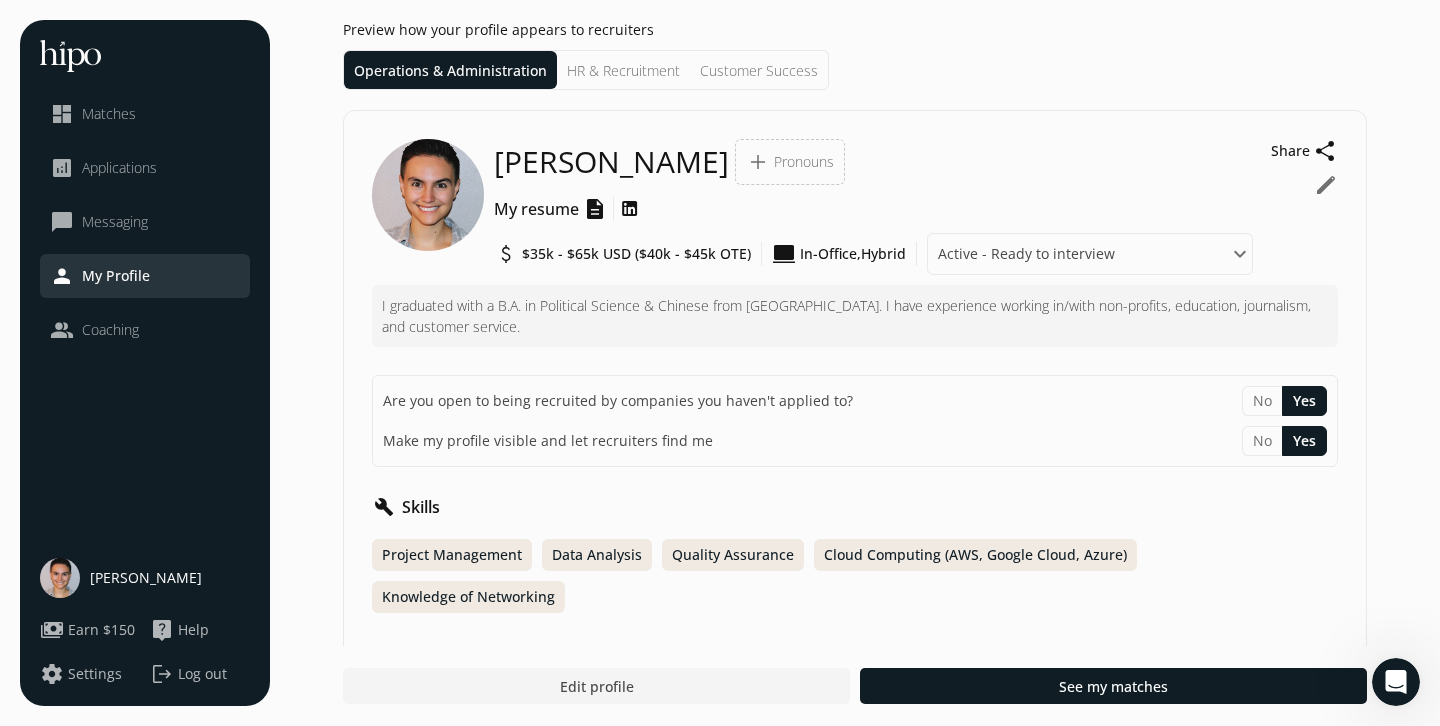 scroll, scrollTop: 26, scrollLeft: 0, axis: vertical 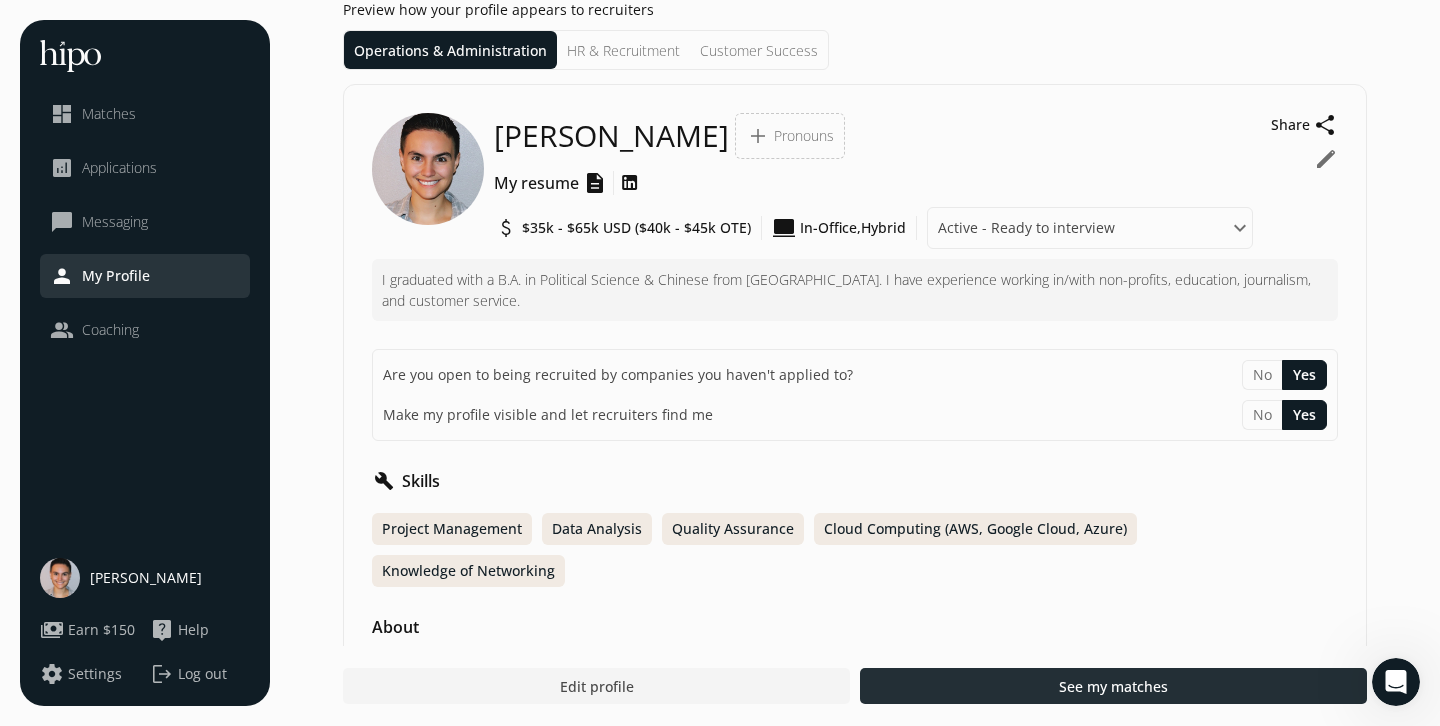 click at bounding box center (1113, 686) 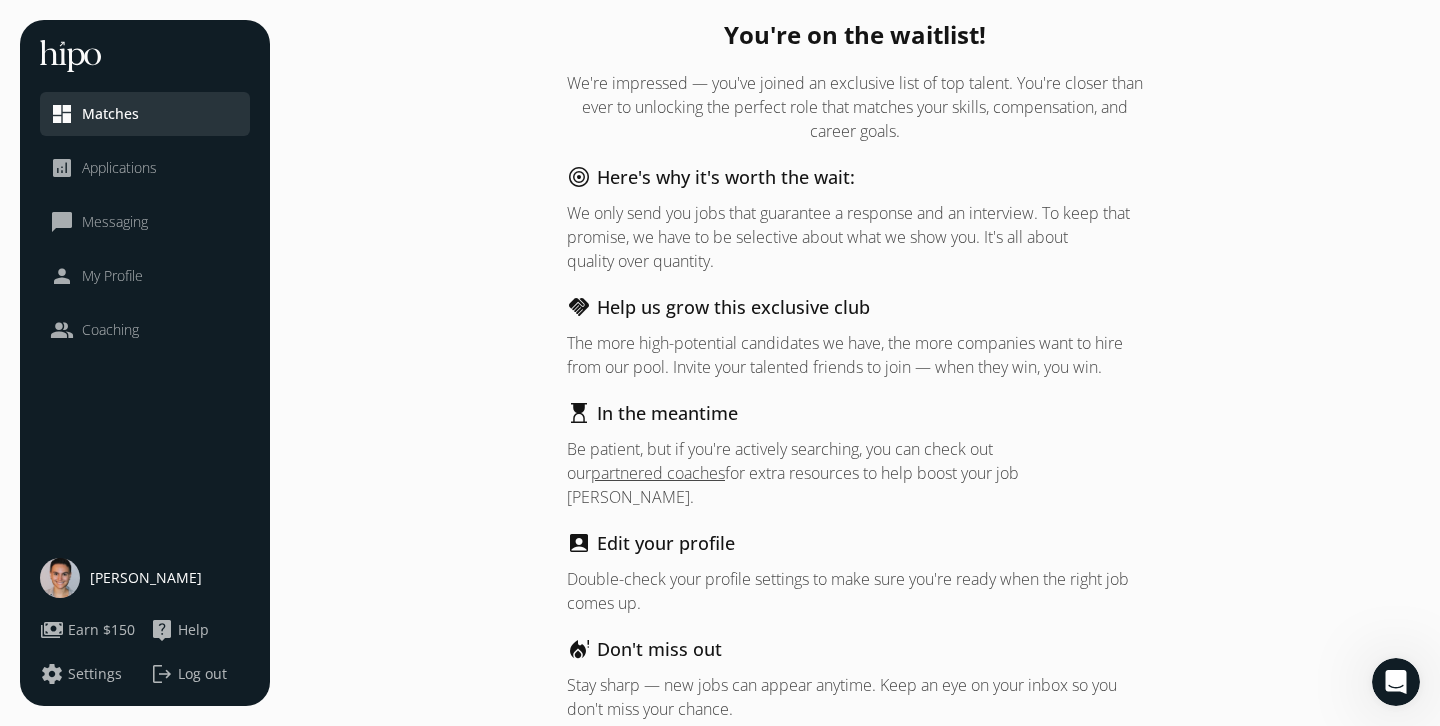 scroll, scrollTop: 58, scrollLeft: 0, axis: vertical 